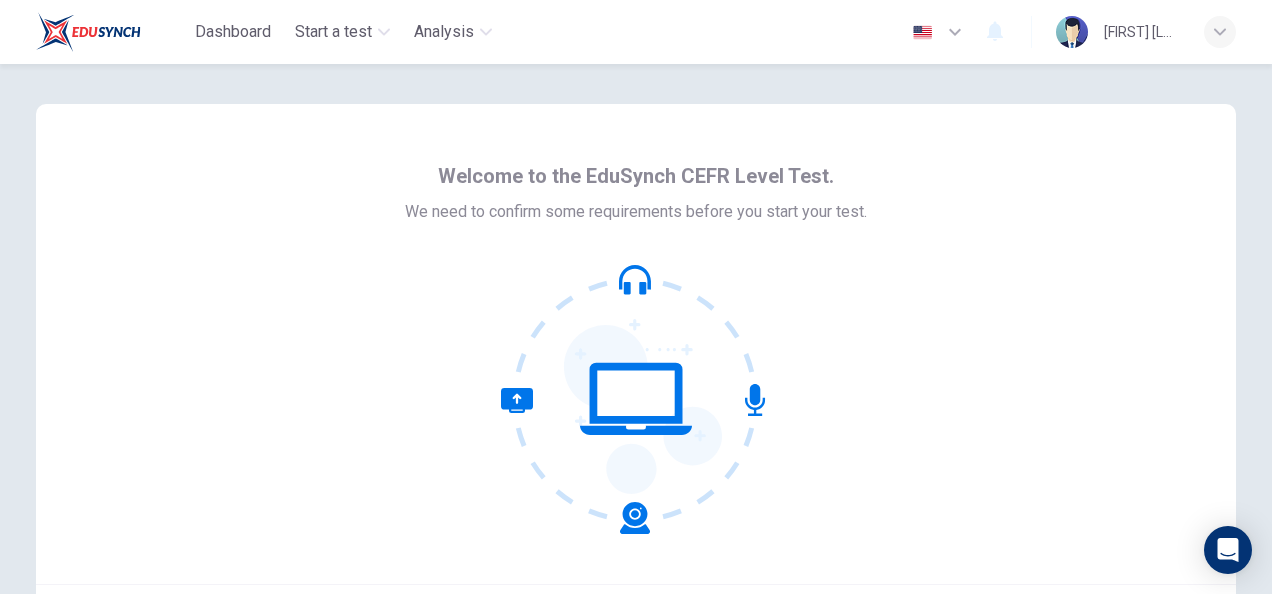 scroll, scrollTop: 0, scrollLeft: 0, axis: both 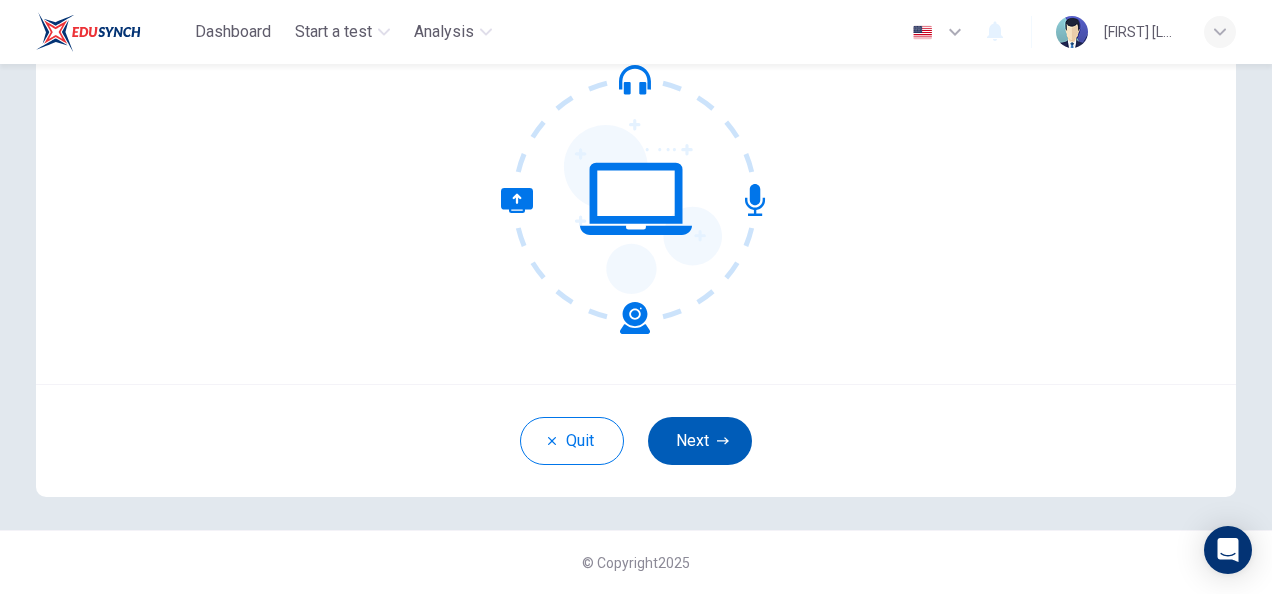 click on "Next" at bounding box center (700, 441) 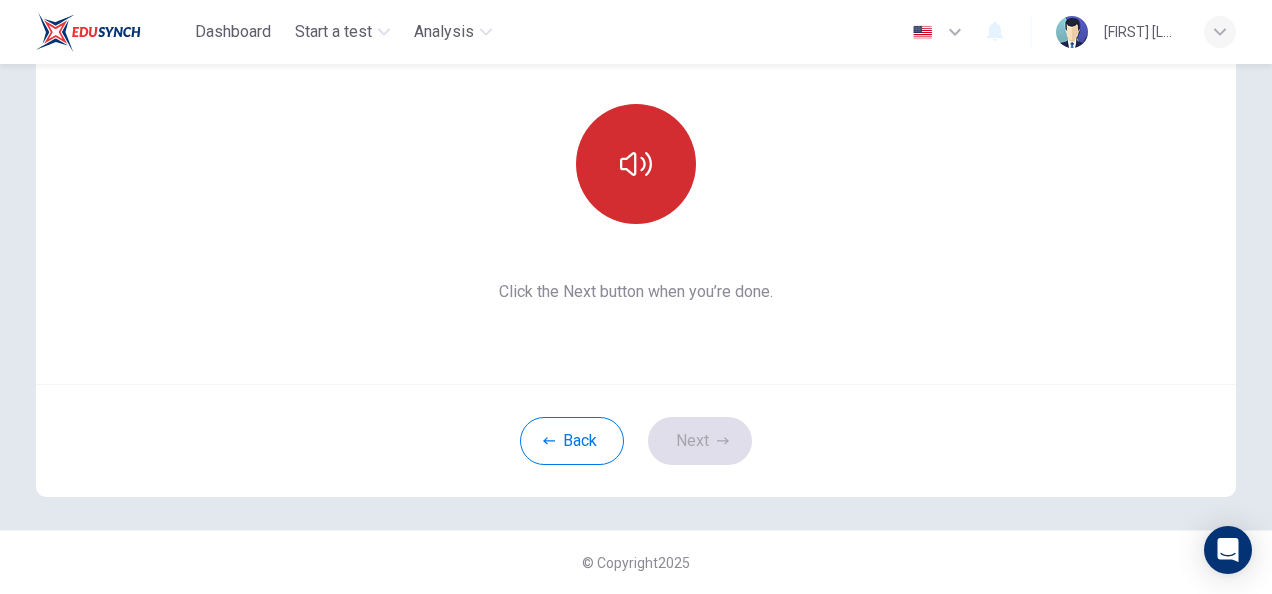 click at bounding box center [636, 164] 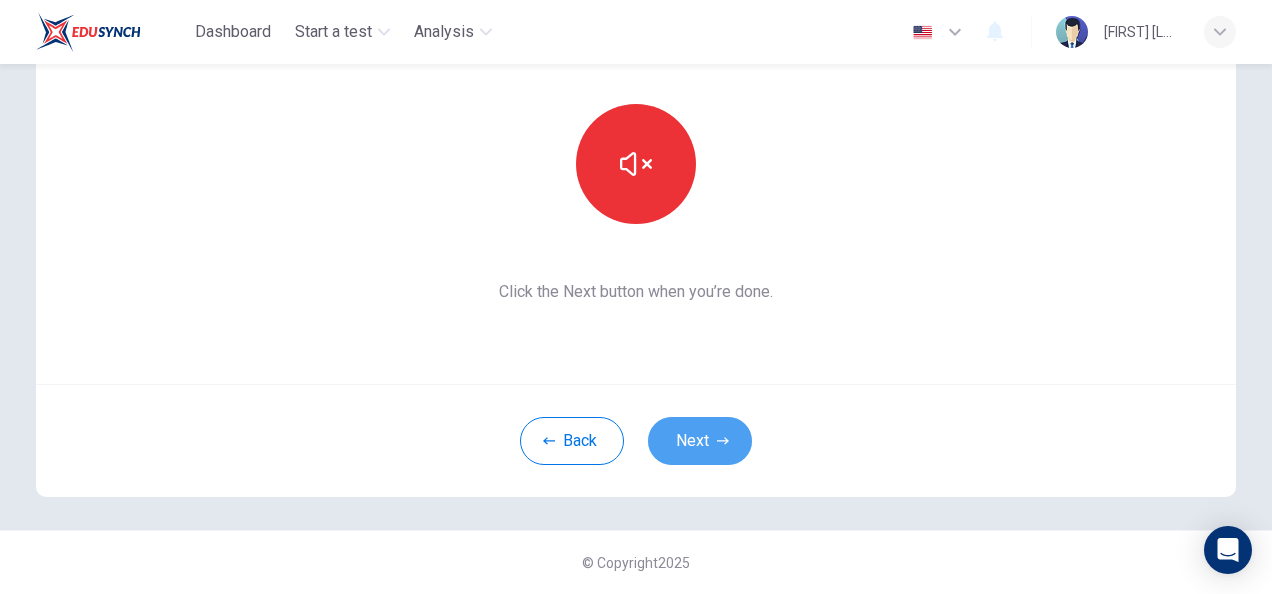 click on "Next" at bounding box center [700, 441] 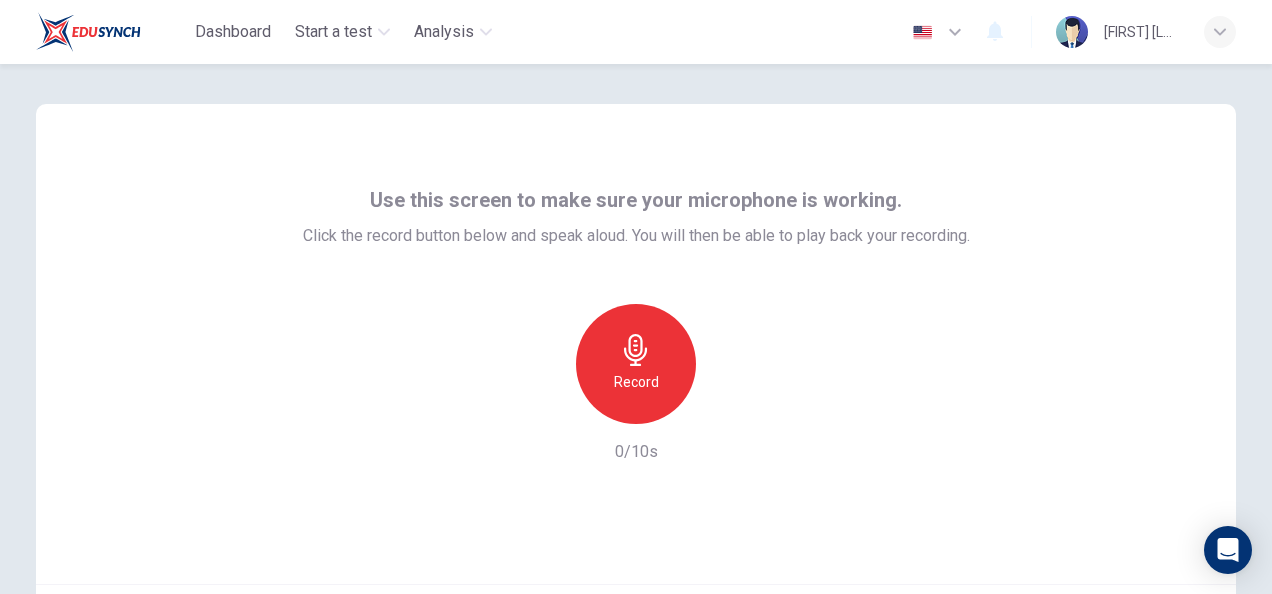 scroll, scrollTop: 200, scrollLeft: 0, axis: vertical 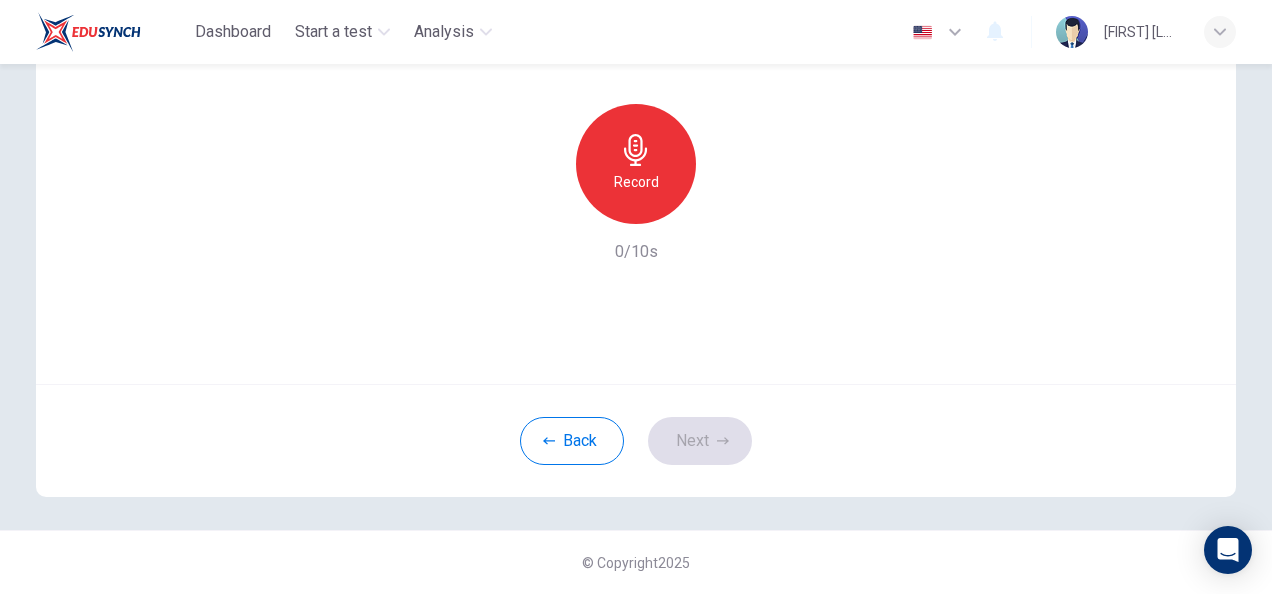 click on "Record" at bounding box center (636, 182) 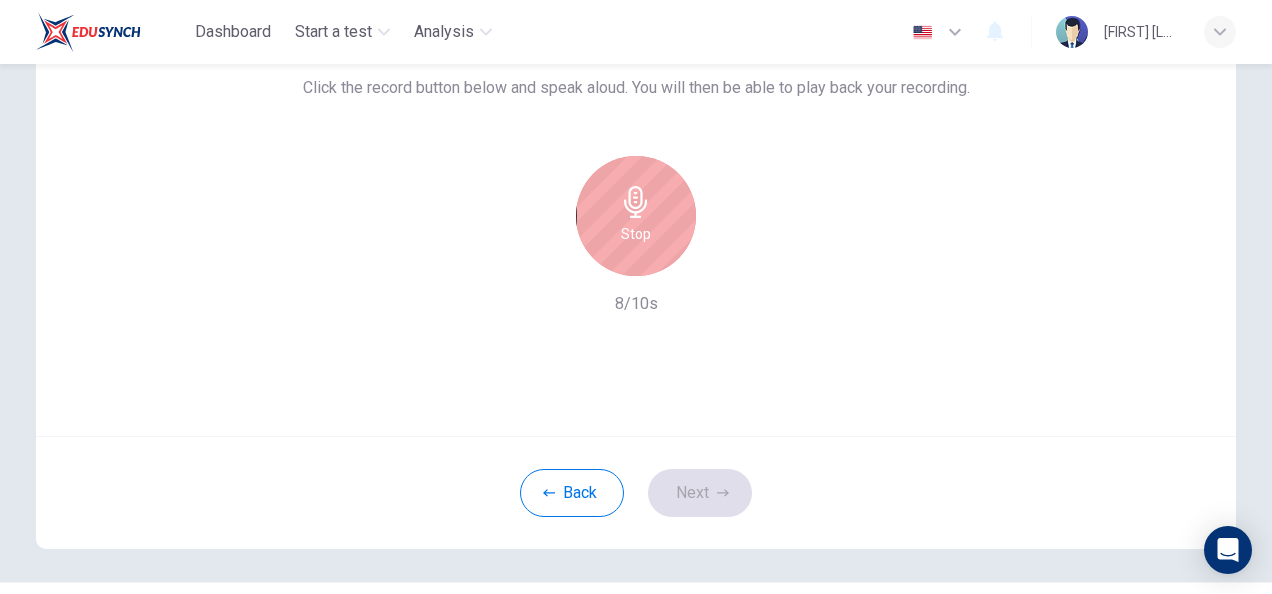 scroll, scrollTop: 200, scrollLeft: 0, axis: vertical 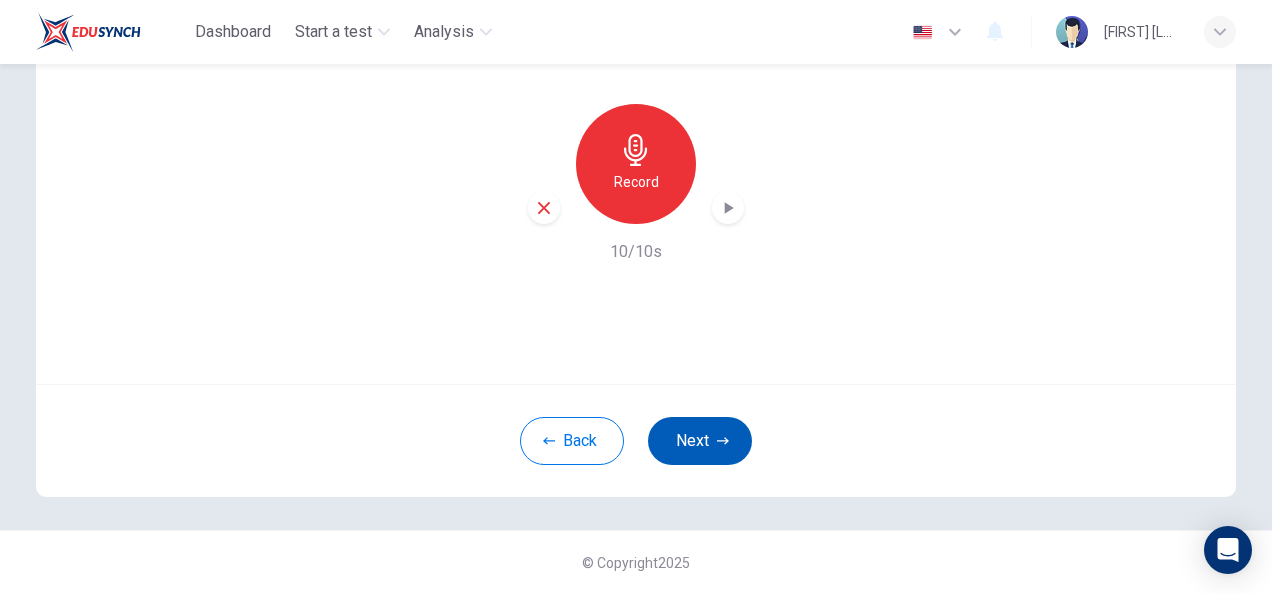 click on "Next" at bounding box center [700, 441] 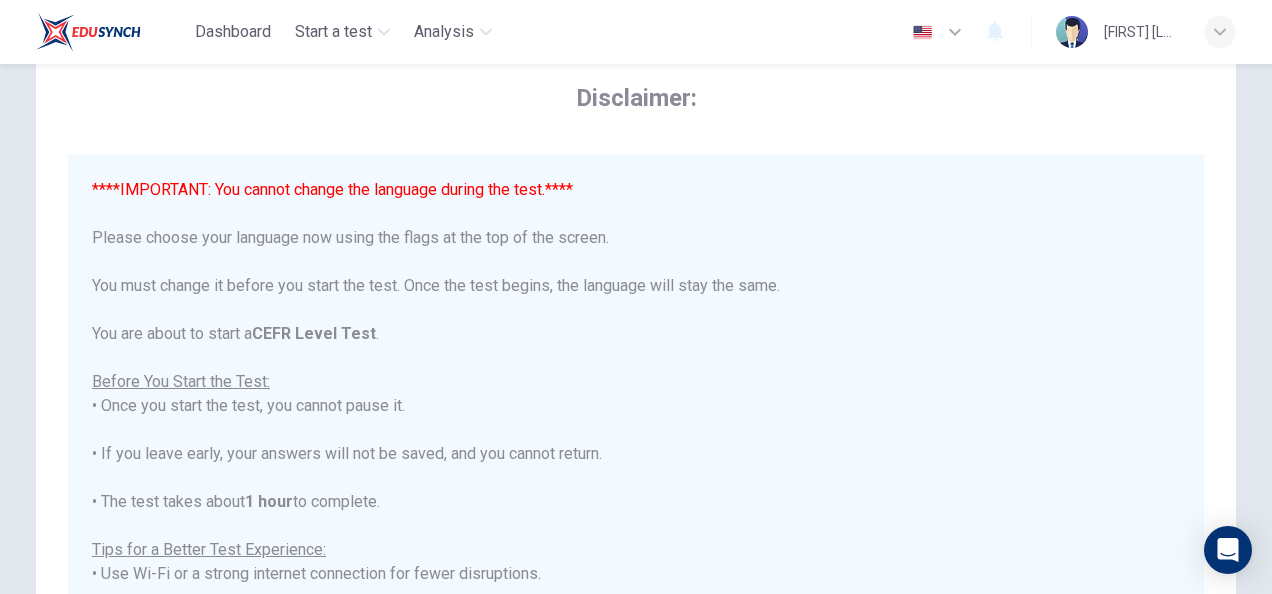 scroll, scrollTop: 0, scrollLeft: 0, axis: both 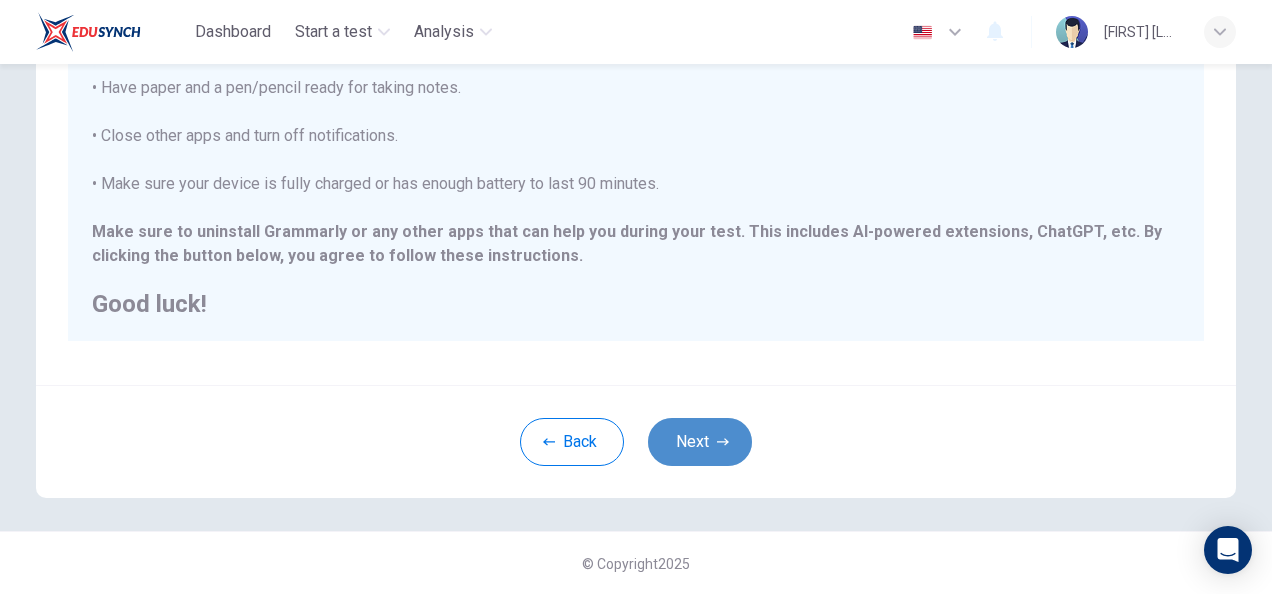 click on "Next" at bounding box center [700, 442] 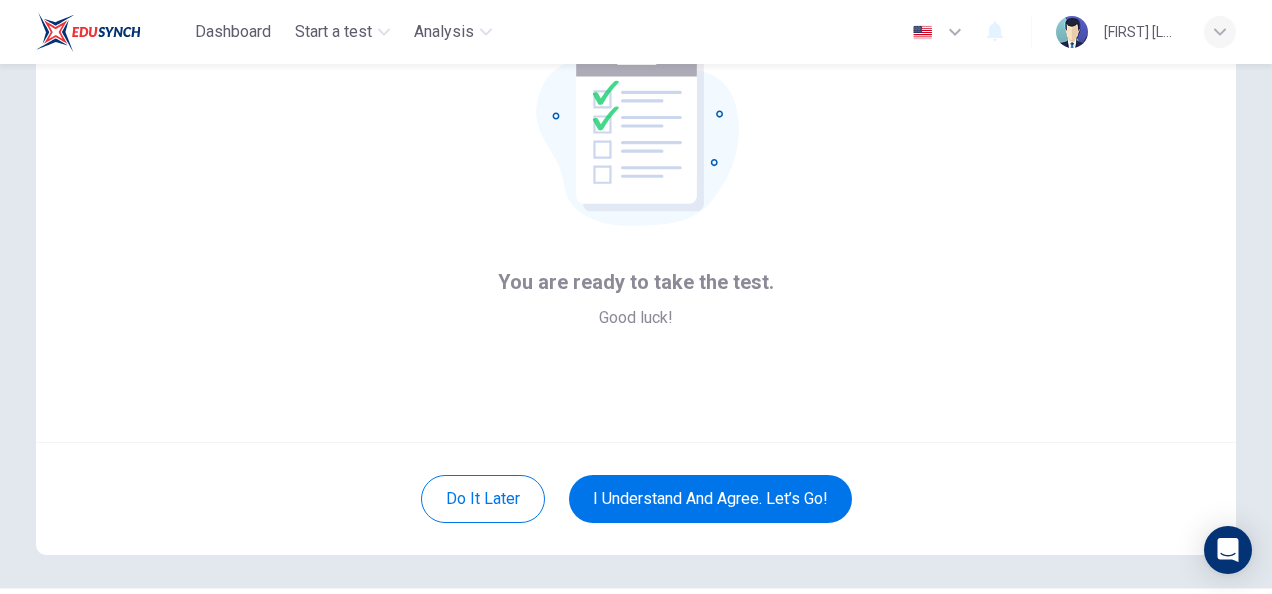 scroll, scrollTop: 200, scrollLeft: 0, axis: vertical 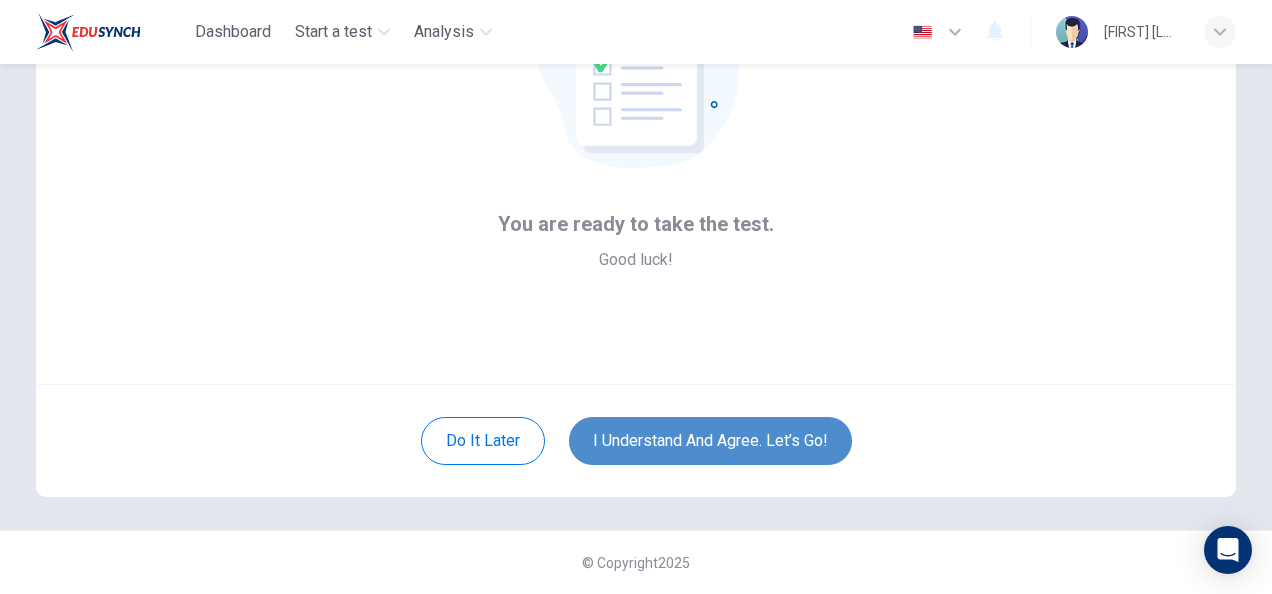 click on "I understand and agree. Let’s go!" at bounding box center [710, 441] 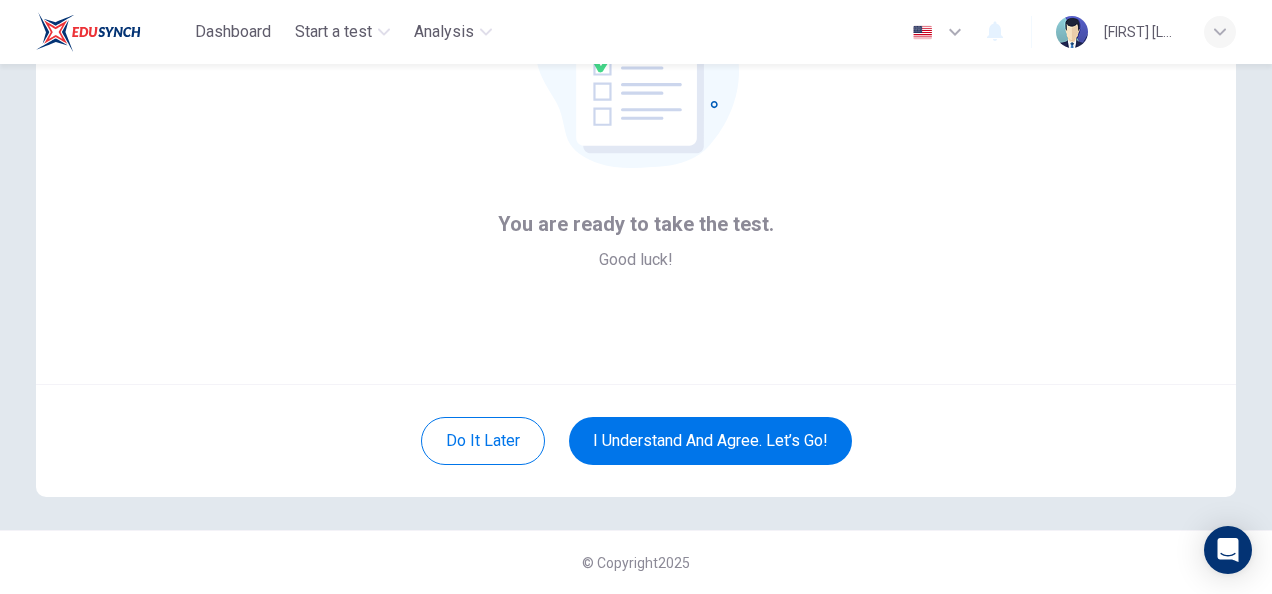 scroll, scrollTop: 117, scrollLeft: 0, axis: vertical 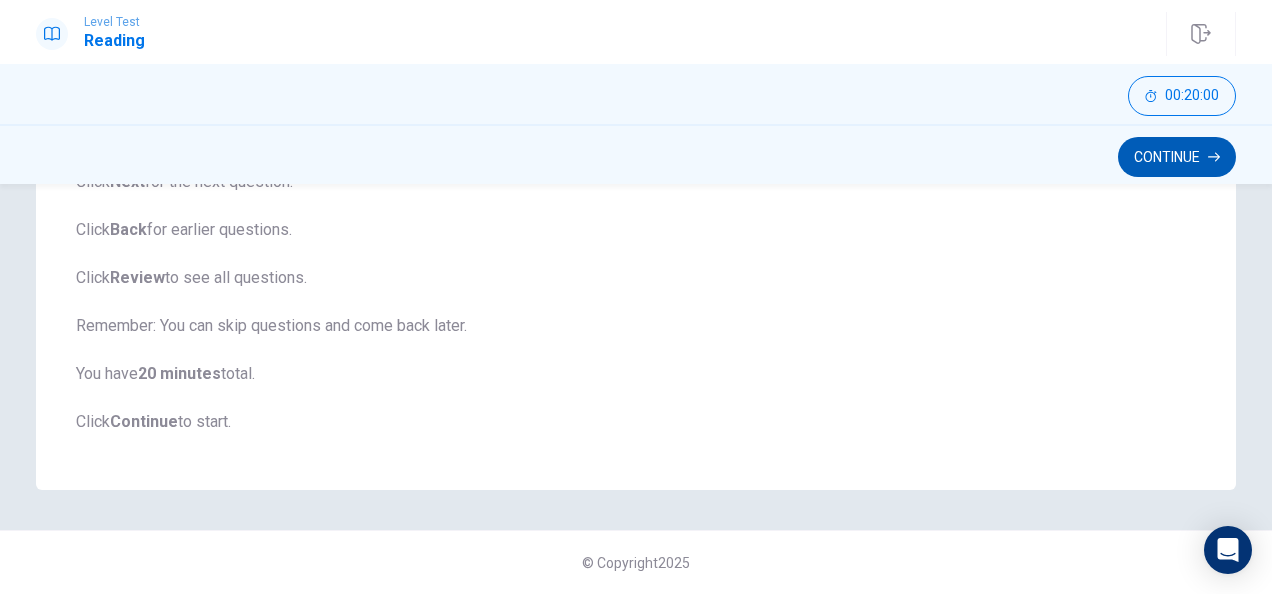 click on "Continue" at bounding box center [1177, 157] 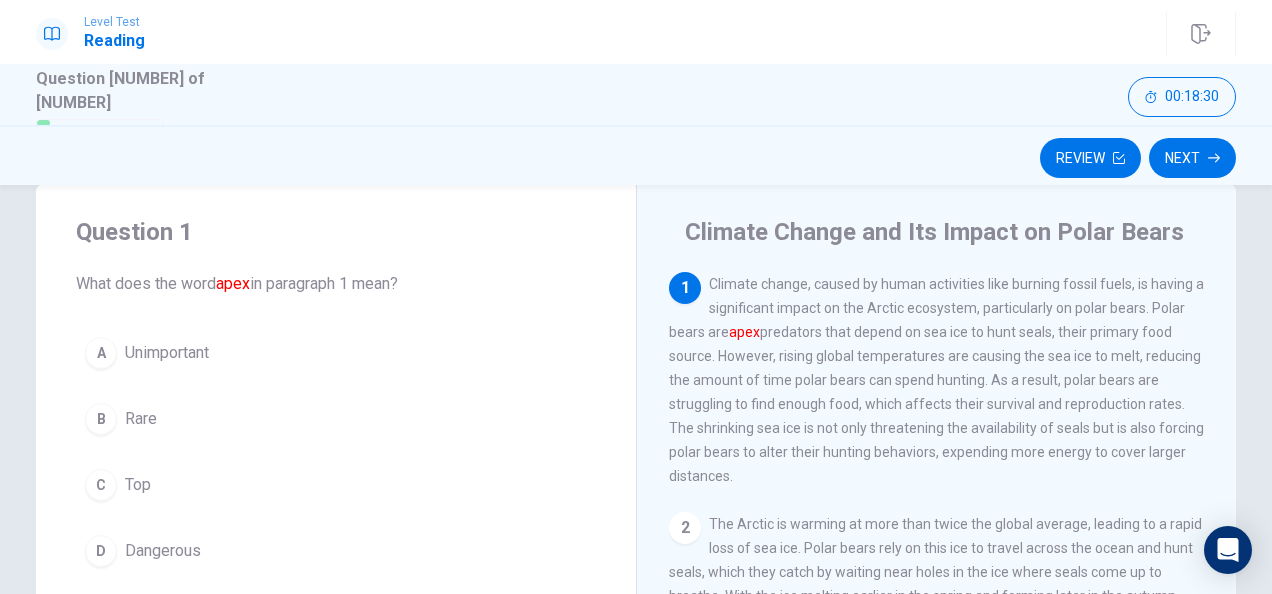 scroll, scrollTop: 100, scrollLeft: 0, axis: vertical 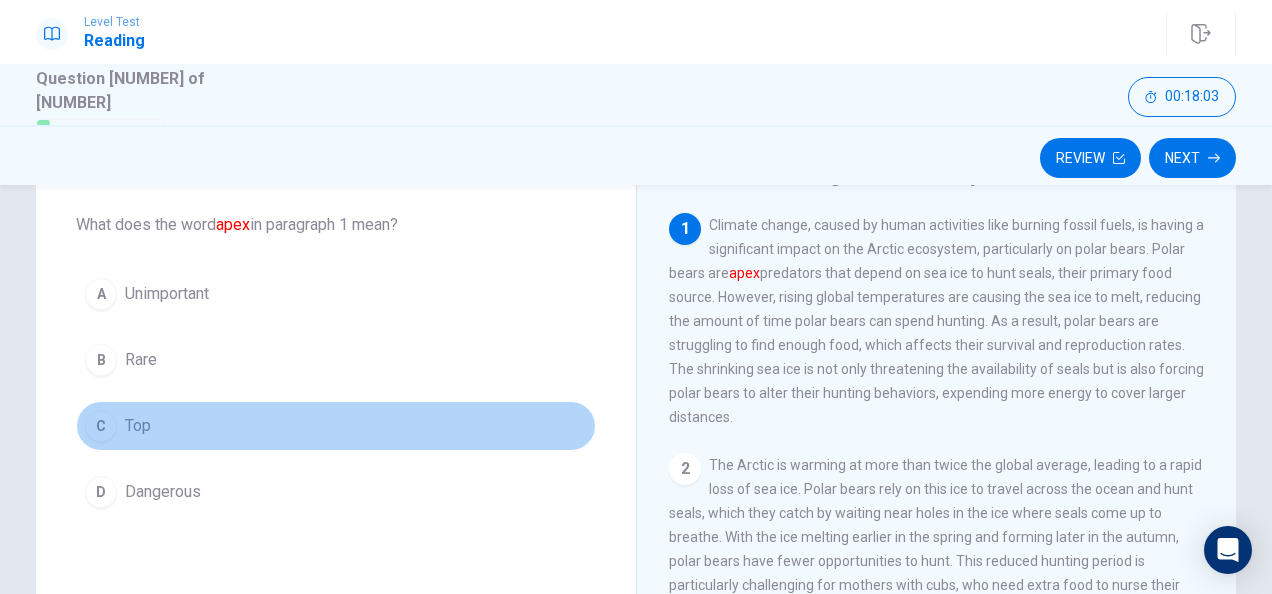 click on "Top" at bounding box center (138, 426) 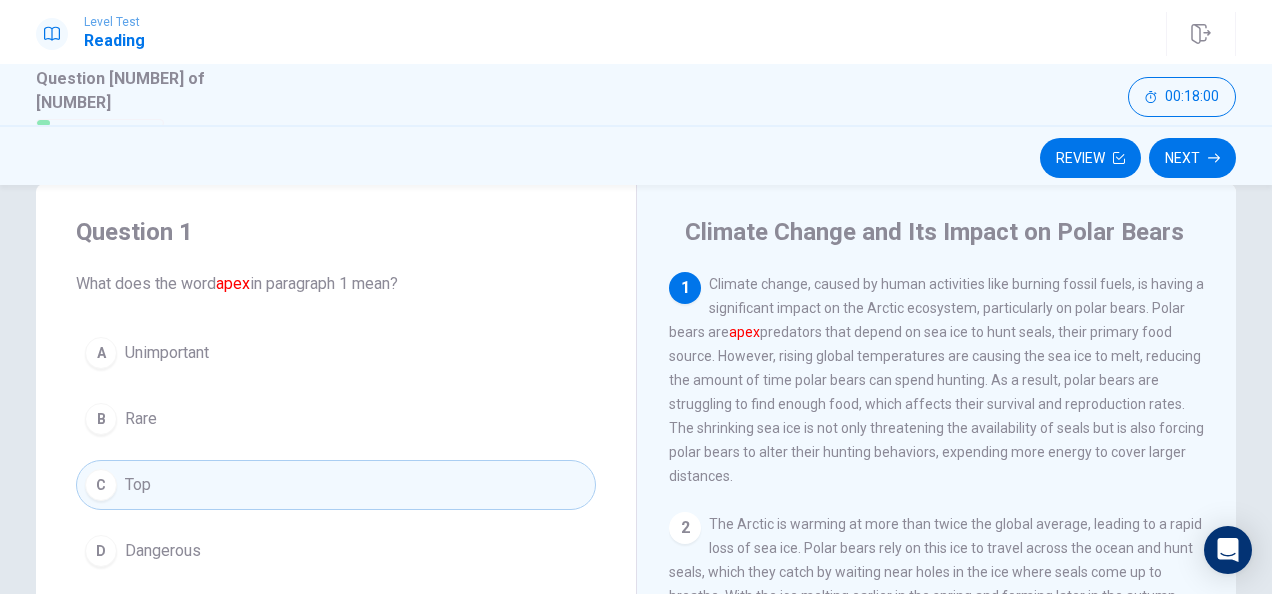 scroll, scrollTop: 0, scrollLeft: 0, axis: both 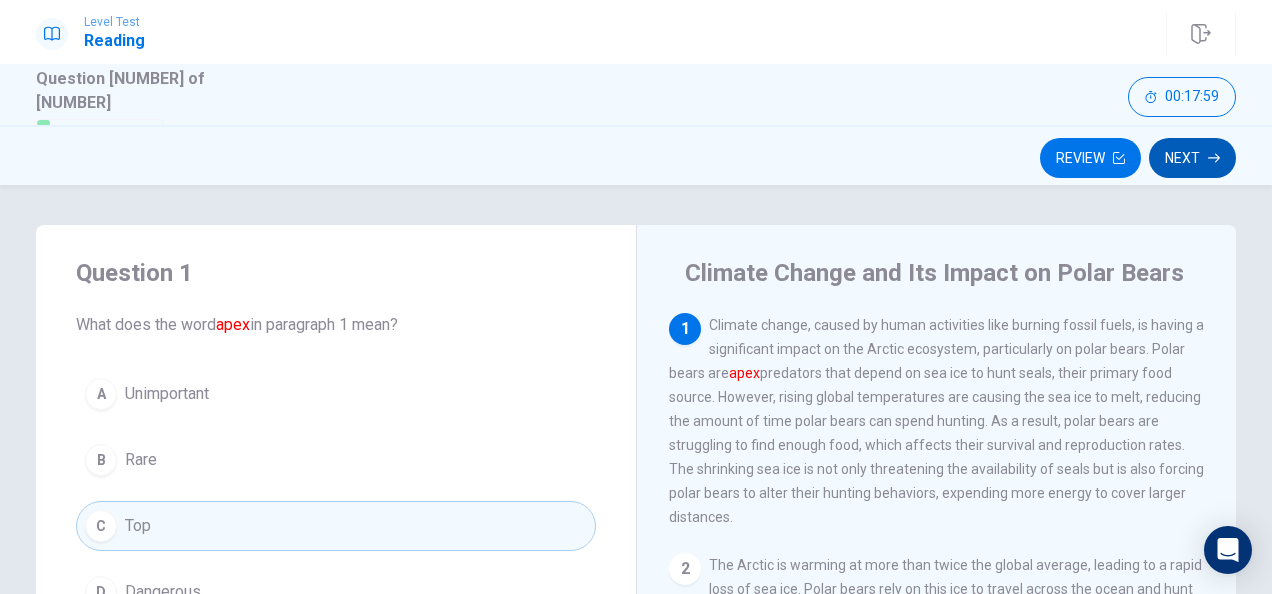 click on "Next" at bounding box center [1192, 158] 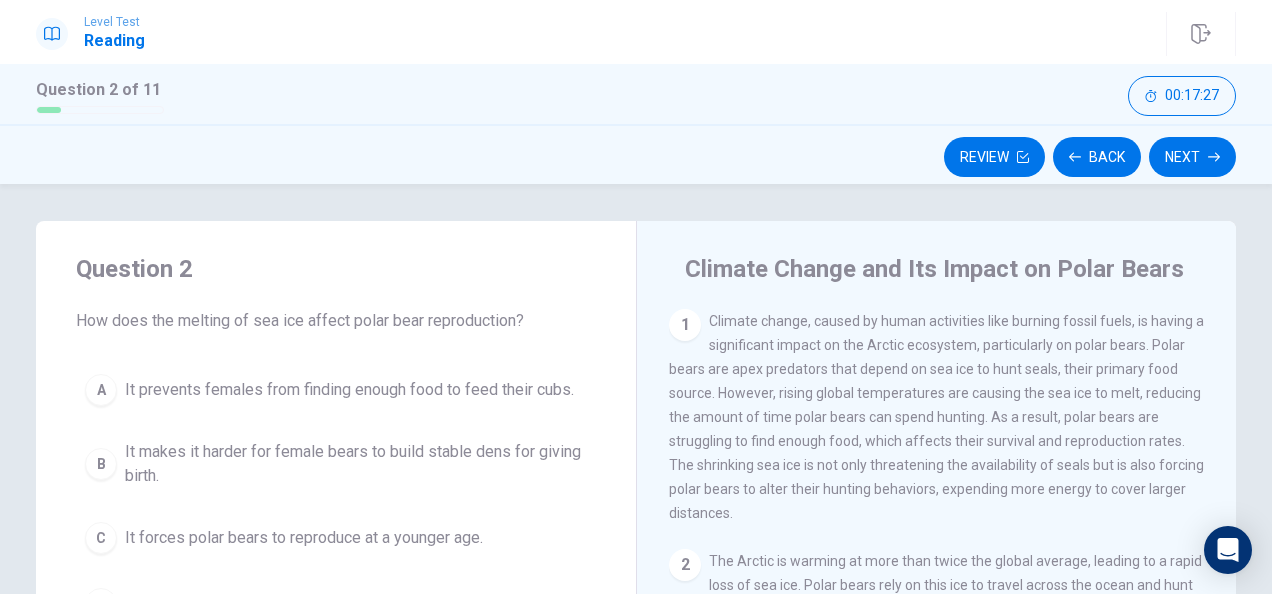 scroll, scrollTop: 0, scrollLeft: 0, axis: both 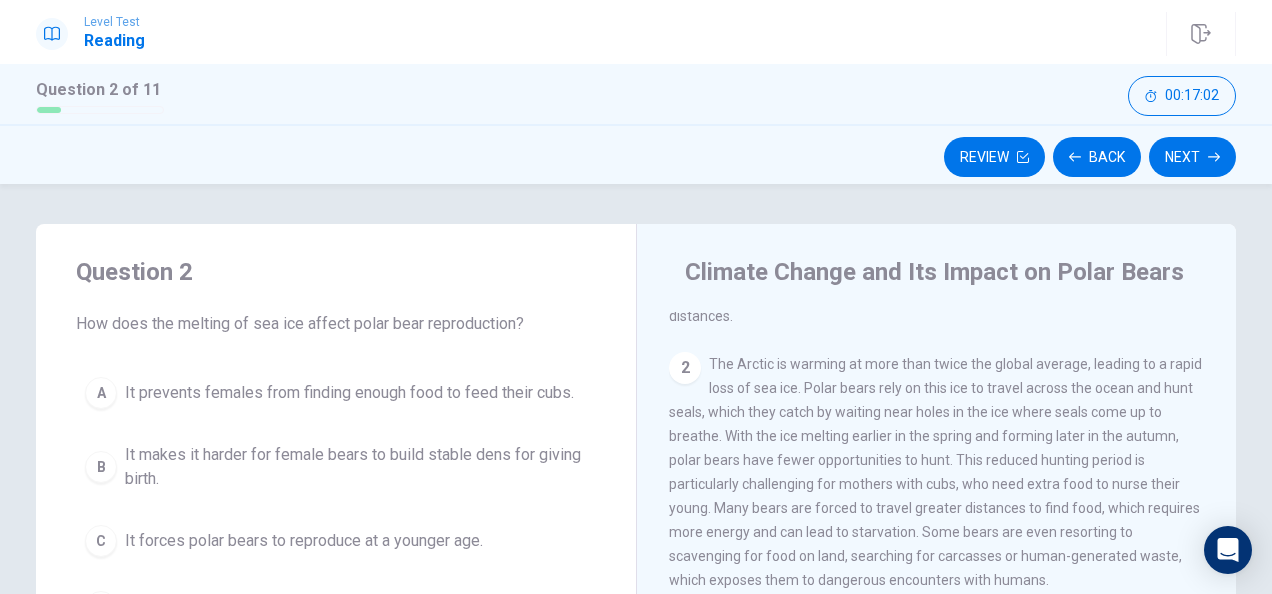 click on "A" at bounding box center [101, 393] 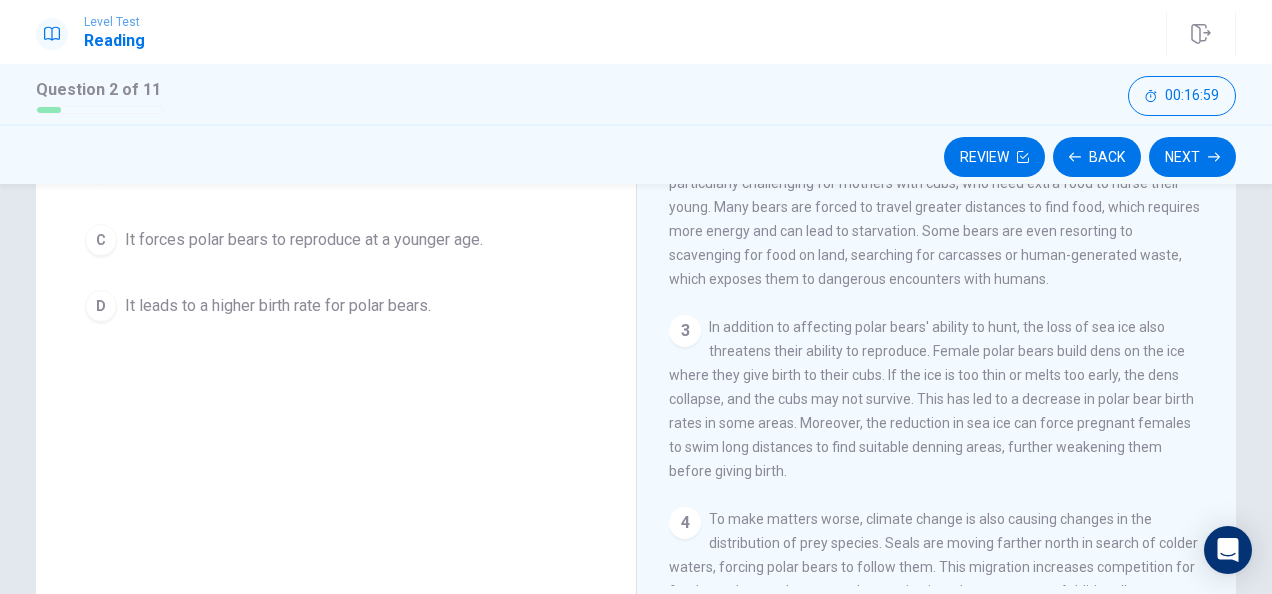 scroll, scrollTop: 100, scrollLeft: 0, axis: vertical 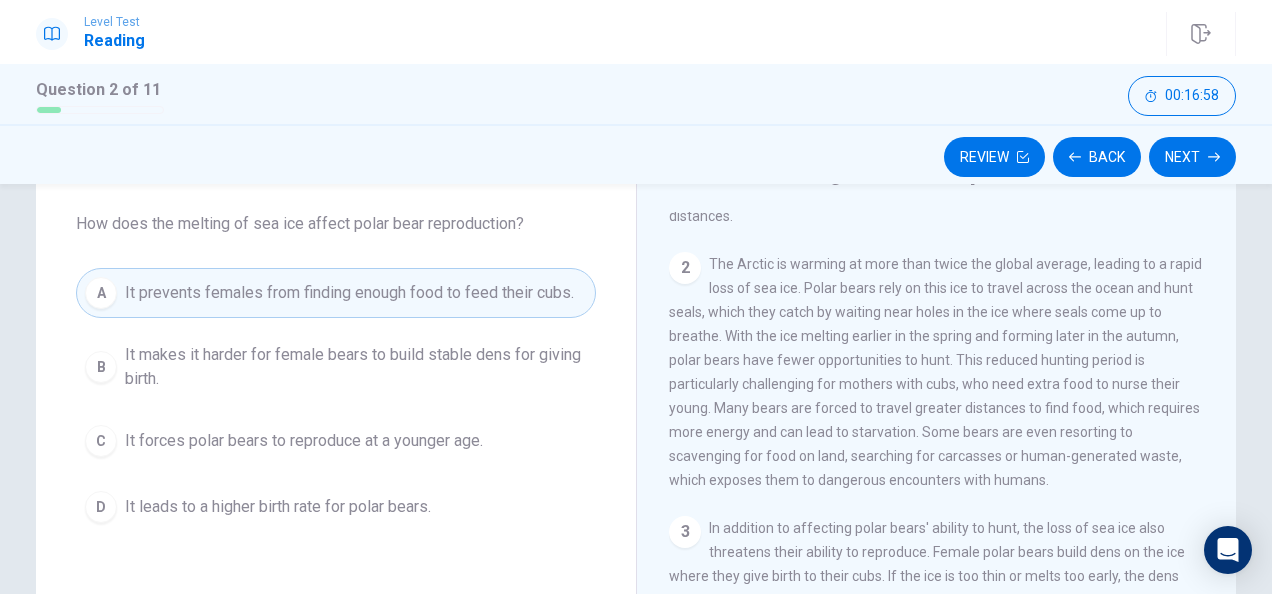 click on "Next" at bounding box center [1192, 157] 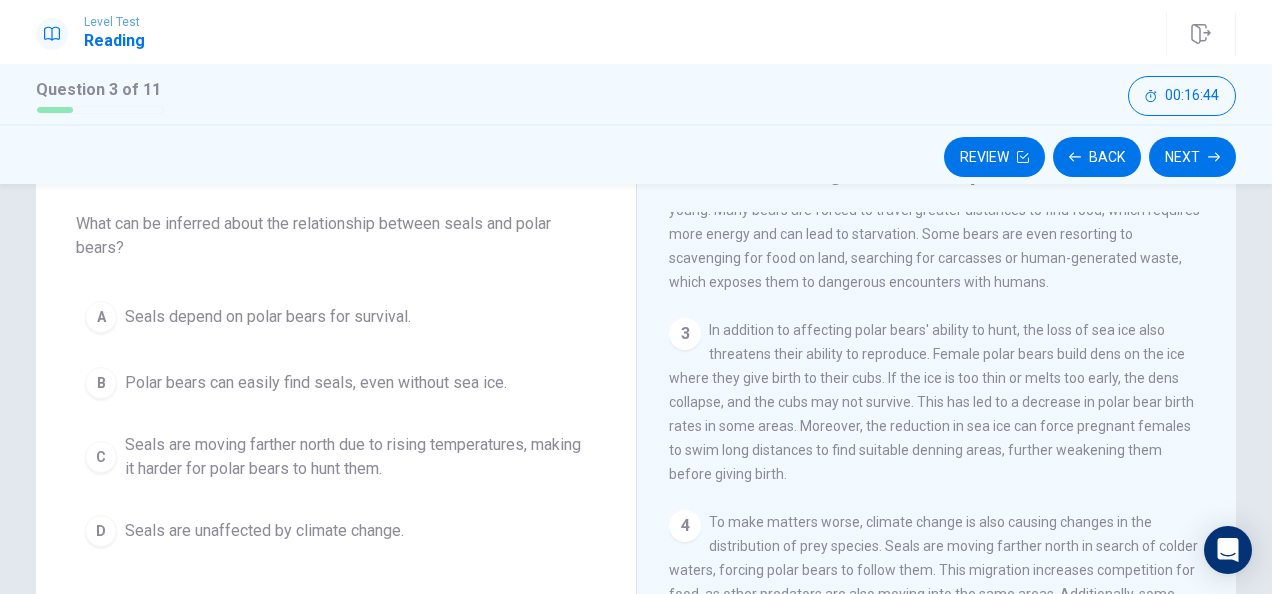 scroll, scrollTop: 400, scrollLeft: 0, axis: vertical 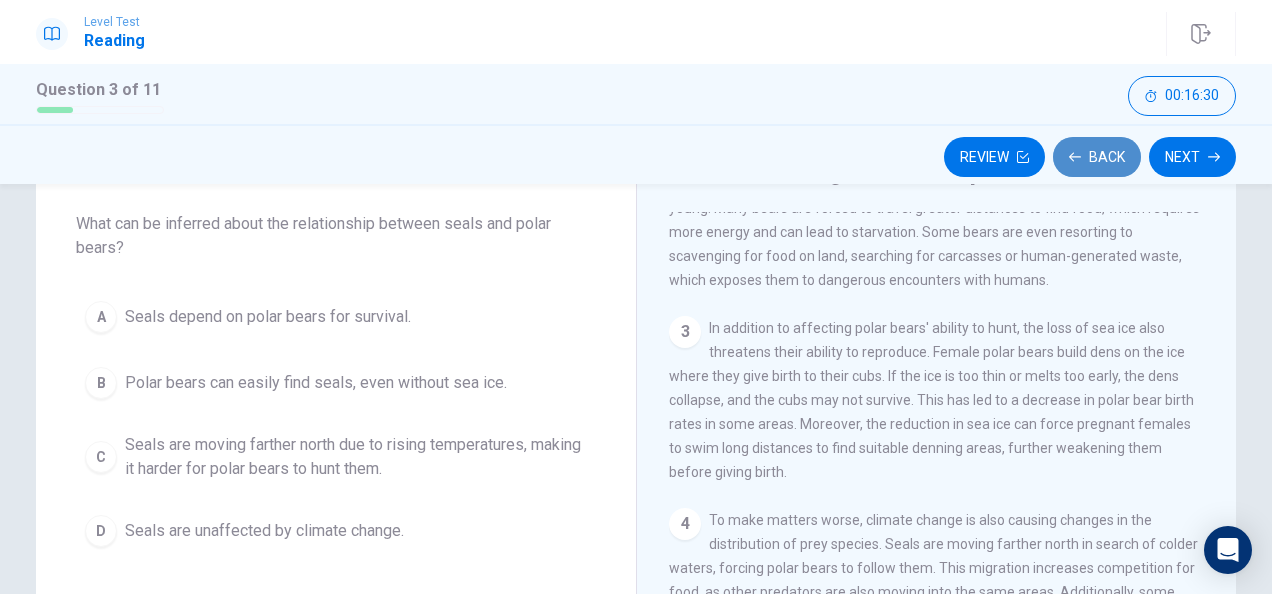 click on "Back" at bounding box center [1097, 157] 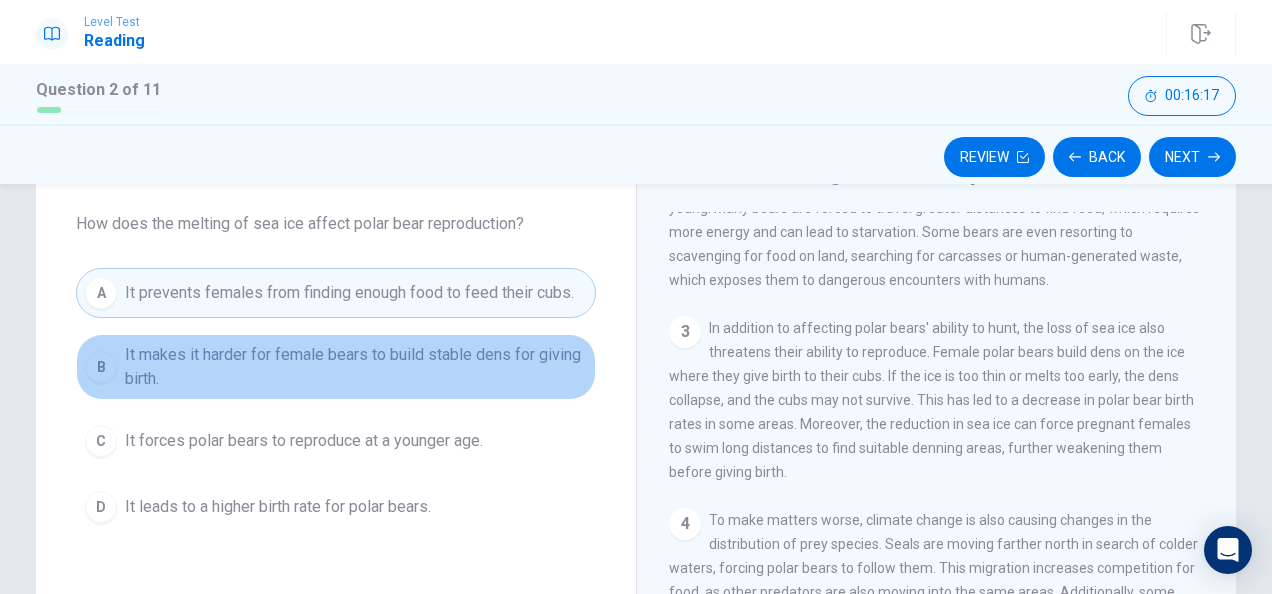 click on "It makes it harder for female bears to build stable dens for giving birth." at bounding box center (356, 367) 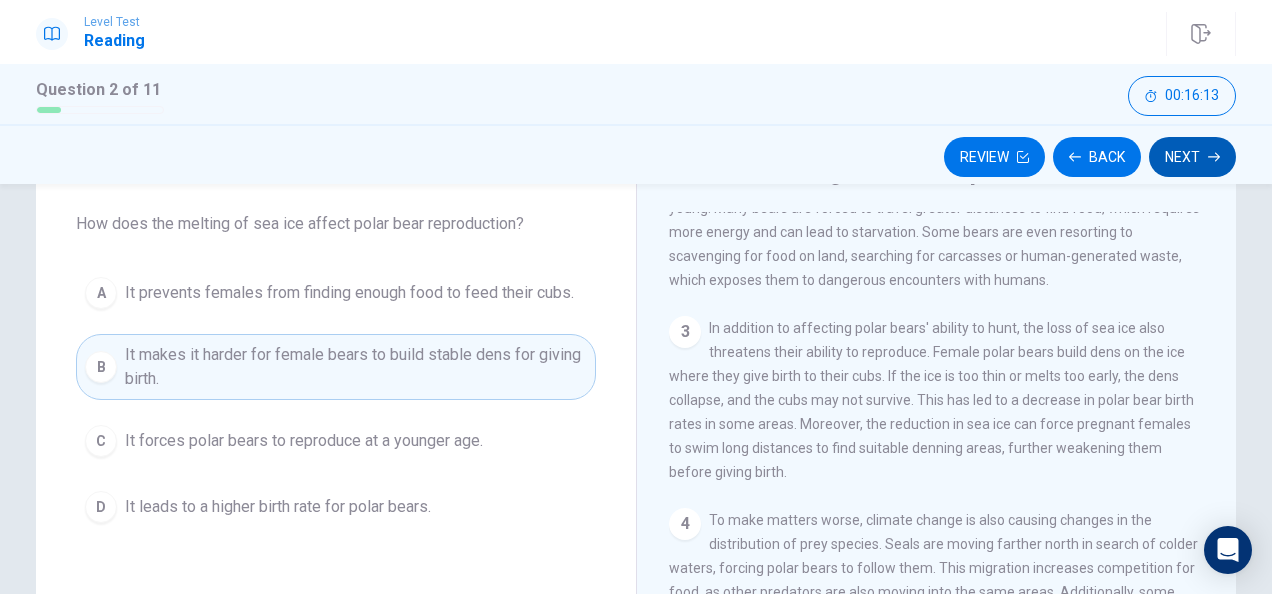 click on "Next" at bounding box center [1192, 157] 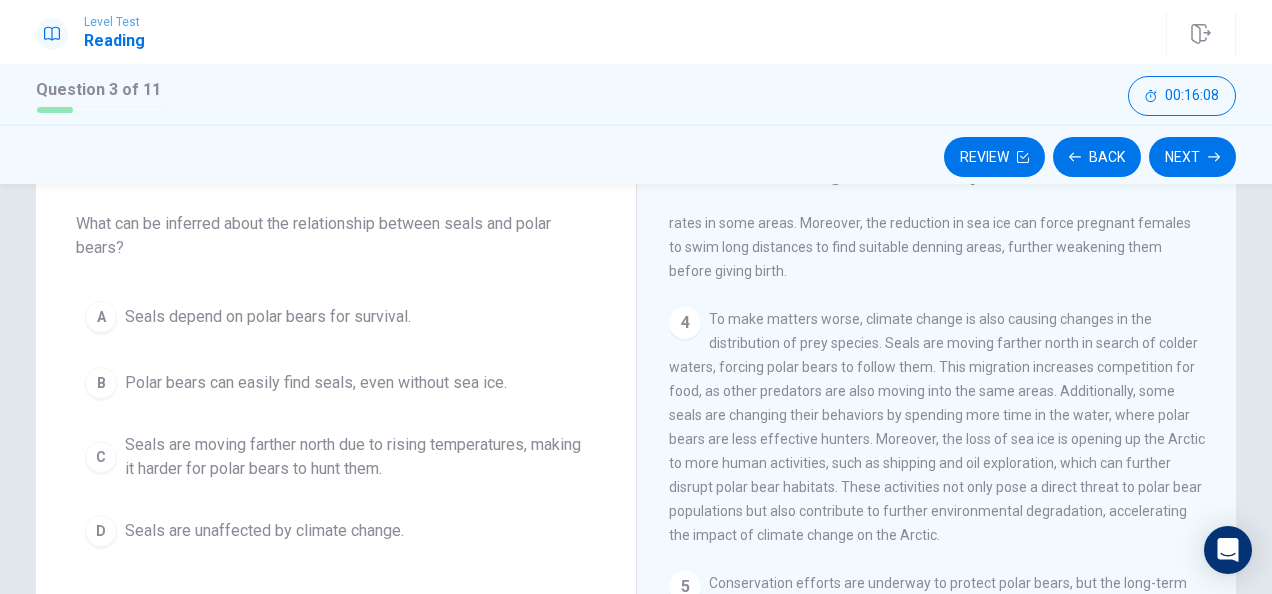 scroll, scrollTop: 630, scrollLeft: 0, axis: vertical 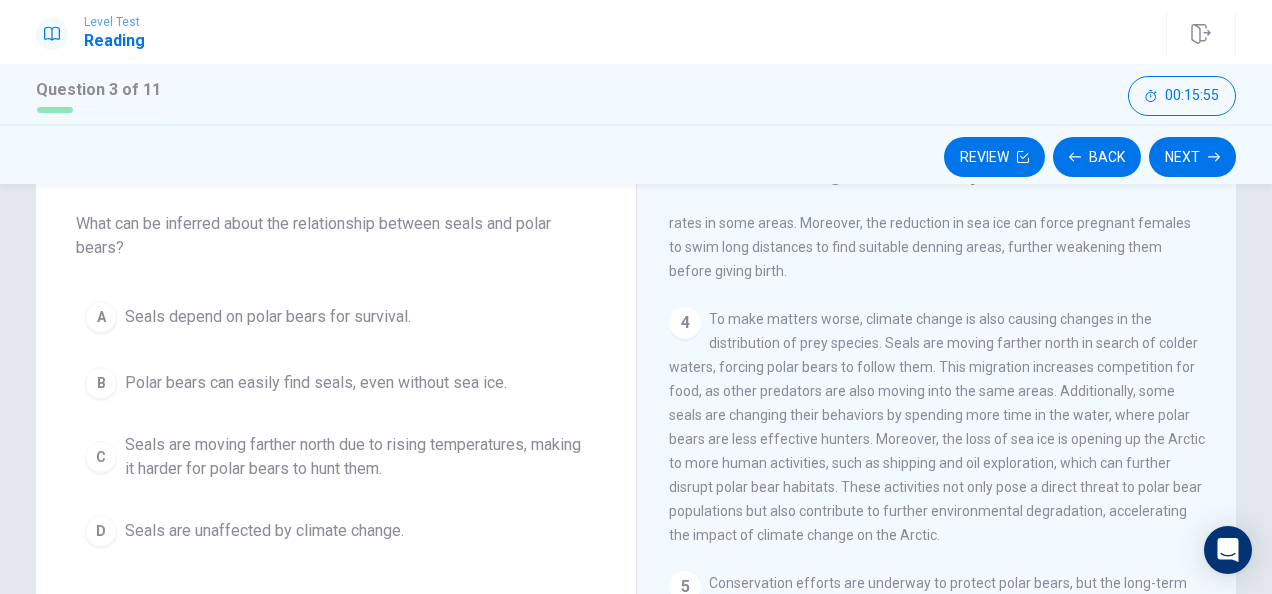 click on "Seals are moving farther north due to rising temperatures, making it harder for polar bears to hunt them." at bounding box center [356, 457] 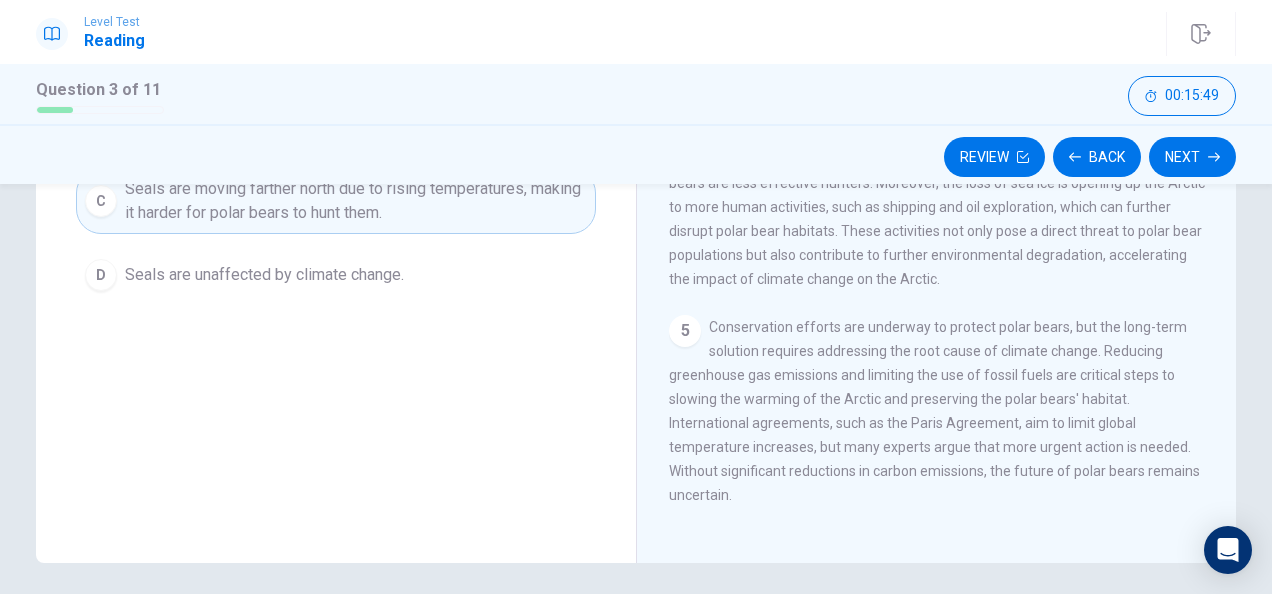 scroll, scrollTop: 400, scrollLeft: 0, axis: vertical 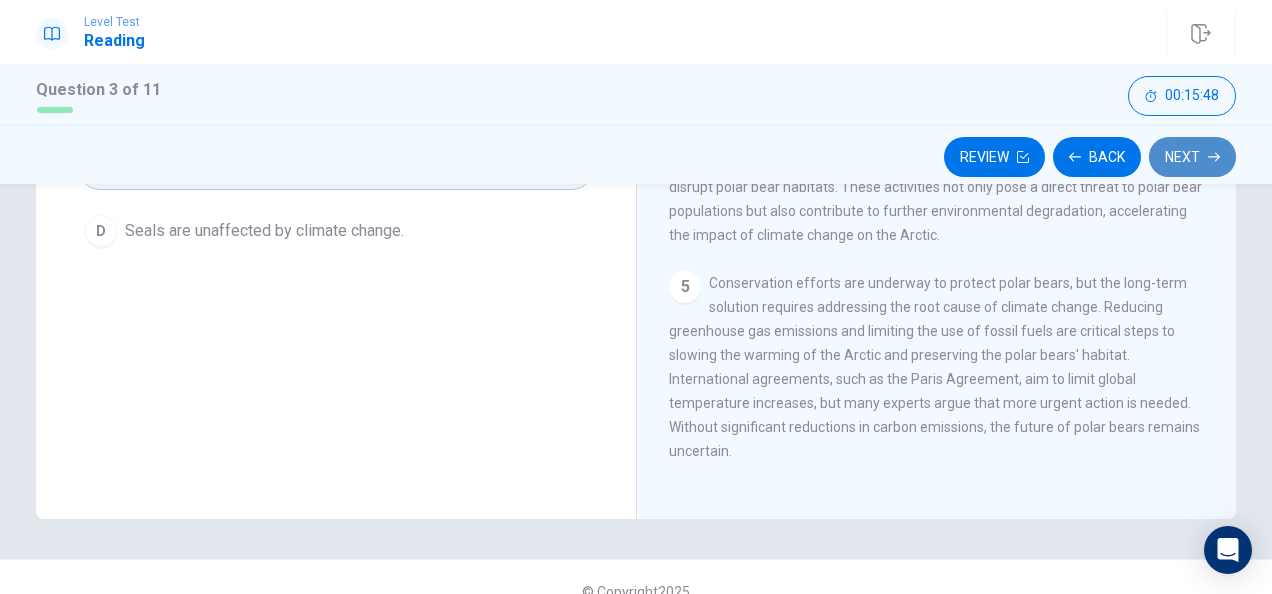 click on "Next" at bounding box center [1192, 157] 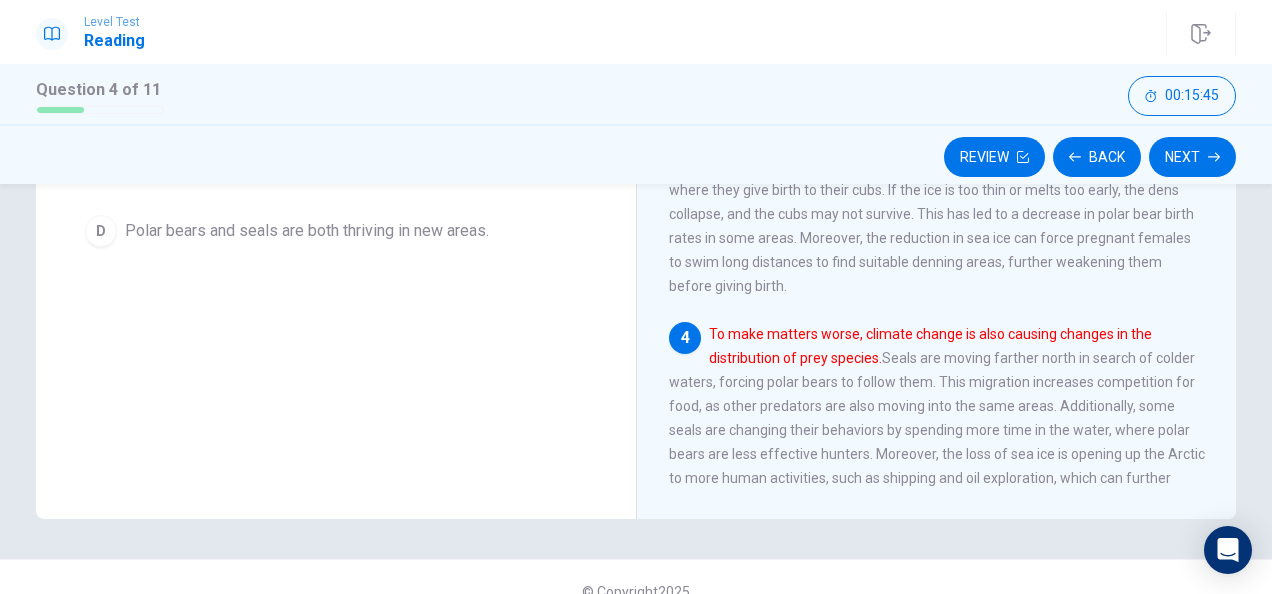 scroll, scrollTop: 430, scrollLeft: 0, axis: vertical 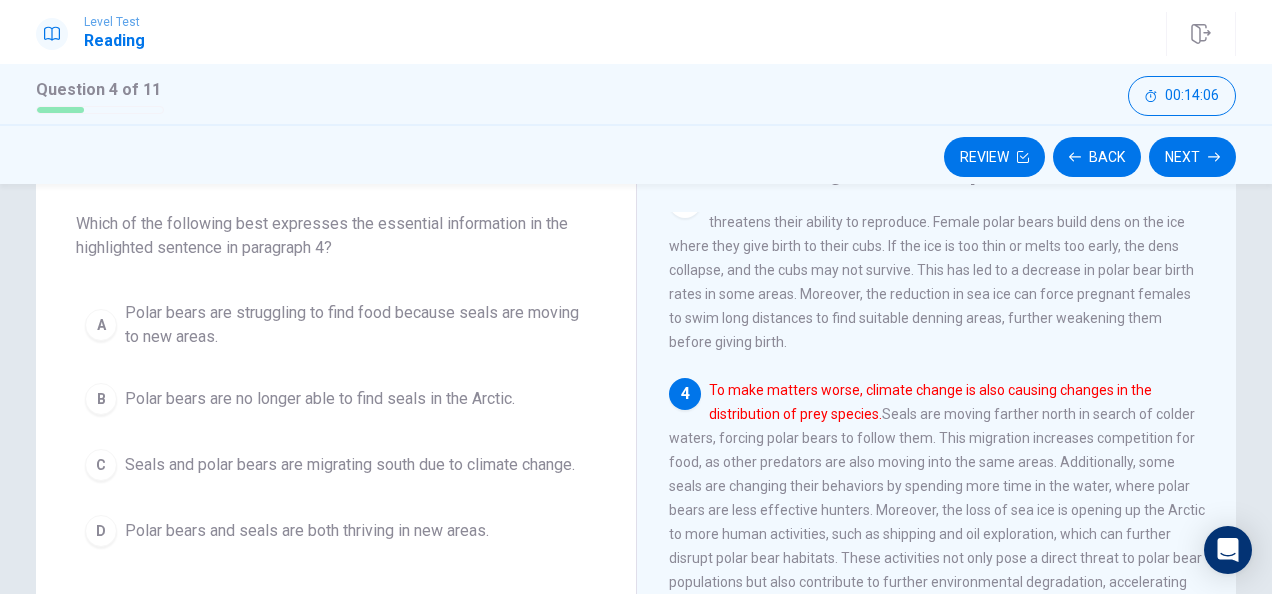 click on "Polar bears and seals are both thriving in new areas." at bounding box center [307, 531] 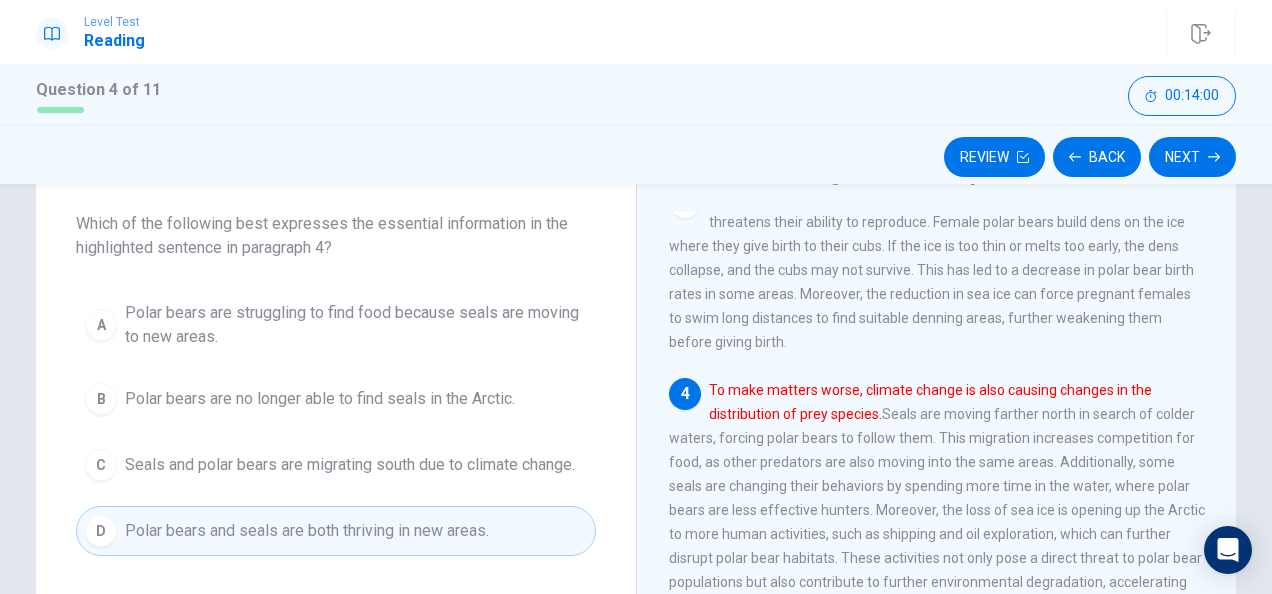 click on "Seals and polar bears are migrating south due to climate change." at bounding box center [350, 465] 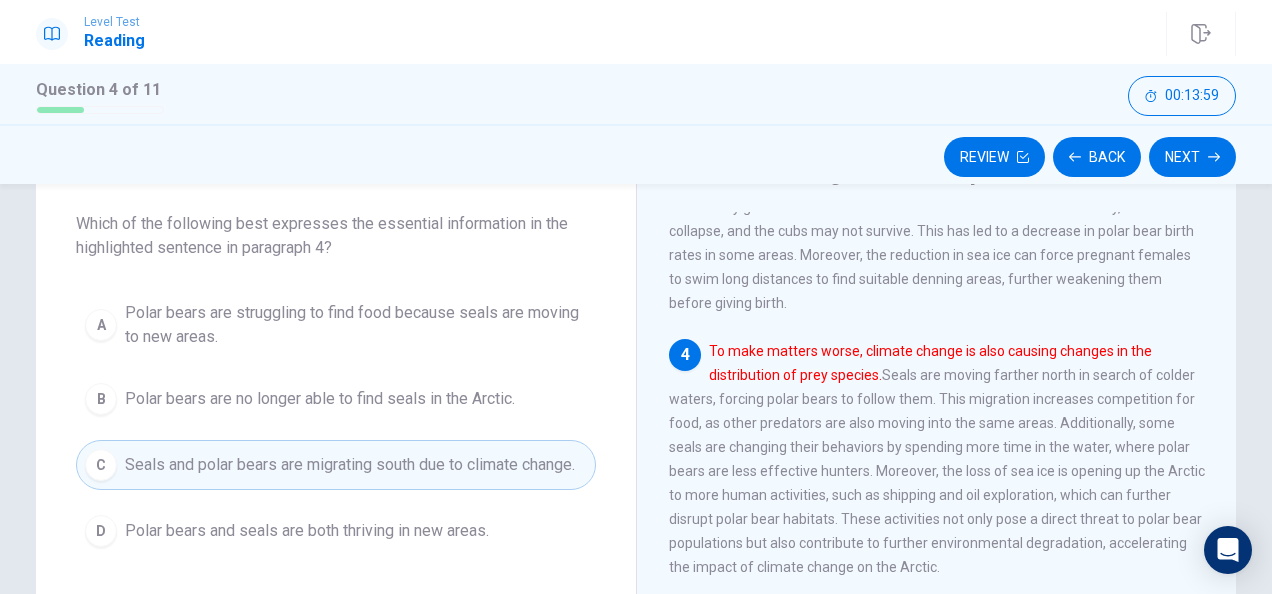 scroll, scrollTop: 630, scrollLeft: 0, axis: vertical 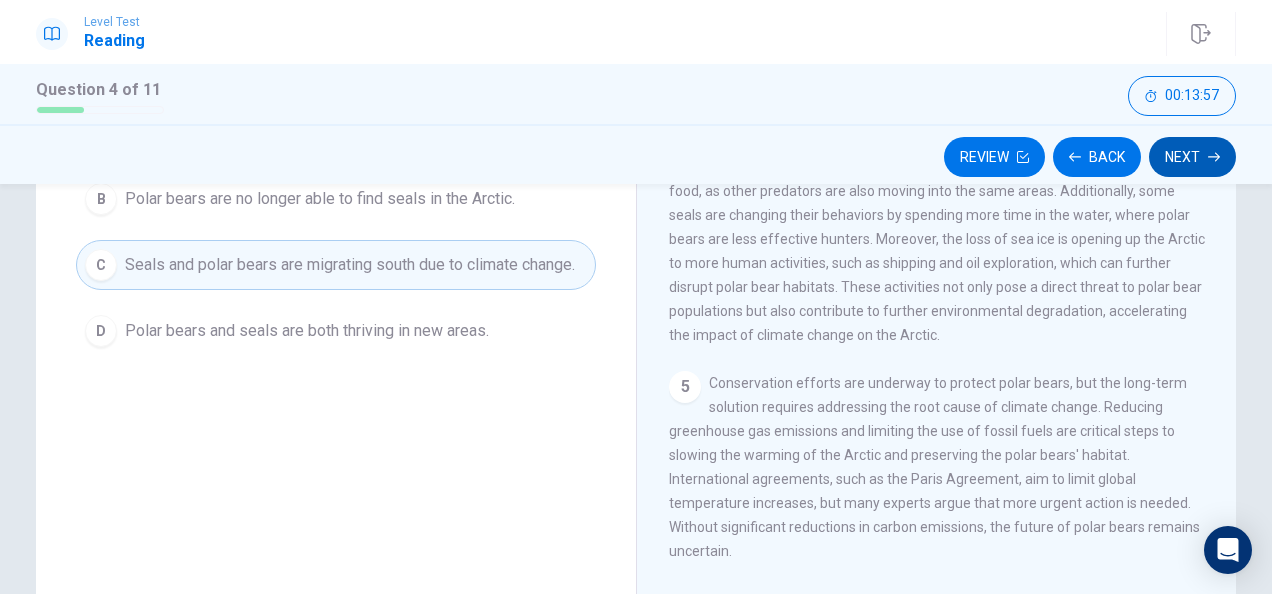 click on "Next" at bounding box center (1192, 157) 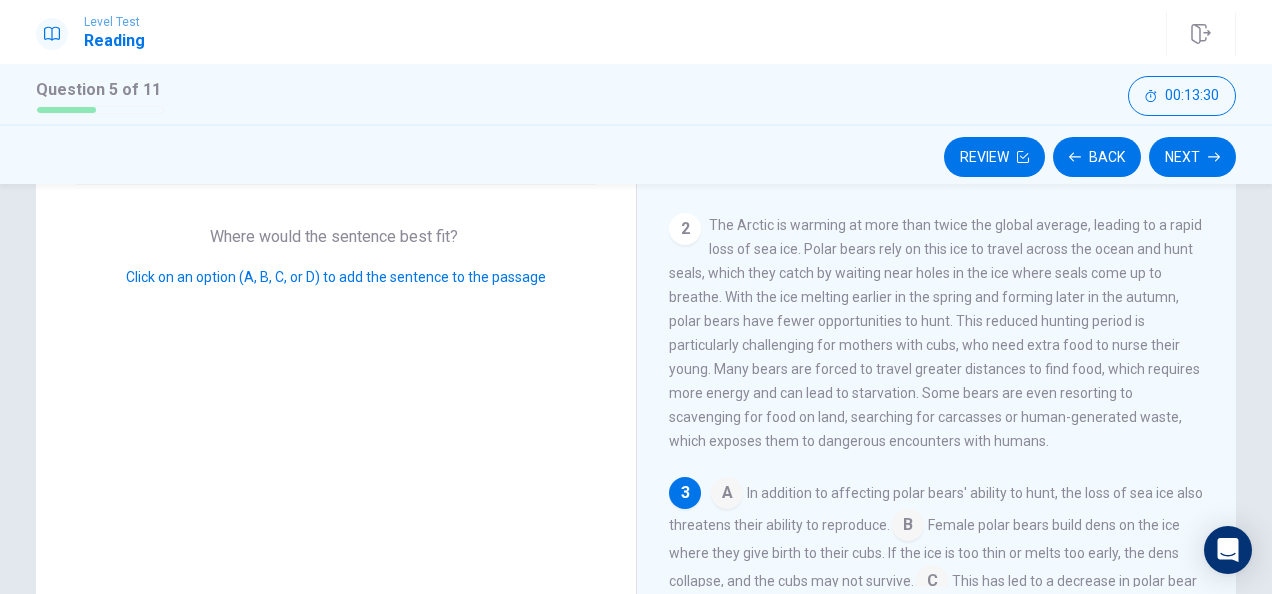 scroll, scrollTop: 0, scrollLeft: 0, axis: both 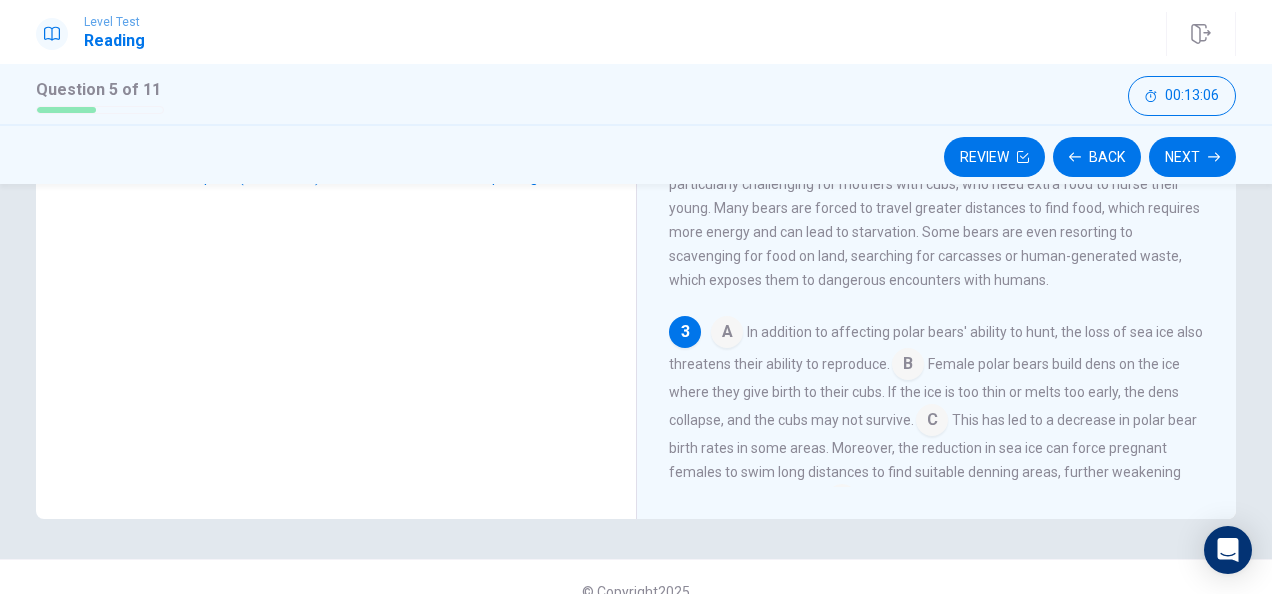 click at bounding box center (908, 366) 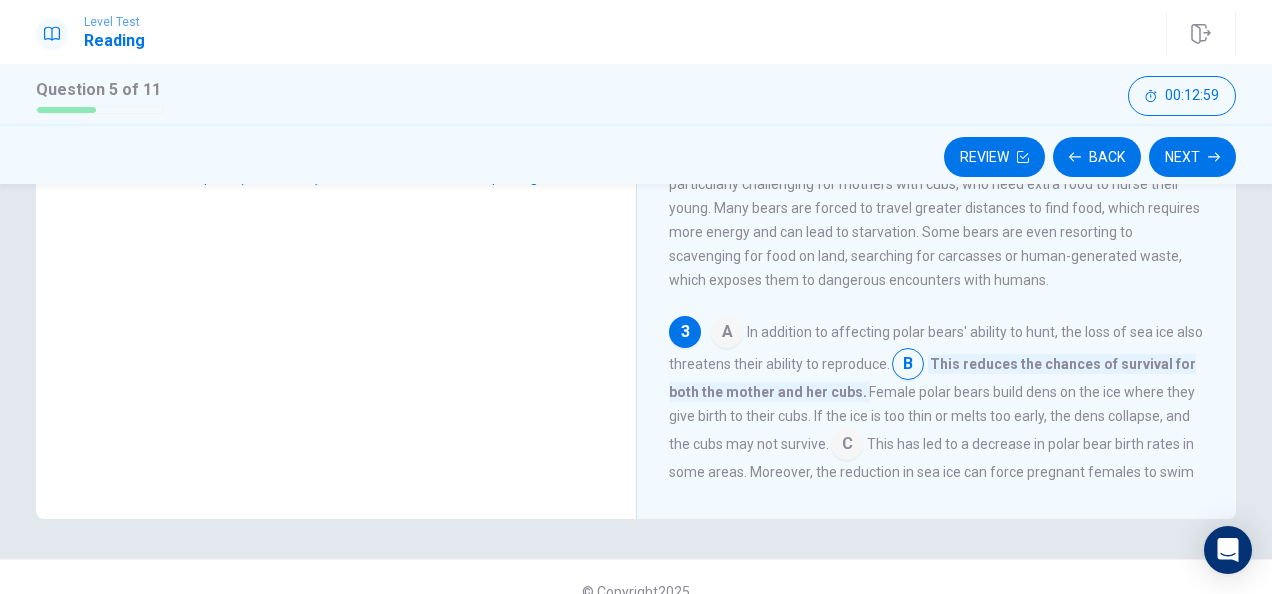 click at bounding box center [847, 446] 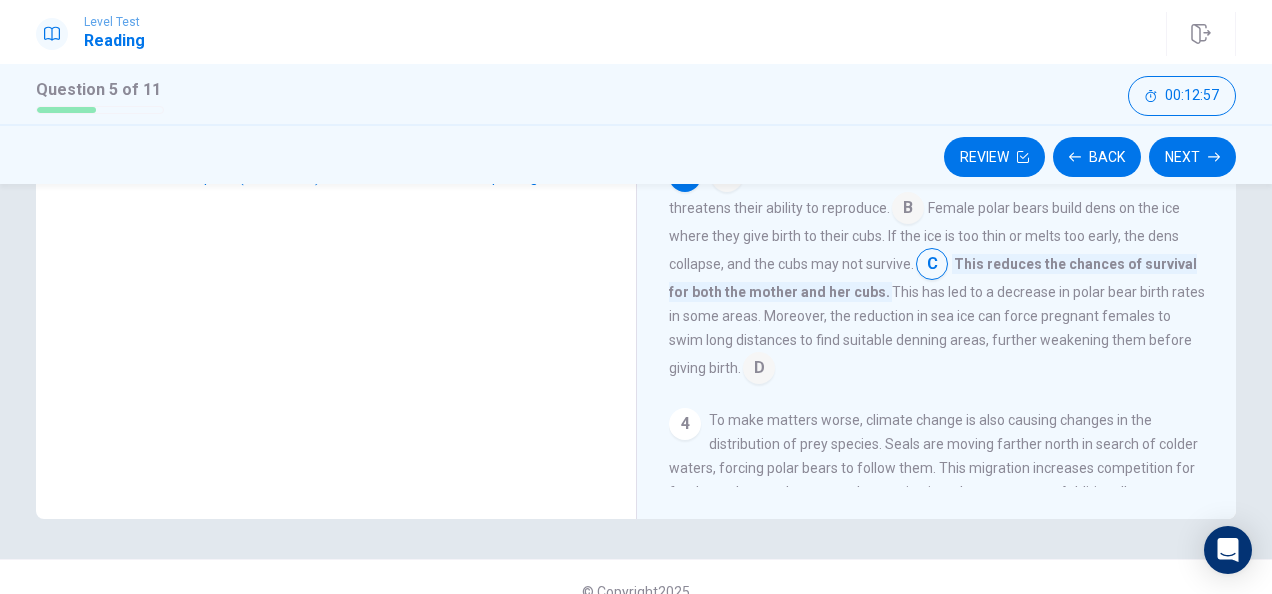 scroll, scrollTop: 300, scrollLeft: 0, axis: vertical 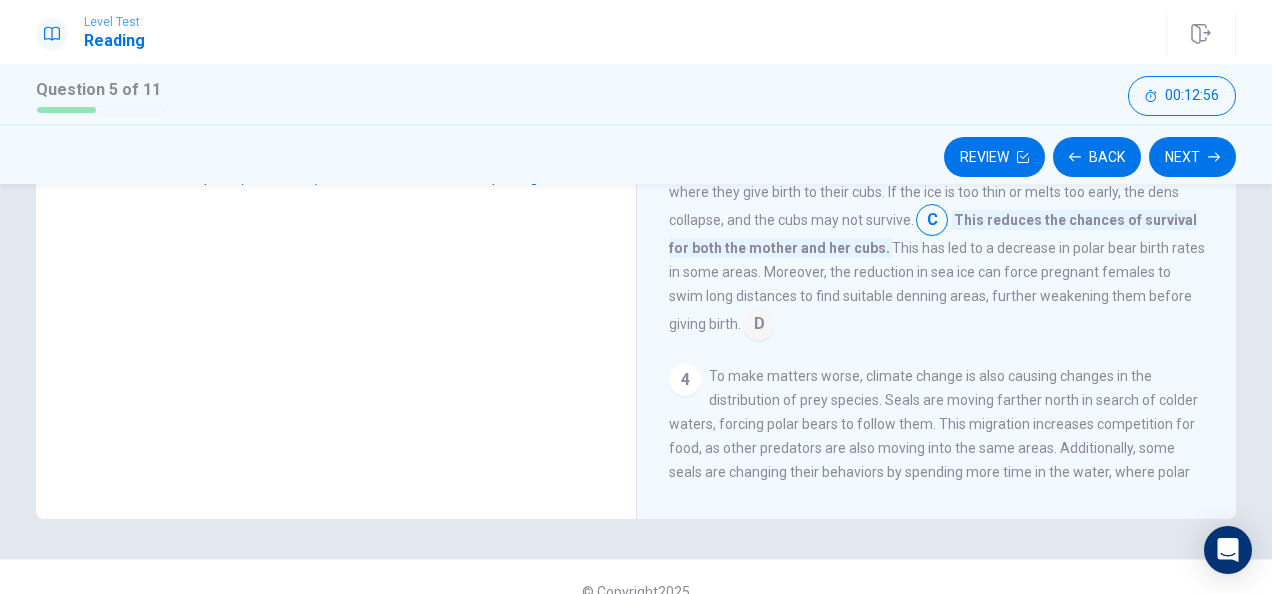 click on "Next" at bounding box center [1192, 157] 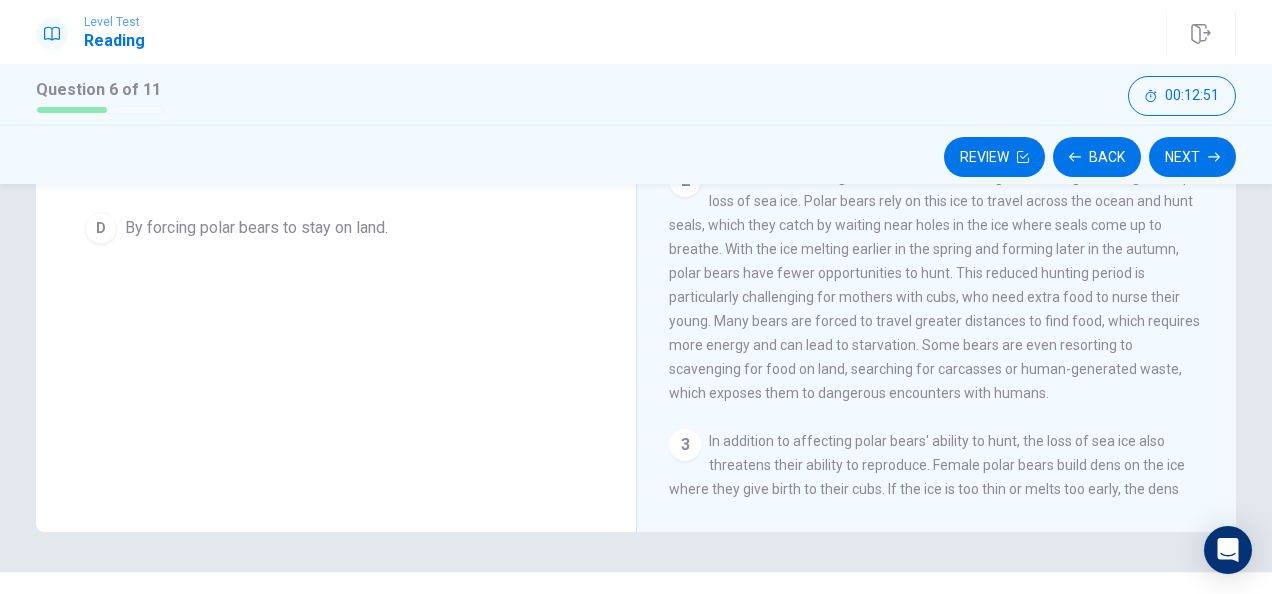 scroll, scrollTop: 400, scrollLeft: 0, axis: vertical 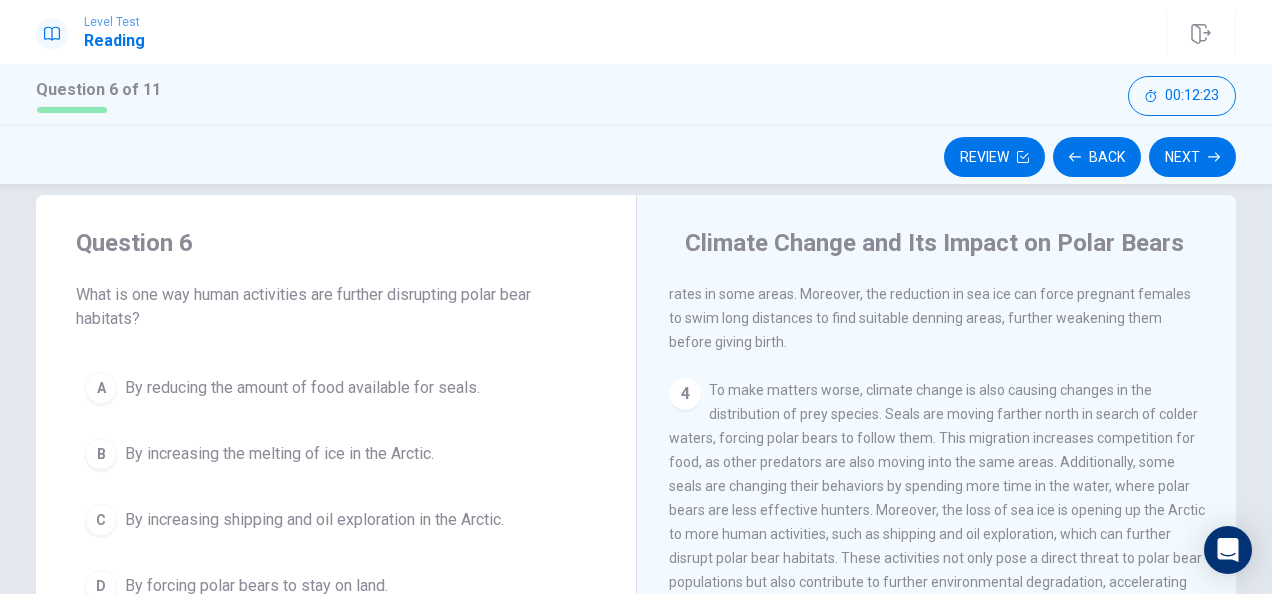 click on "By increasing the melting of ice in the Arctic." at bounding box center (279, 454) 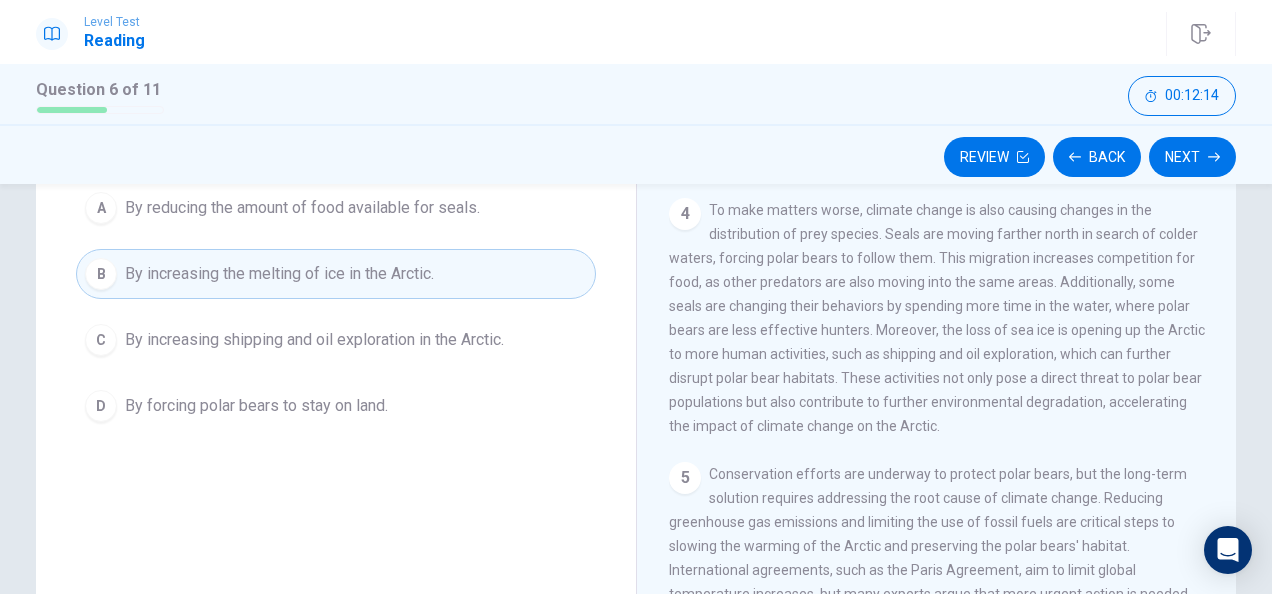 scroll, scrollTop: 429, scrollLeft: 0, axis: vertical 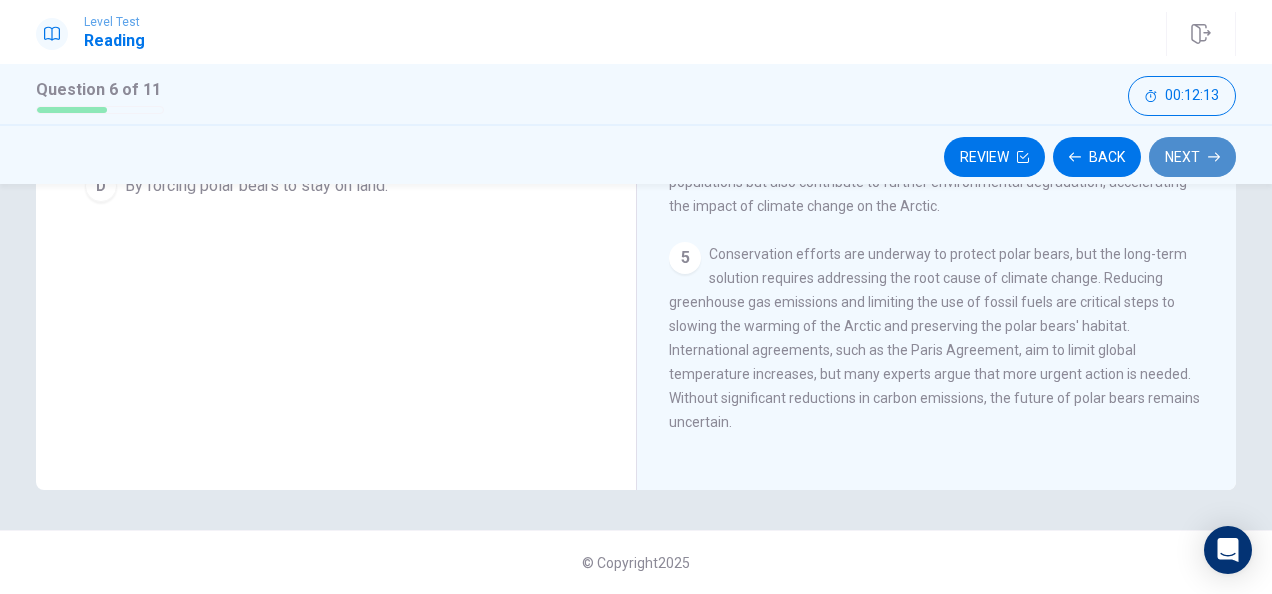 click on "Next" at bounding box center (1192, 157) 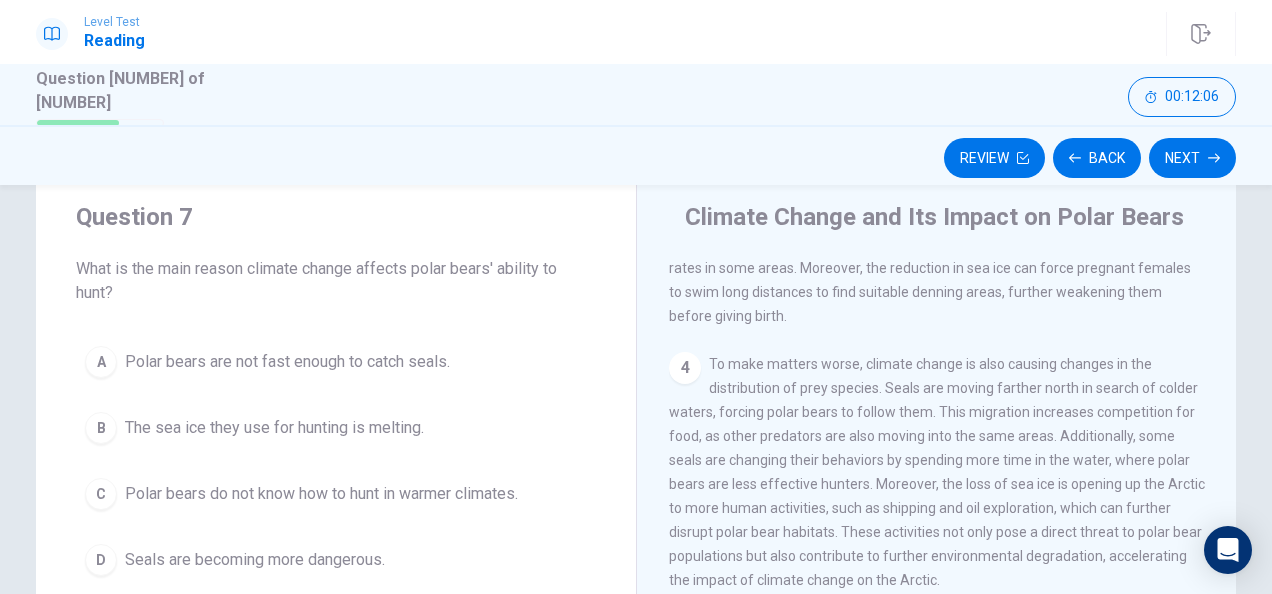 scroll, scrollTop: 100, scrollLeft: 0, axis: vertical 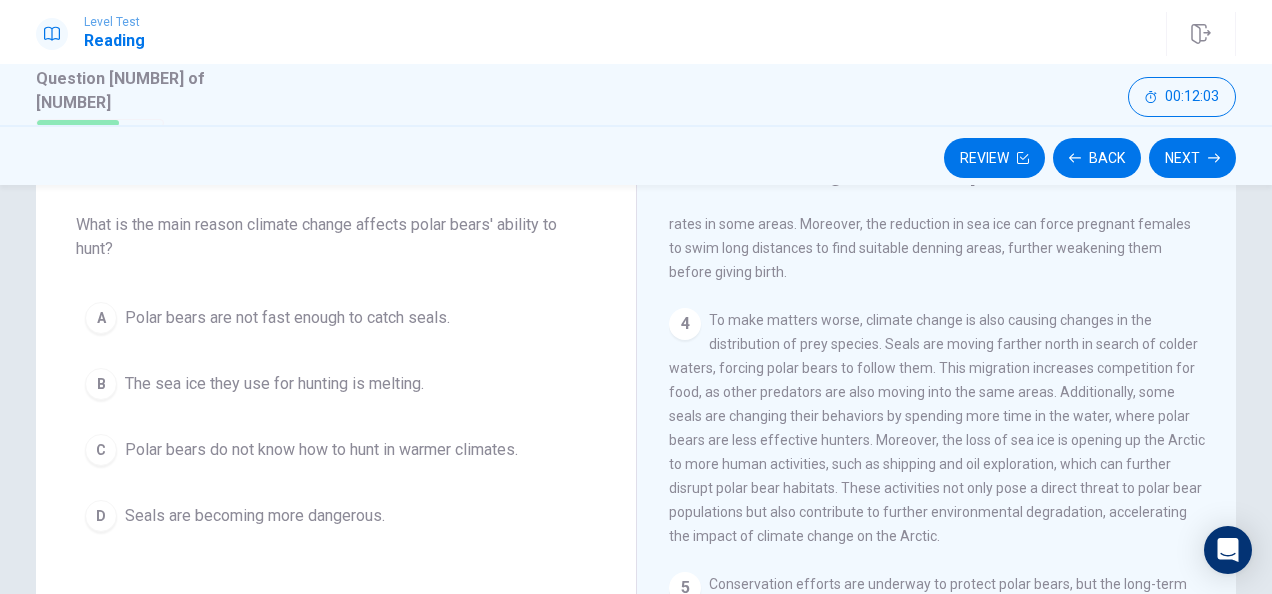 click on "The sea ice they use for hunting is melting." at bounding box center [274, 384] 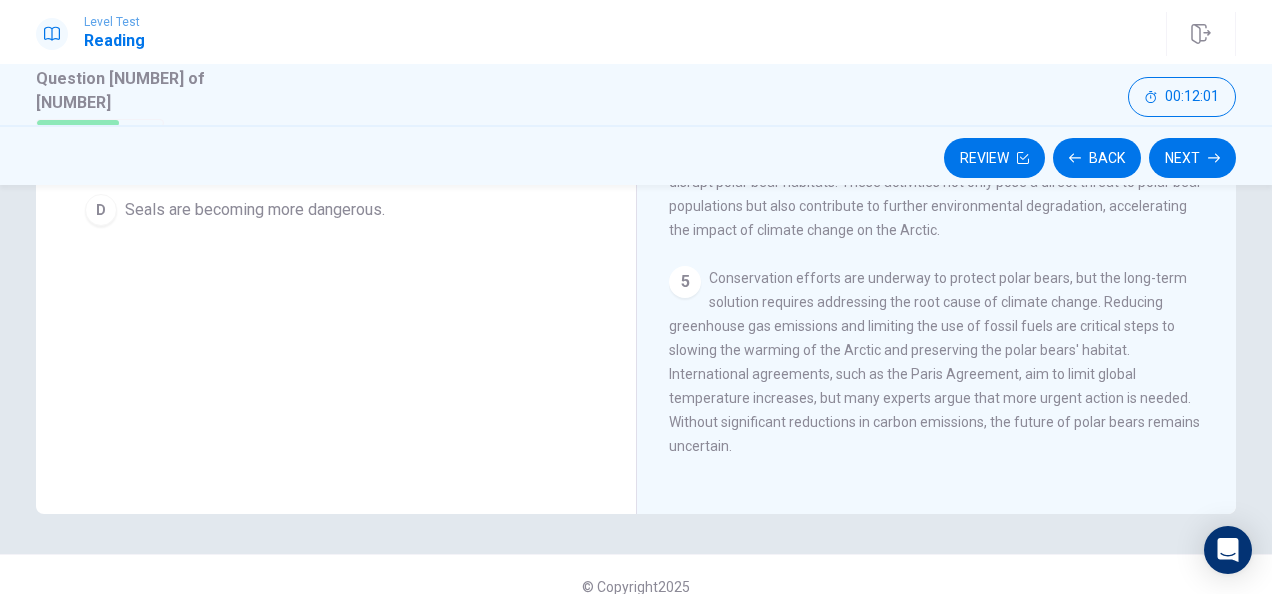 scroll, scrollTop: 429, scrollLeft: 0, axis: vertical 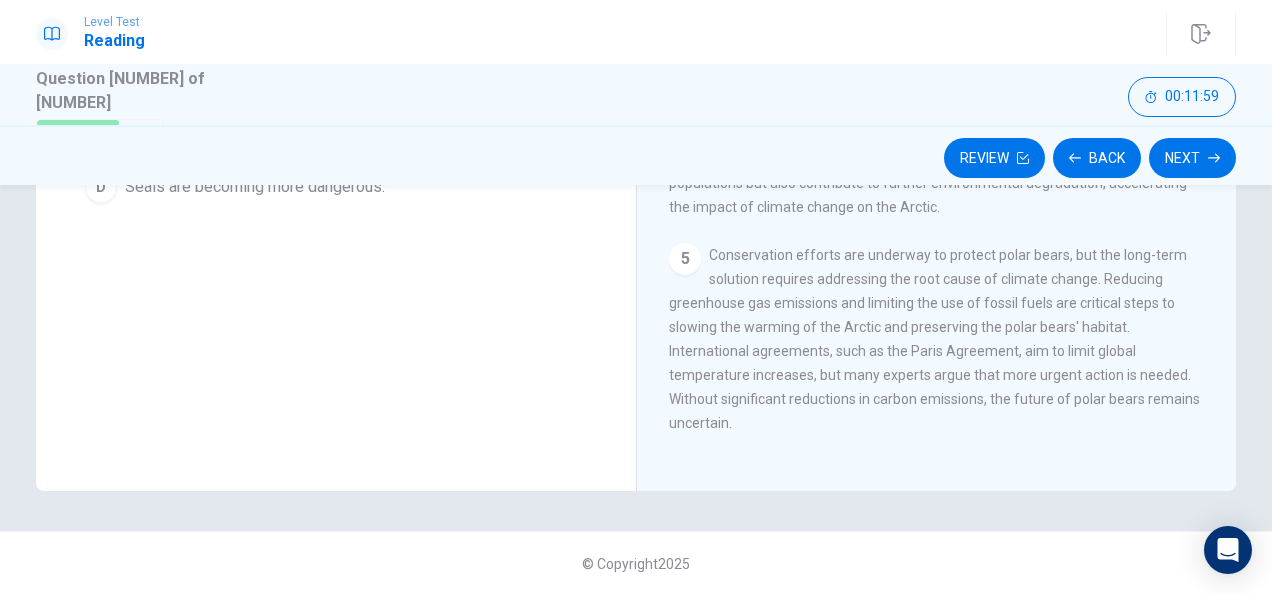 click on "Next" at bounding box center [1192, 158] 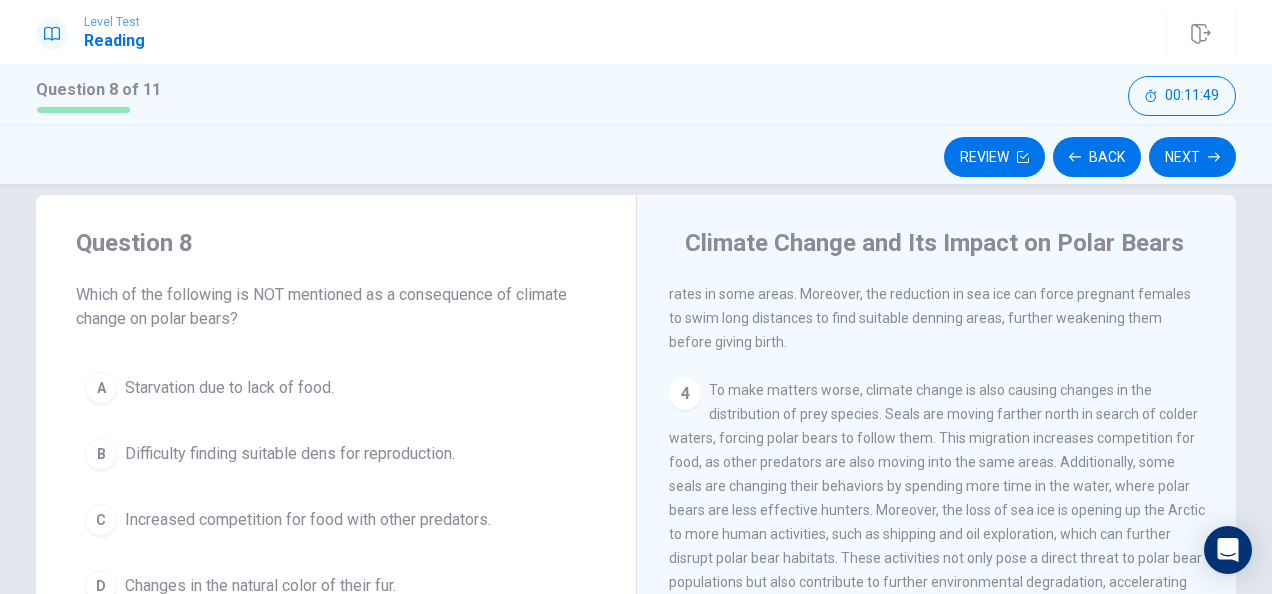 scroll, scrollTop: 129, scrollLeft: 0, axis: vertical 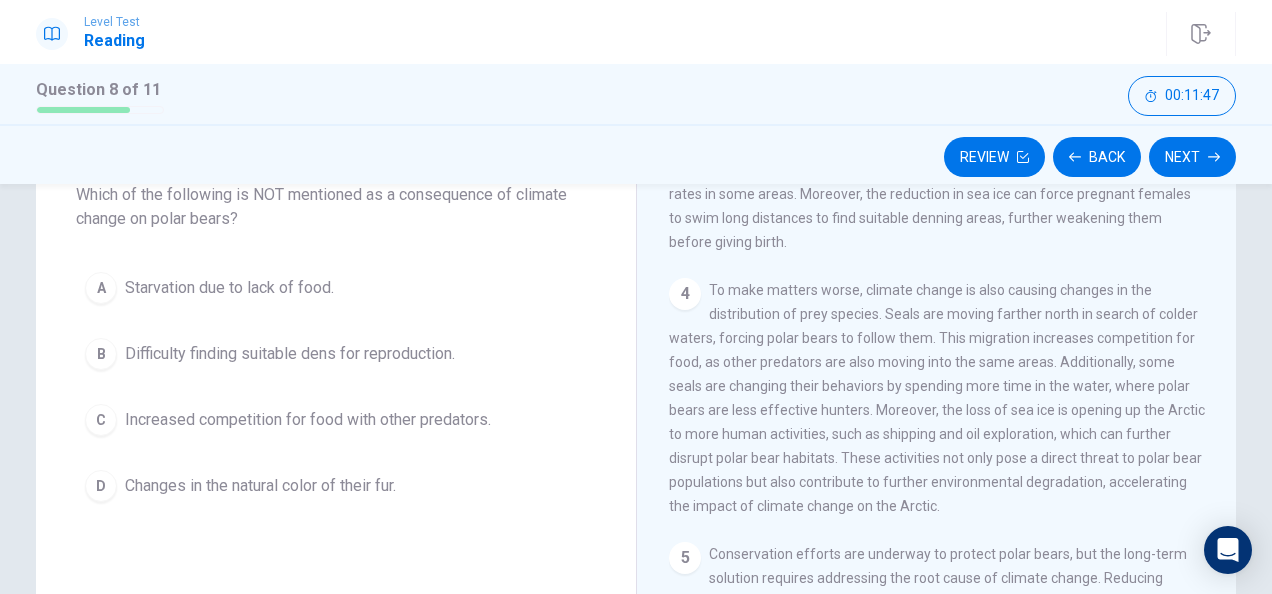 click on "Changes in the natural color of their fur." at bounding box center (260, 486) 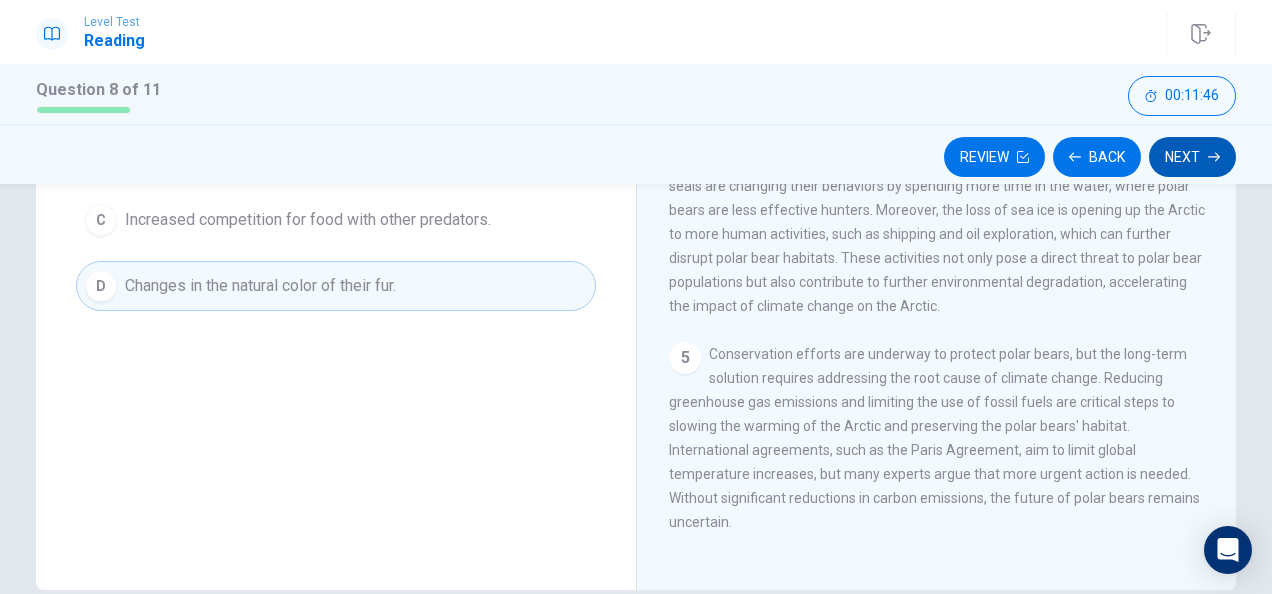 click on "Next" at bounding box center (1192, 157) 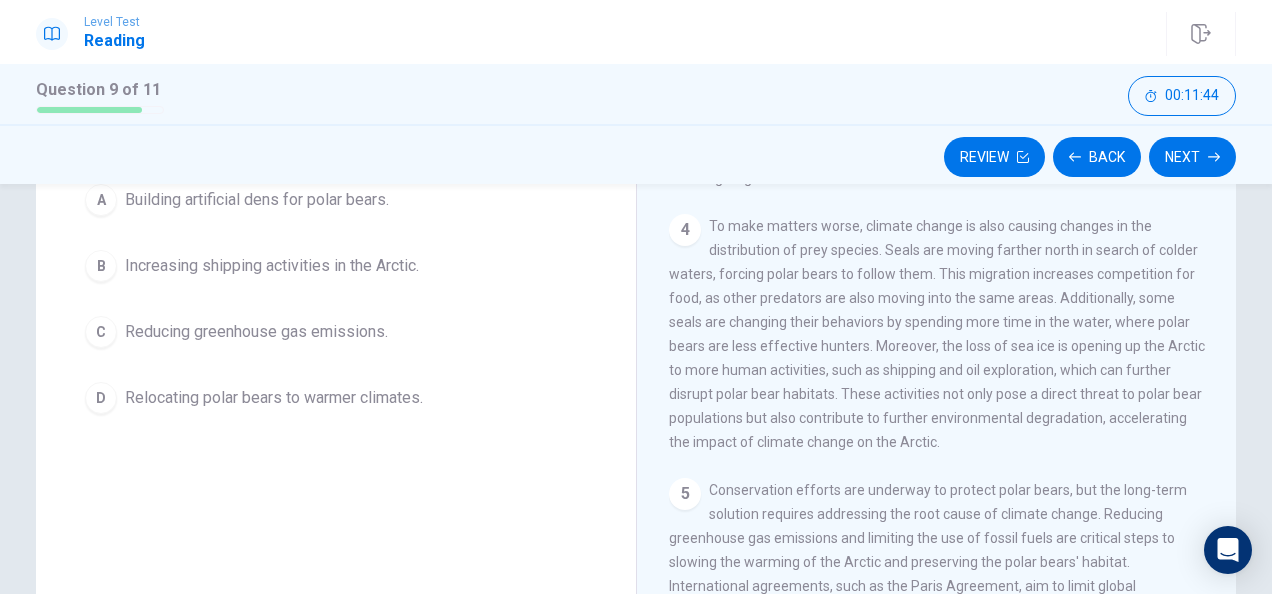 scroll, scrollTop: 5, scrollLeft: 0, axis: vertical 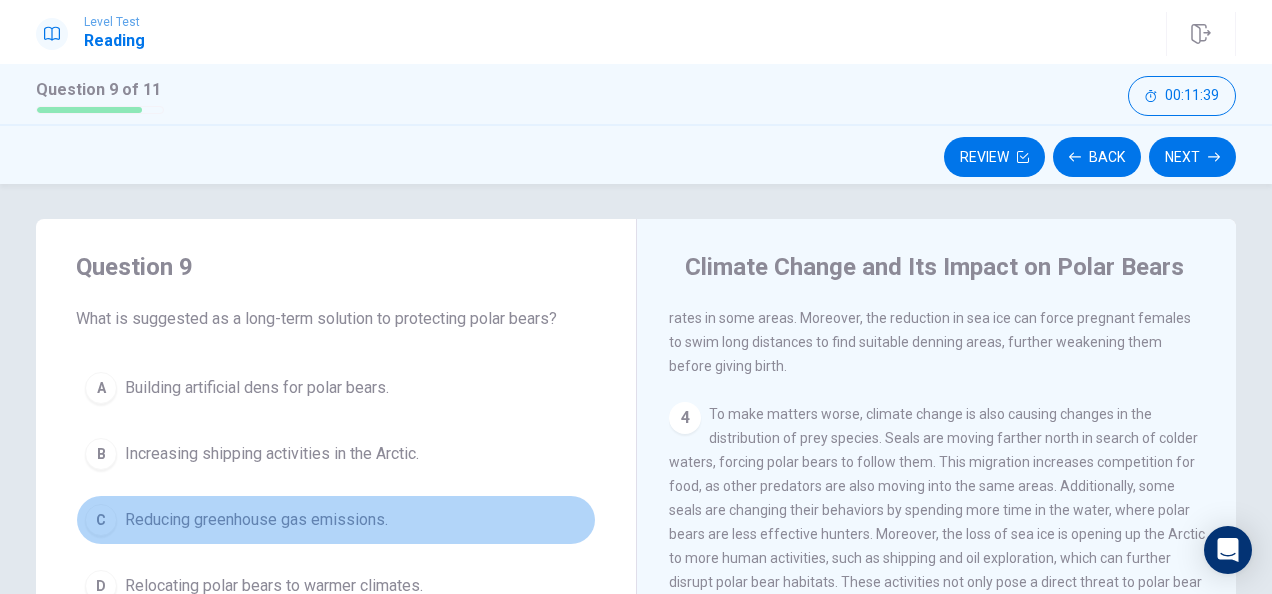 click on "Reducing greenhouse gas emissions." at bounding box center (256, 520) 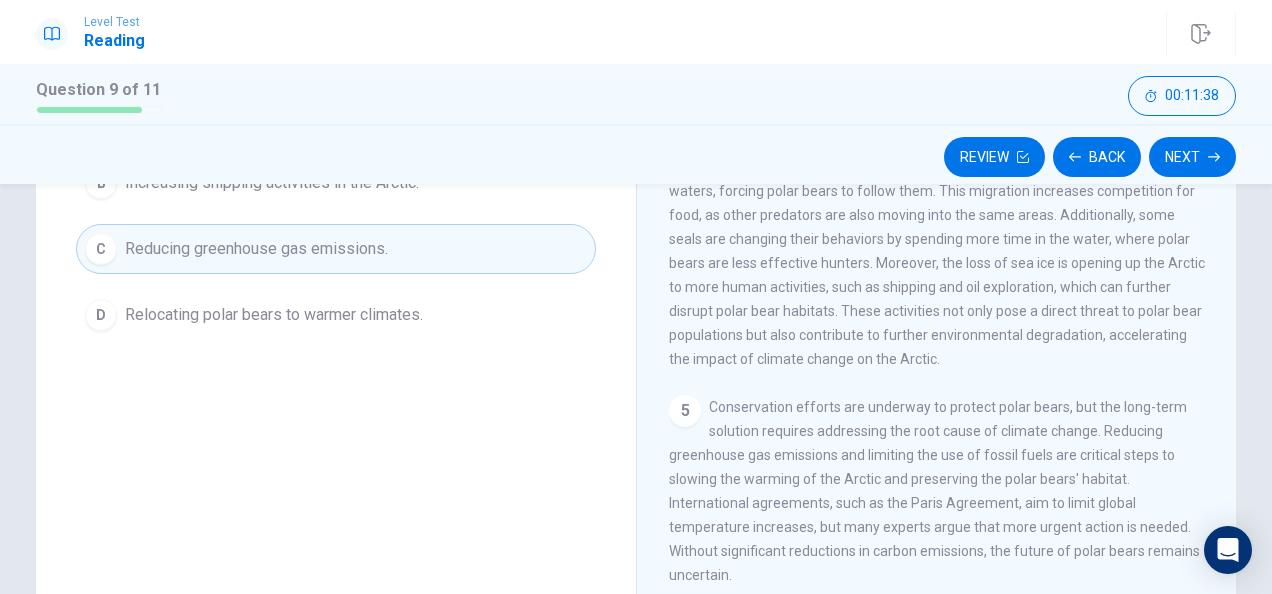 scroll, scrollTop: 305, scrollLeft: 0, axis: vertical 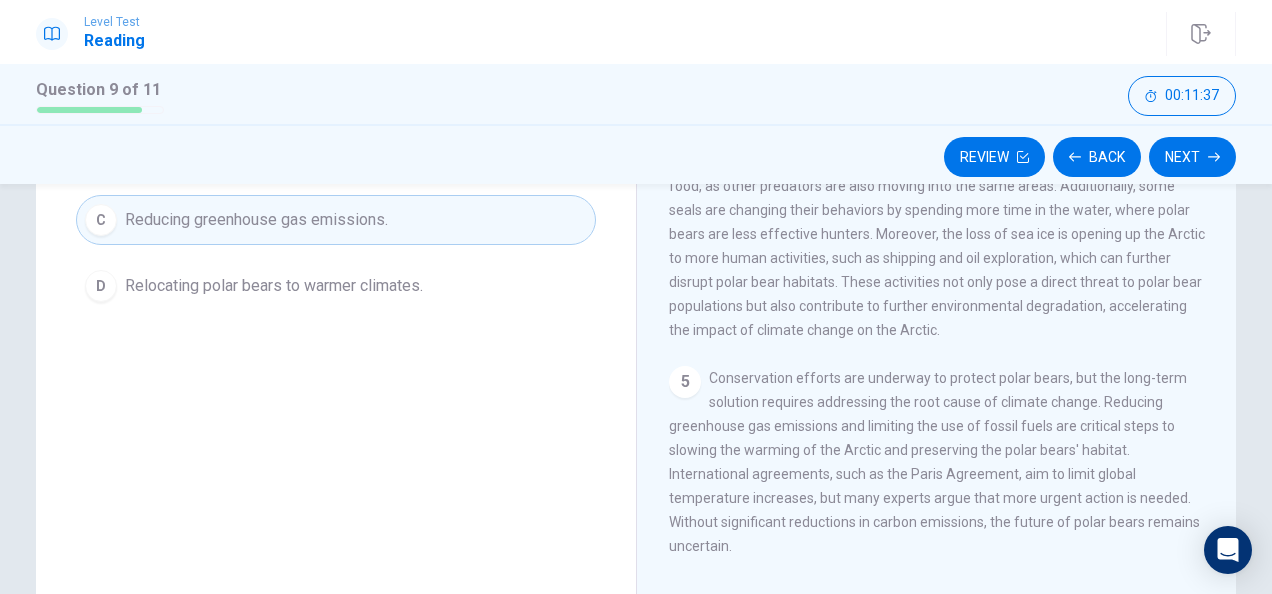 click on "Next" at bounding box center [1192, 157] 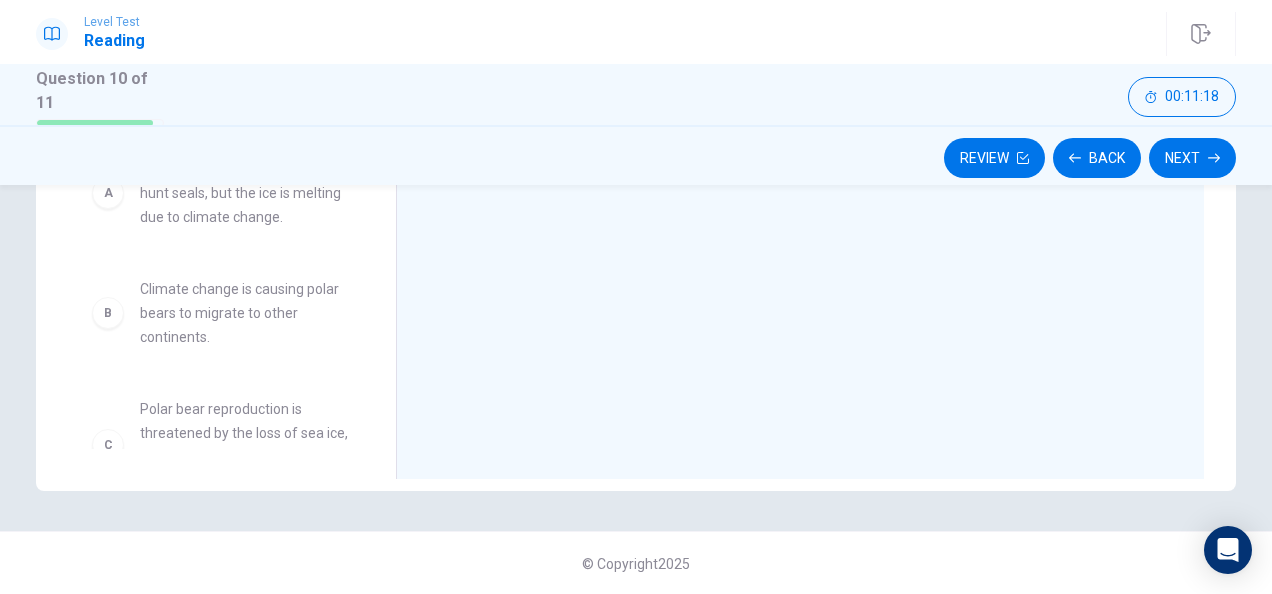 scroll, scrollTop: 229, scrollLeft: 0, axis: vertical 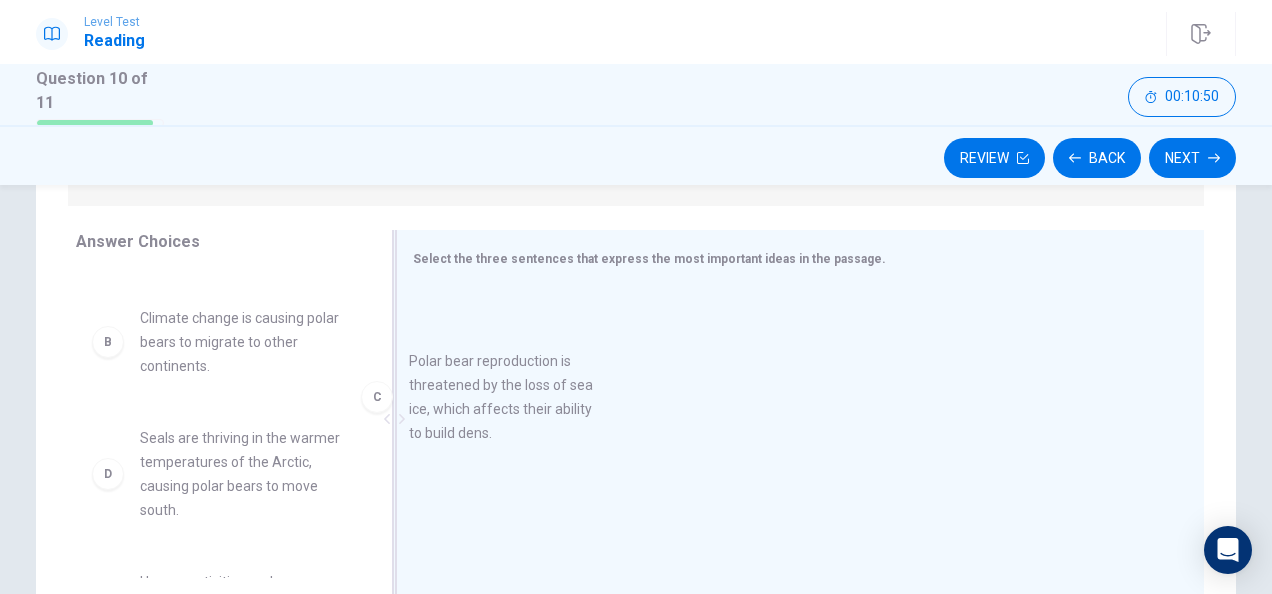 drag, startPoint x: 268, startPoint y: 488, endPoint x: 550, endPoint y: 412, distance: 292.06165 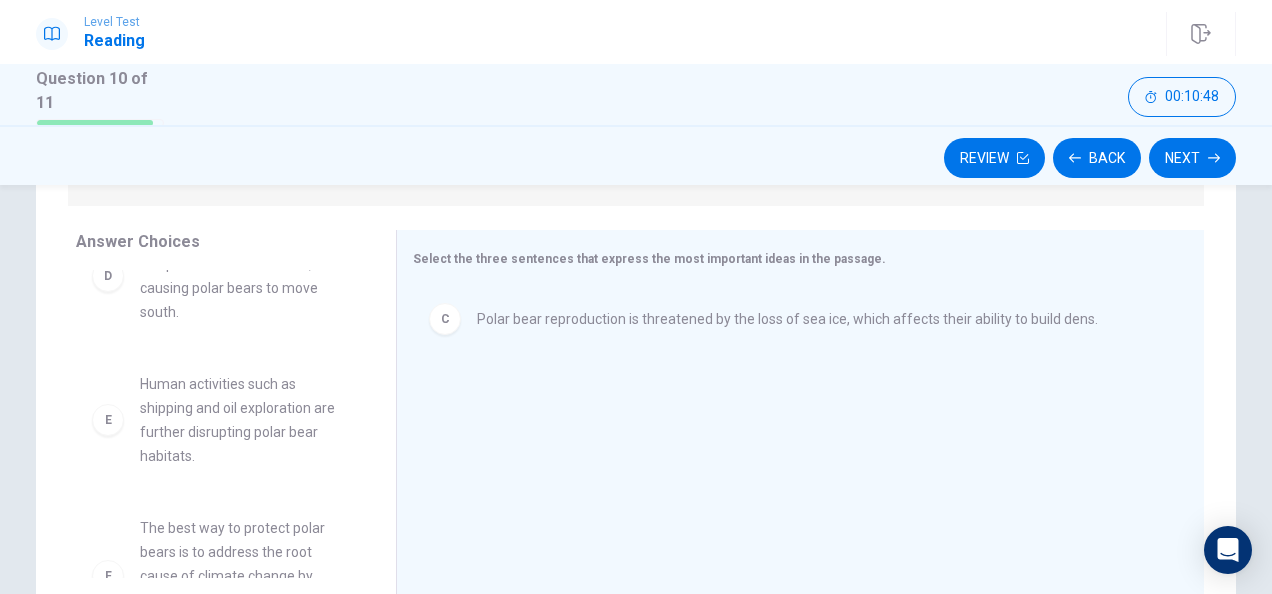 scroll, scrollTop: 300, scrollLeft: 0, axis: vertical 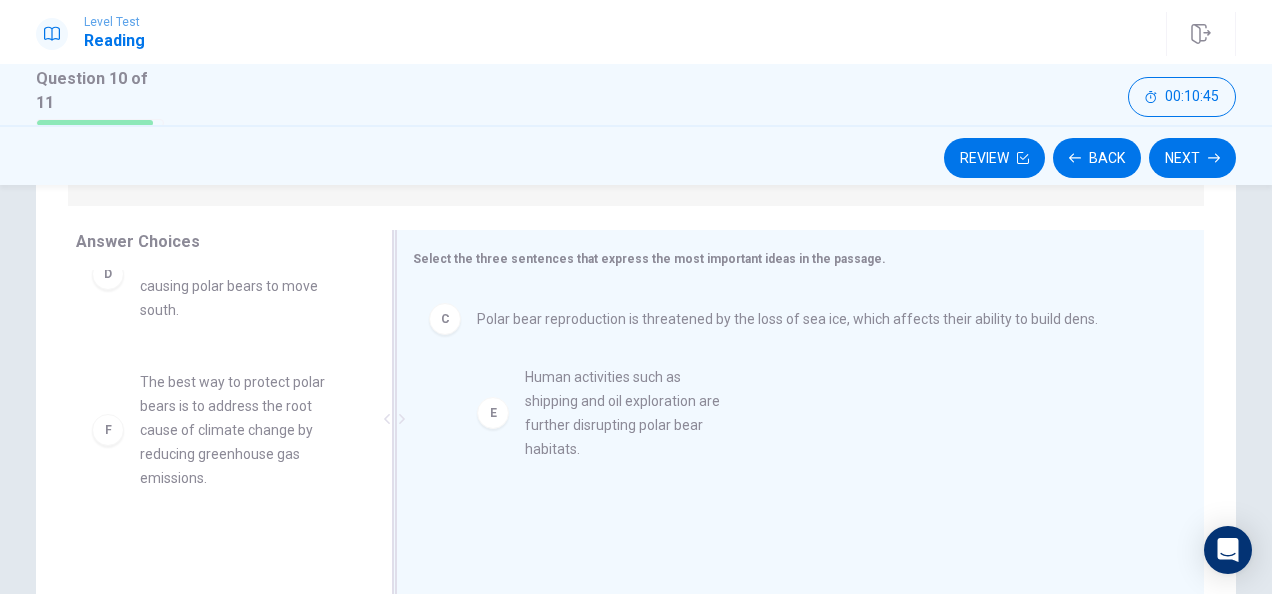 drag, startPoint x: 241, startPoint y: 427, endPoint x: 646, endPoint y: 424, distance: 405.0111 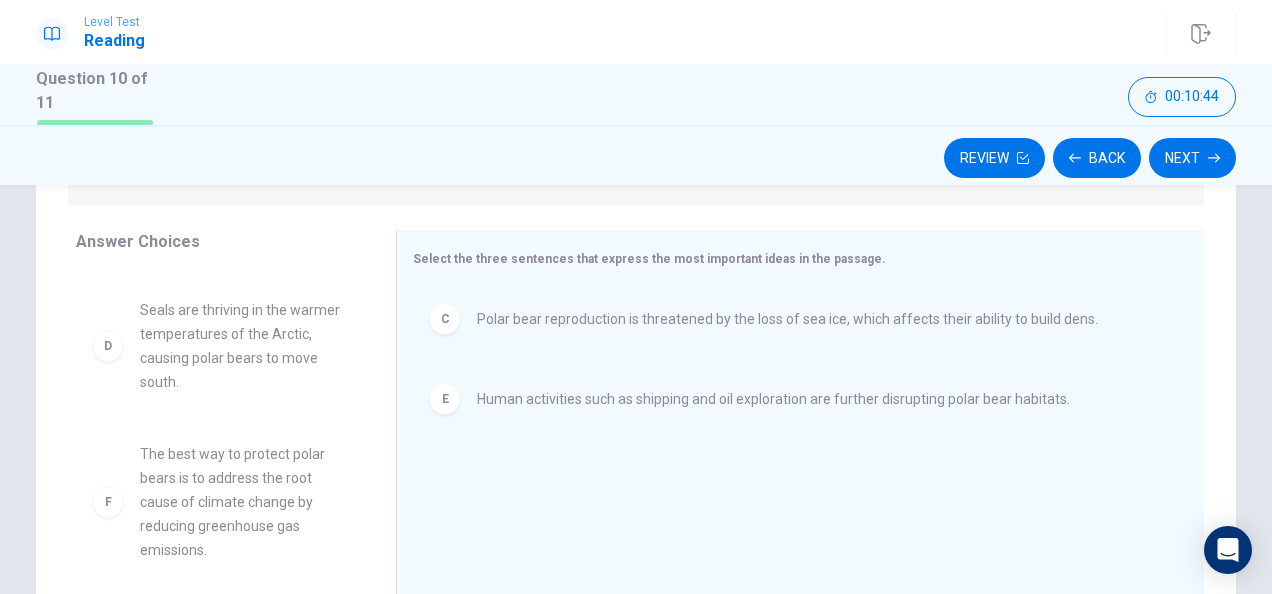scroll, scrollTop: 228, scrollLeft: 0, axis: vertical 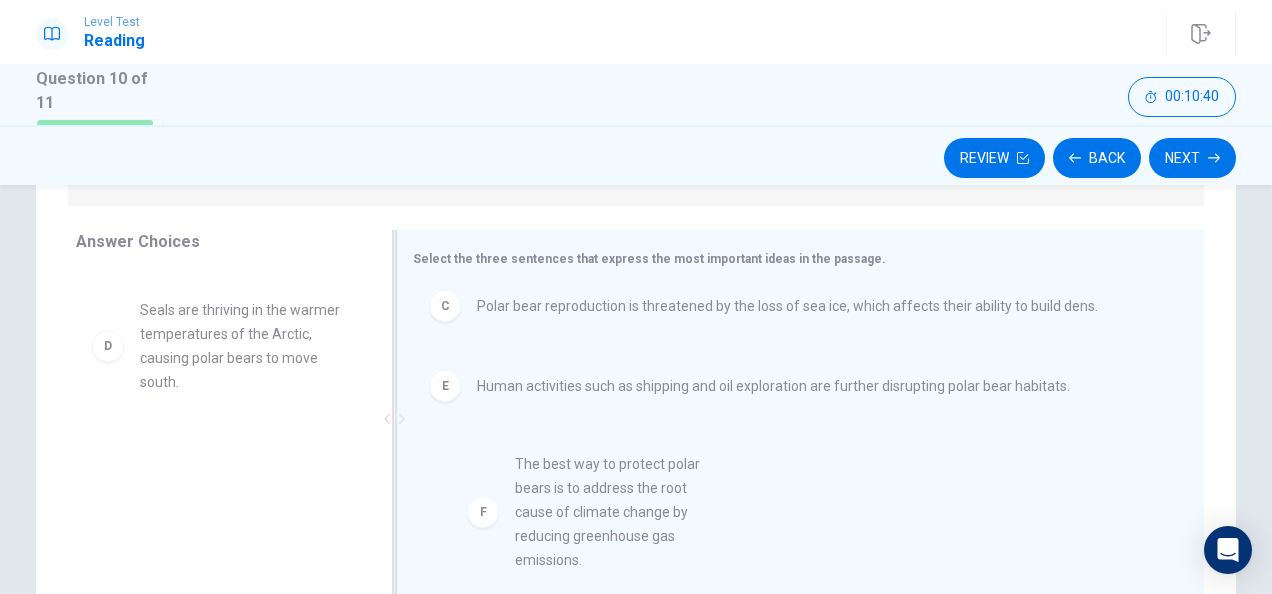 drag, startPoint x: 220, startPoint y: 532, endPoint x: 544, endPoint y: 540, distance: 324.09875 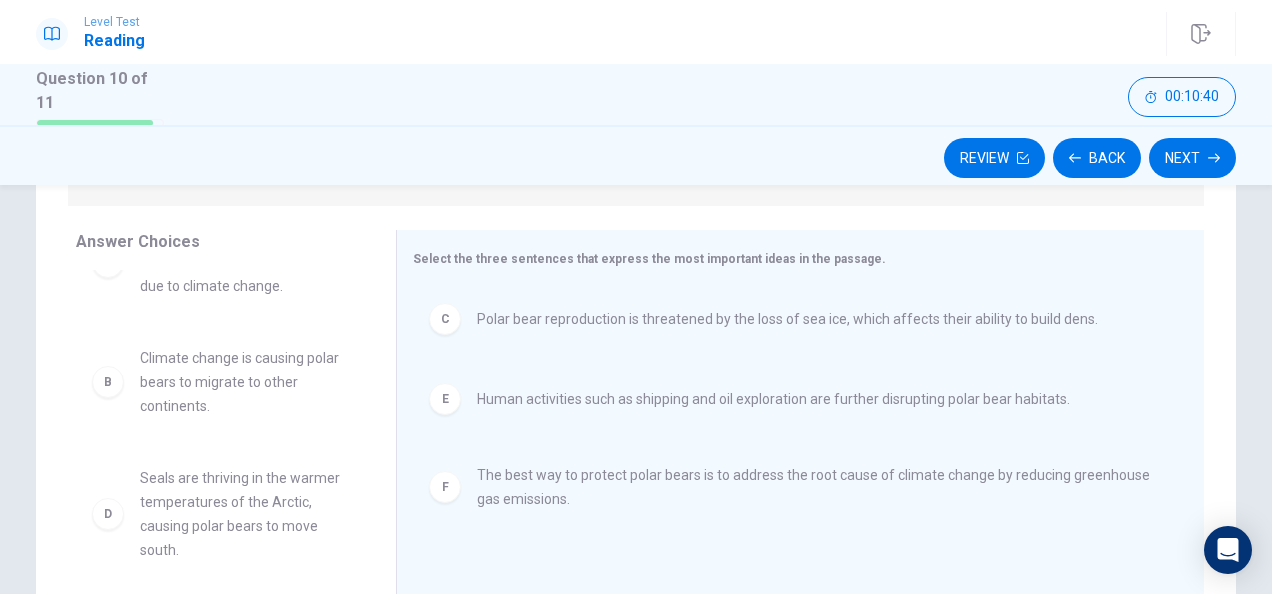 scroll, scrollTop: 0, scrollLeft: 0, axis: both 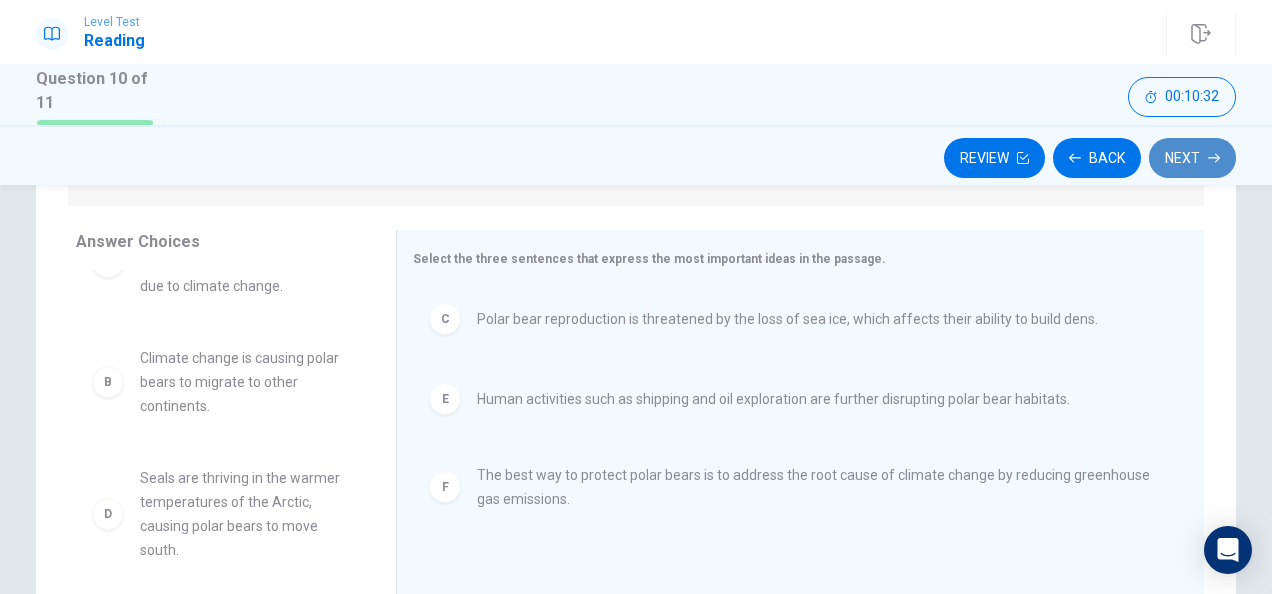 click on "Next" at bounding box center [1192, 158] 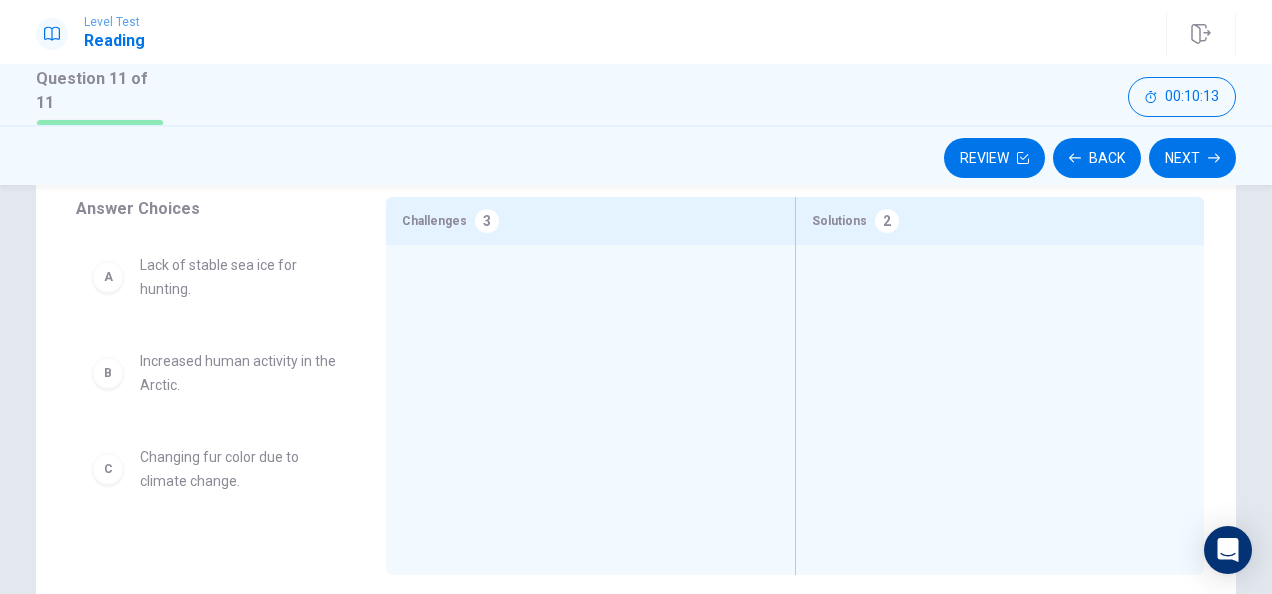 scroll, scrollTop: 200, scrollLeft: 0, axis: vertical 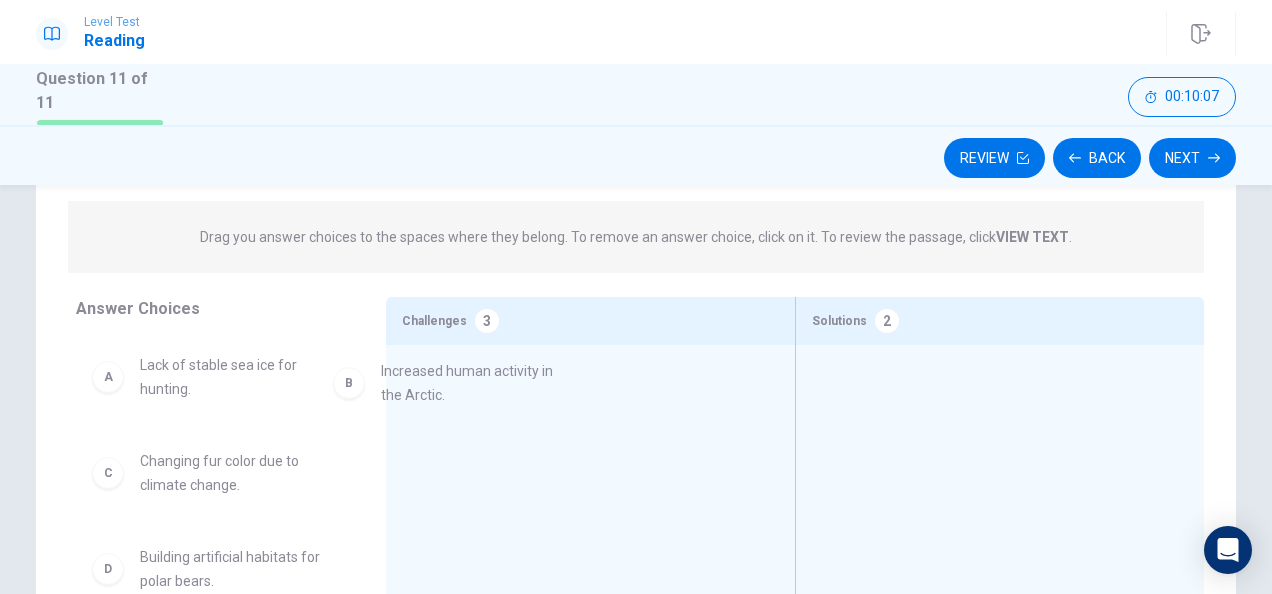 drag, startPoint x: 207, startPoint y: 479, endPoint x: 470, endPoint y: 384, distance: 279.6319 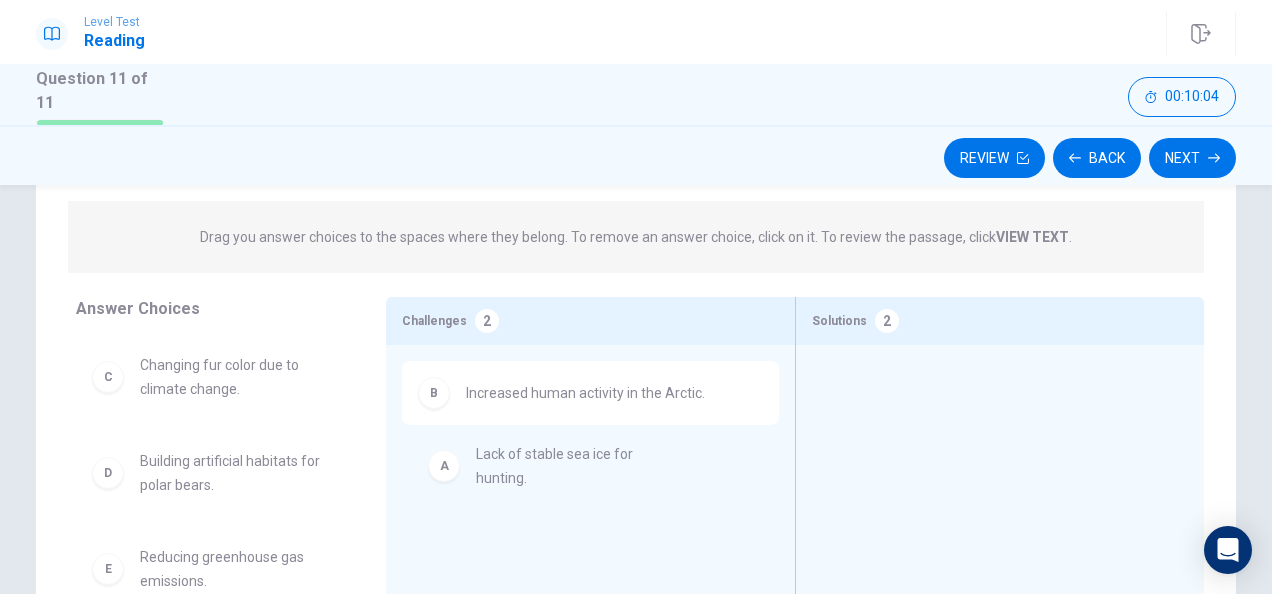 drag, startPoint x: 213, startPoint y: 379, endPoint x: 558, endPoint y: 474, distance: 357.84076 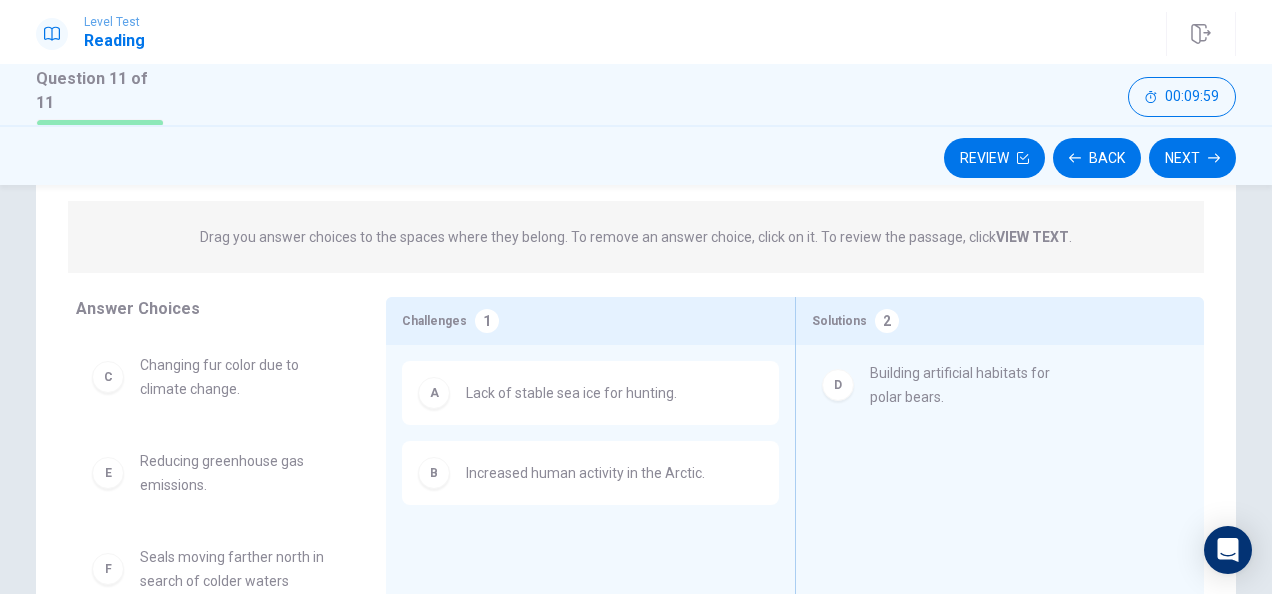 drag, startPoint x: 260, startPoint y: 471, endPoint x: 1003, endPoint y: 382, distance: 748.31146 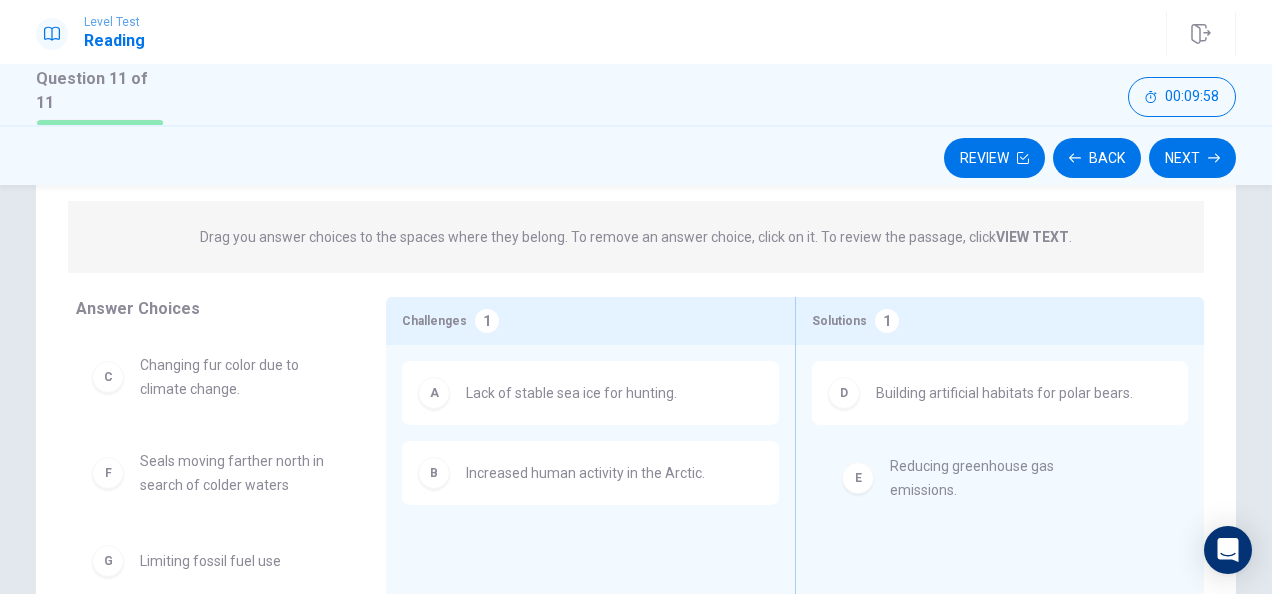 drag, startPoint x: 198, startPoint y: 482, endPoint x: 960, endPoint y: 490, distance: 762.042 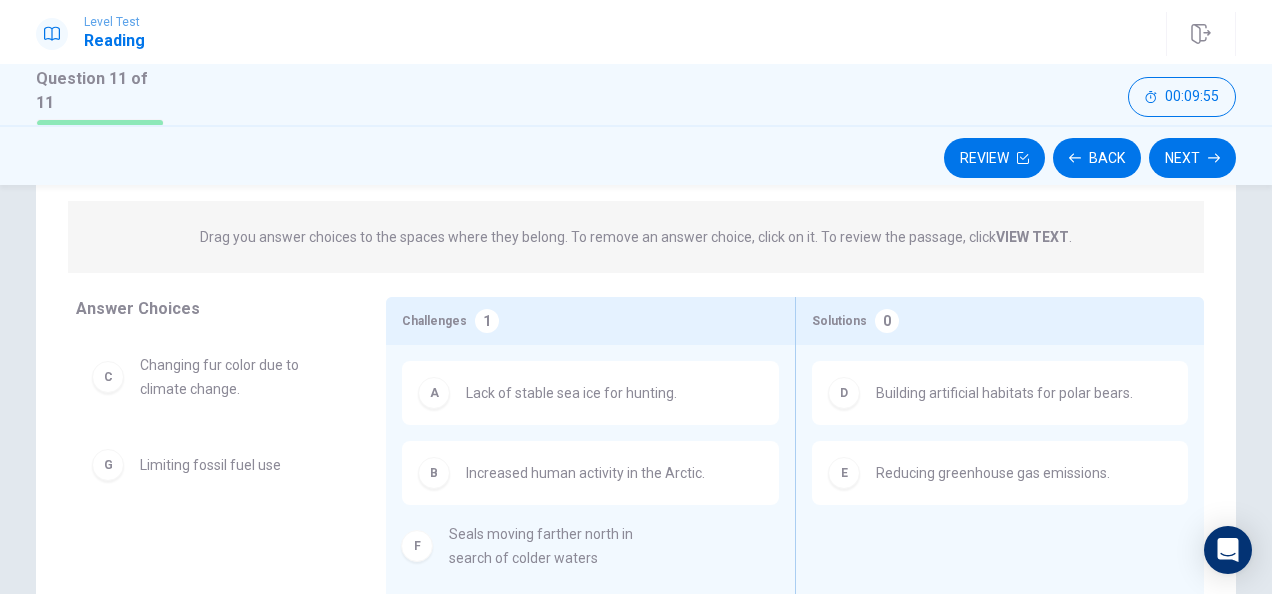 drag, startPoint x: 231, startPoint y: 481, endPoint x: 590, endPoint y: 555, distance: 366.5474 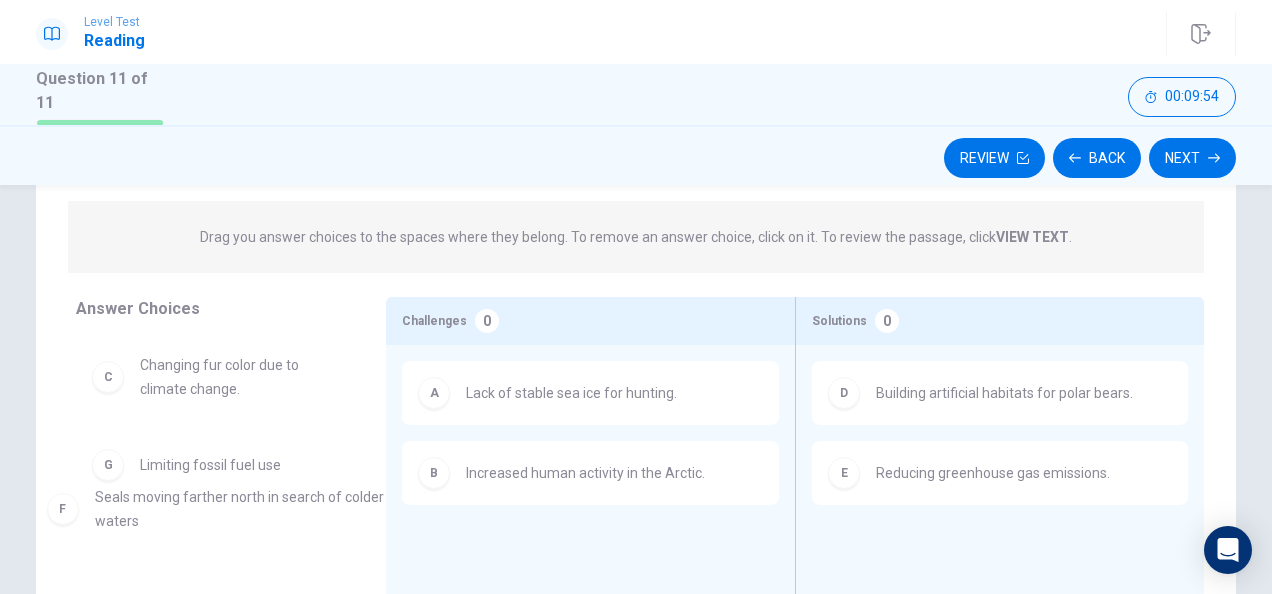 drag, startPoint x: 504, startPoint y: 556, endPoint x: 125, endPoint y: 508, distance: 382.0275 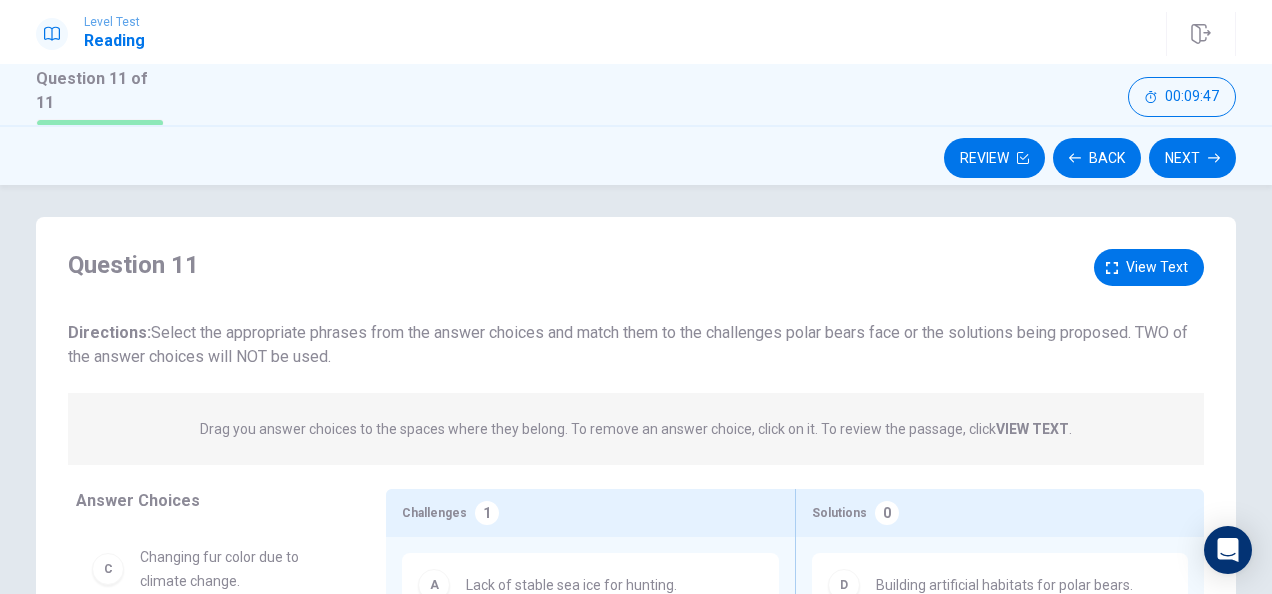 scroll, scrollTop: 0, scrollLeft: 0, axis: both 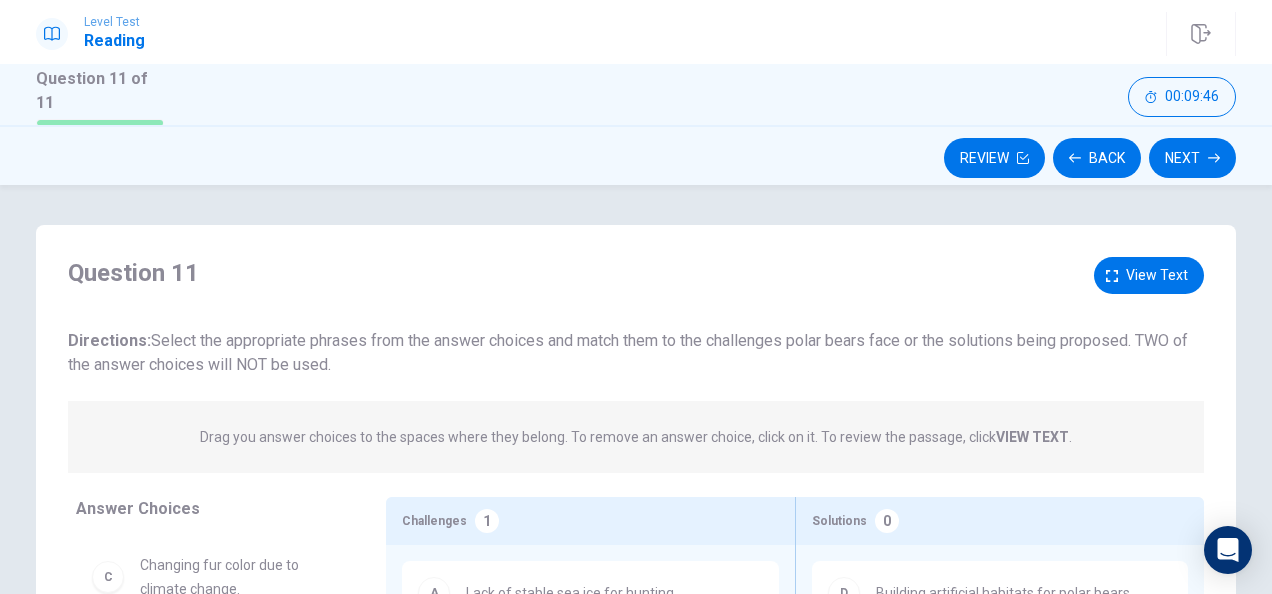 click on "VIEW TEXT" at bounding box center (1032, 437) 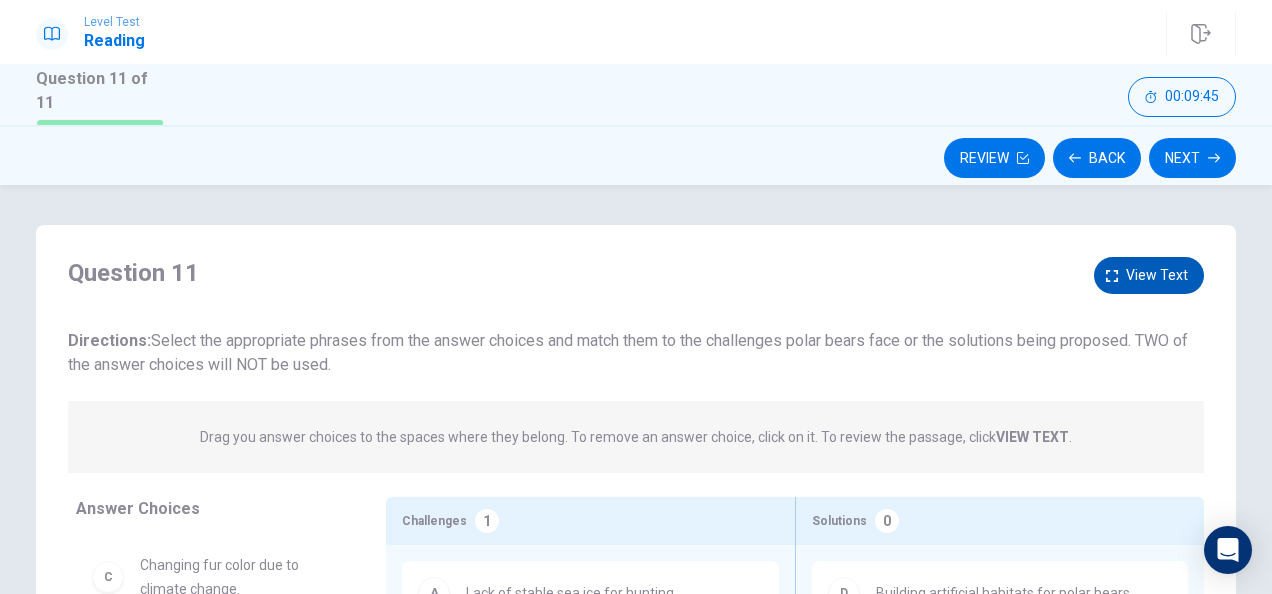 click on "View text" at bounding box center (1157, 275) 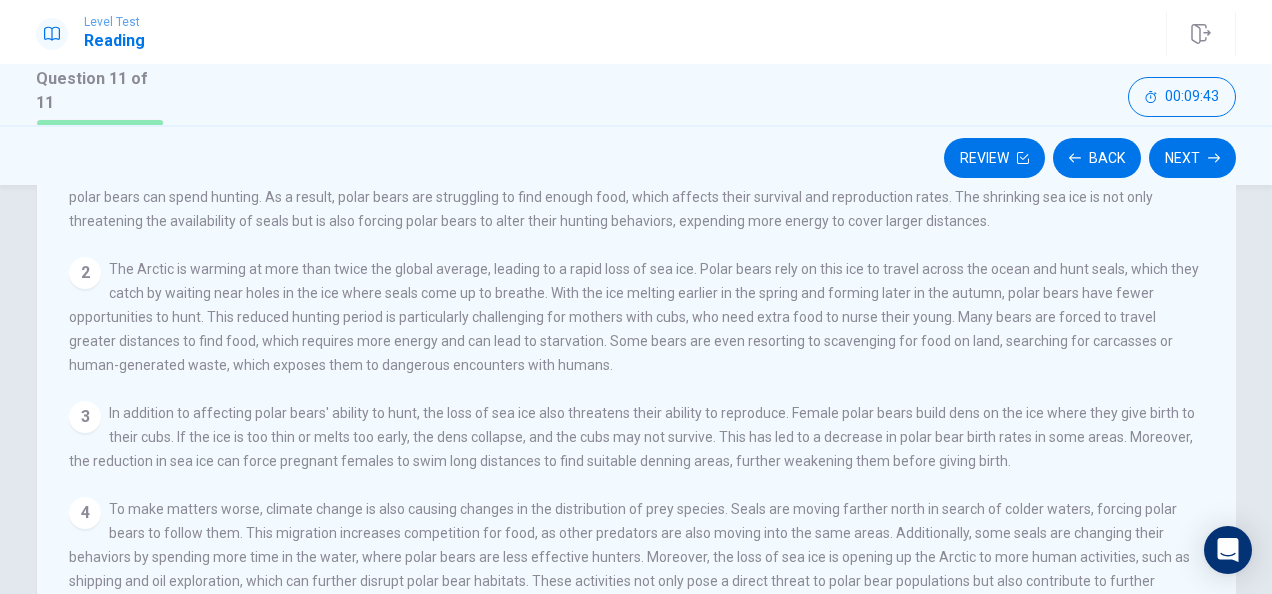 scroll, scrollTop: 300, scrollLeft: 0, axis: vertical 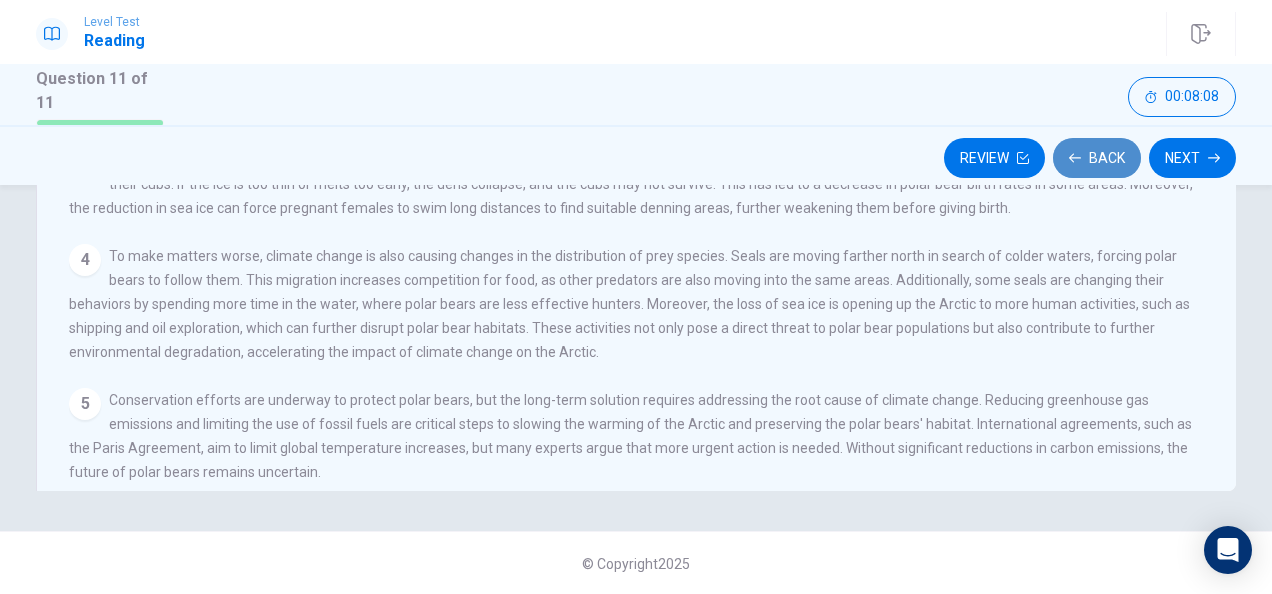 click on "Back" at bounding box center (1097, 158) 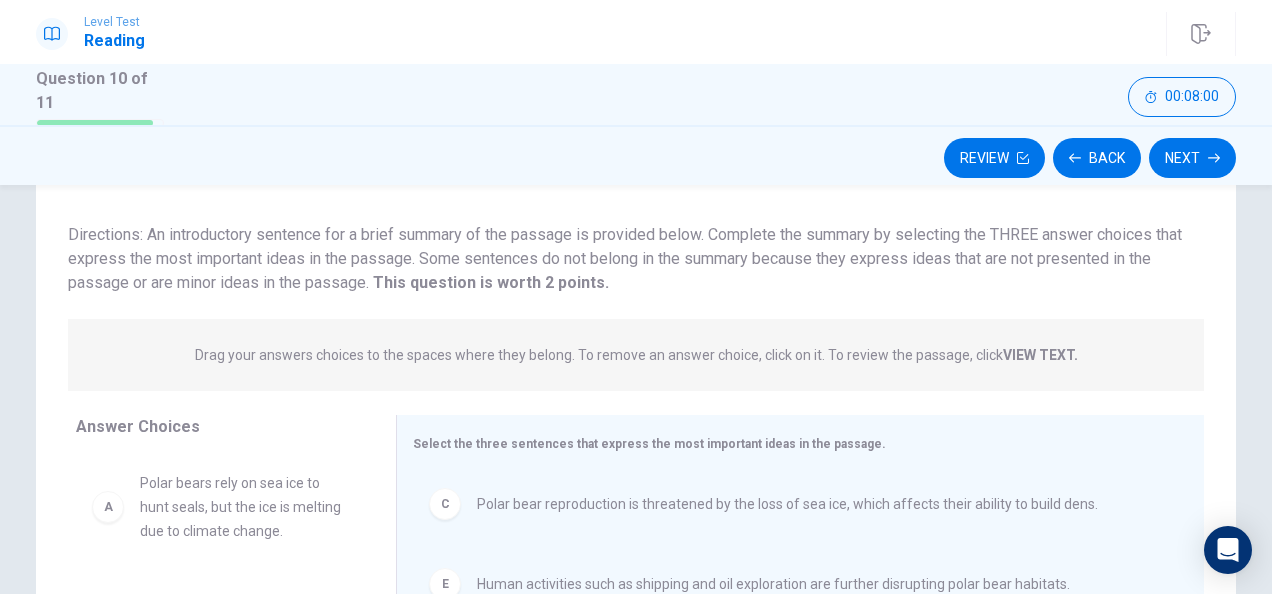 scroll, scrollTop: 0, scrollLeft: 0, axis: both 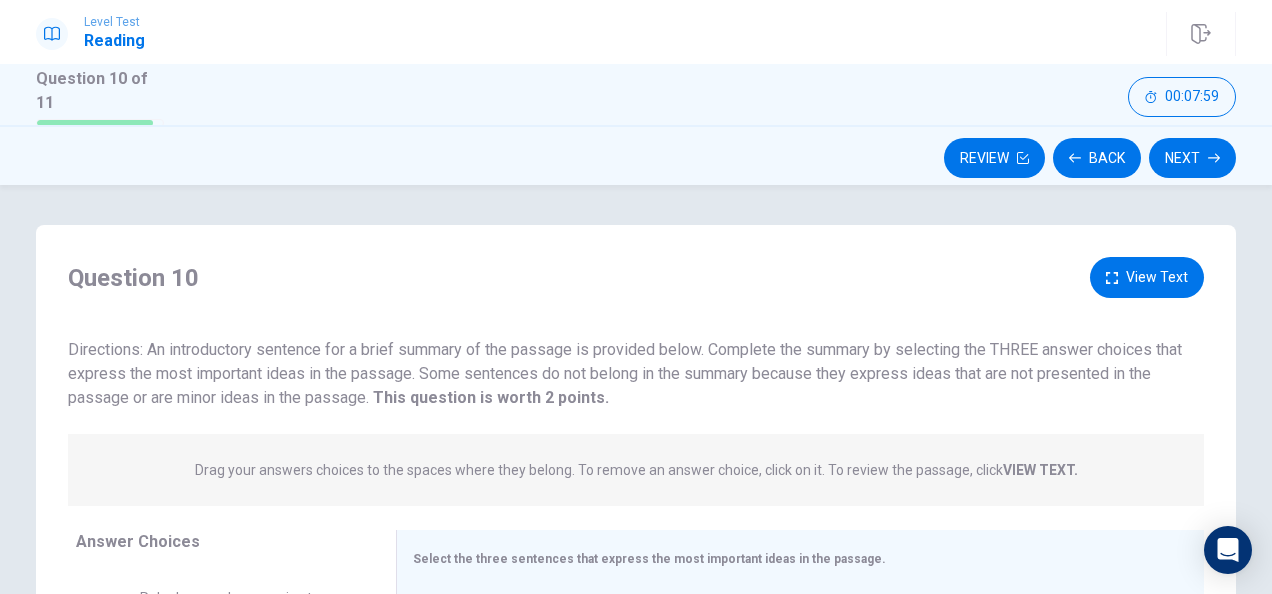 click on "Next" at bounding box center (1192, 158) 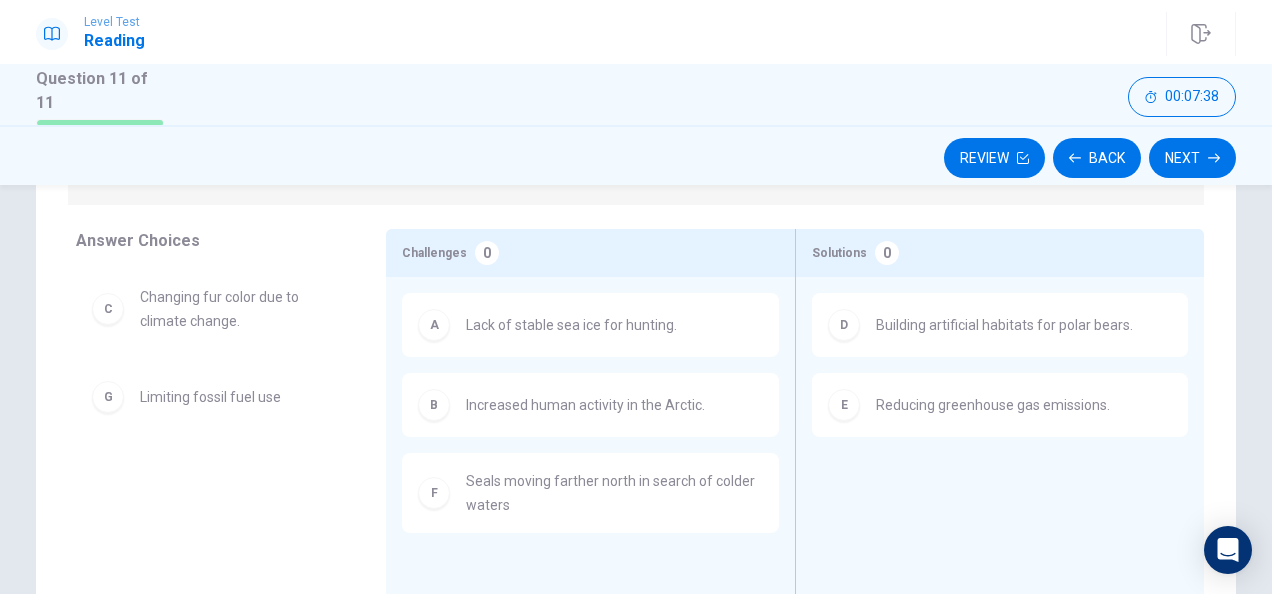 scroll, scrollTop: 300, scrollLeft: 0, axis: vertical 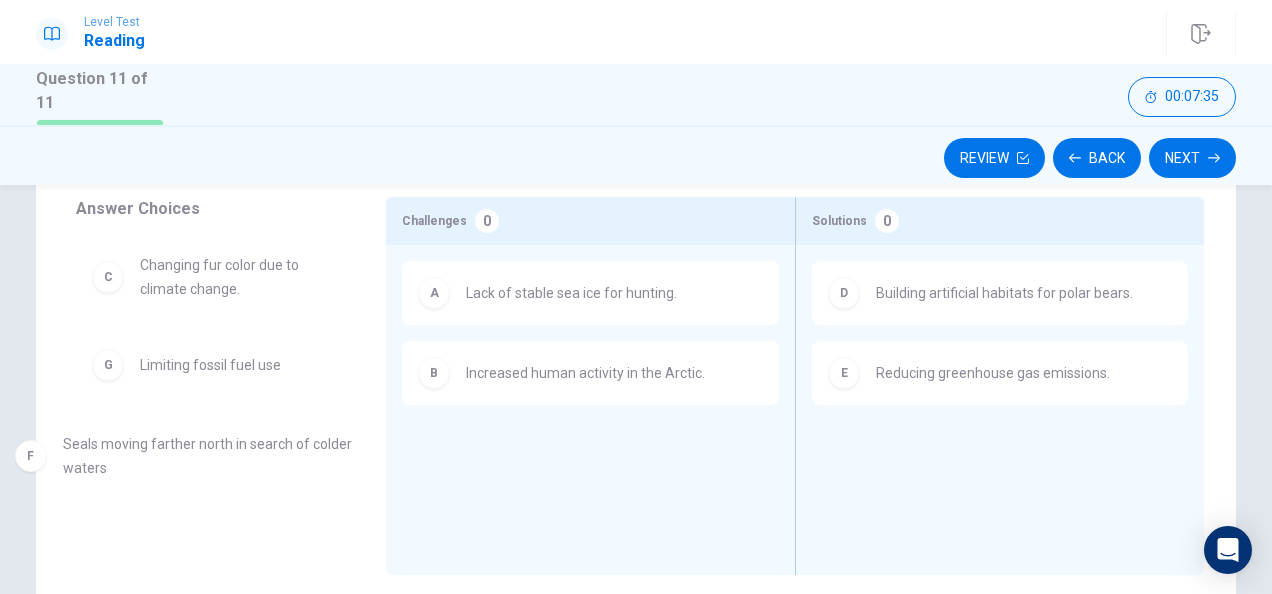 drag, startPoint x: 501, startPoint y: 475, endPoint x: 154, endPoint y: 461, distance: 347.28232 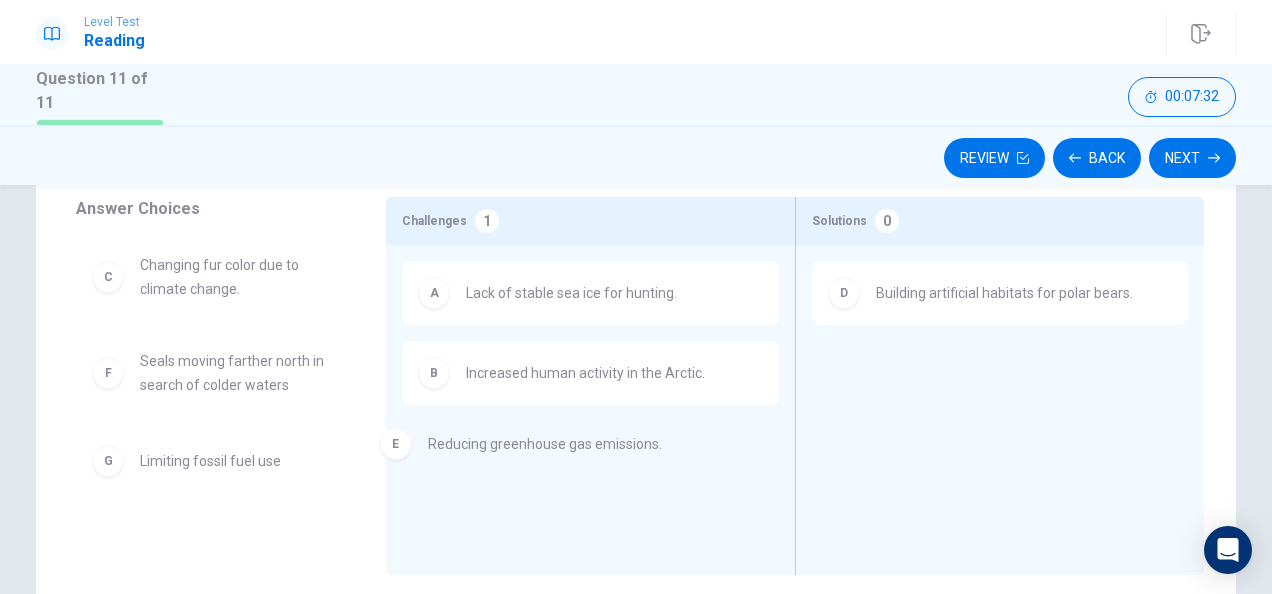 drag, startPoint x: 904, startPoint y: 392, endPoint x: 458, endPoint y: 470, distance: 452.76926 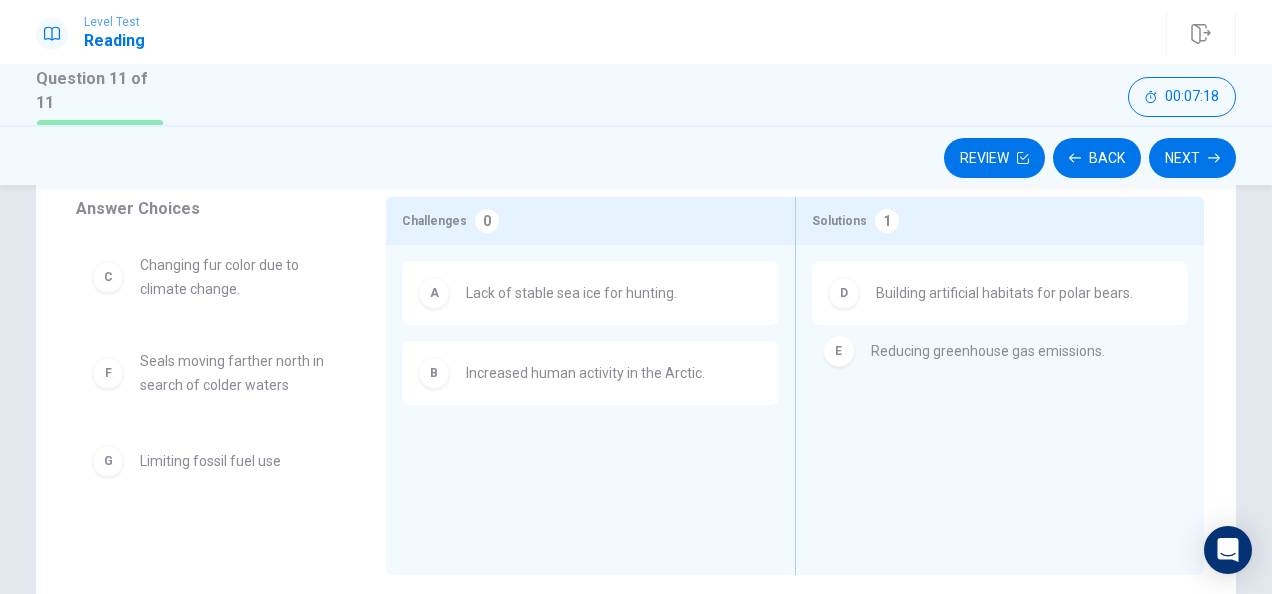 drag, startPoint x: 493, startPoint y: 474, endPoint x: 906, endPoint y: 380, distance: 423.5623 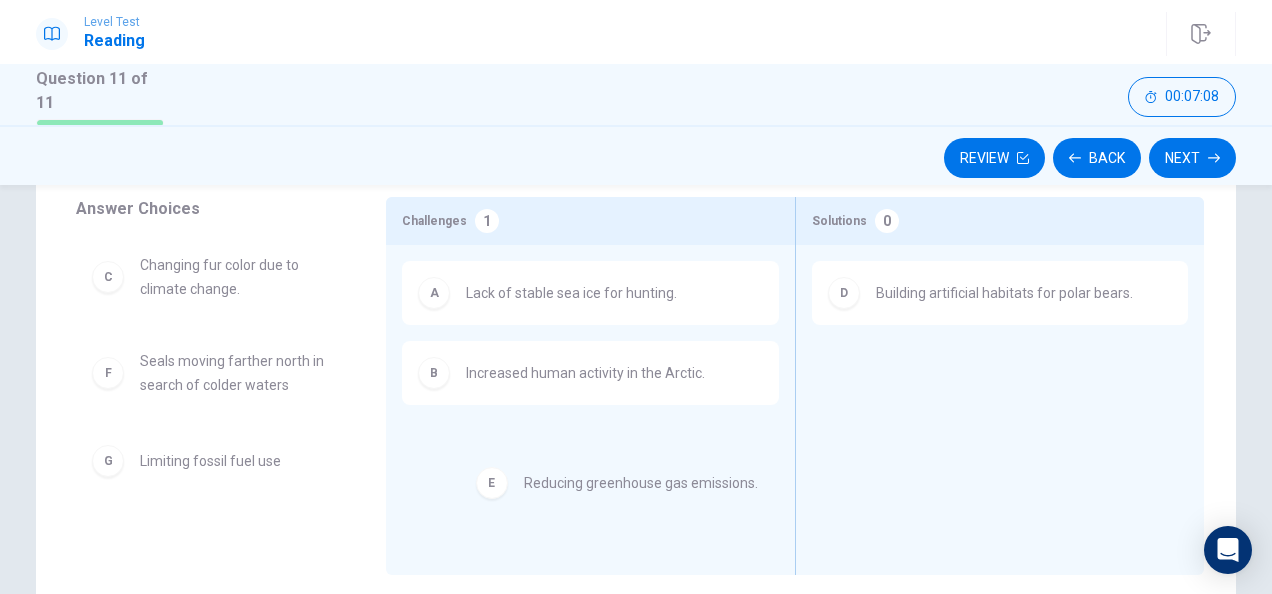 drag, startPoint x: 884, startPoint y: 368, endPoint x: 377, endPoint y: 492, distance: 521.9435 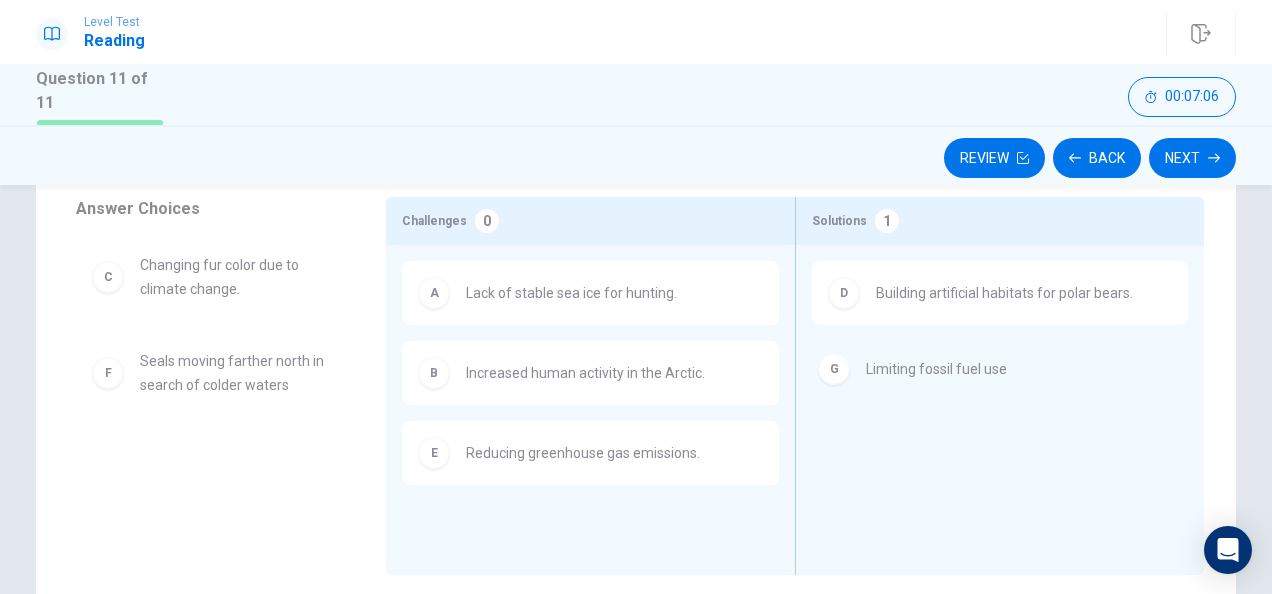 drag, startPoint x: 162, startPoint y: 459, endPoint x: 898, endPoint y: 370, distance: 741.3616 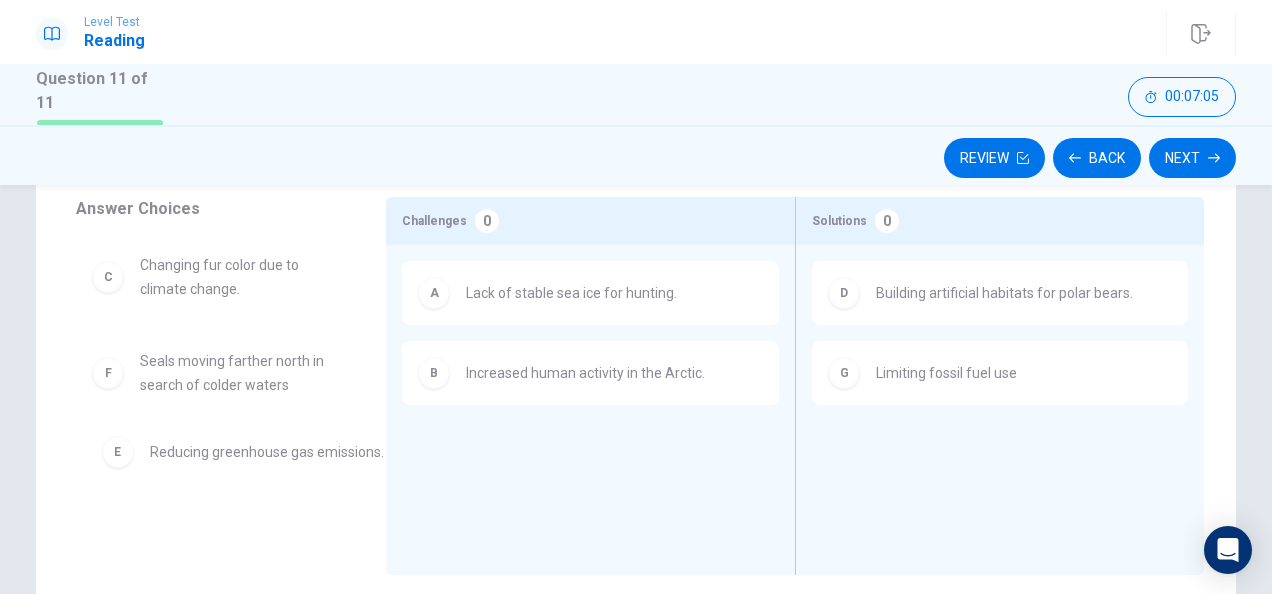 drag, startPoint x: 465, startPoint y: 453, endPoint x: 104, endPoint y: 447, distance: 361.04987 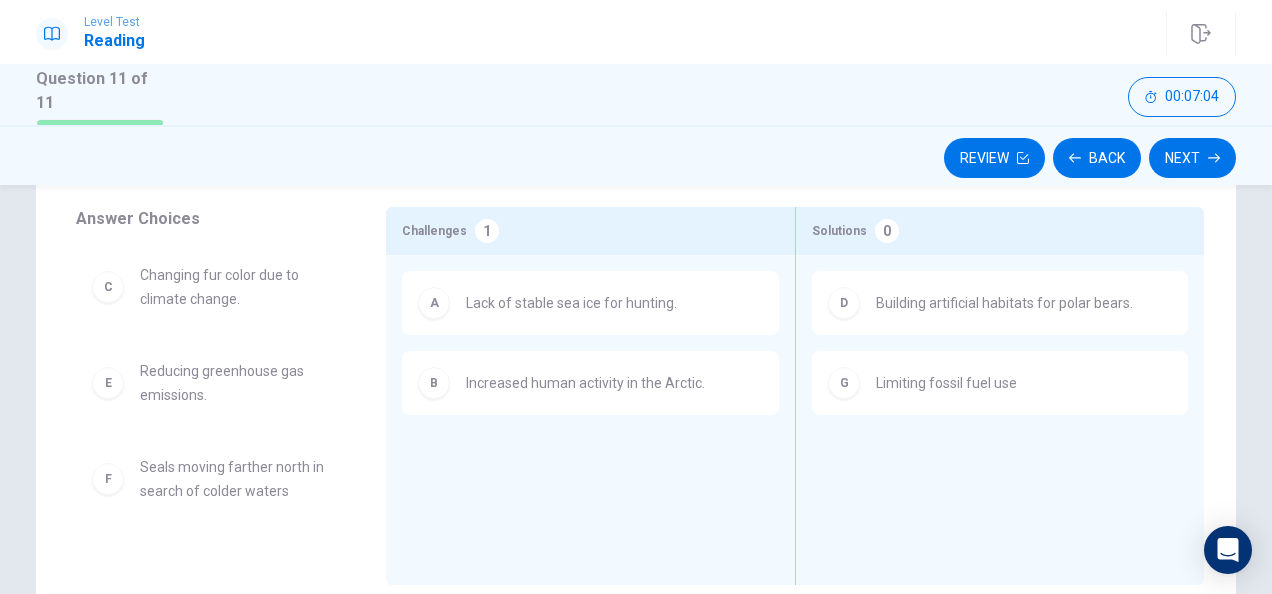 scroll, scrollTop: 300, scrollLeft: 0, axis: vertical 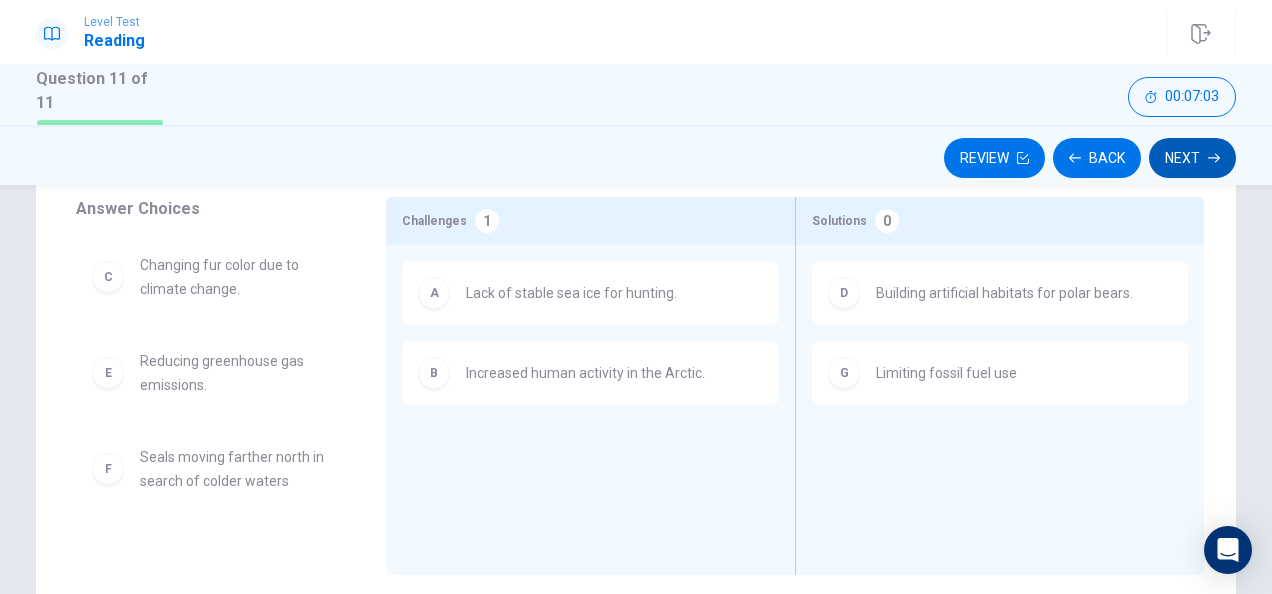 click on "Next" at bounding box center (1192, 158) 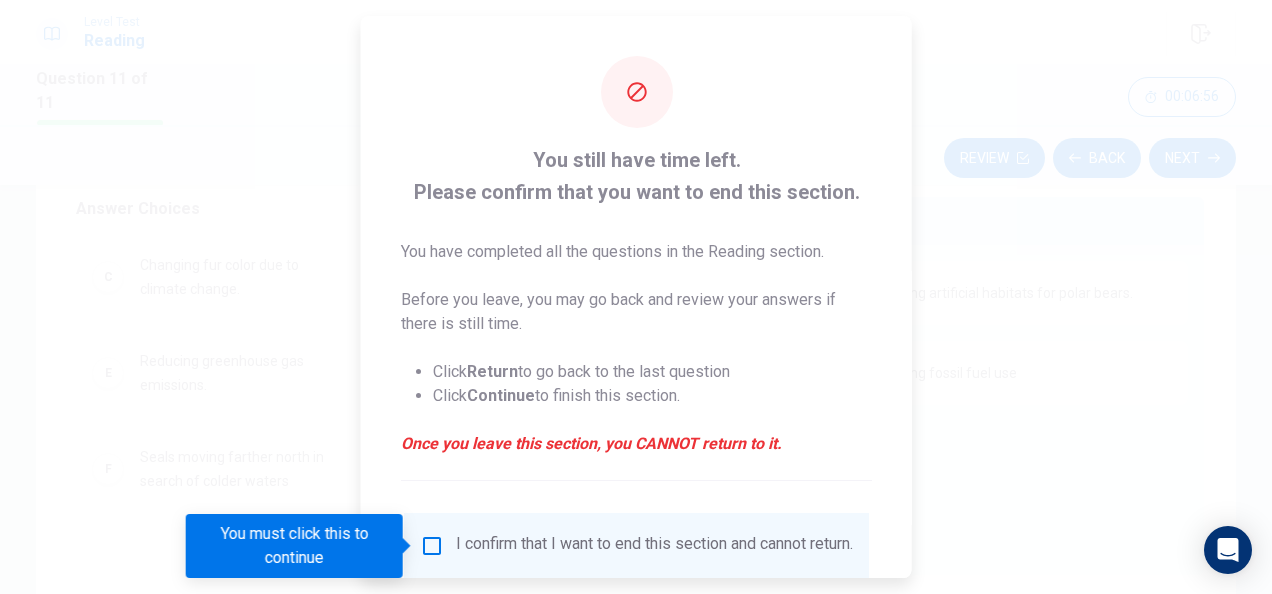 click at bounding box center [636, 297] 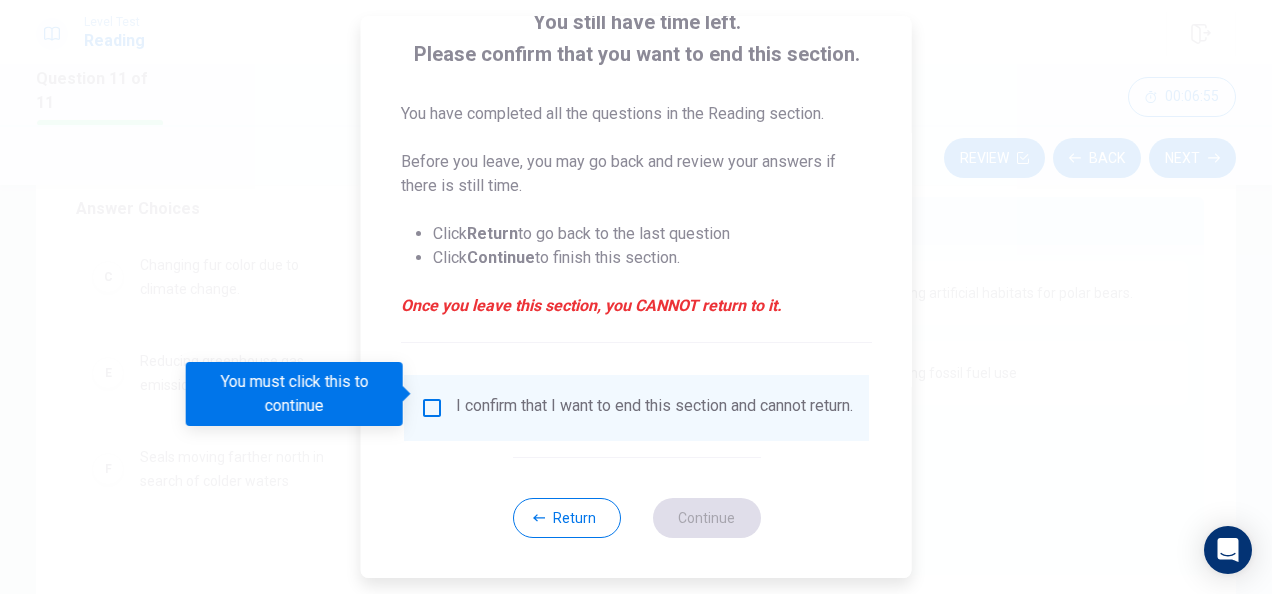 scroll, scrollTop: 152, scrollLeft: 0, axis: vertical 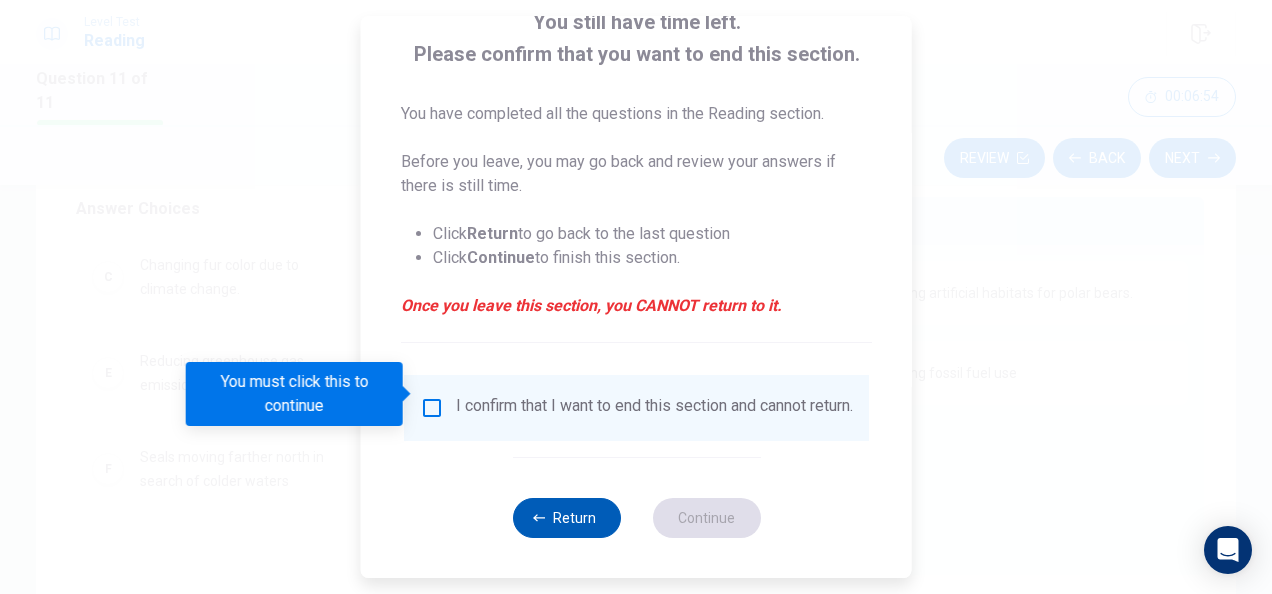 click on "Return" at bounding box center (566, 518) 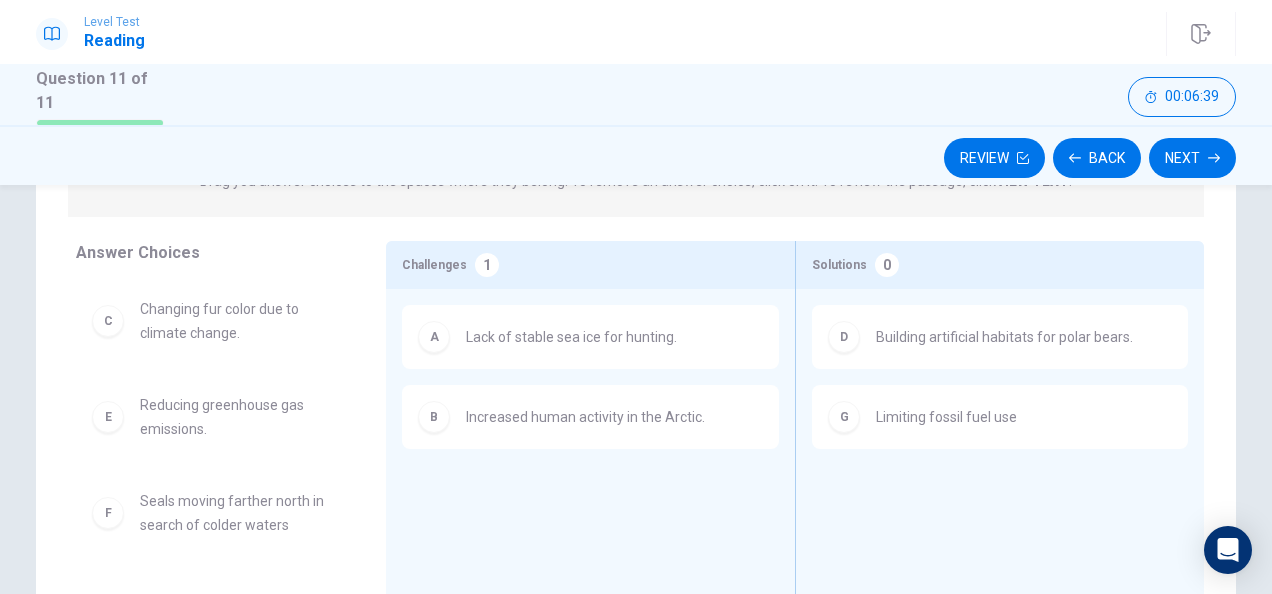 scroll, scrollTop: 300, scrollLeft: 0, axis: vertical 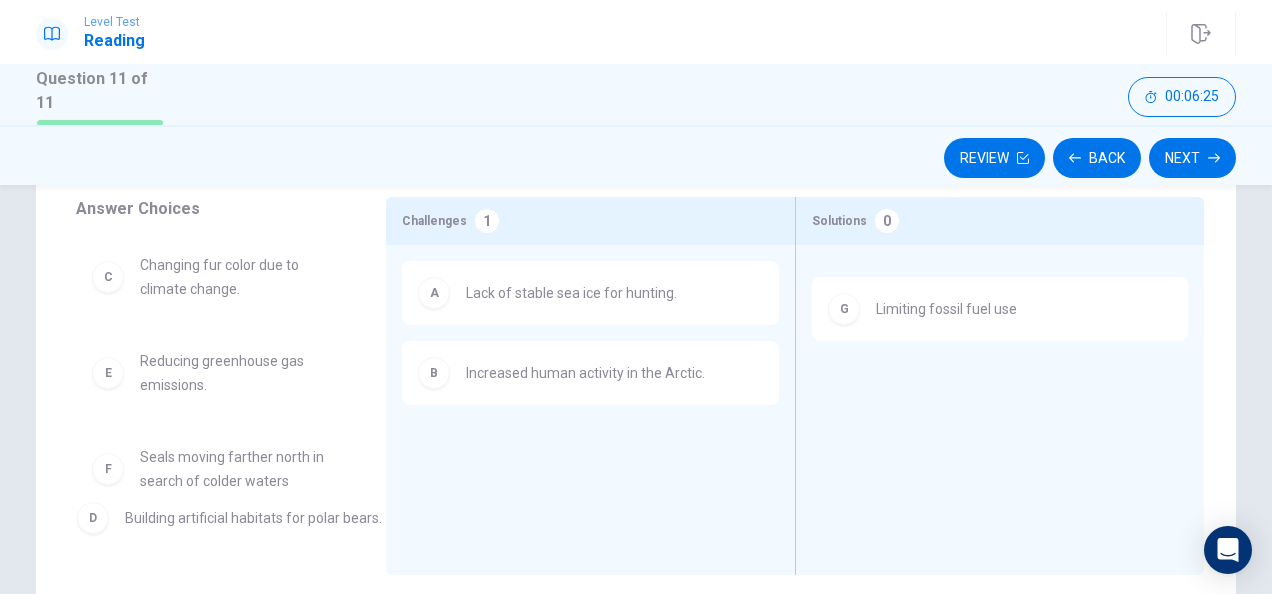 drag, startPoint x: 884, startPoint y: 310, endPoint x: 131, endPoint y: 544, distance: 788.52075 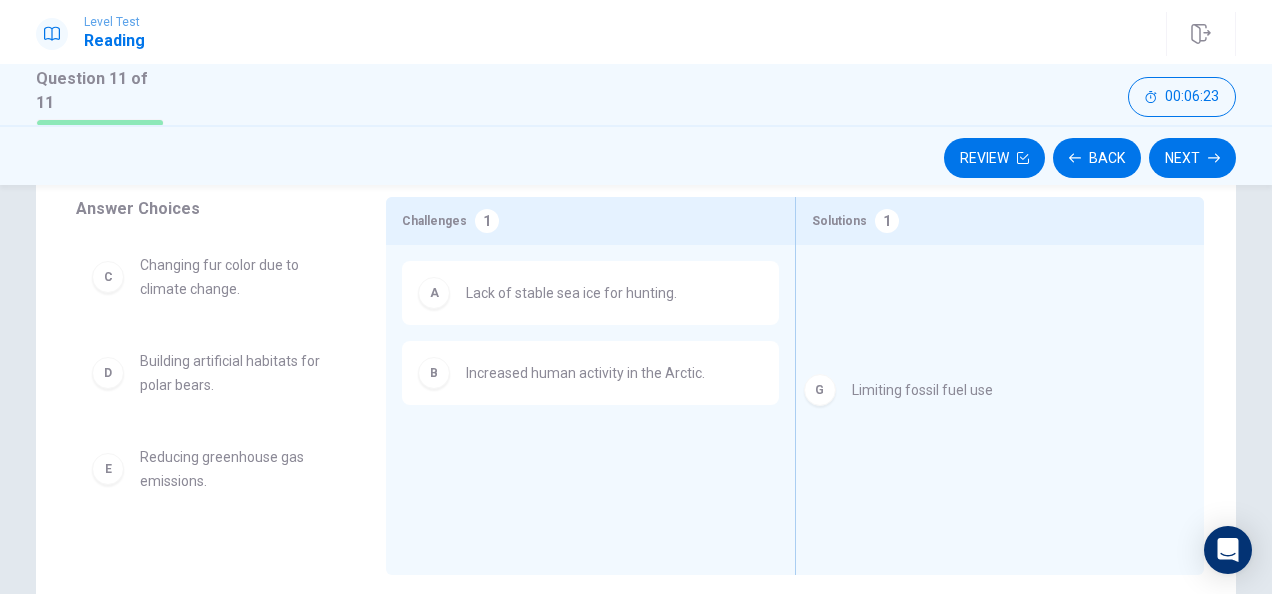 drag, startPoint x: 886, startPoint y: 306, endPoint x: 867, endPoint y: 415, distance: 110.64357 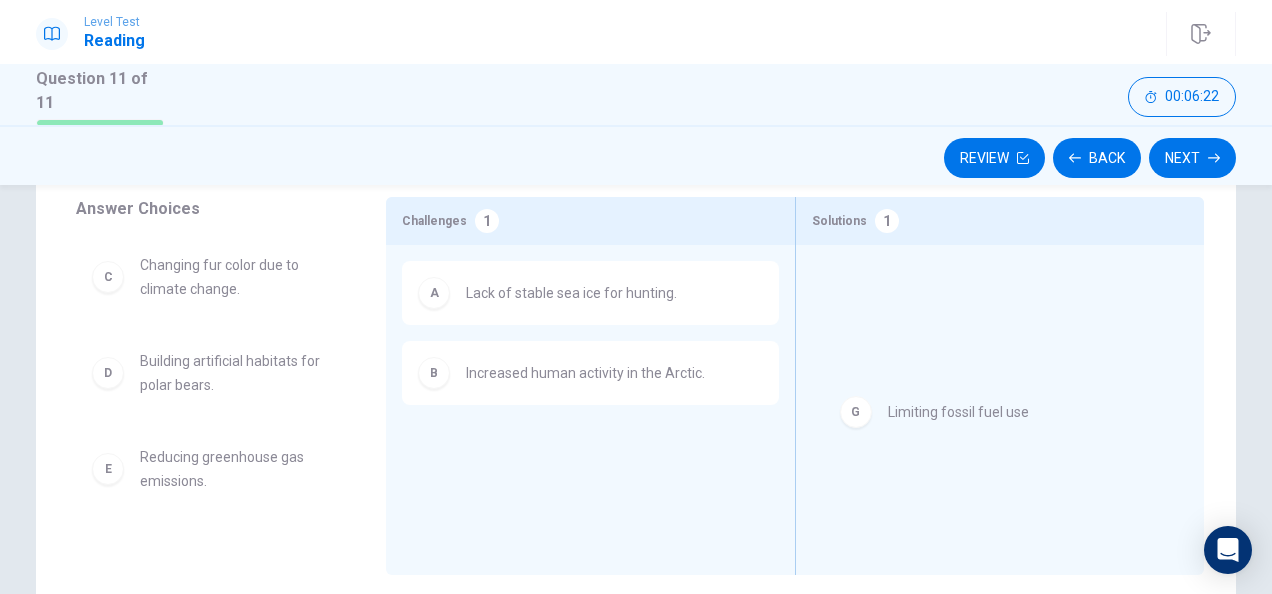 drag, startPoint x: 872, startPoint y: 308, endPoint x: 888, endPoint y: 432, distance: 125.028 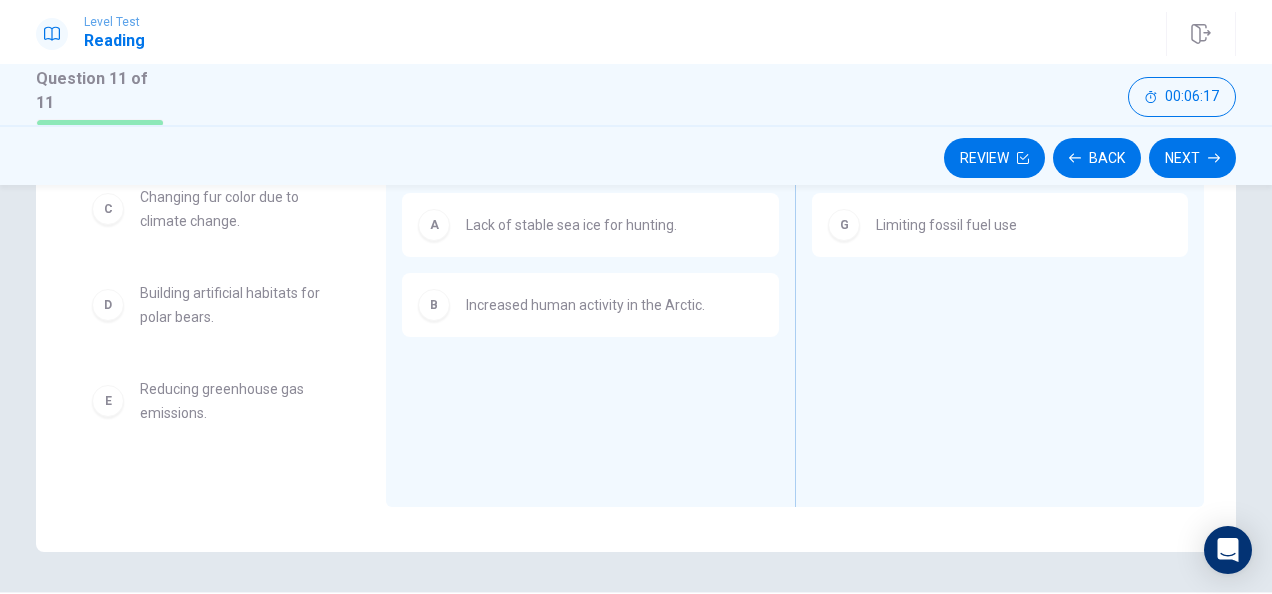 scroll, scrollTop: 400, scrollLeft: 0, axis: vertical 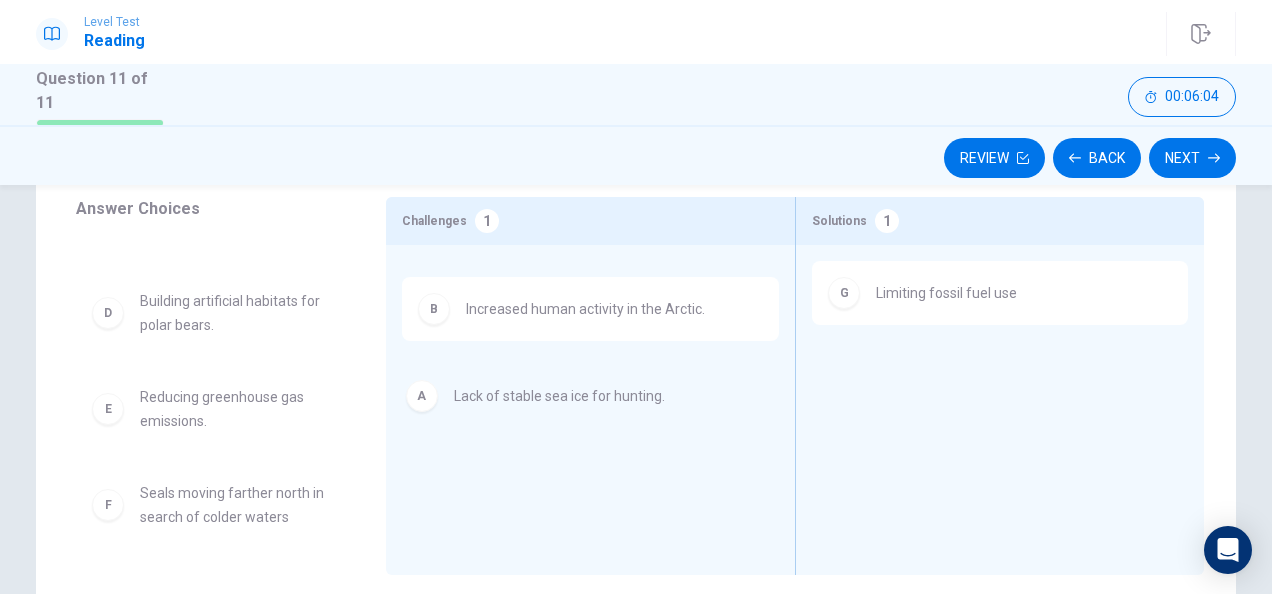drag, startPoint x: 523, startPoint y: 303, endPoint x: 516, endPoint y: 416, distance: 113.216606 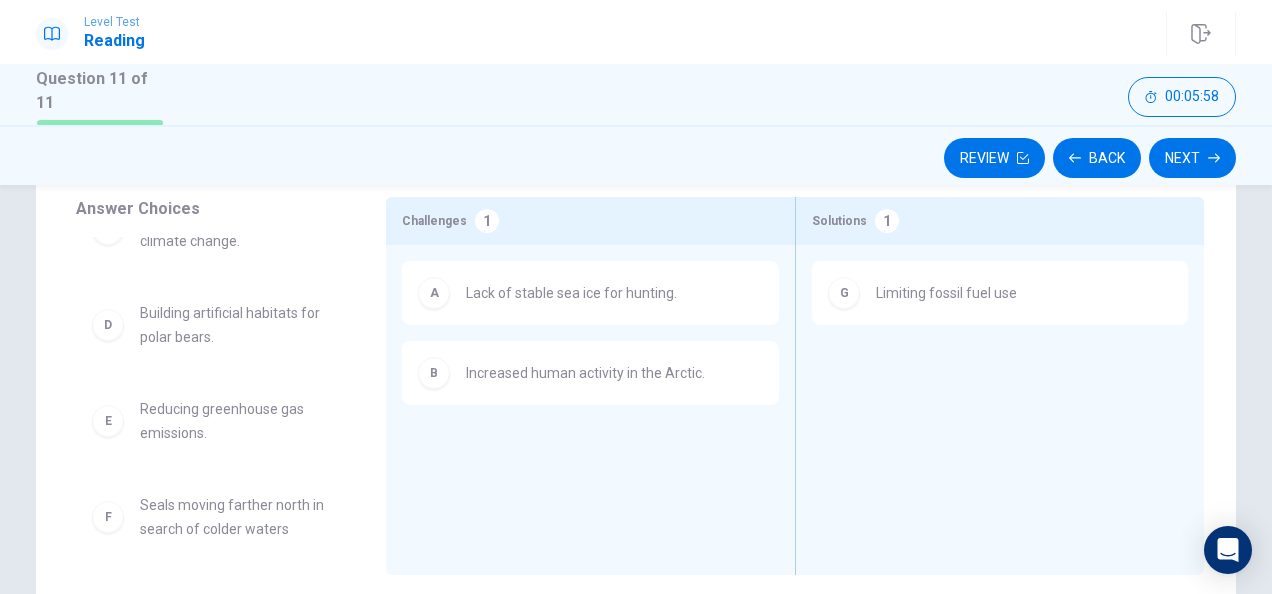 scroll, scrollTop: 60, scrollLeft: 0, axis: vertical 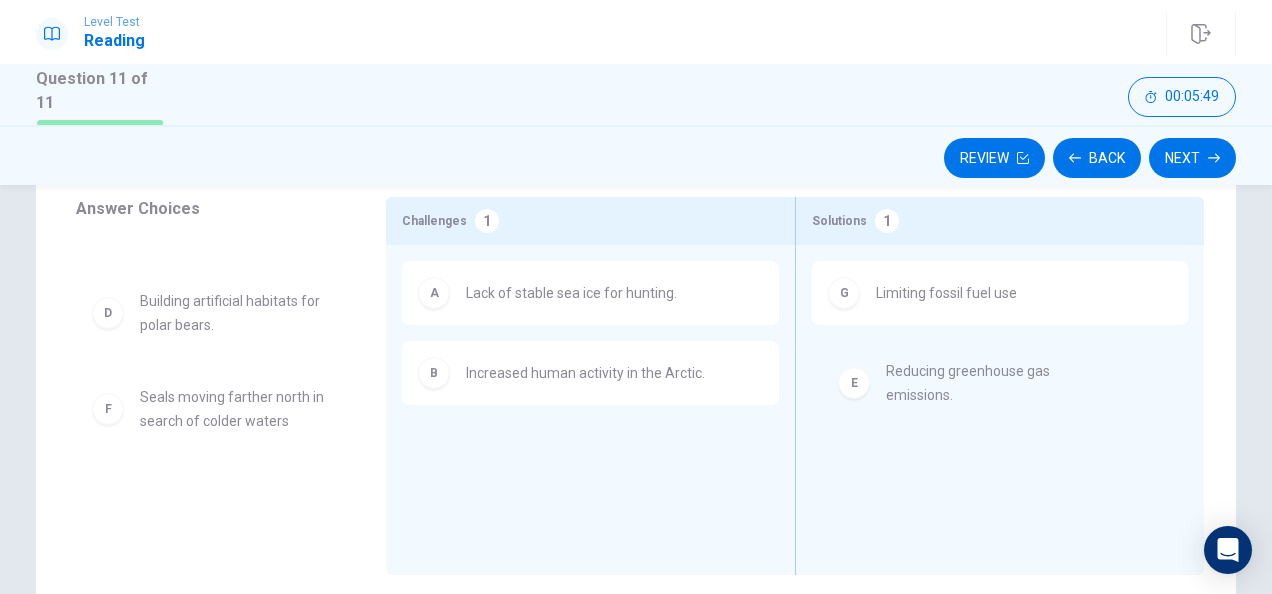 drag, startPoint x: 277, startPoint y: 416, endPoint x: 1032, endPoint y: 390, distance: 755.4476 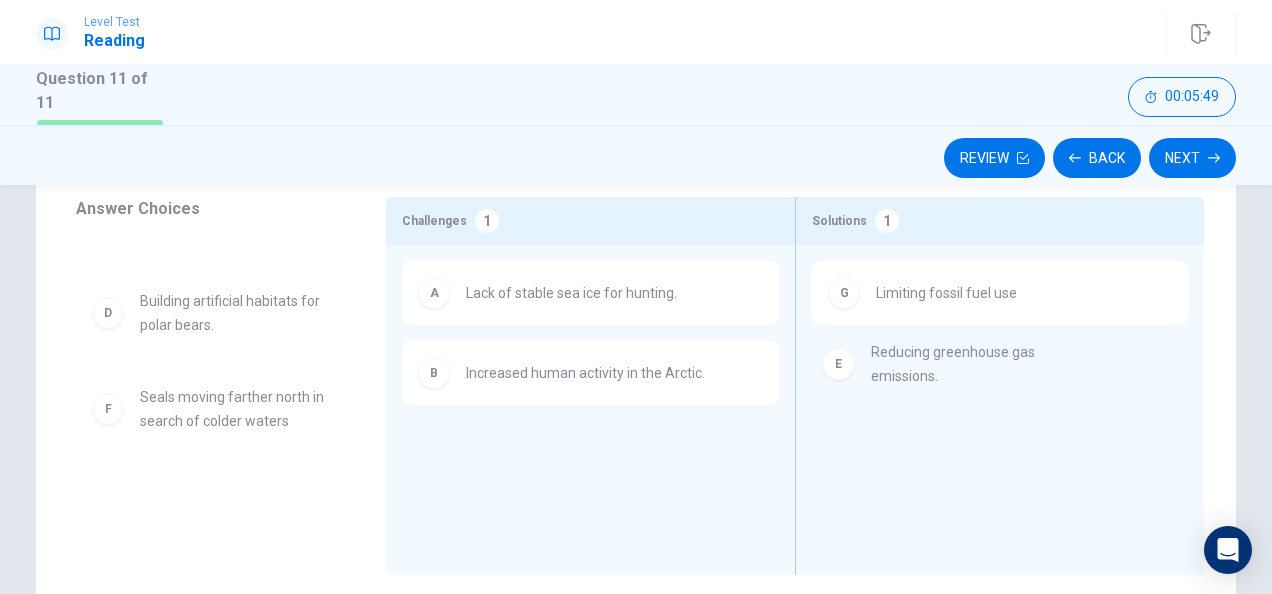 scroll, scrollTop: 0, scrollLeft: 0, axis: both 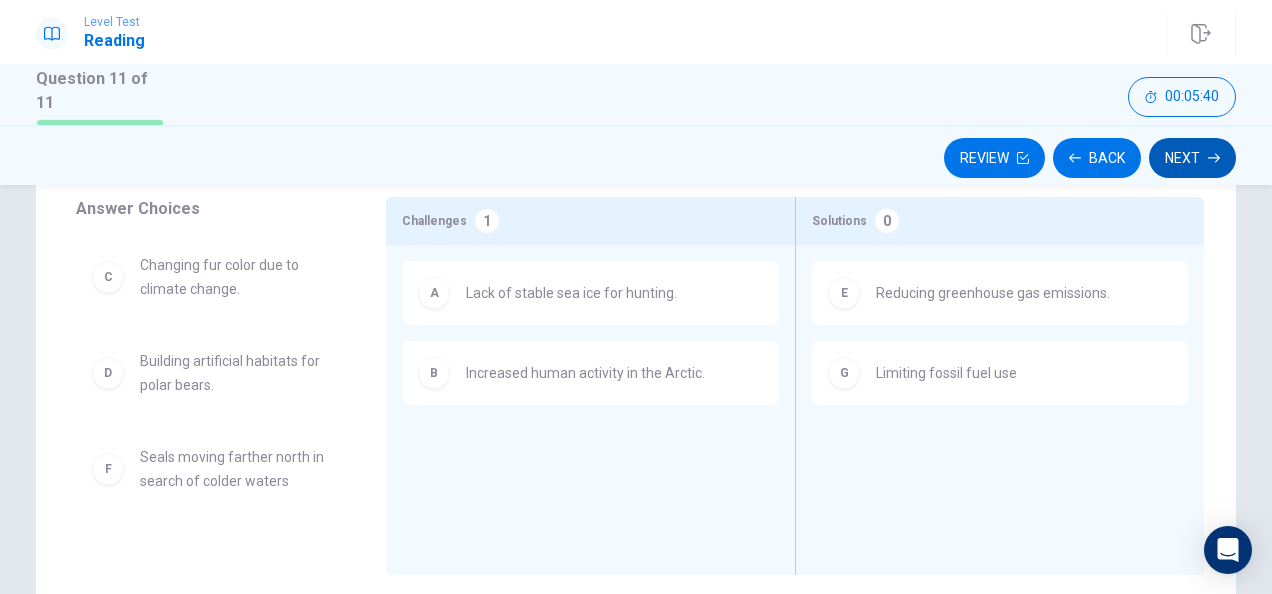 click on "Next" at bounding box center (1192, 158) 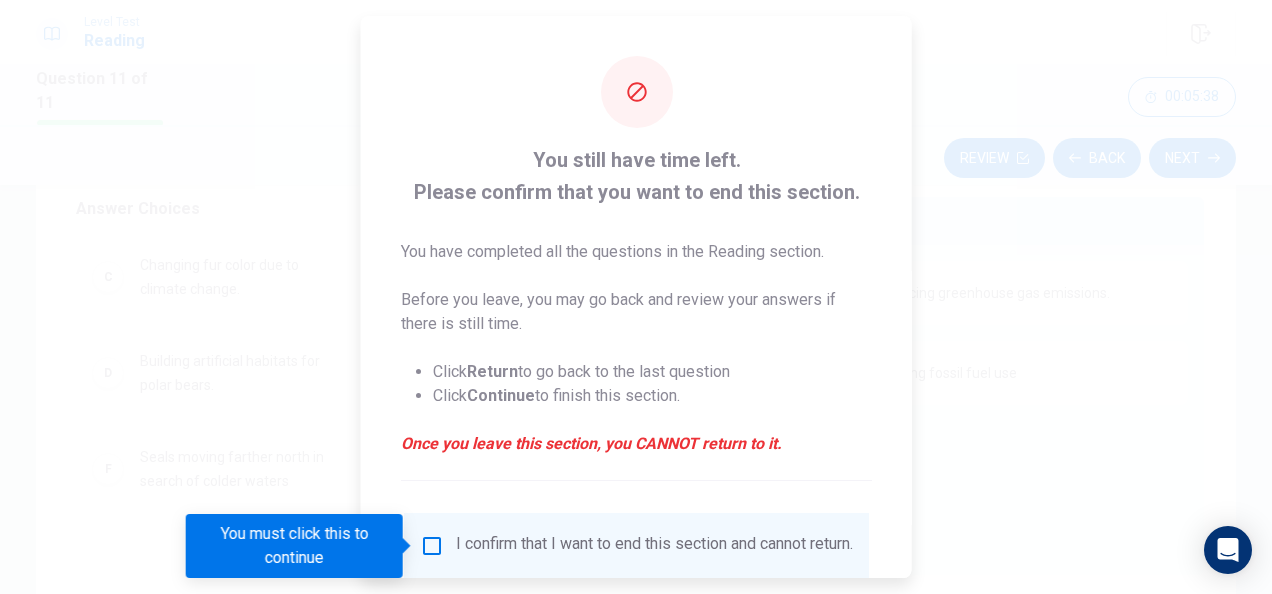 click at bounding box center [432, 546] 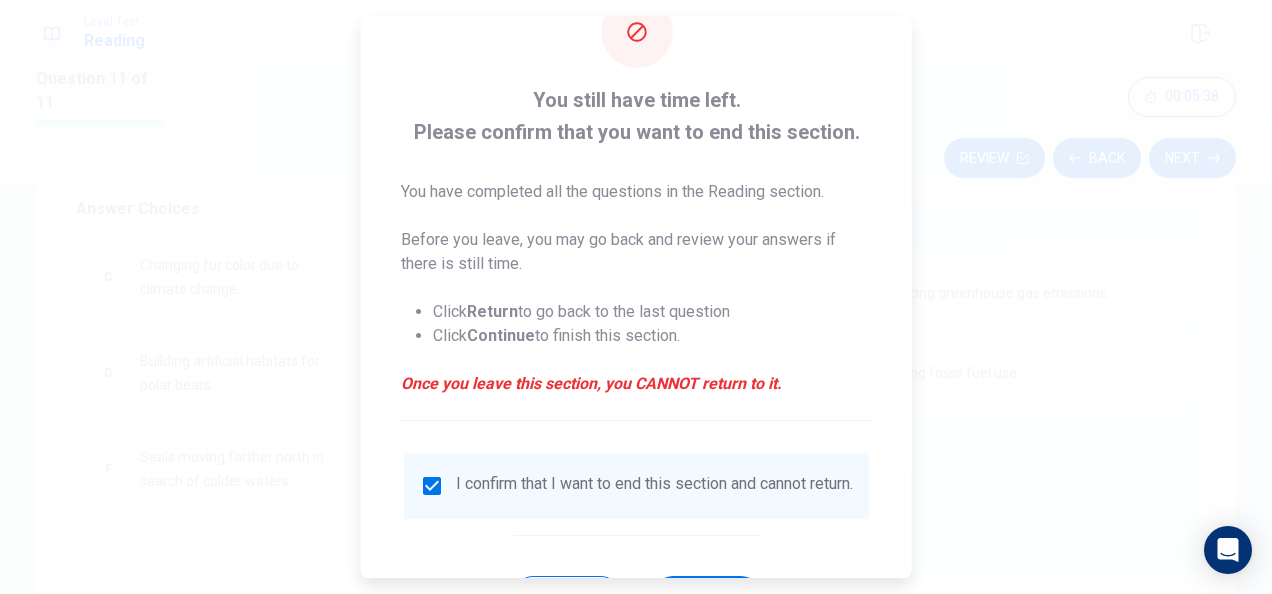 scroll, scrollTop: 152, scrollLeft: 0, axis: vertical 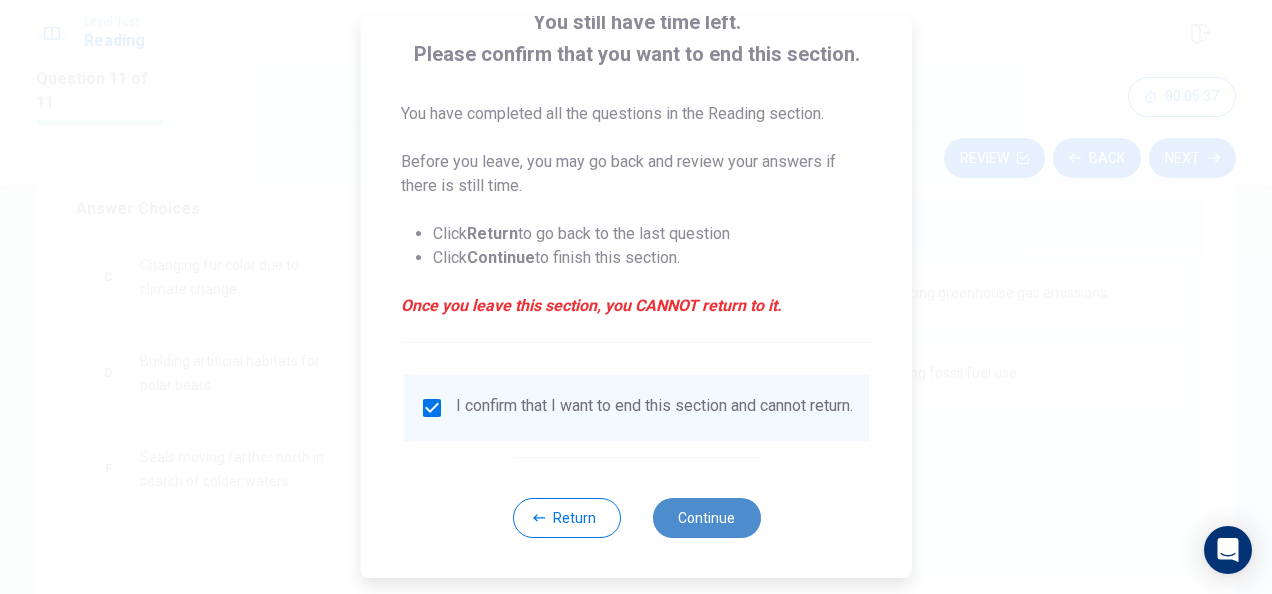 click on "Continue" at bounding box center [706, 518] 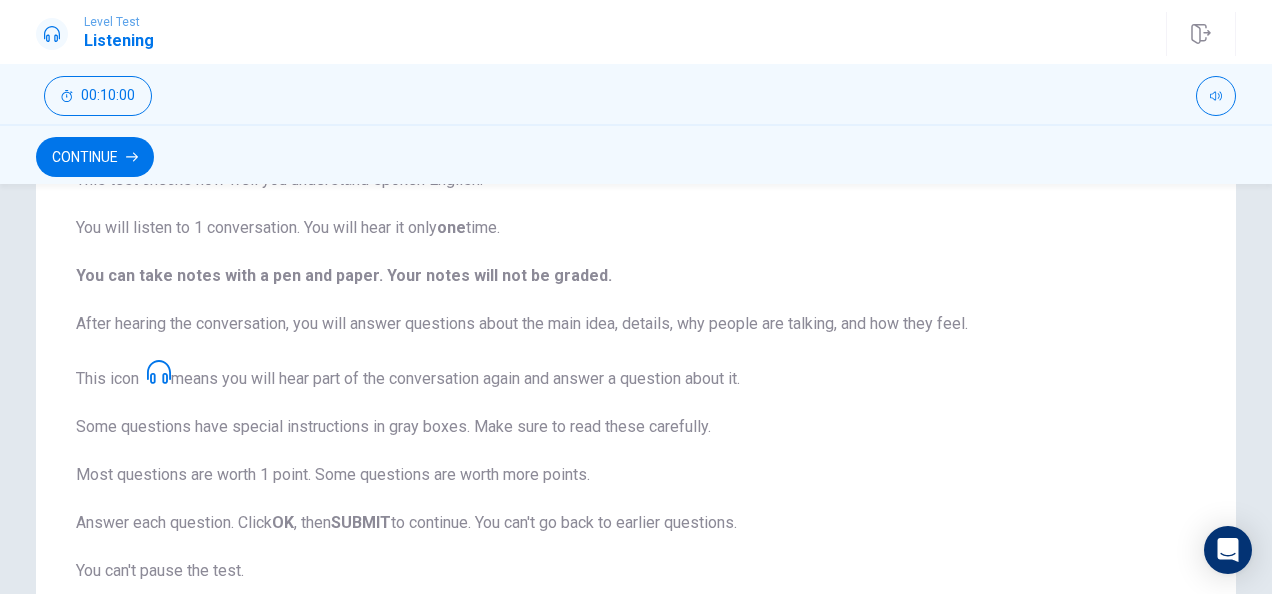 scroll, scrollTop: 76, scrollLeft: 0, axis: vertical 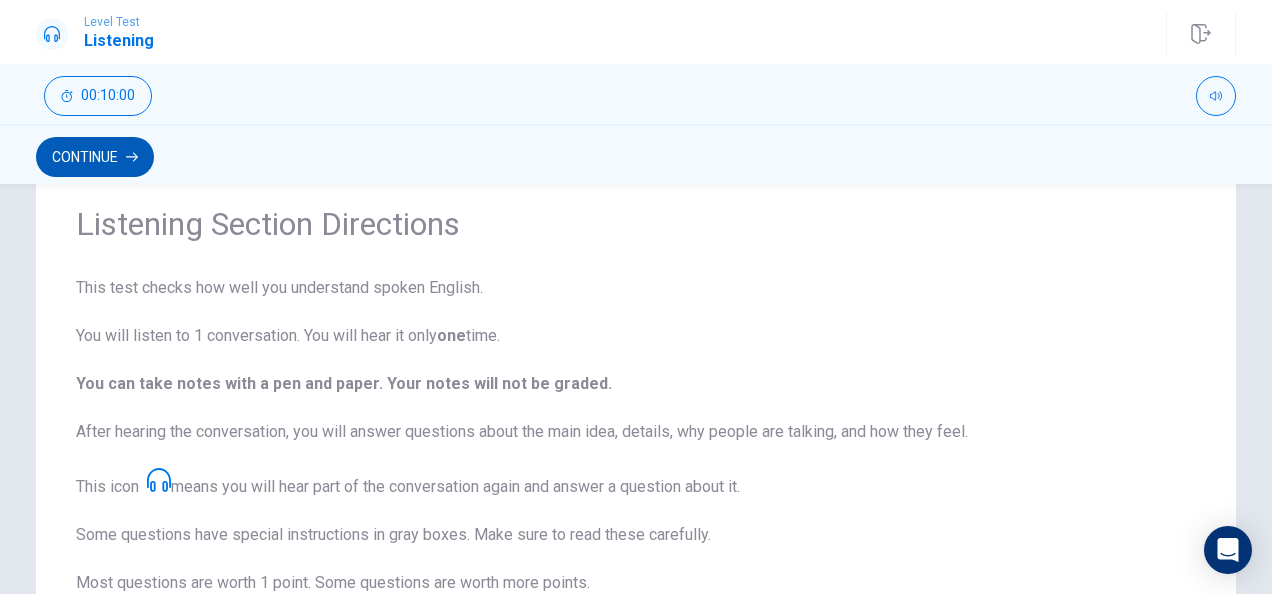 click on "Continue" at bounding box center [95, 157] 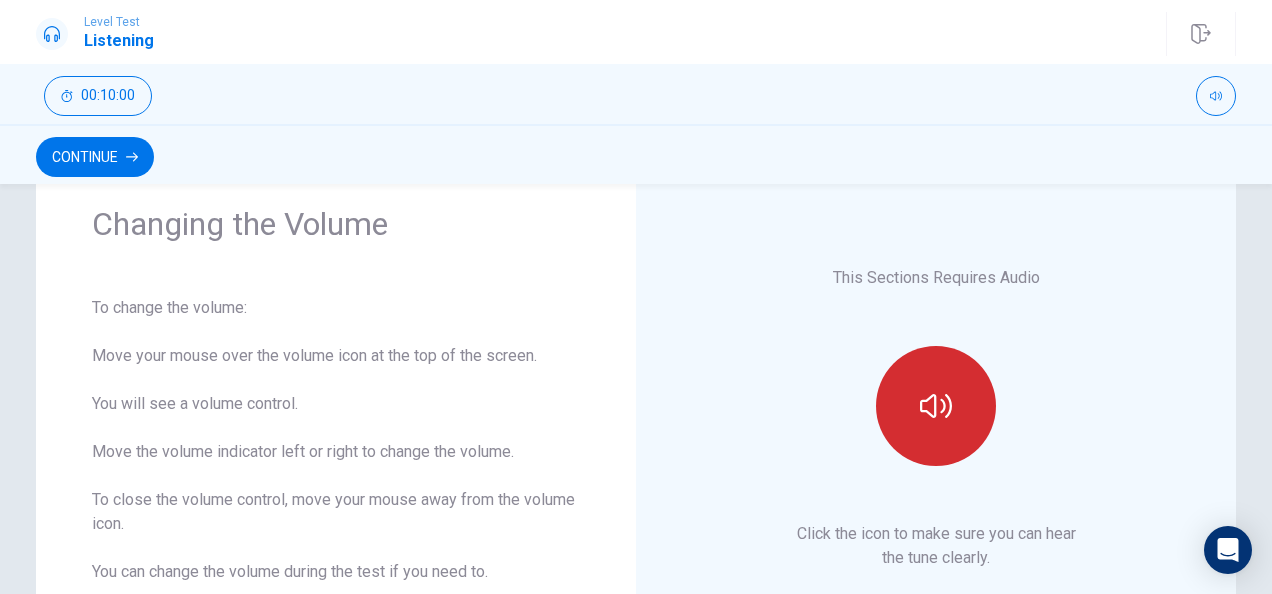 click 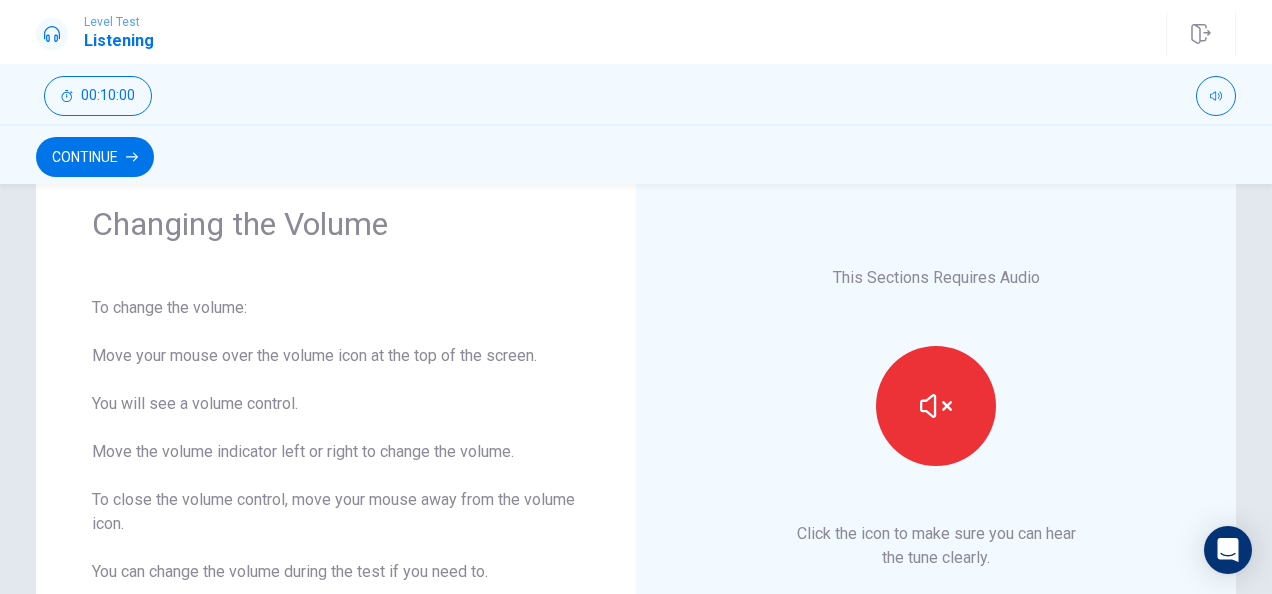 click on "To change the volume:
Move your mouse over the volume icon at the top of the screen.
You will see a volume control.
Move the volume indicator left or right to change the volume.
To close the volume control, move your mouse away from the volume icon.
You can change the volume during the test if you need to.
When you are done, click  Continue ." at bounding box center (336, 464) 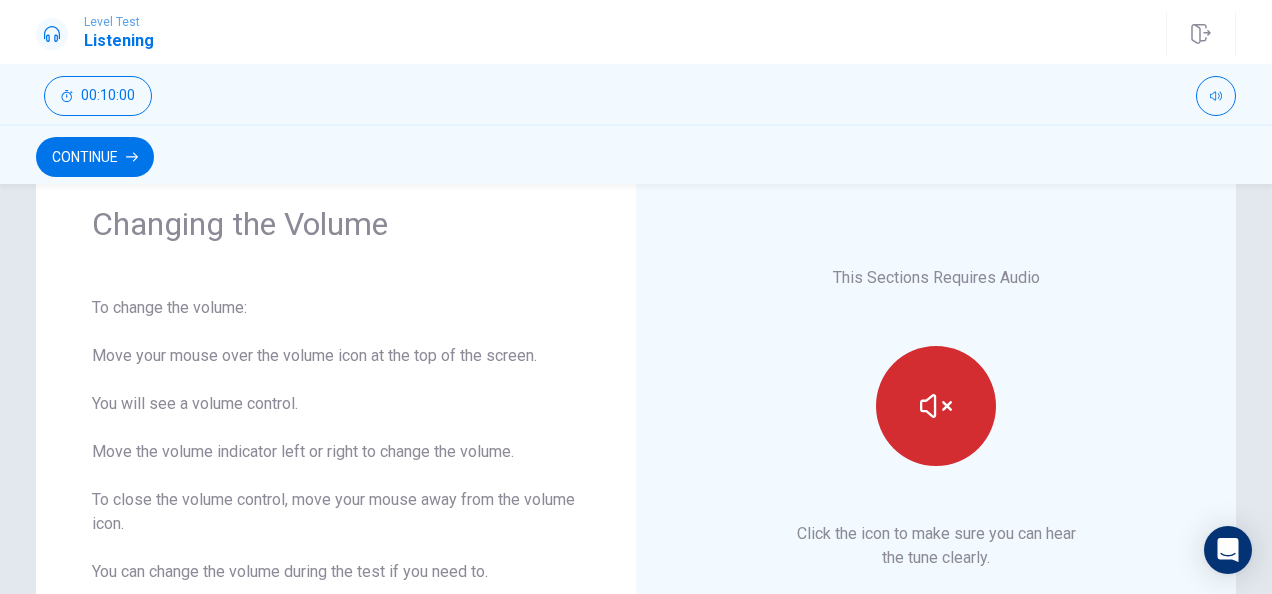 click at bounding box center (936, 406) 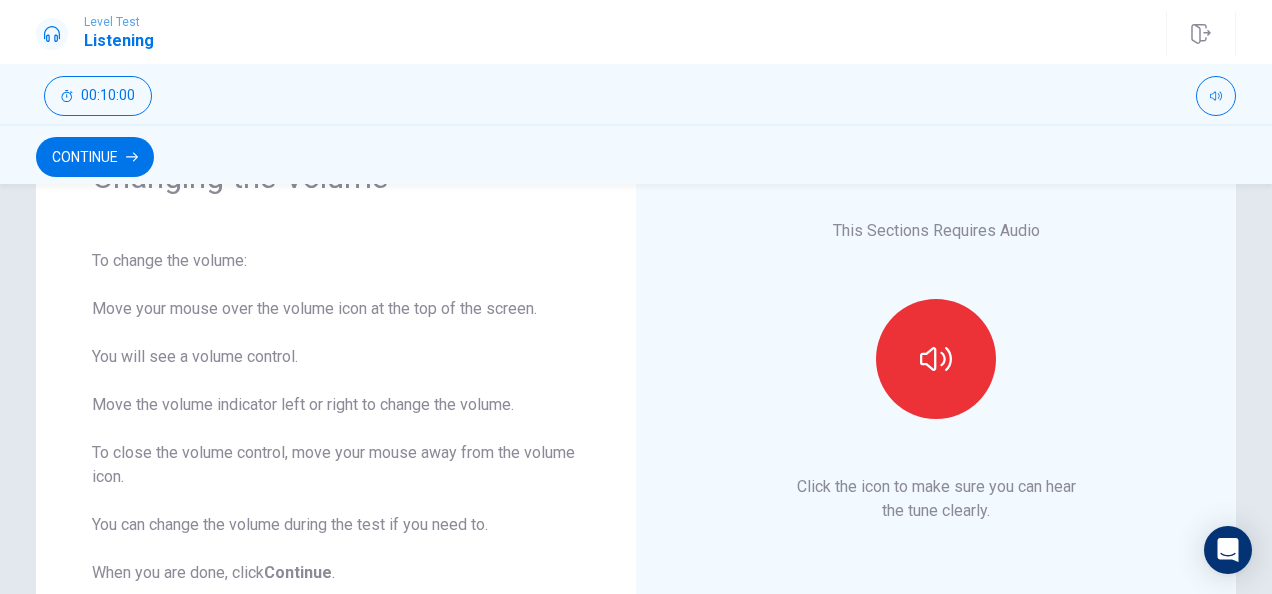scroll, scrollTop: 0, scrollLeft: 0, axis: both 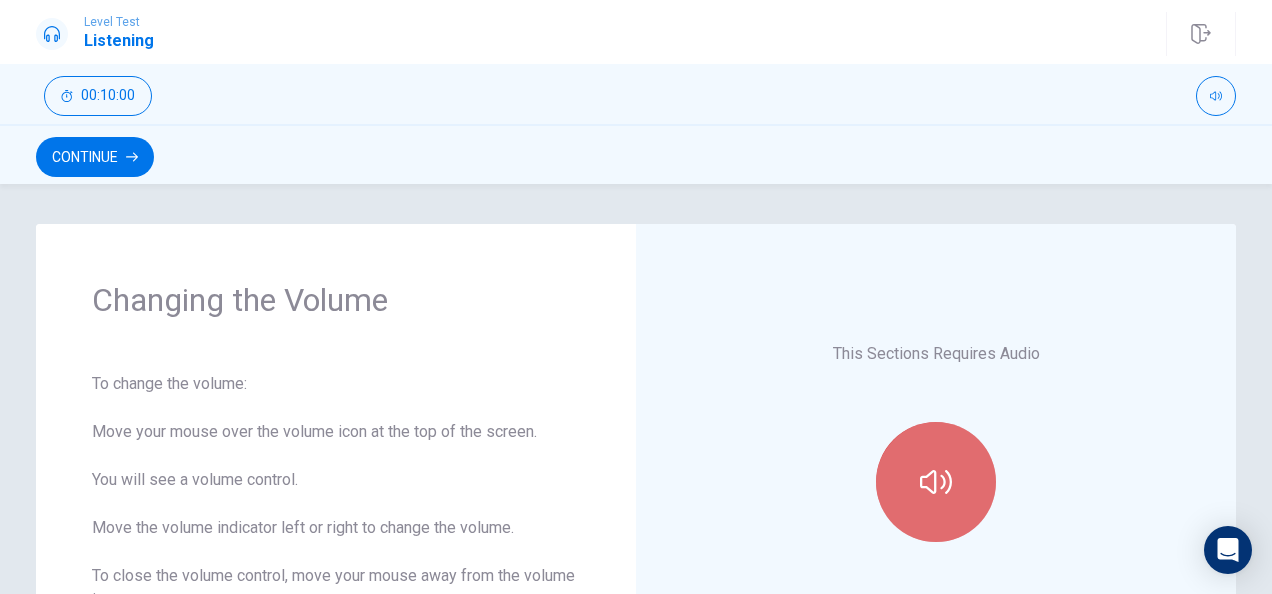 click 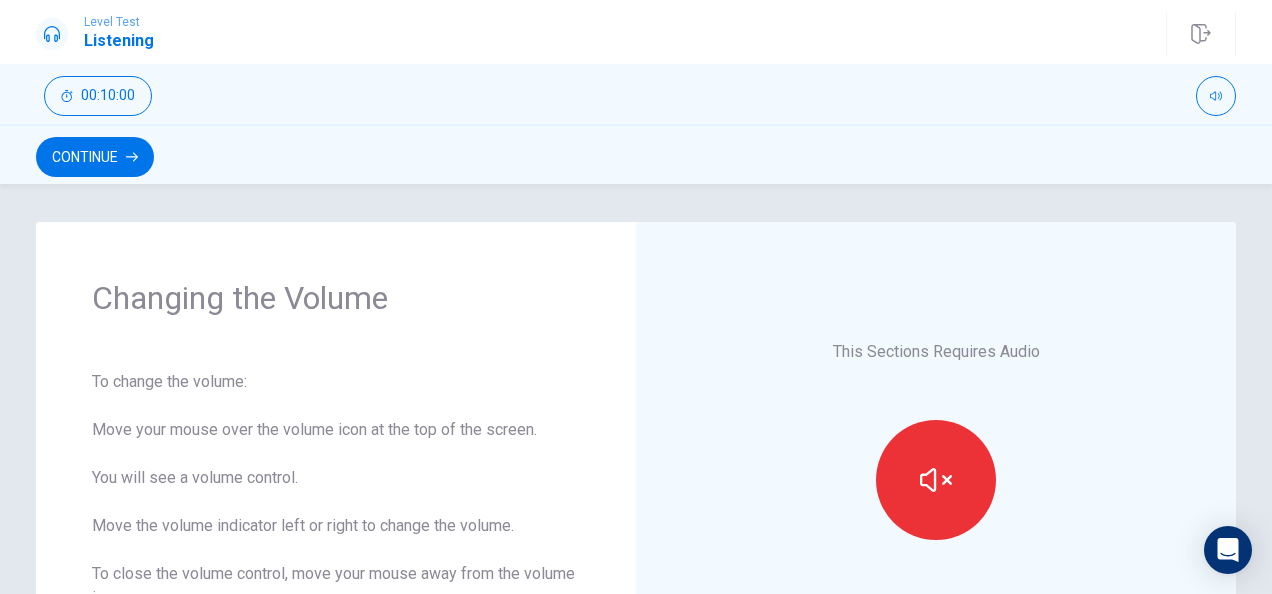 scroll, scrollTop: 0, scrollLeft: 0, axis: both 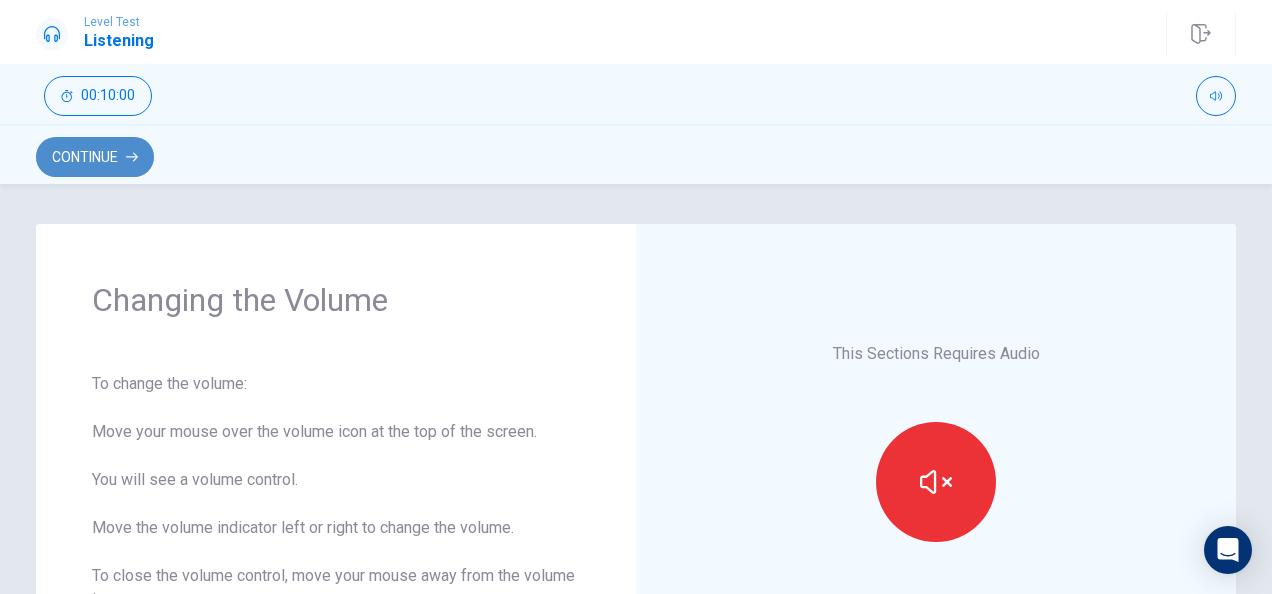 click on "Continue" at bounding box center [95, 157] 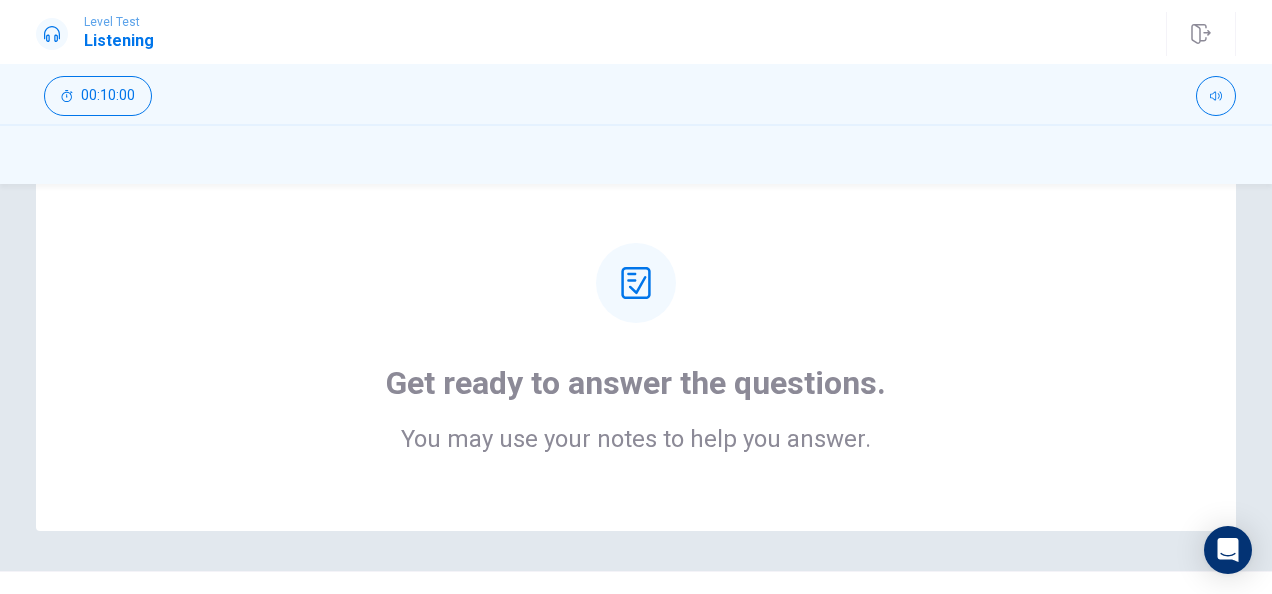 scroll, scrollTop: 0, scrollLeft: 0, axis: both 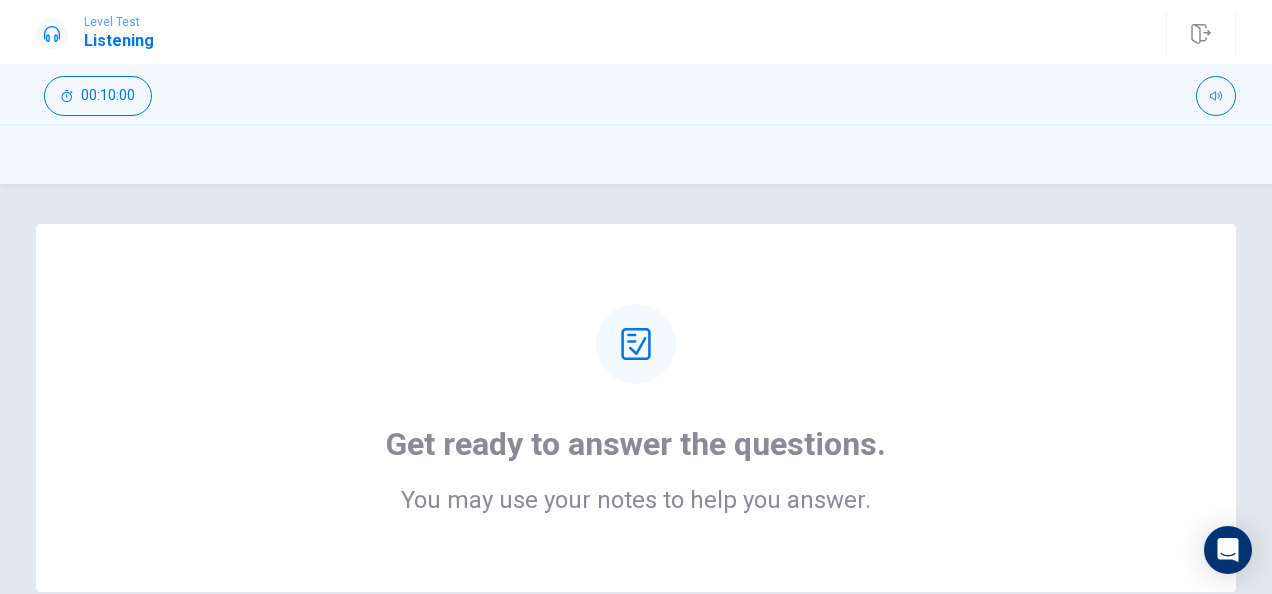 click 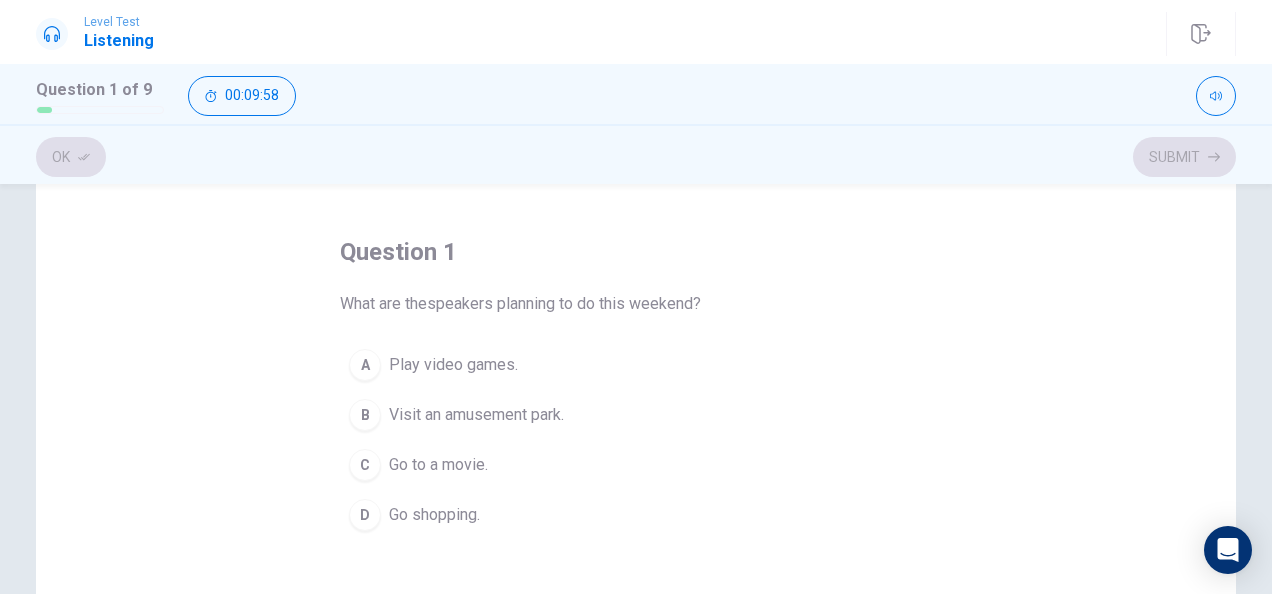 scroll, scrollTop: 100, scrollLeft: 0, axis: vertical 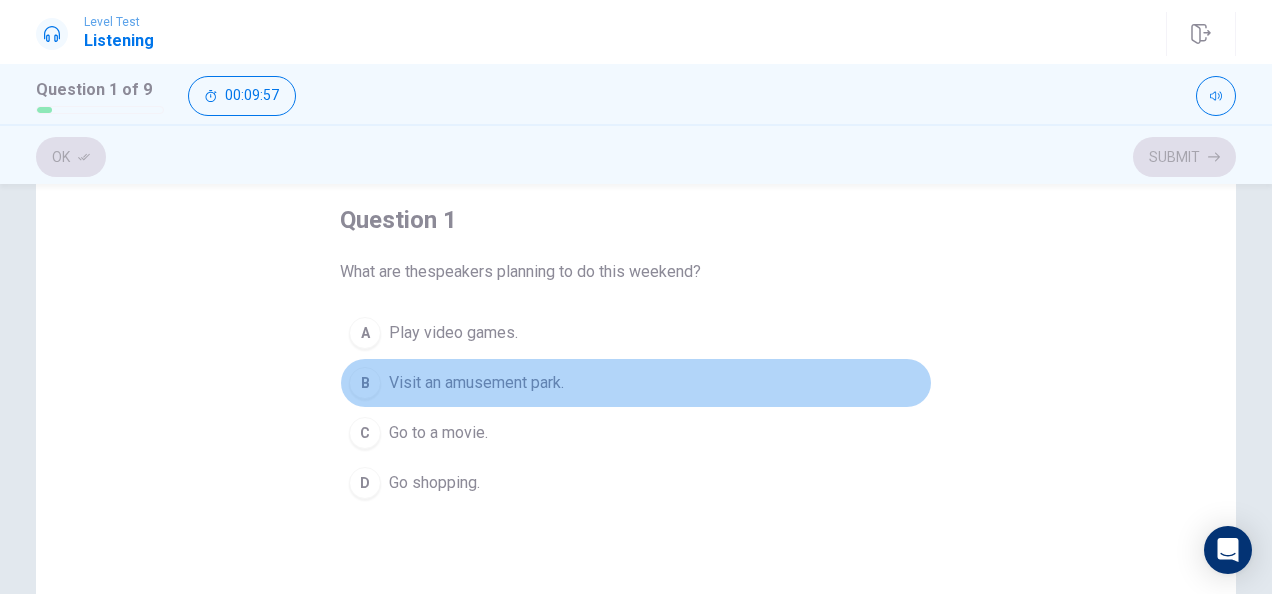 click on "Visit an amusement park." at bounding box center (476, 383) 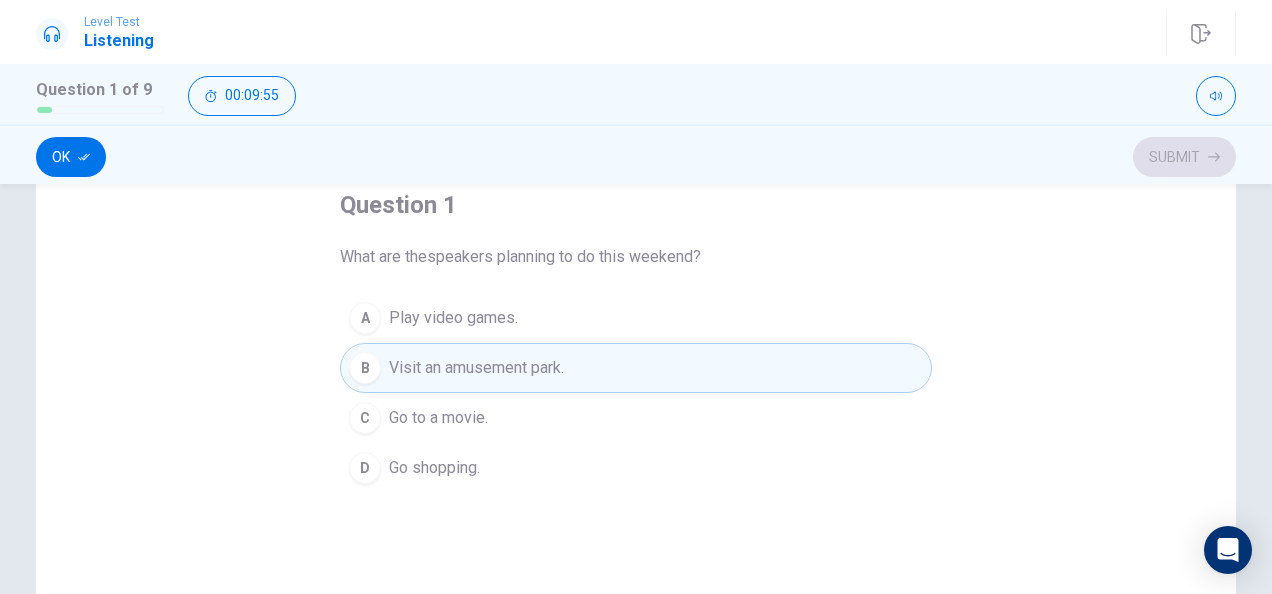 scroll, scrollTop: 0, scrollLeft: 0, axis: both 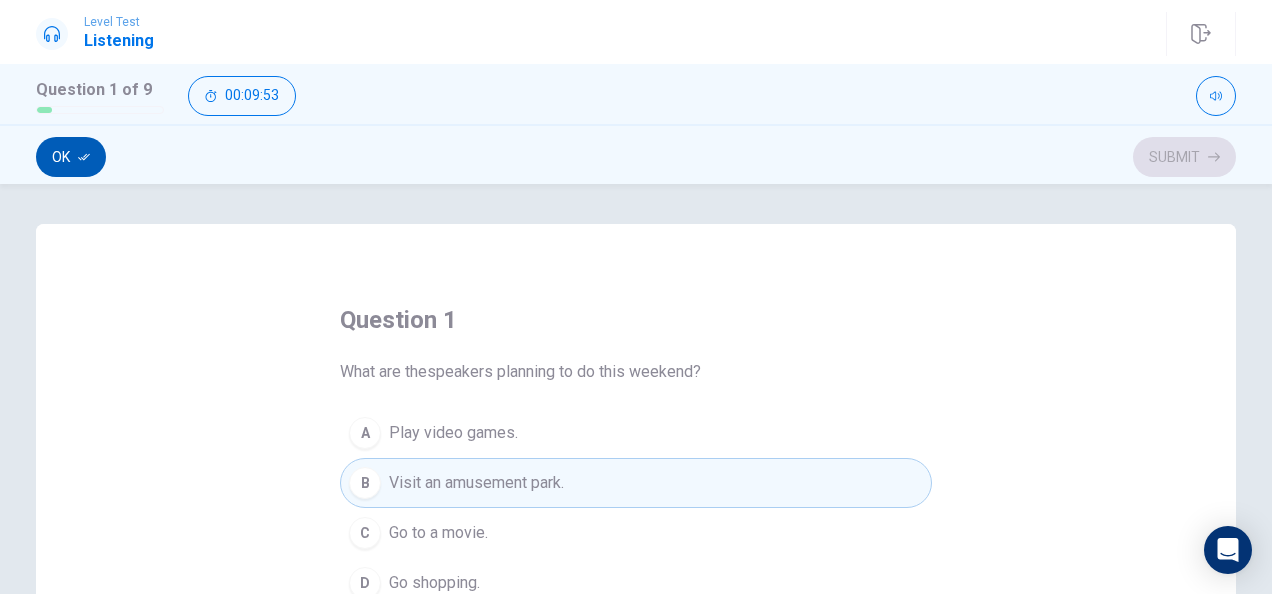 click on "Ok" at bounding box center (71, 157) 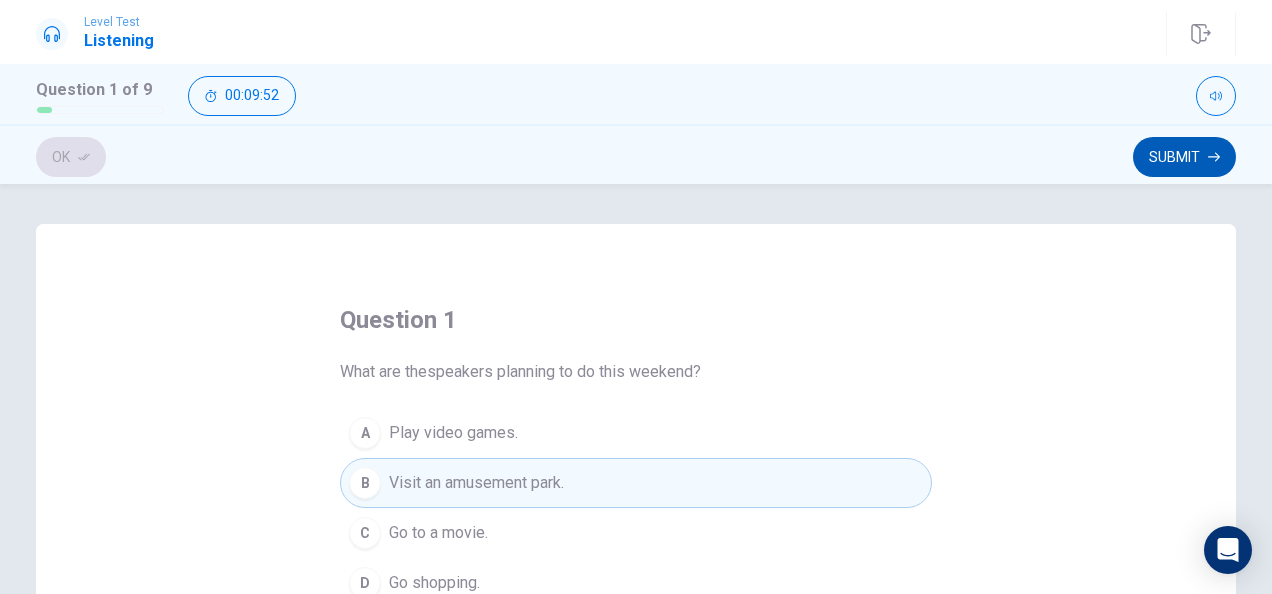 click on "Submit" at bounding box center [1184, 157] 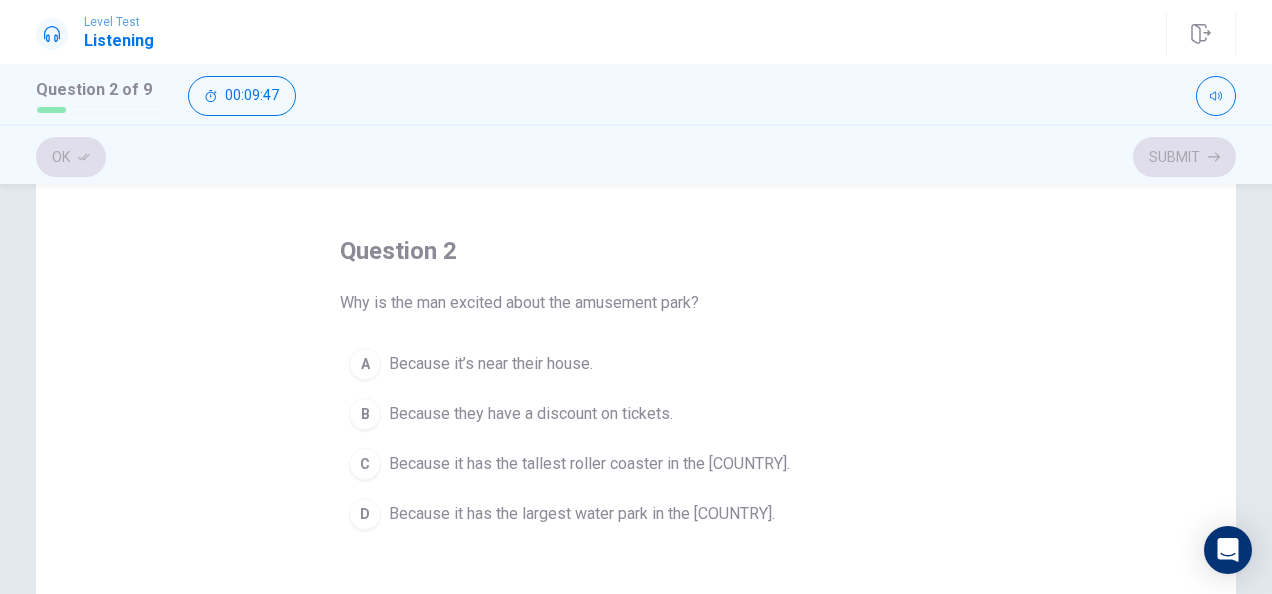 scroll, scrollTop: 100, scrollLeft: 0, axis: vertical 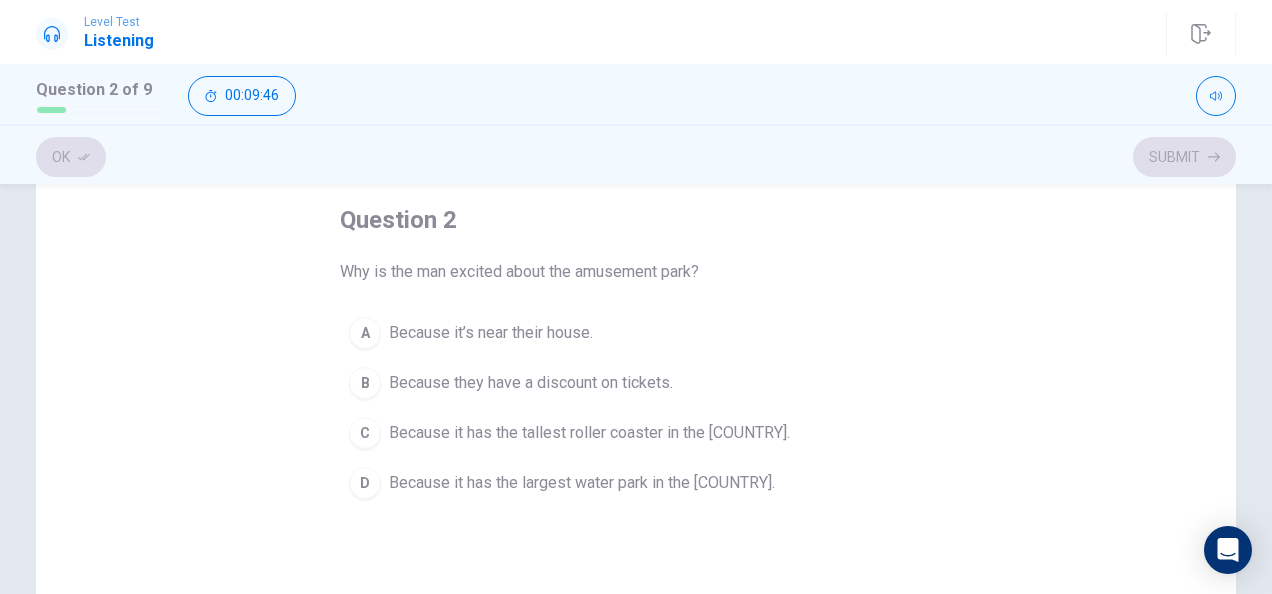 click on "Because it has the tallest roller coaster in the [COUNTRY]." at bounding box center (589, 433) 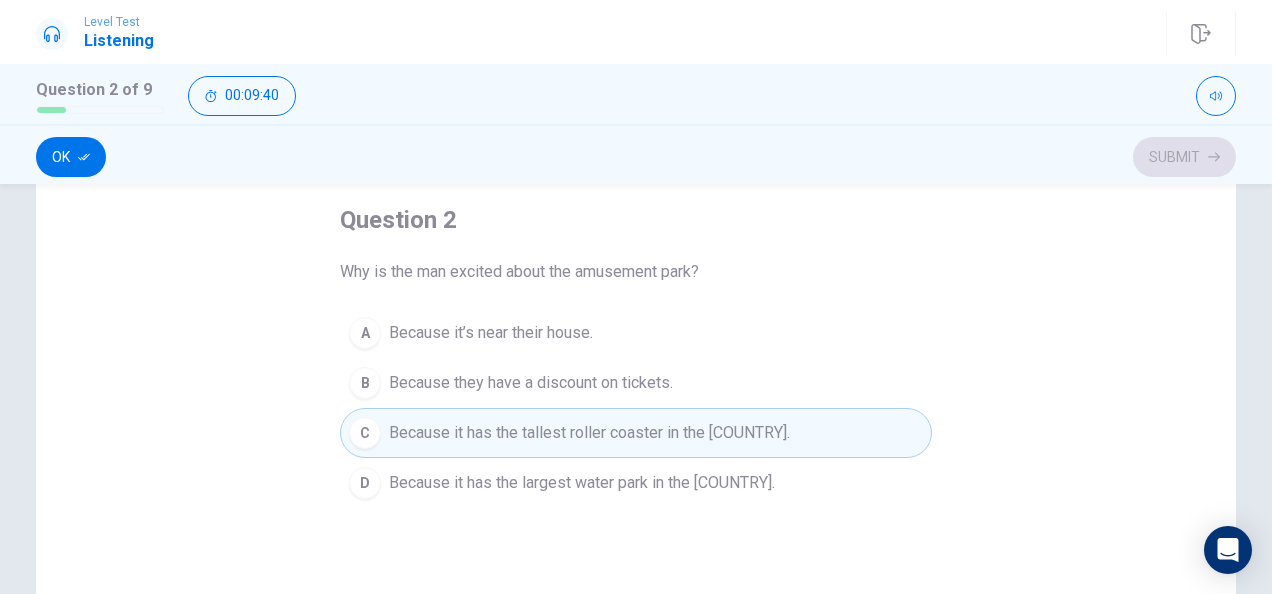click on "Ok Submit" at bounding box center [636, 157] 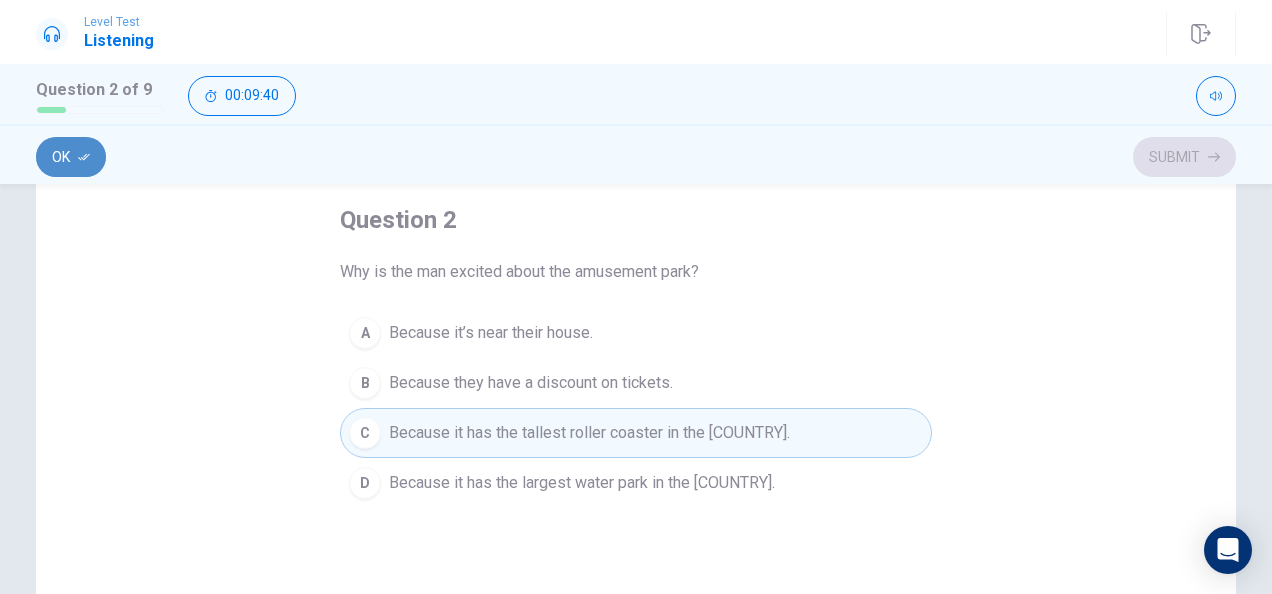 click on "Ok" at bounding box center [71, 157] 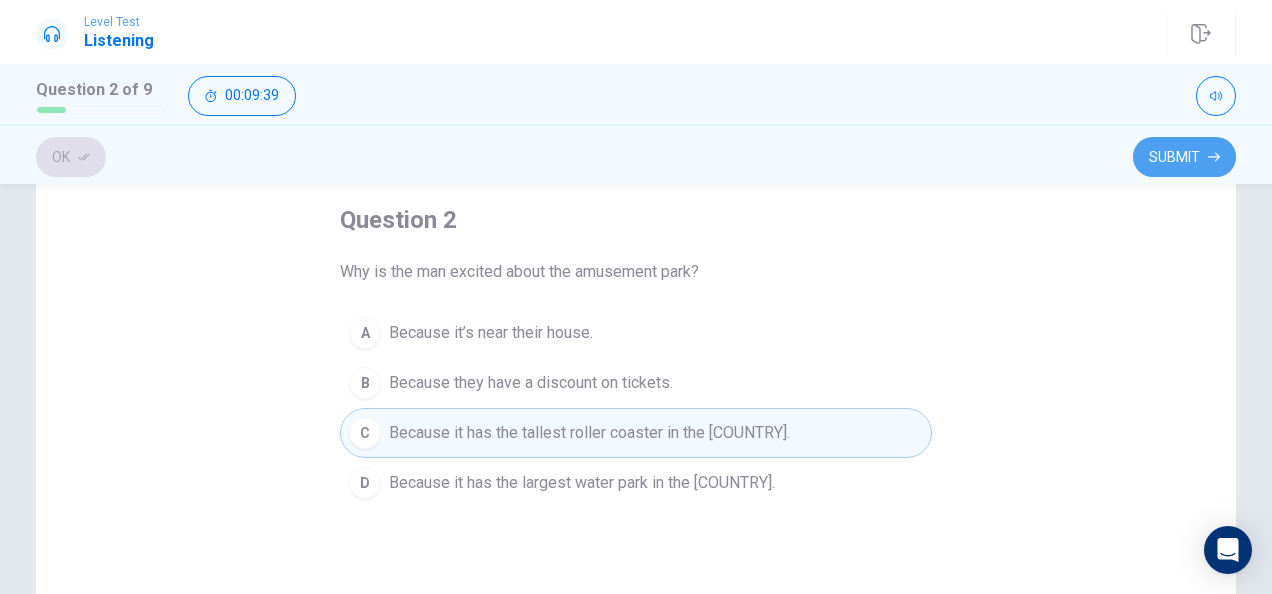 click on "Submit" at bounding box center [1184, 157] 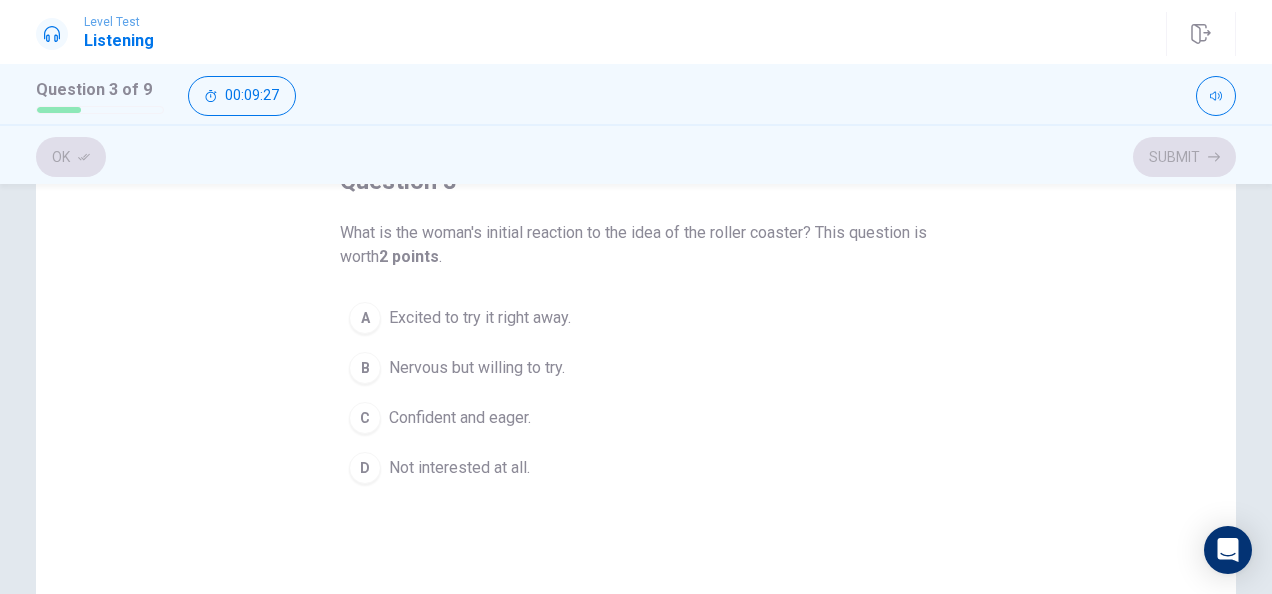 scroll, scrollTop: 200, scrollLeft: 0, axis: vertical 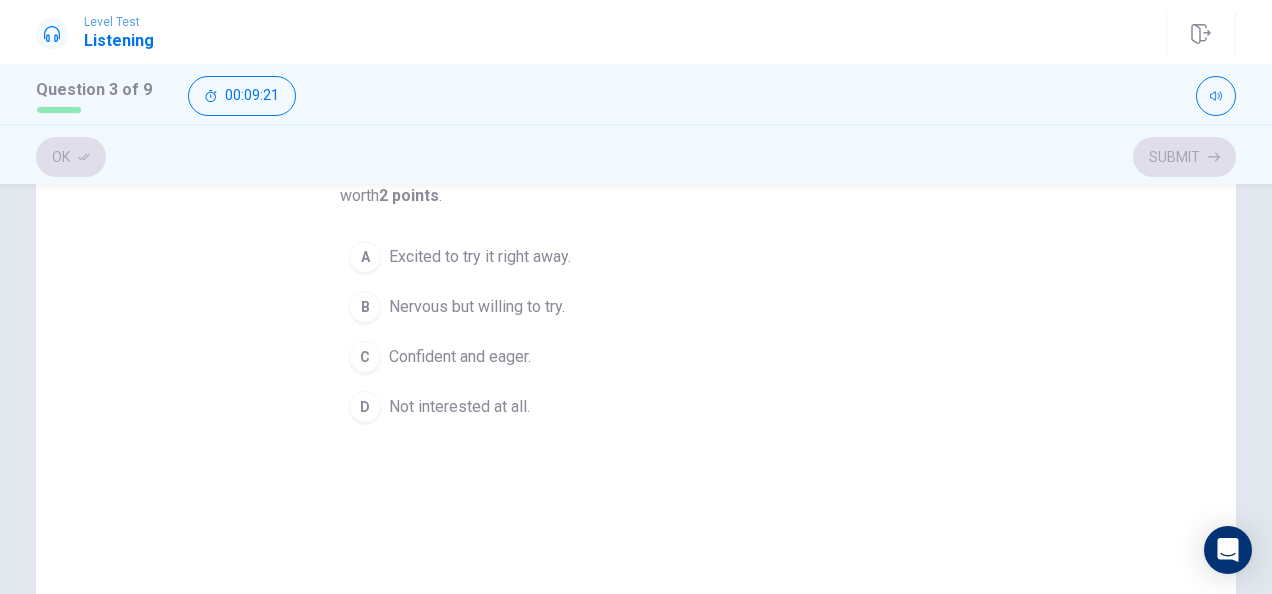 click on "Nervous but willing to try." at bounding box center [477, 307] 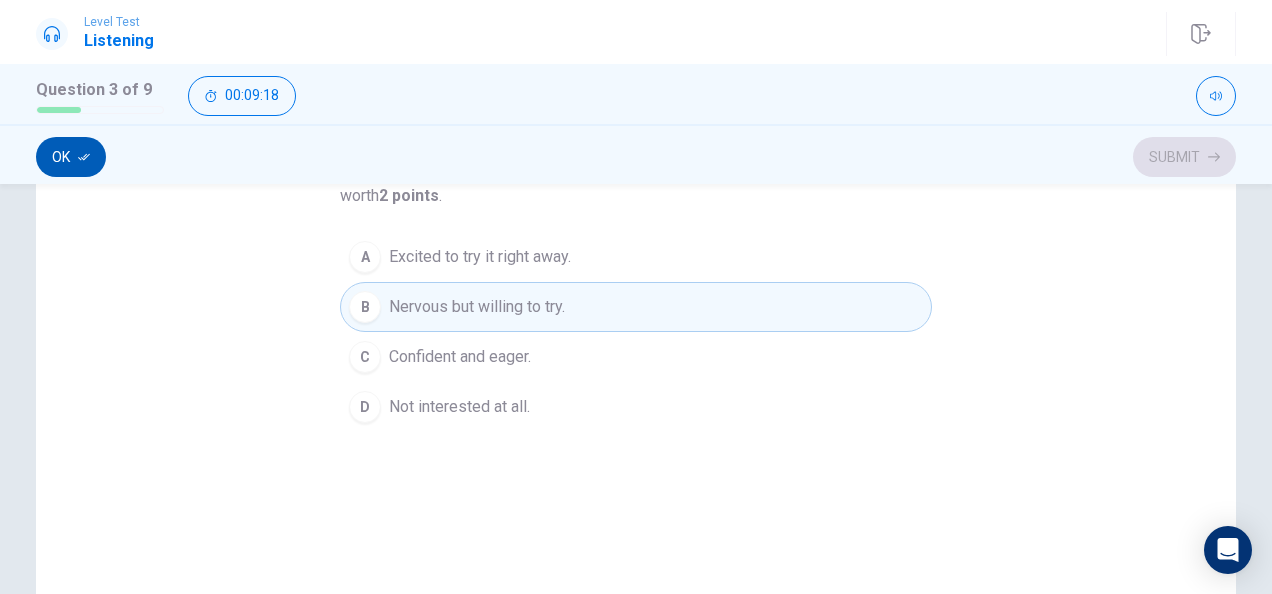 click on "Ok" at bounding box center [71, 157] 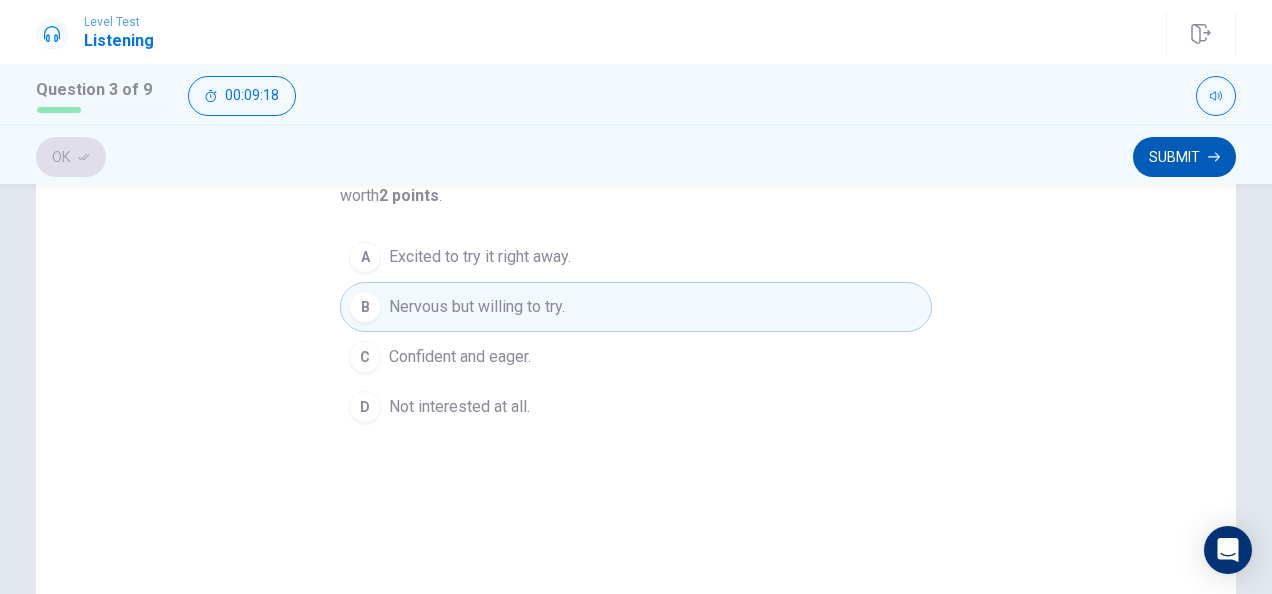 click on "Submit" at bounding box center [1184, 157] 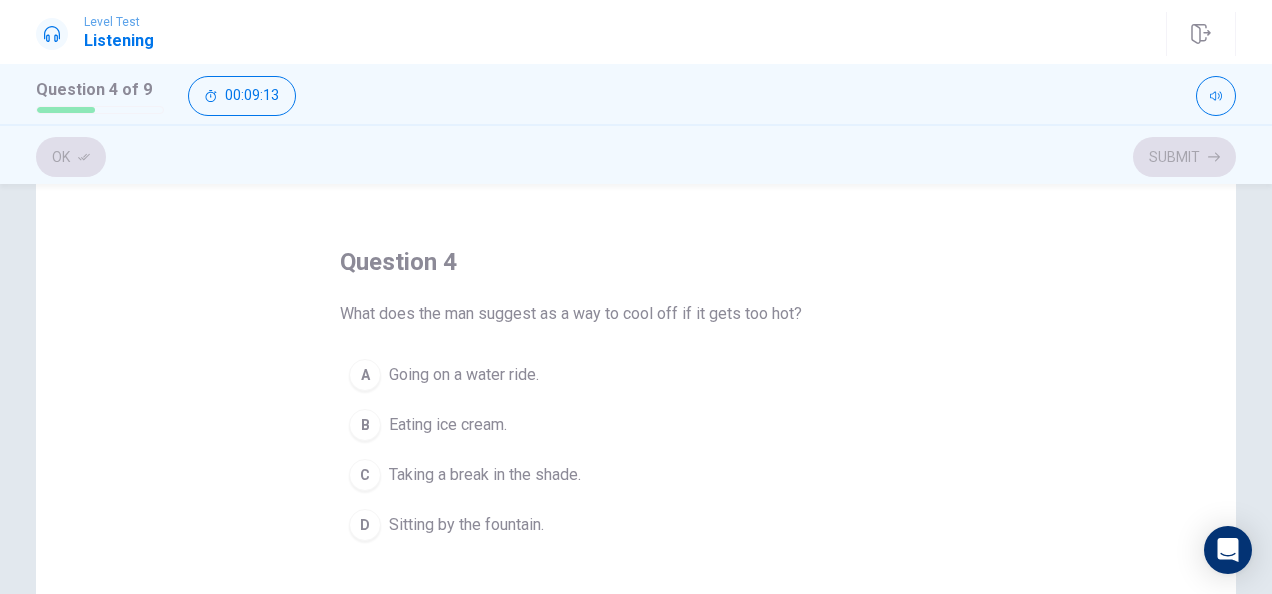 scroll, scrollTop: 100, scrollLeft: 0, axis: vertical 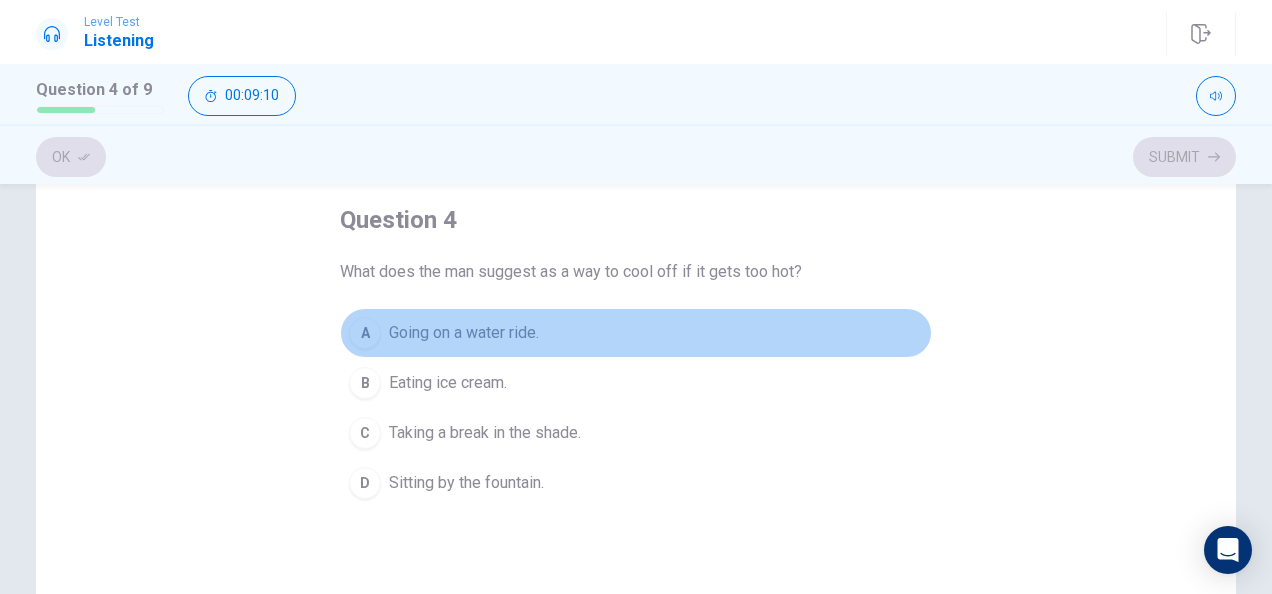 click on "A" at bounding box center (365, 333) 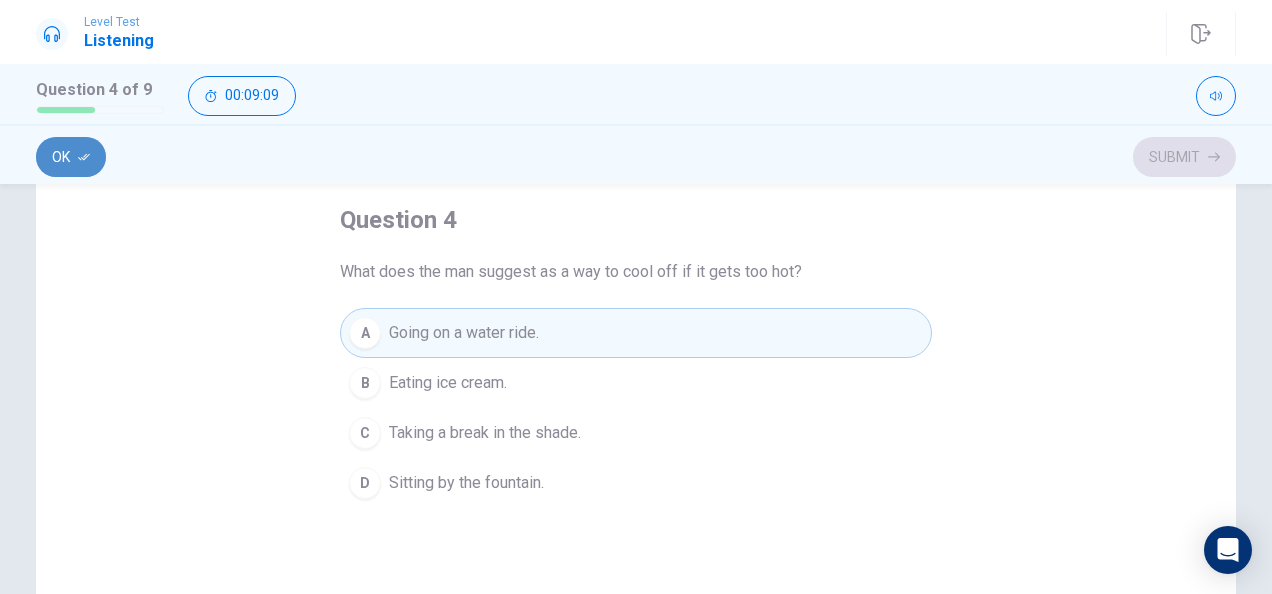 click on "Ok" at bounding box center (71, 157) 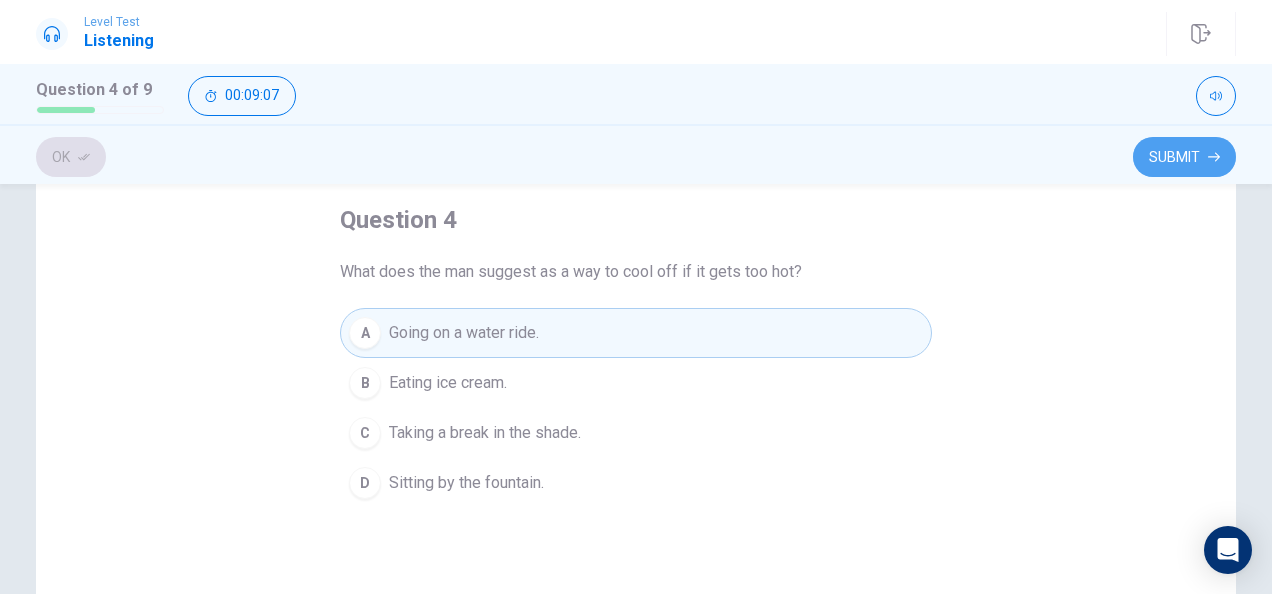 drag, startPoint x: 1172, startPoint y: 158, endPoint x: 1146, endPoint y: 164, distance: 26.683329 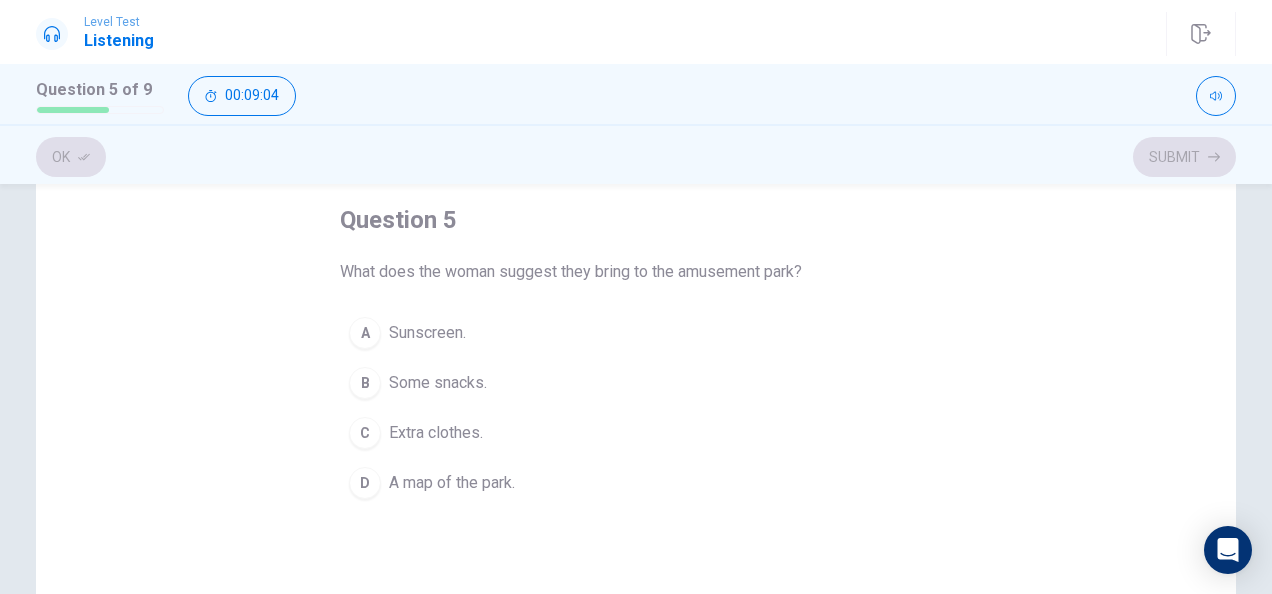 click on "Extra clothes." at bounding box center [436, 433] 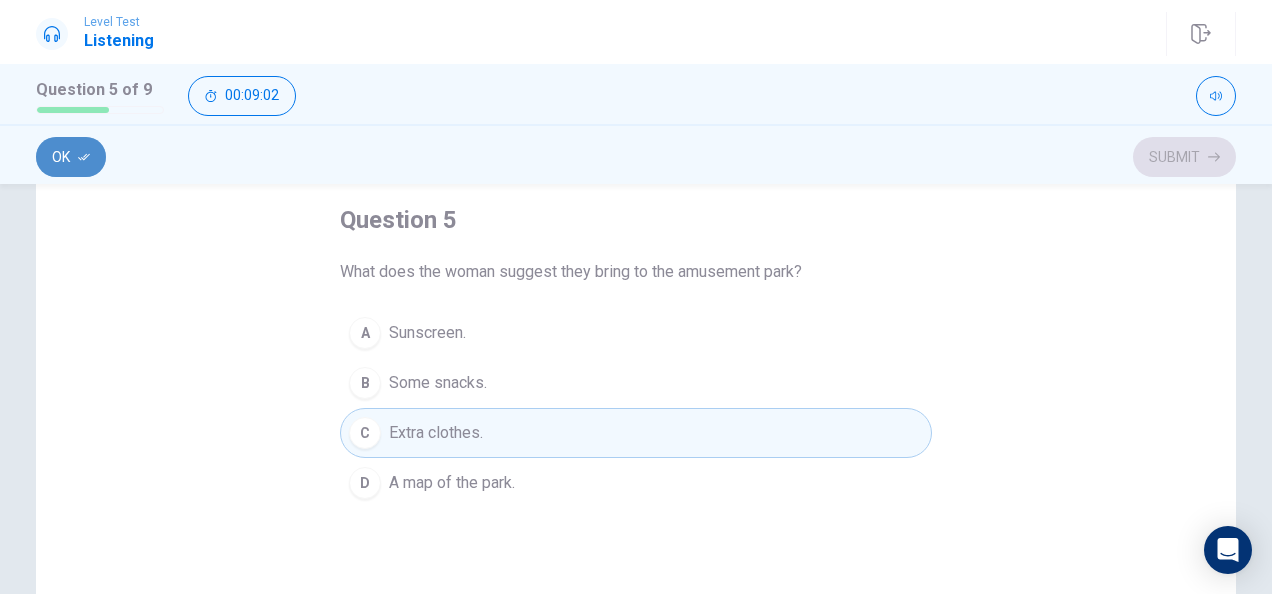 click on "Ok" at bounding box center [71, 157] 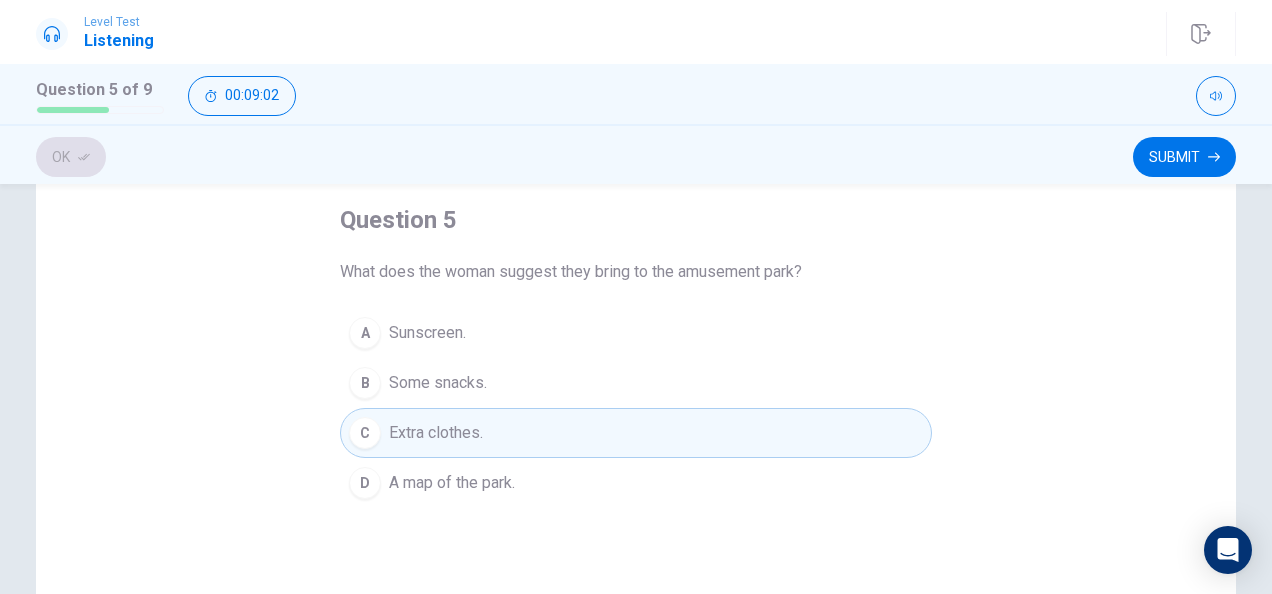 click on "Submit" at bounding box center [1184, 157] 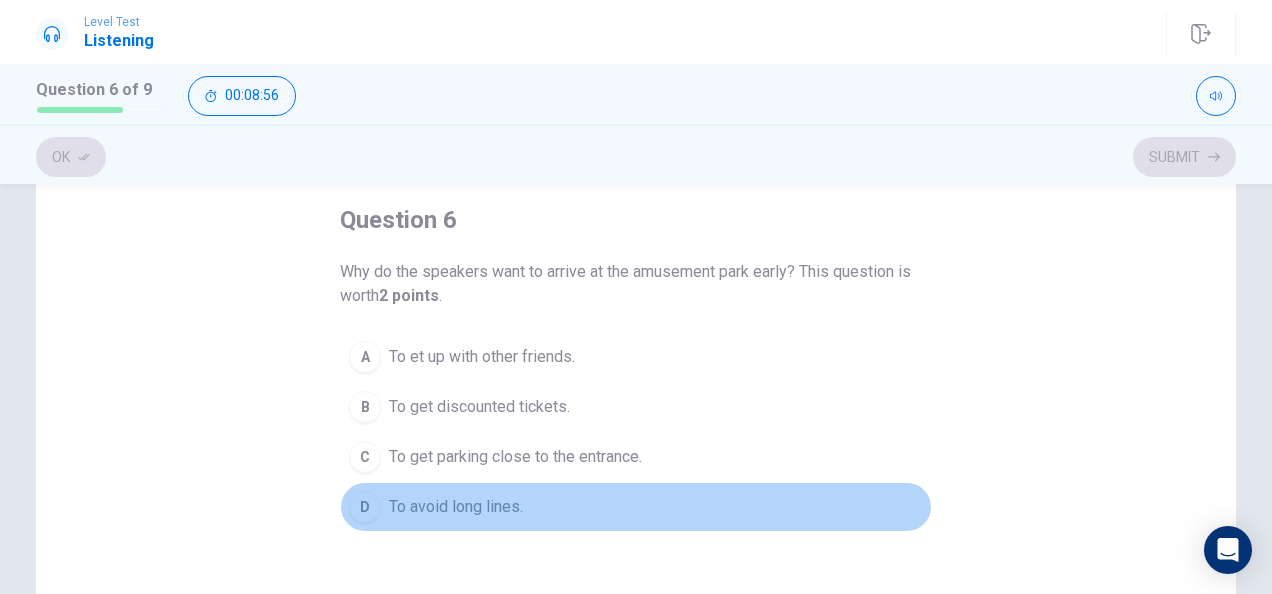 click on "D" at bounding box center (365, 507) 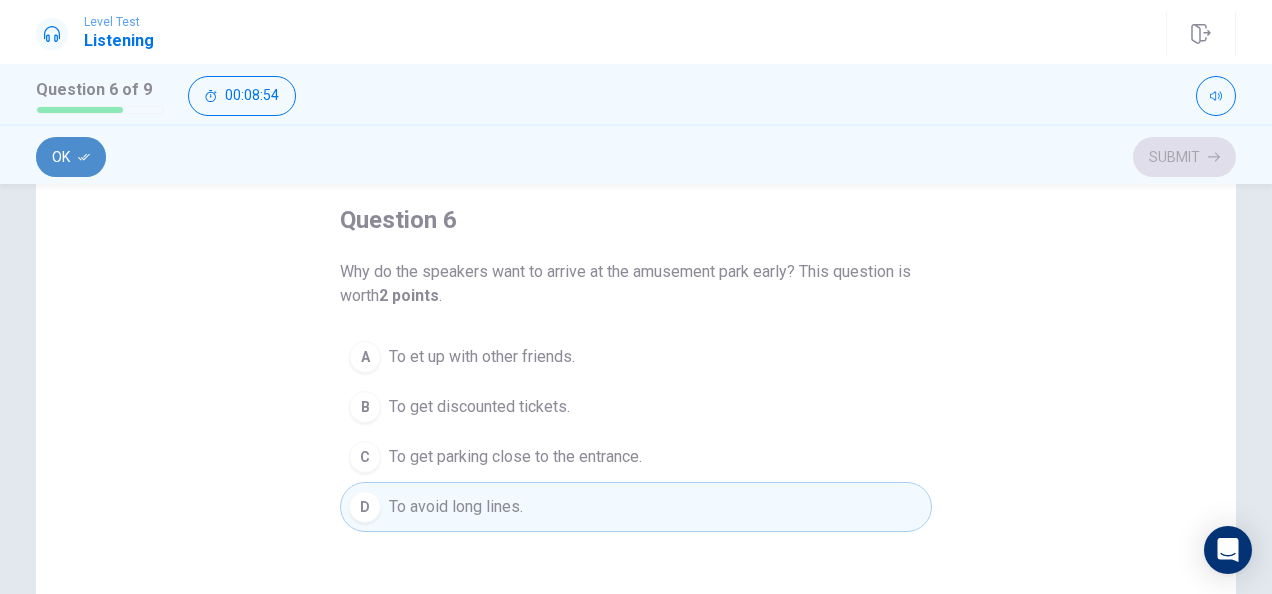 click 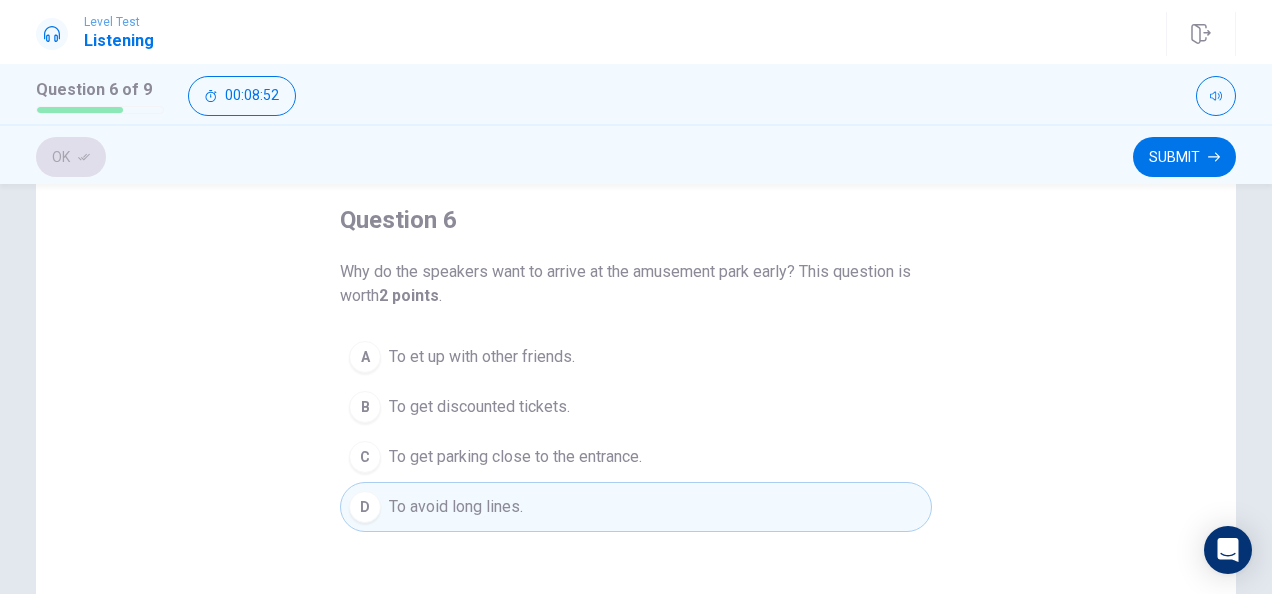 click on "Submit" at bounding box center (1184, 157) 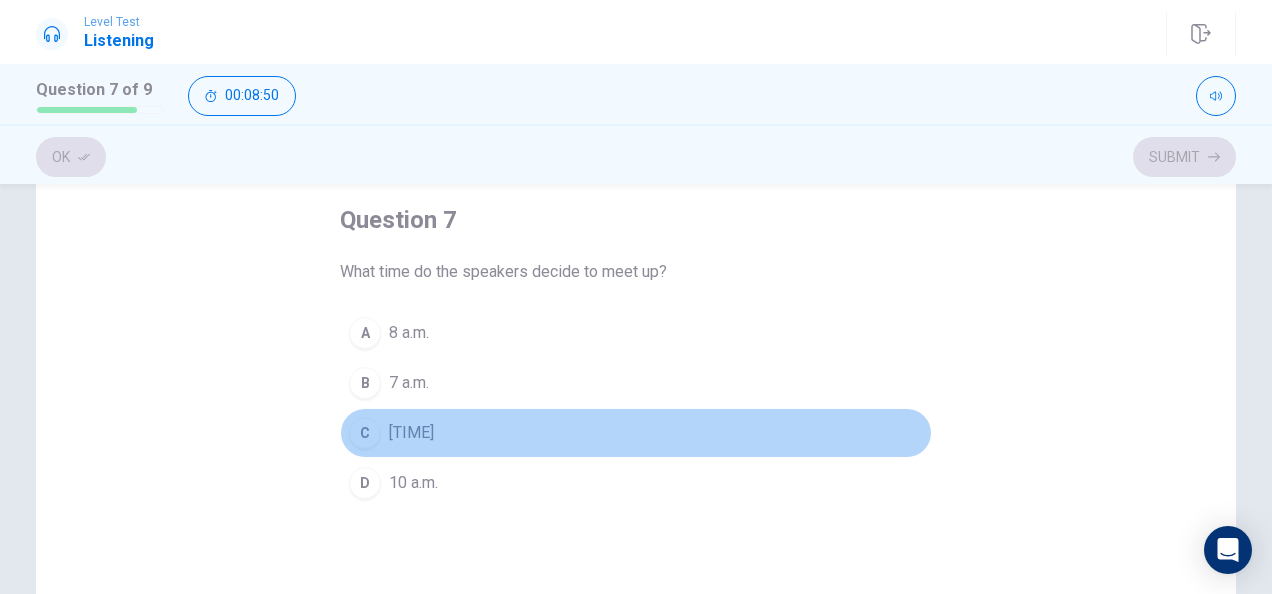 click on "C" at bounding box center [365, 433] 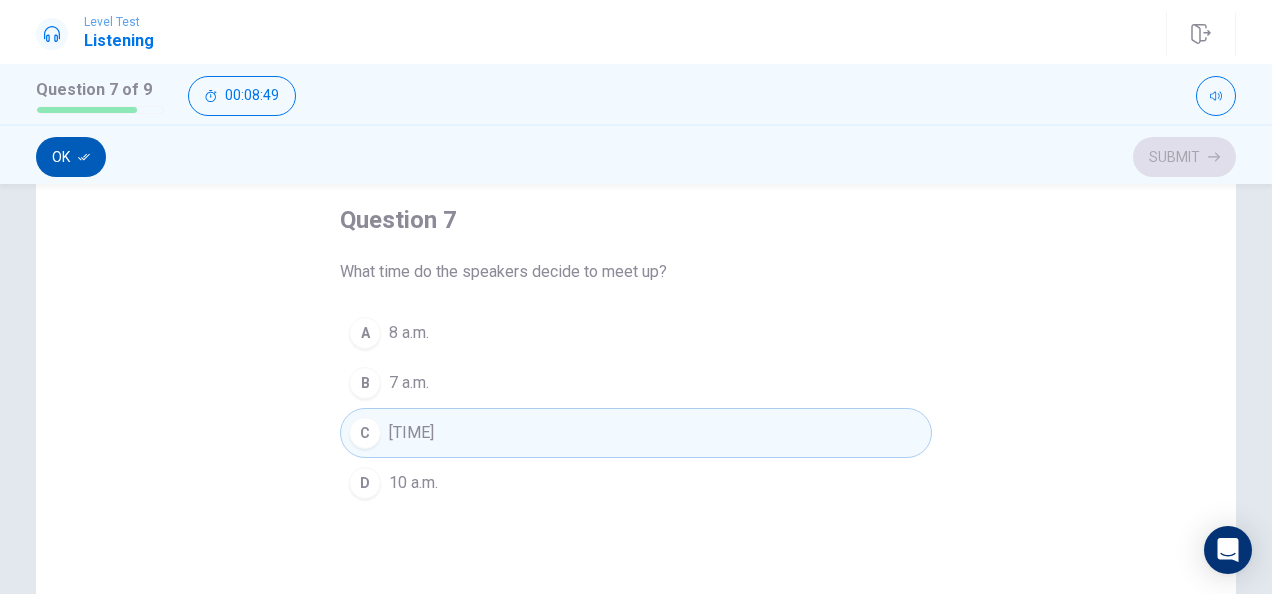 click on "Ok" at bounding box center (71, 157) 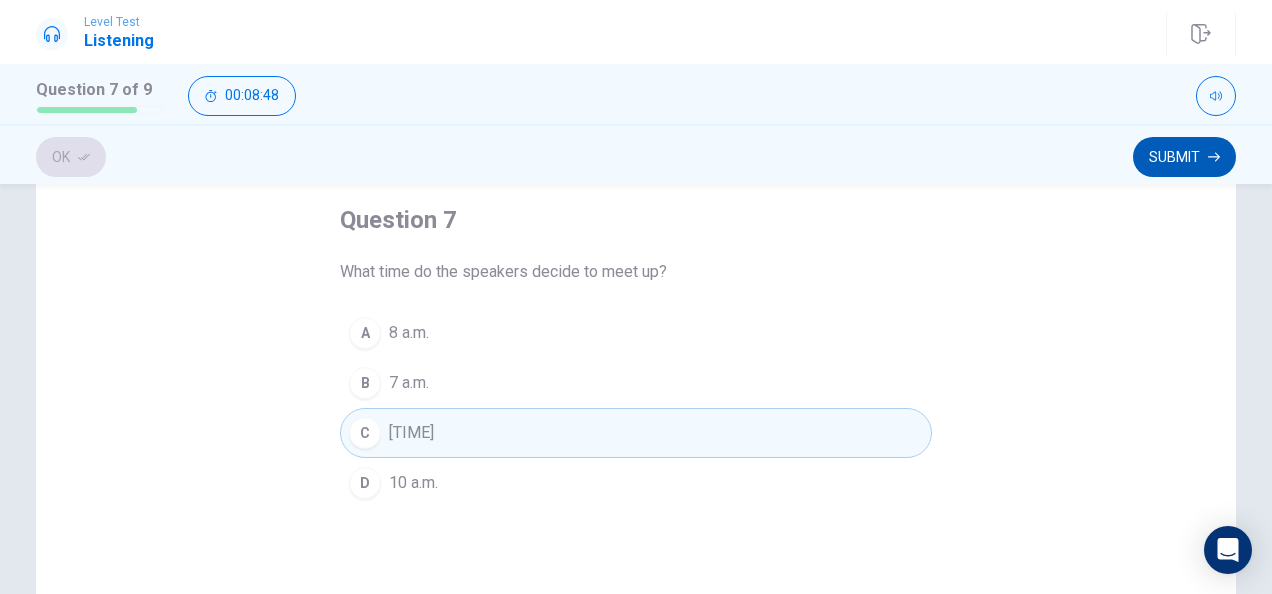 click on "Submit" at bounding box center [1184, 157] 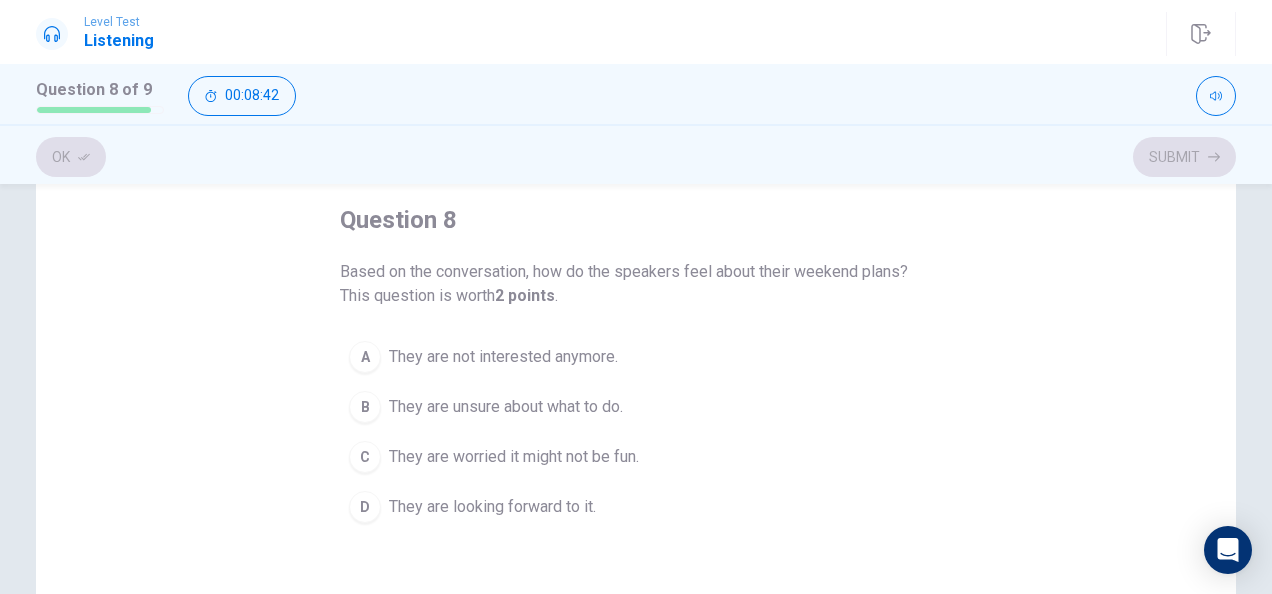 click on "D" at bounding box center (365, 507) 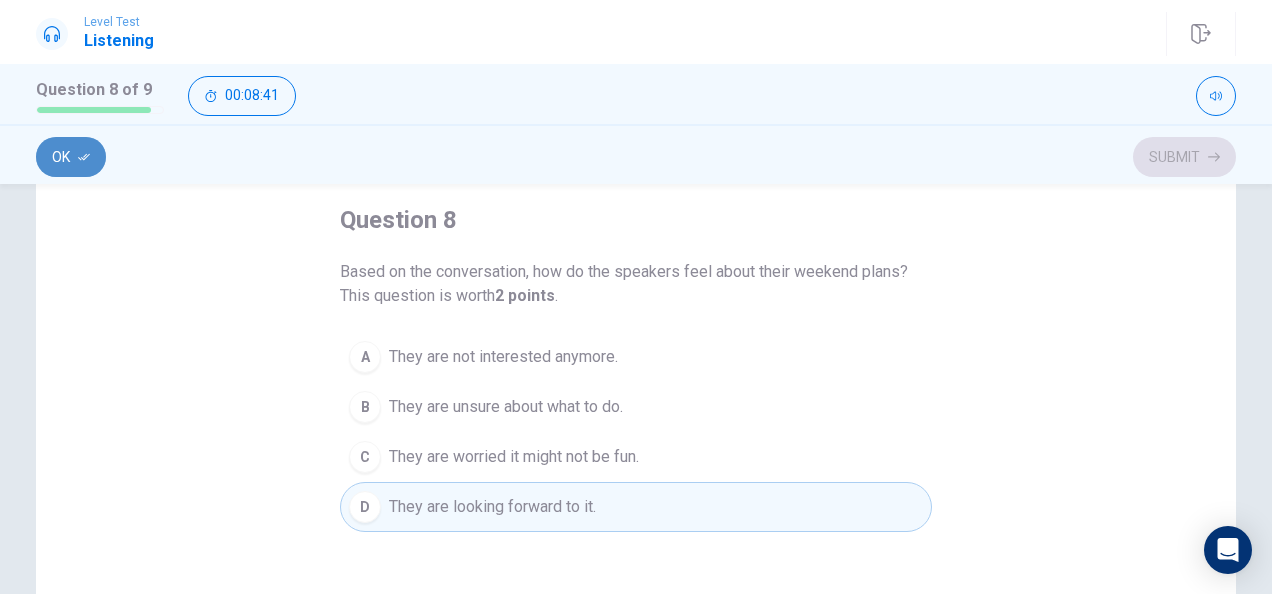 click on "Ok" at bounding box center (71, 157) 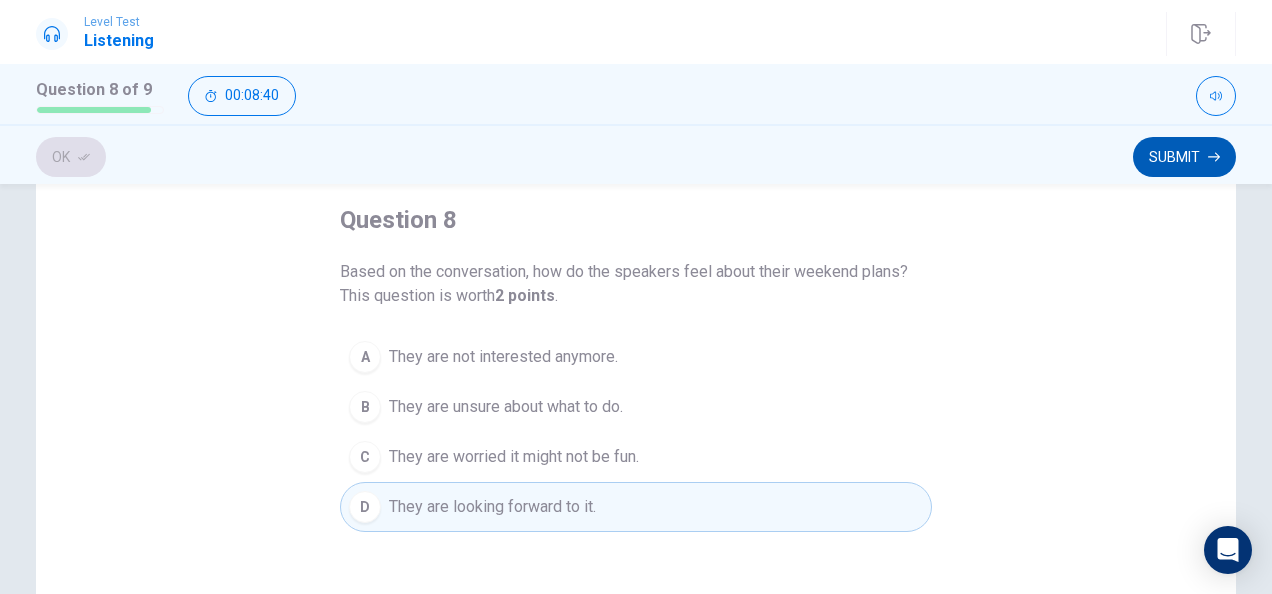 click on "Submit" at bounding box center [1184, 157] 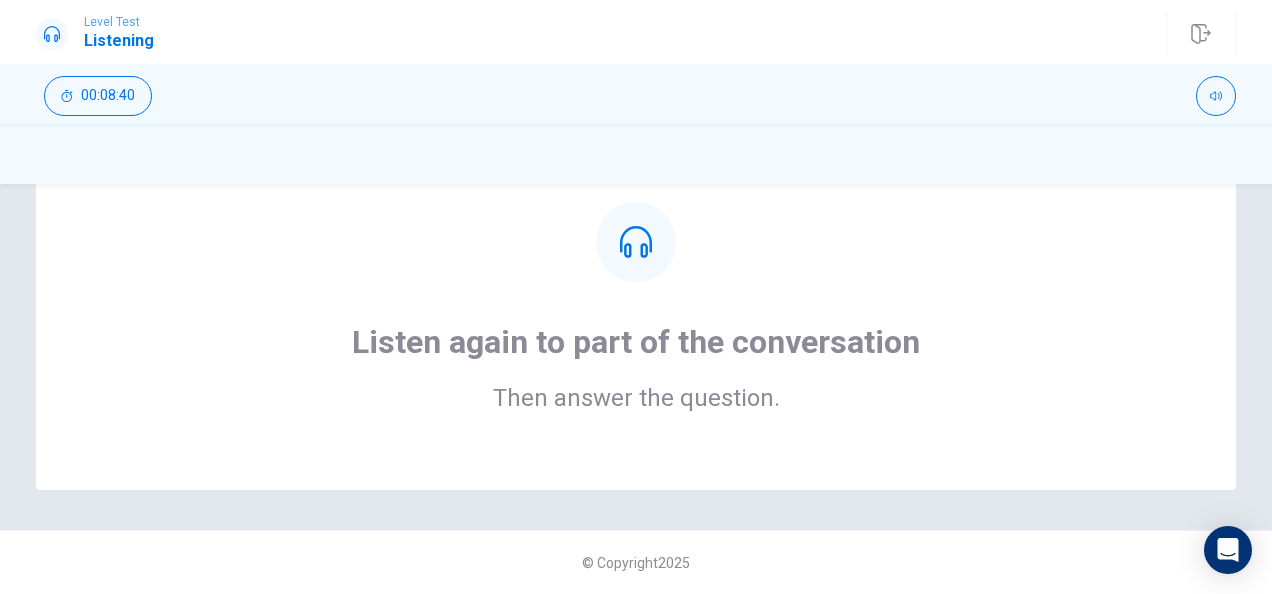 scroll, scrollTop: 0, scrollLeft: 0, axis: both 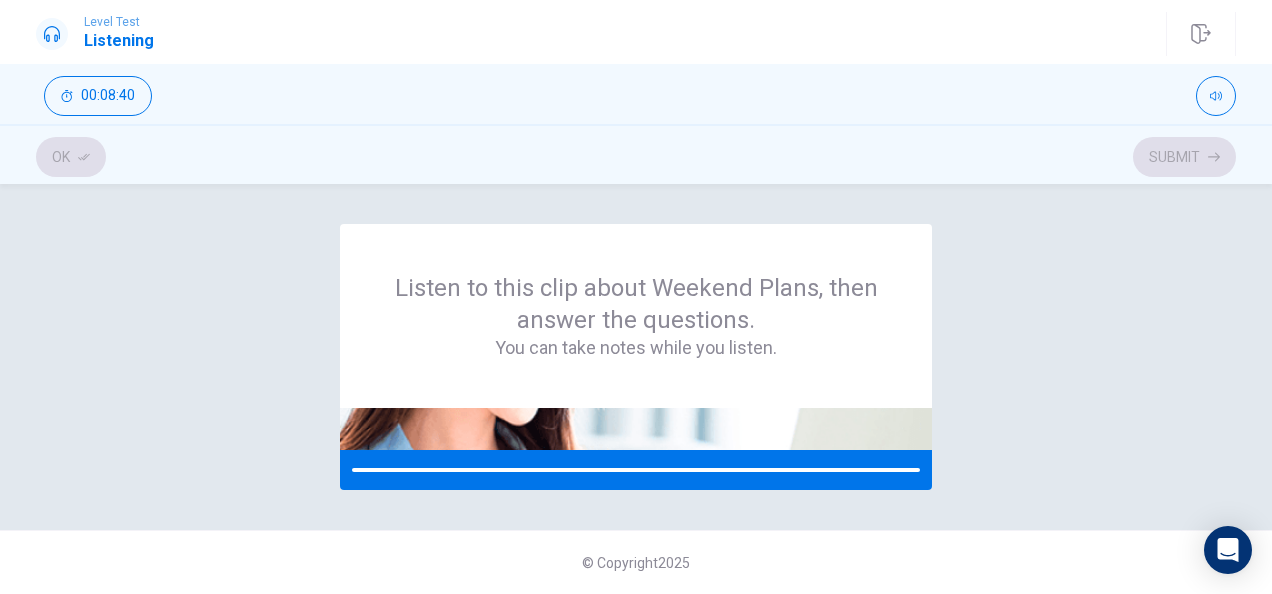 click on "Listen to this clip about Weekend Plans, then answer the questions.  You can take notes while you listen." at bounding box center (636, 357) 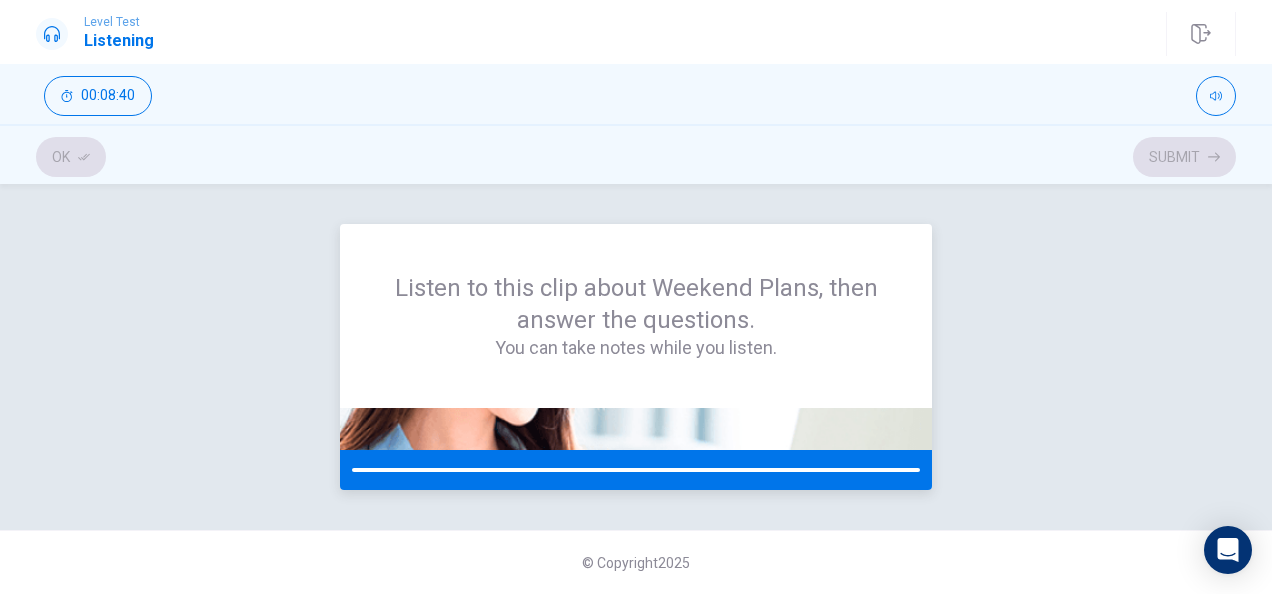 click on "Listen to this clip about Weekend Plans, then answer the questions.  You can take notes while you listen." at bounding box center [636, 316] 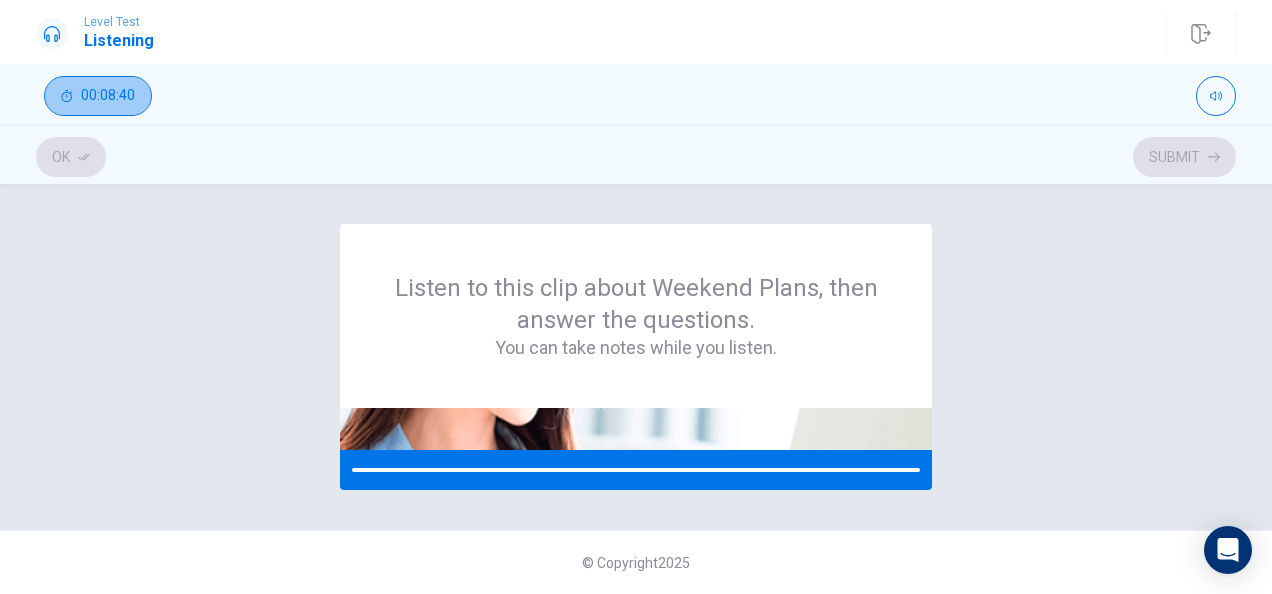 click on "00:08:40" at bounding box center [108, 96] 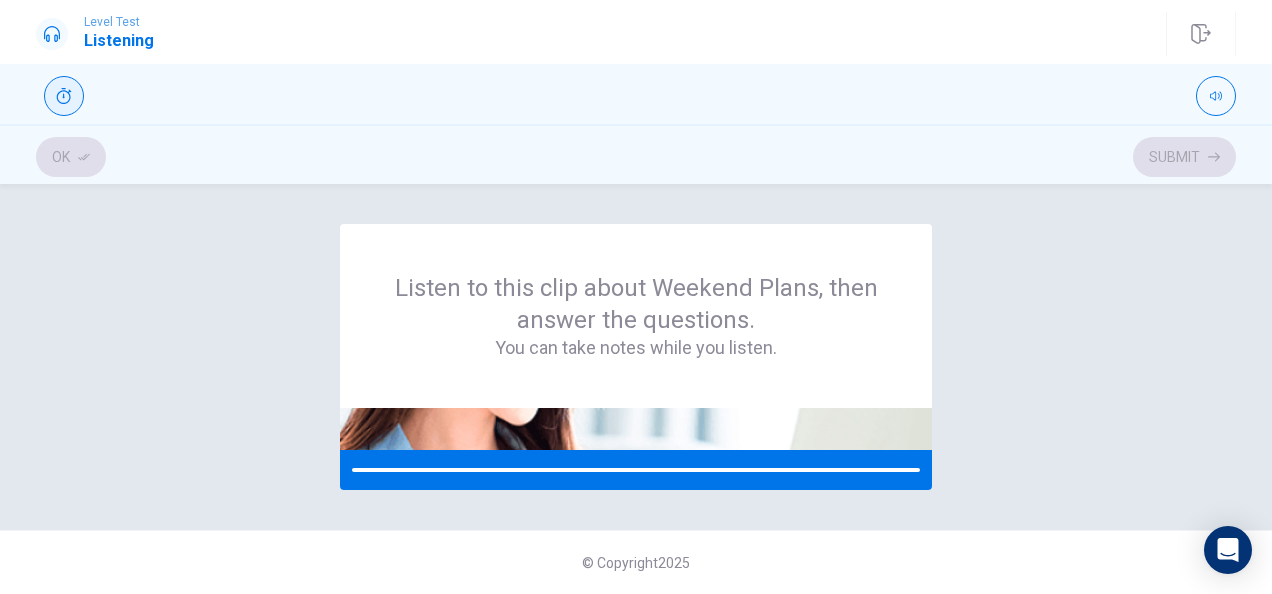 click on "Ok Submit" at bounding box center [636, 157] 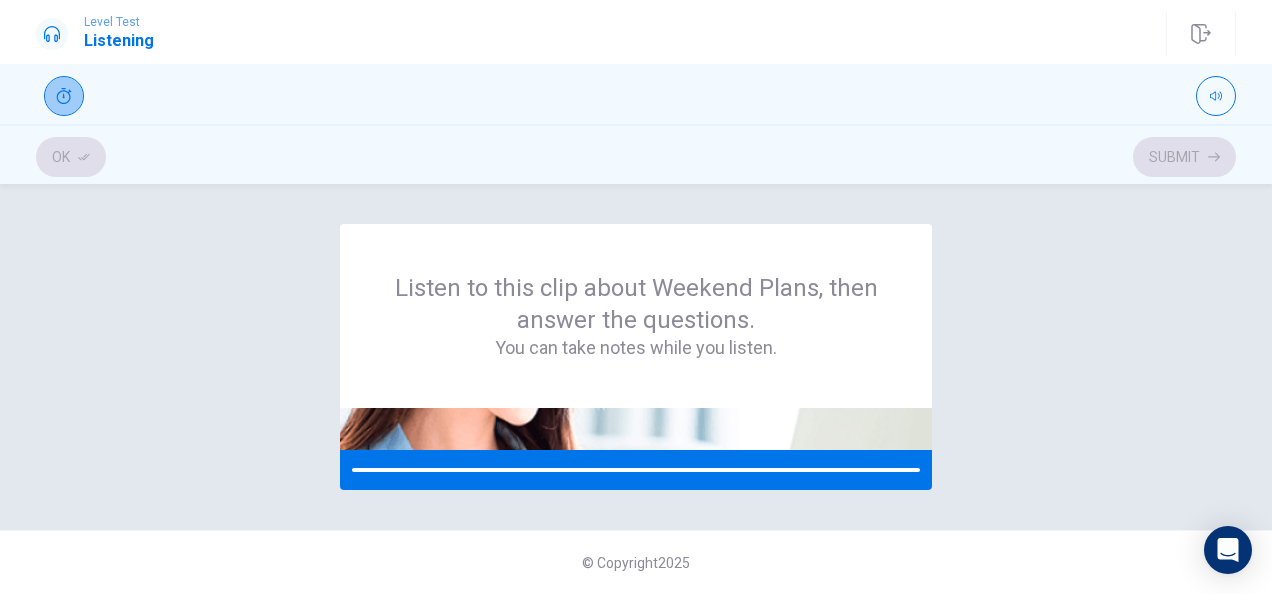 click 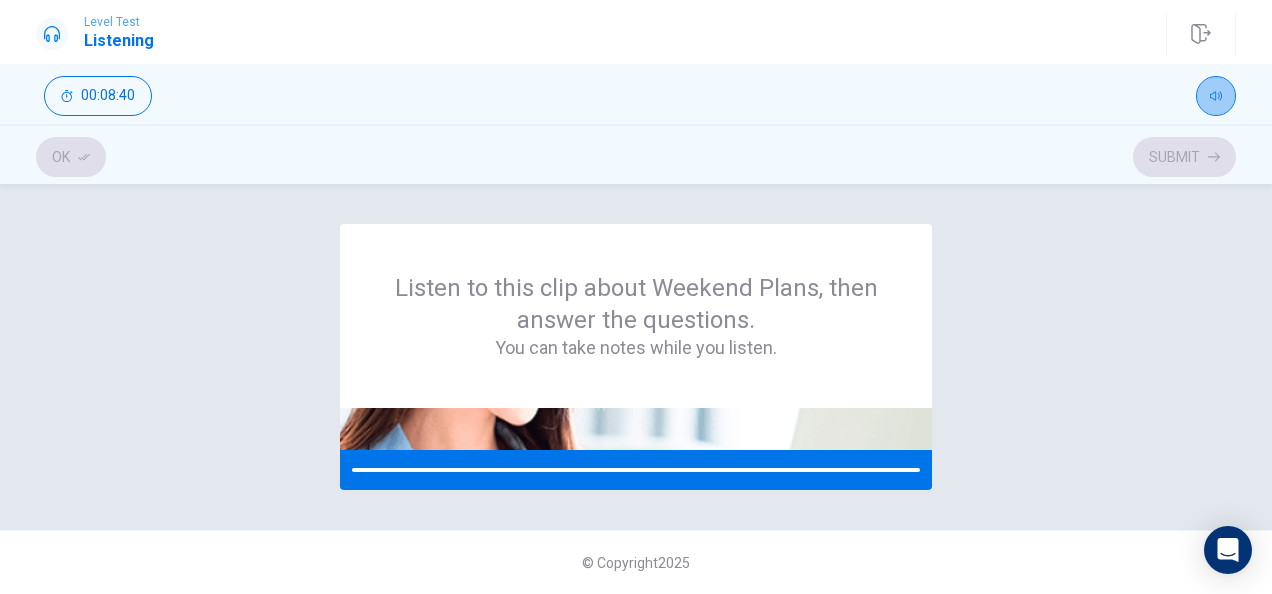 click at bounding box center (1216, 96) 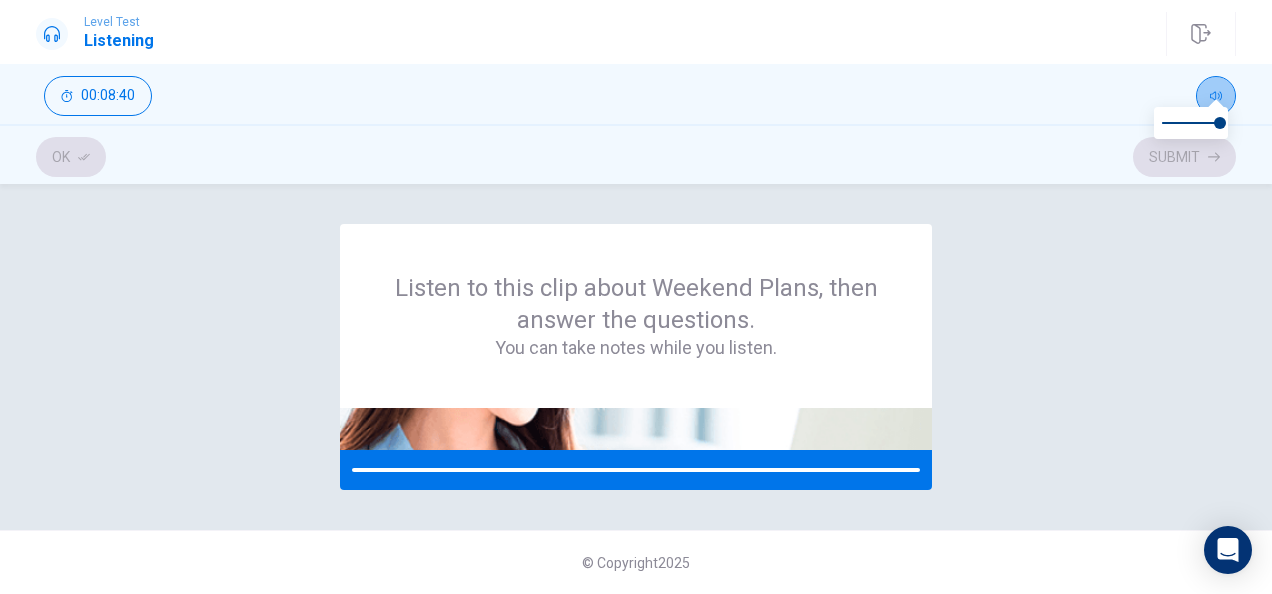 click at bounding box center [1216, 96] 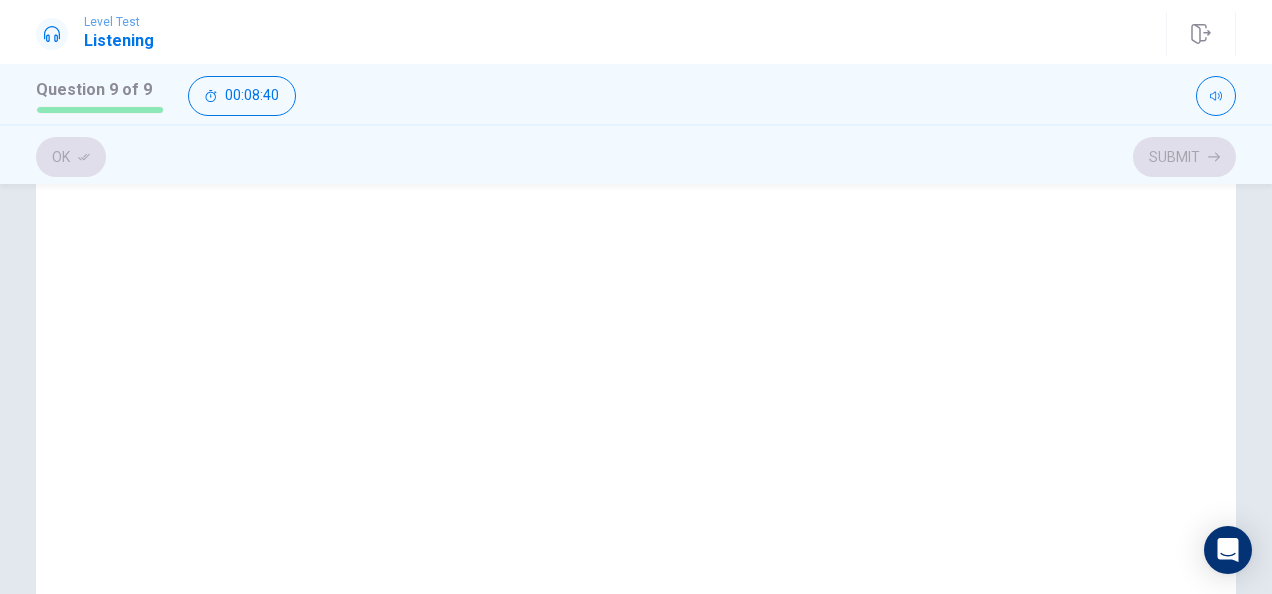 scroll, scrollTop: 100, scrollLeft: 0, axis: vertical 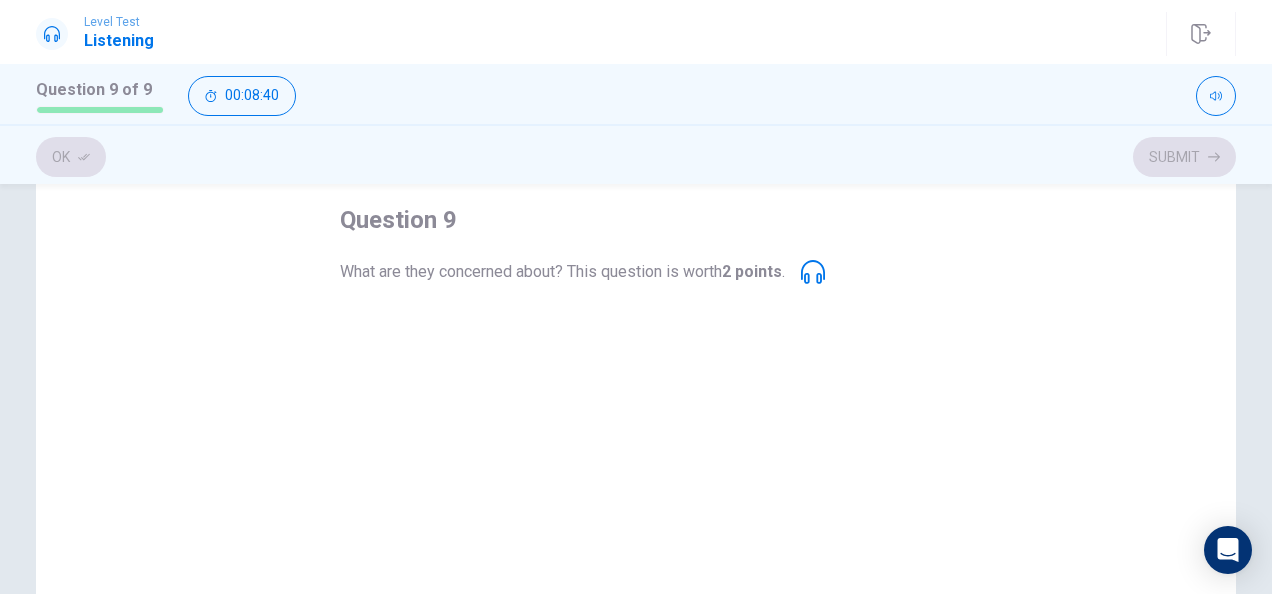 click on "What are they concerned about? This question is worth  2 points ." at bounding box center [562, 272] 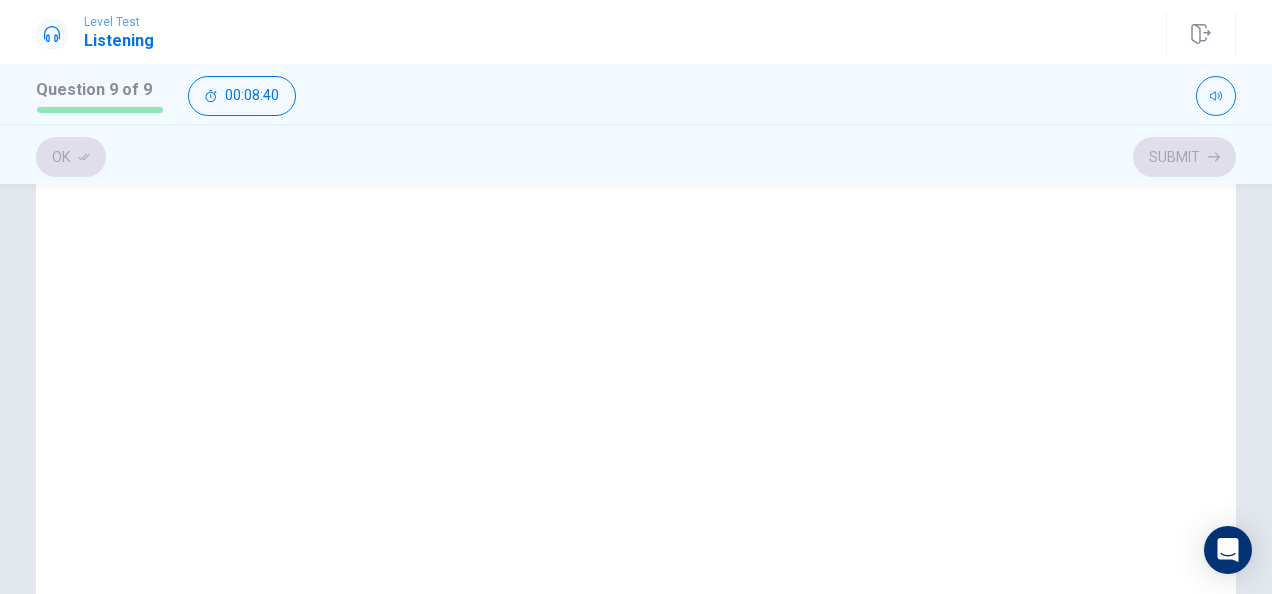 scroll, scrollTop: 0, scrollLeft: 0, axis: both 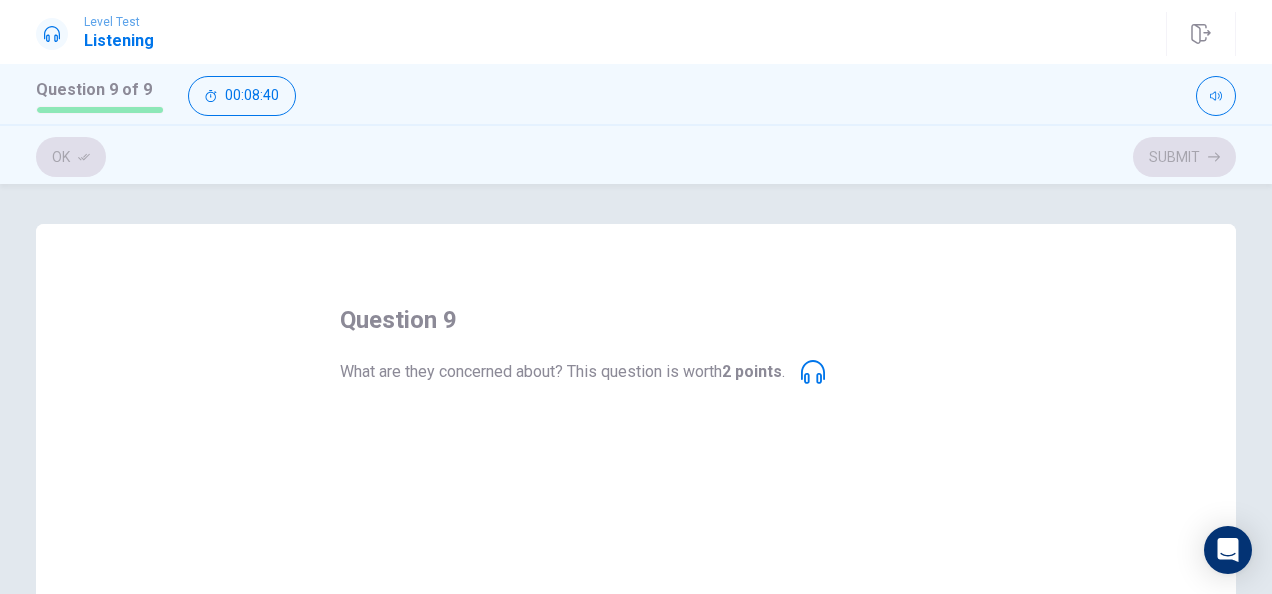 click on "question   [NUMBER]" at bounding box center [398, 320] 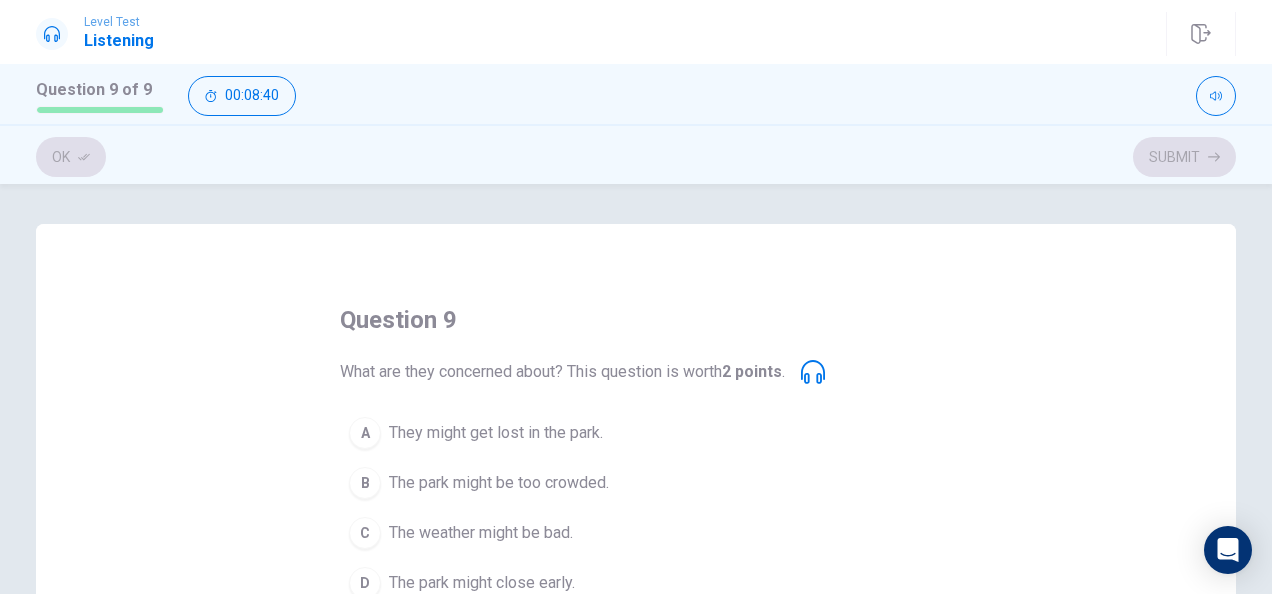 scroll, scrollTop: 0, scrollLeft: 0, axis: both 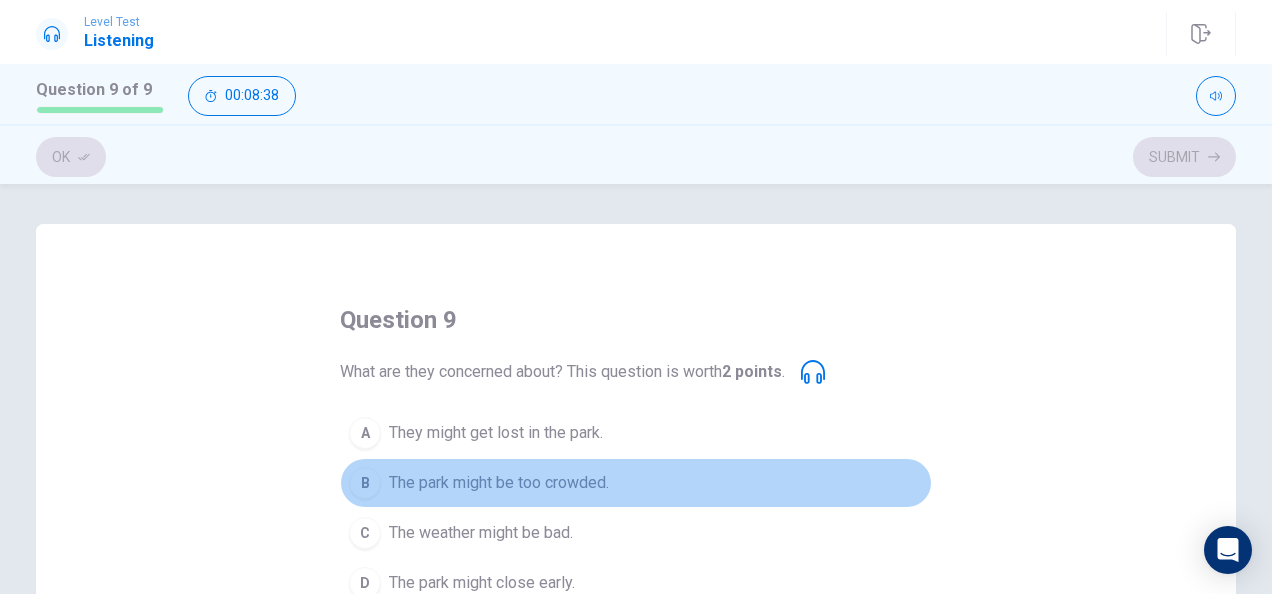 click on "The park might be too crowded." at bounding box center (499, 483) 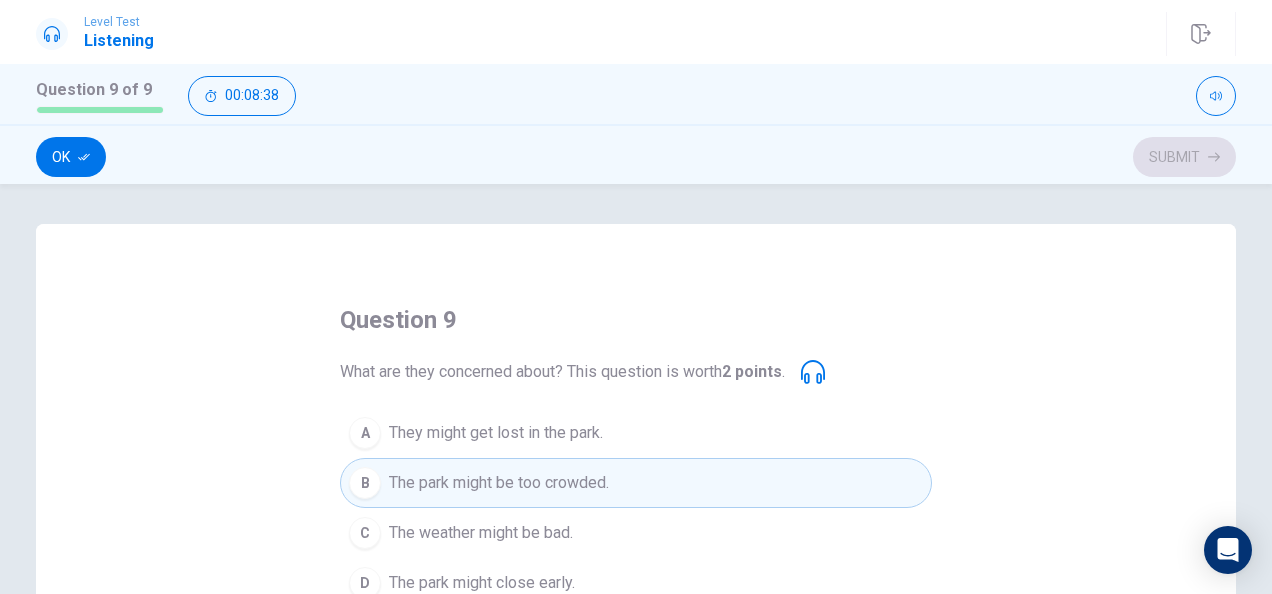 scroll, scrollTop: 100, scrollLeft: 0, axis: vertical 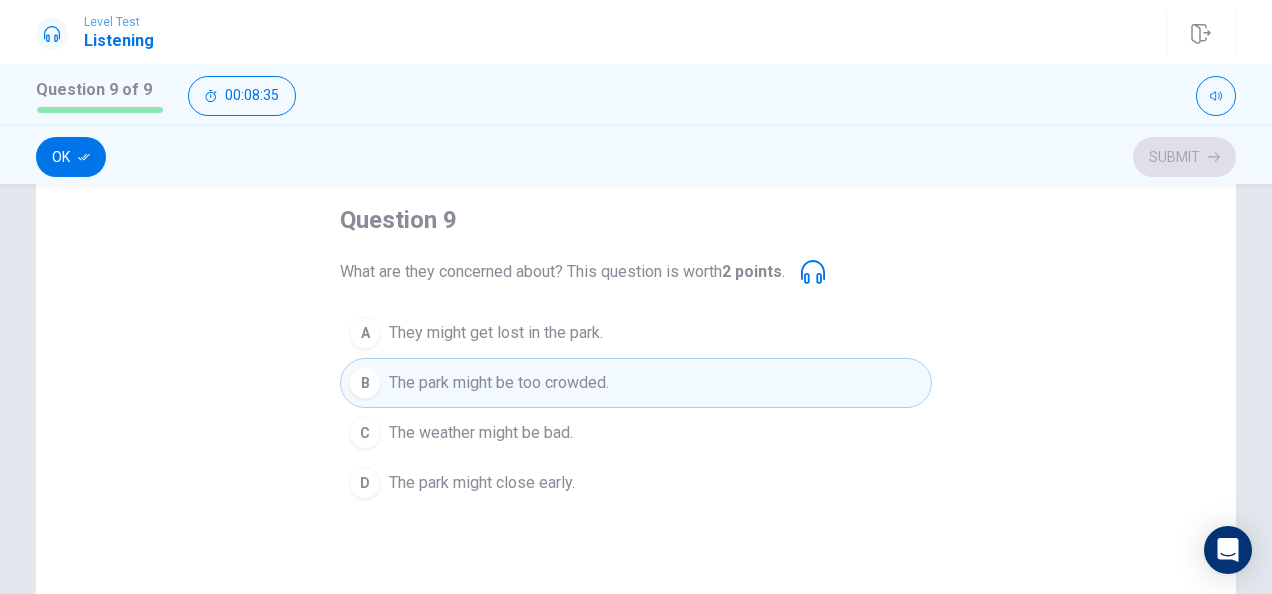 click on "Ok" at bounding box center [71, 157] 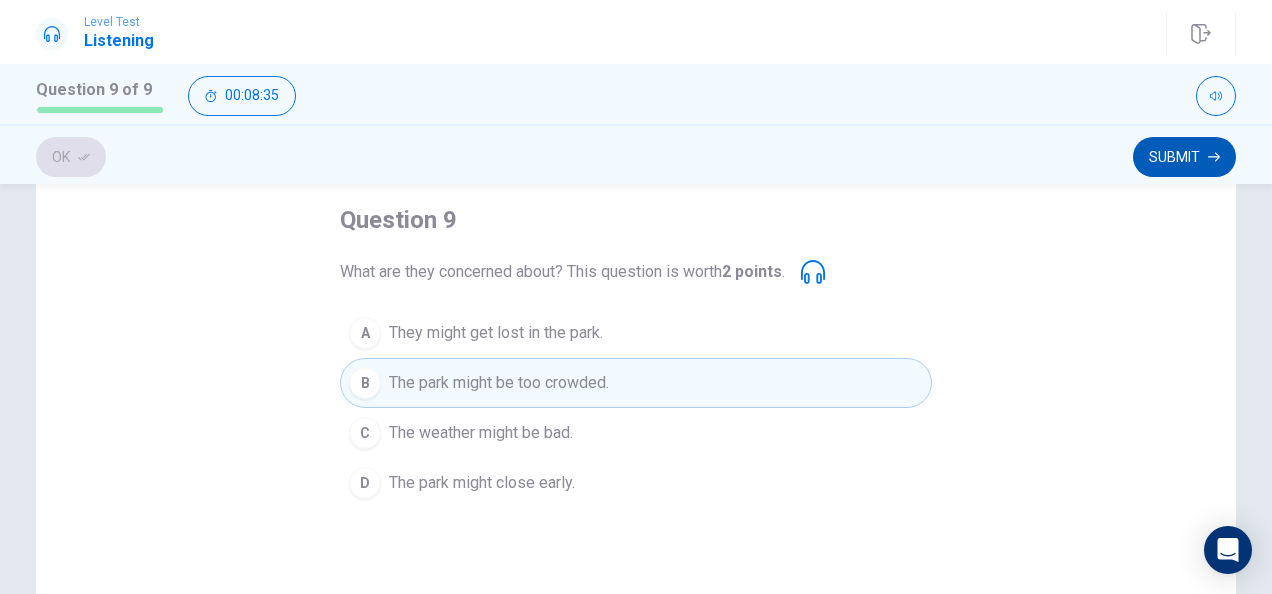 click on "Submit" at bounding box center [1184, 157] 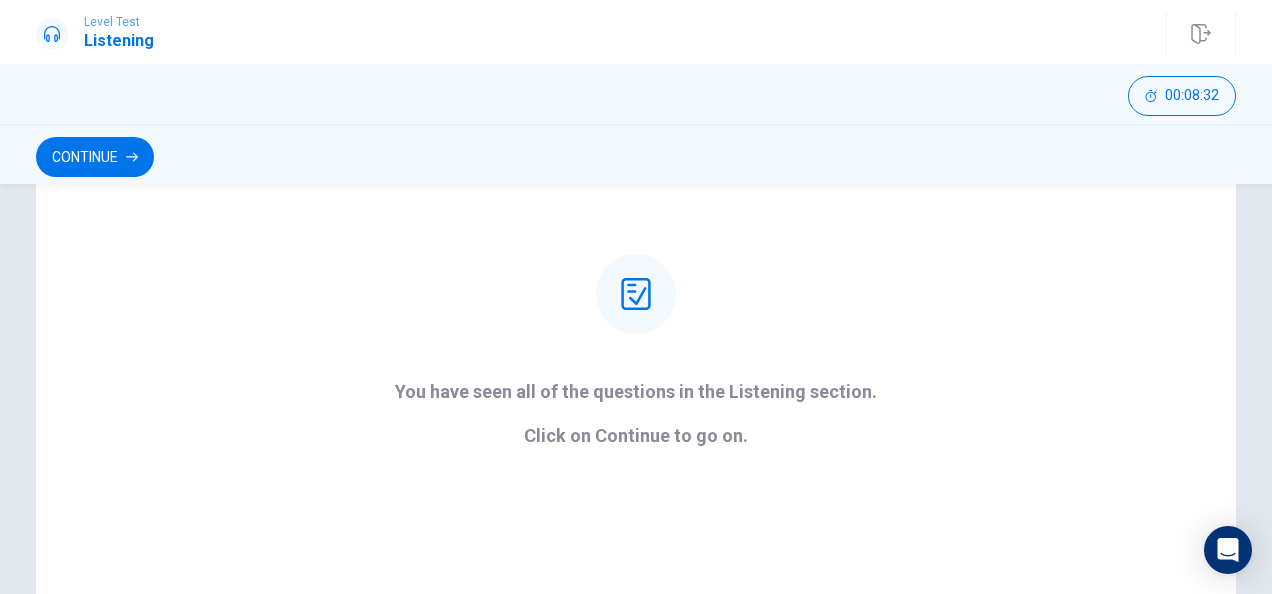 scroll, scrollTop: 0, scrollLeft: 0, axis: both 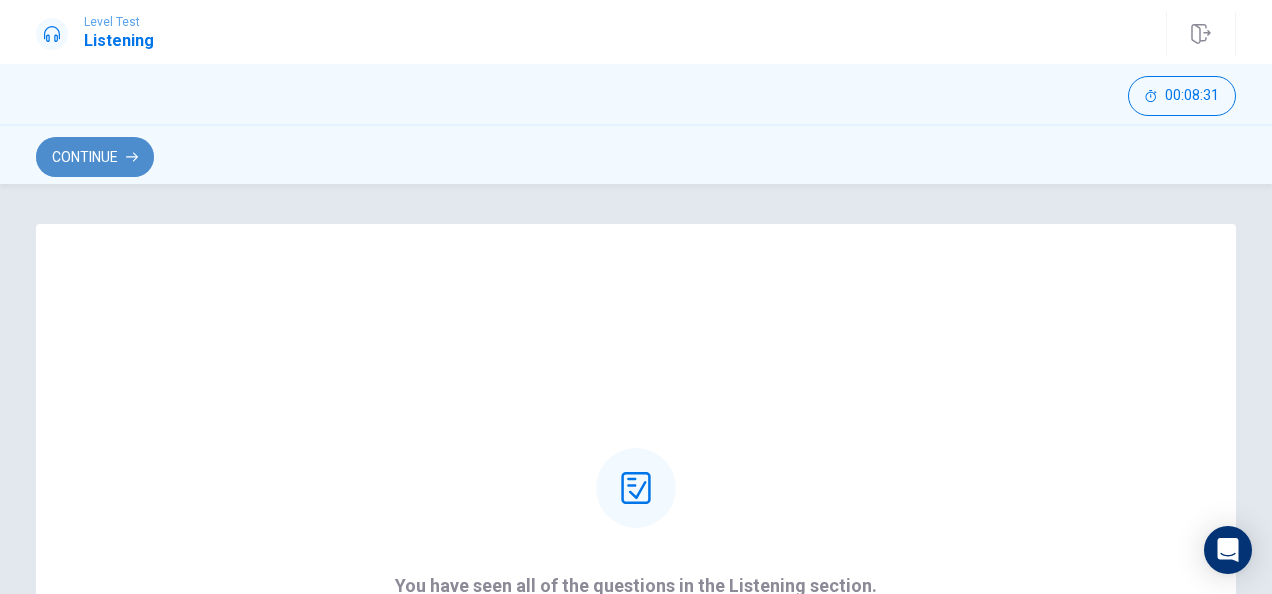 click on "Continue" at bounding box center [95, 157] 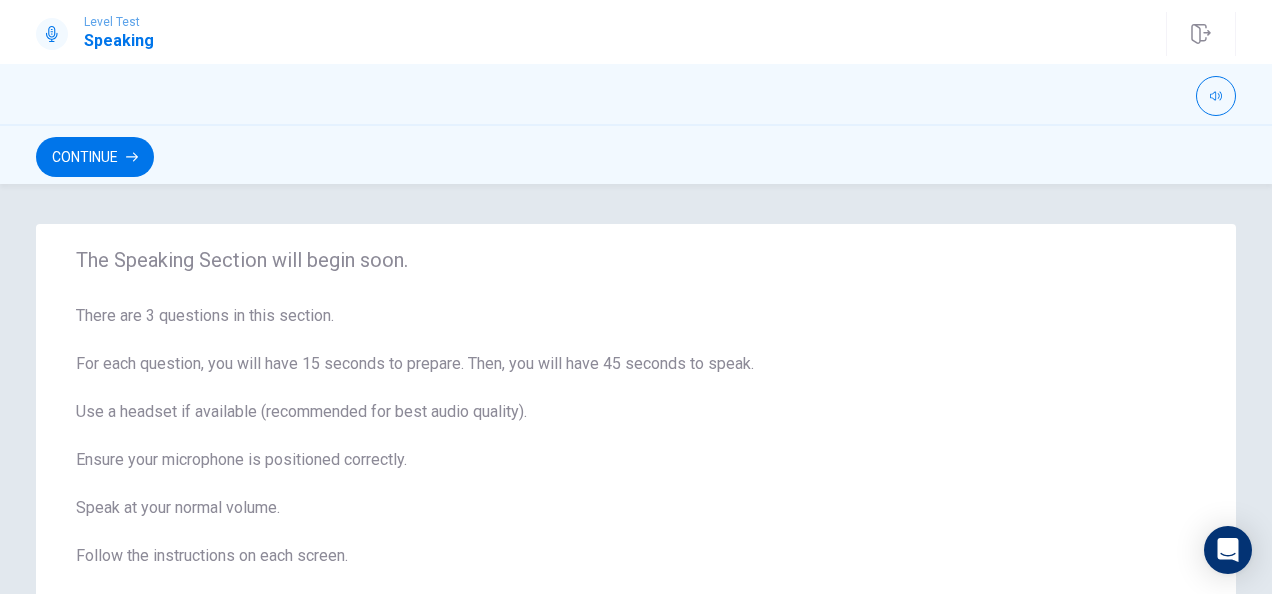 scroll, scrollTop: 0, scrollLeft: 0, axis: both 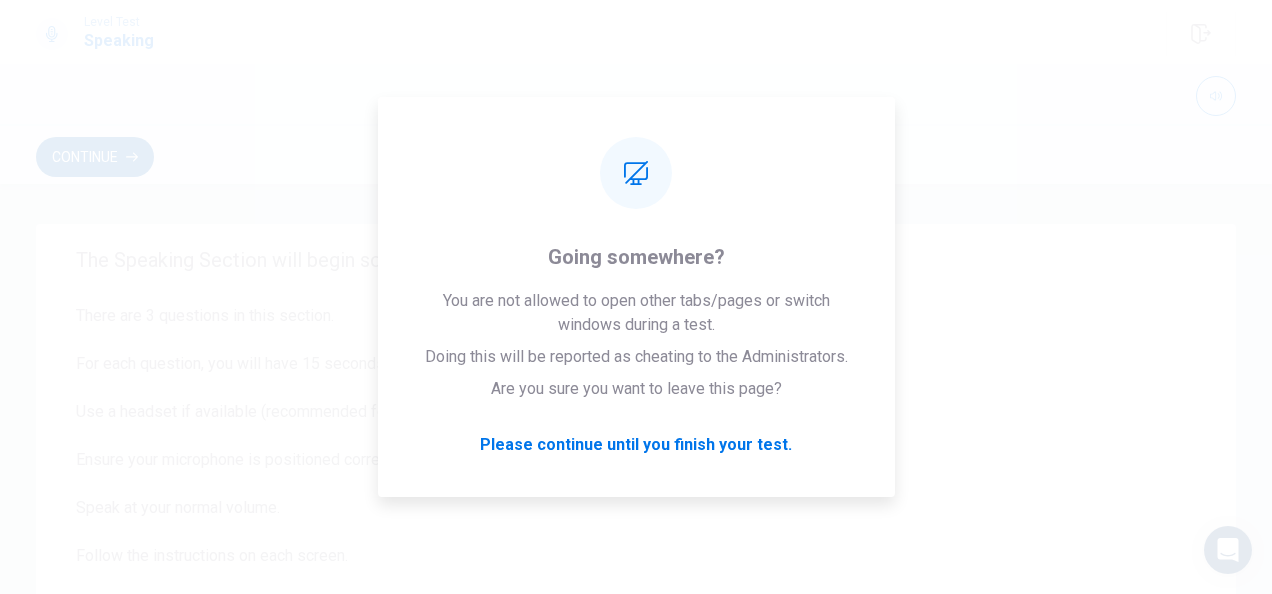 click on "Continue" at bounding box center [95, 157] 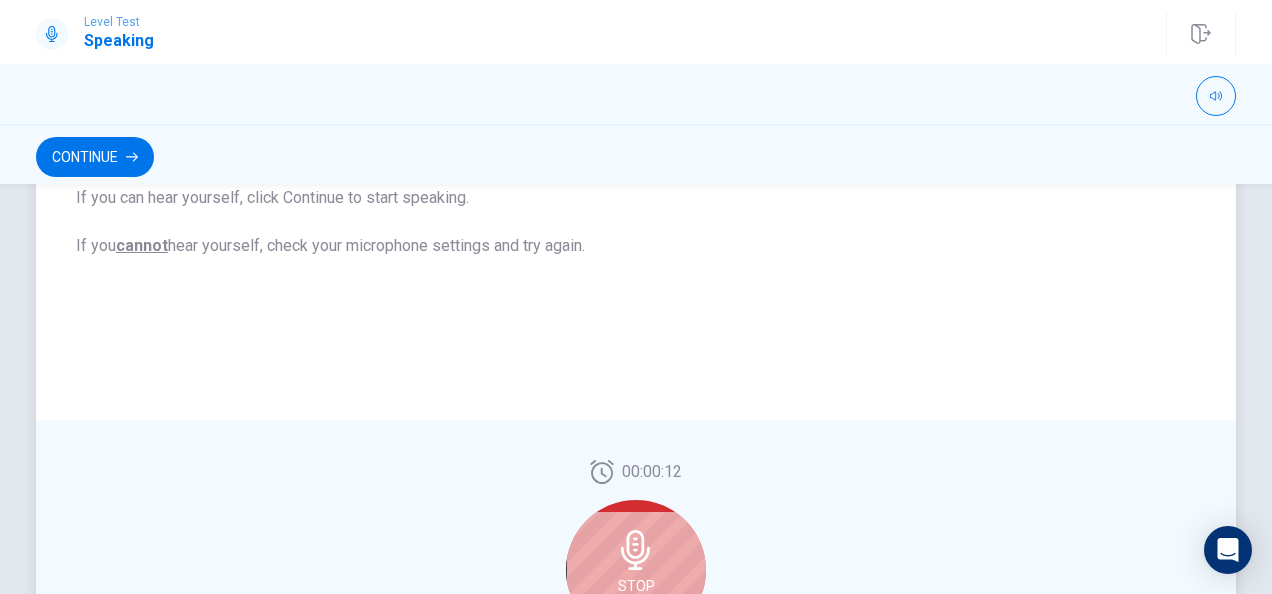scroll, scrollTop: 600, scrollLeft: 0, axis: vertical 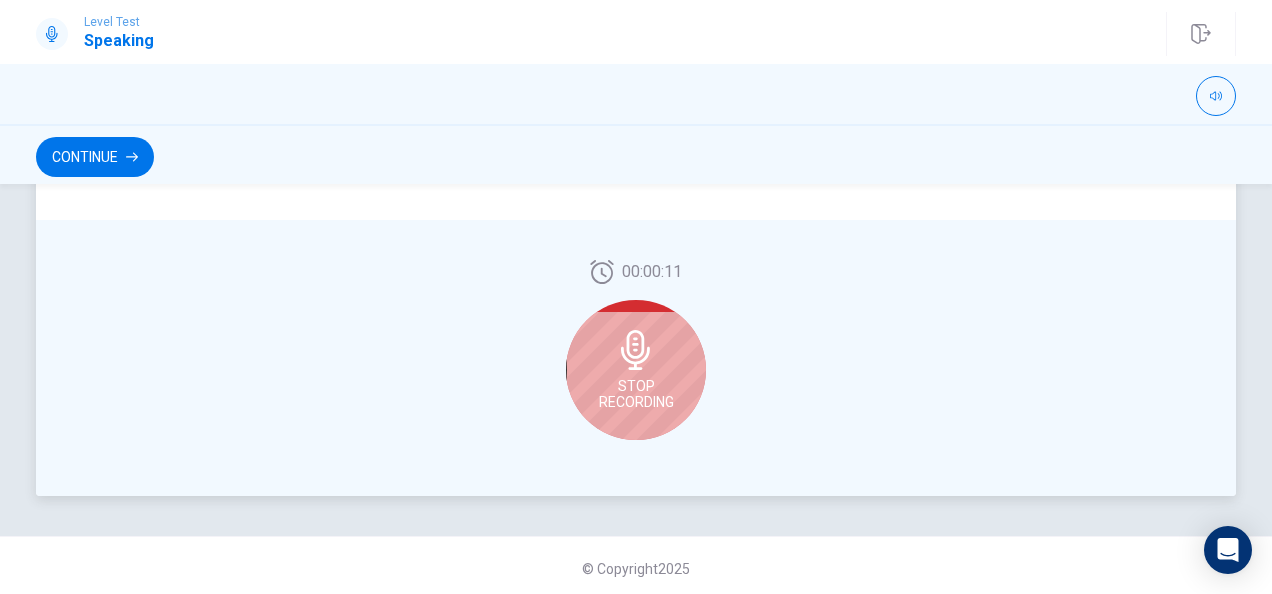 click 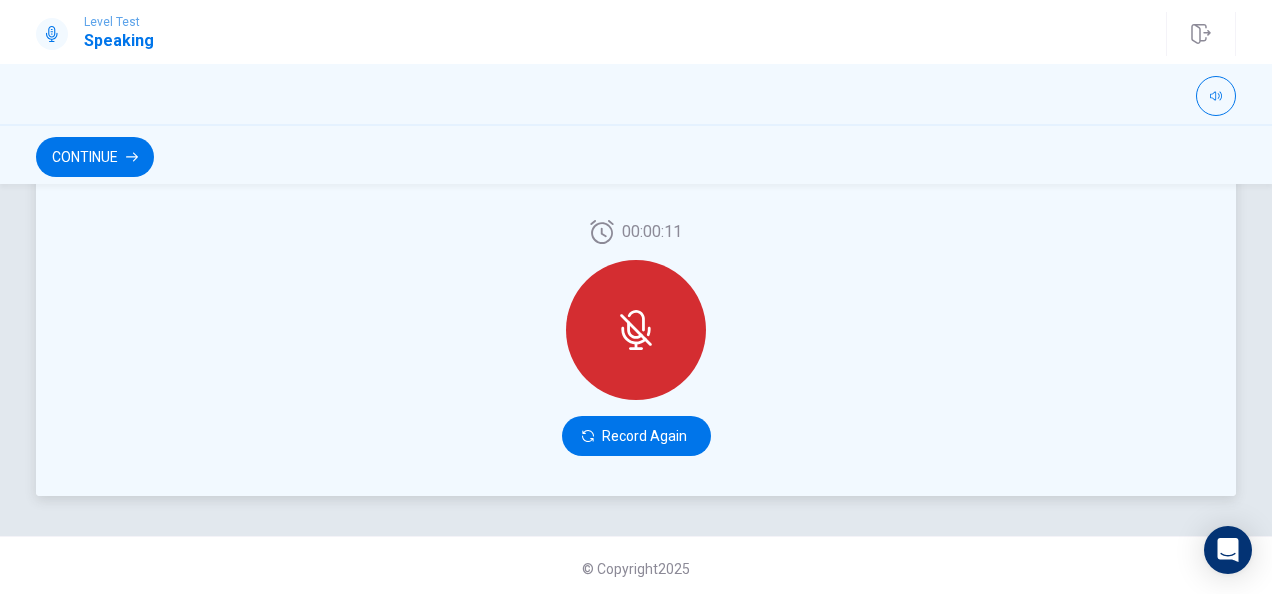 click 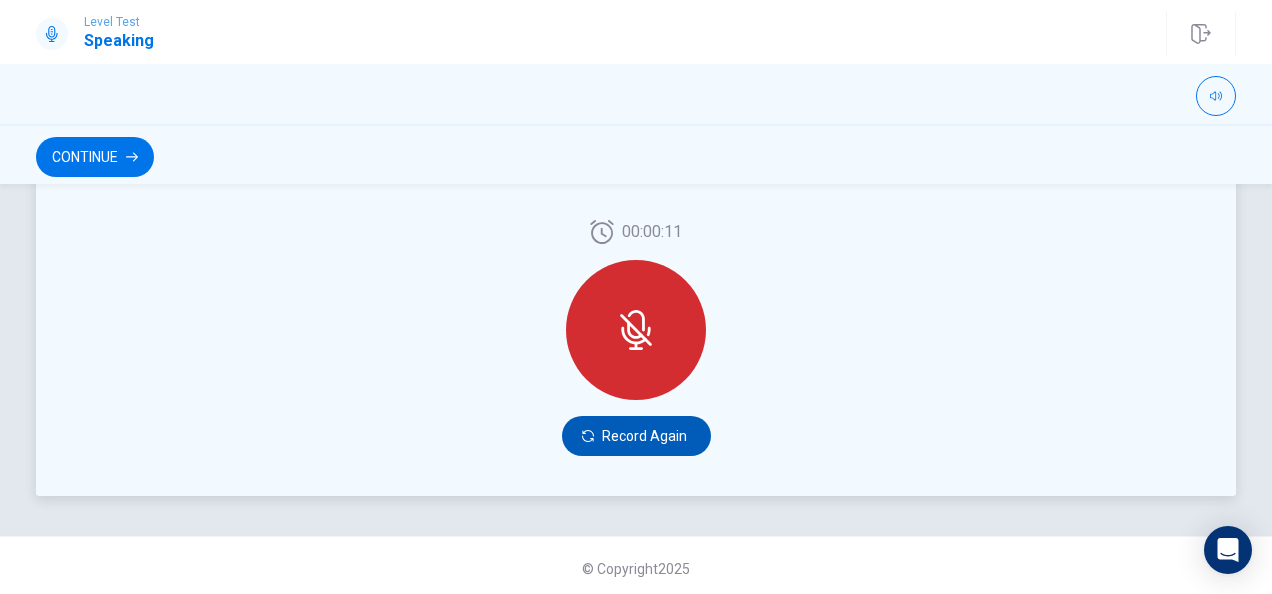 click on "Record Again" at bounding box center (636, 436) 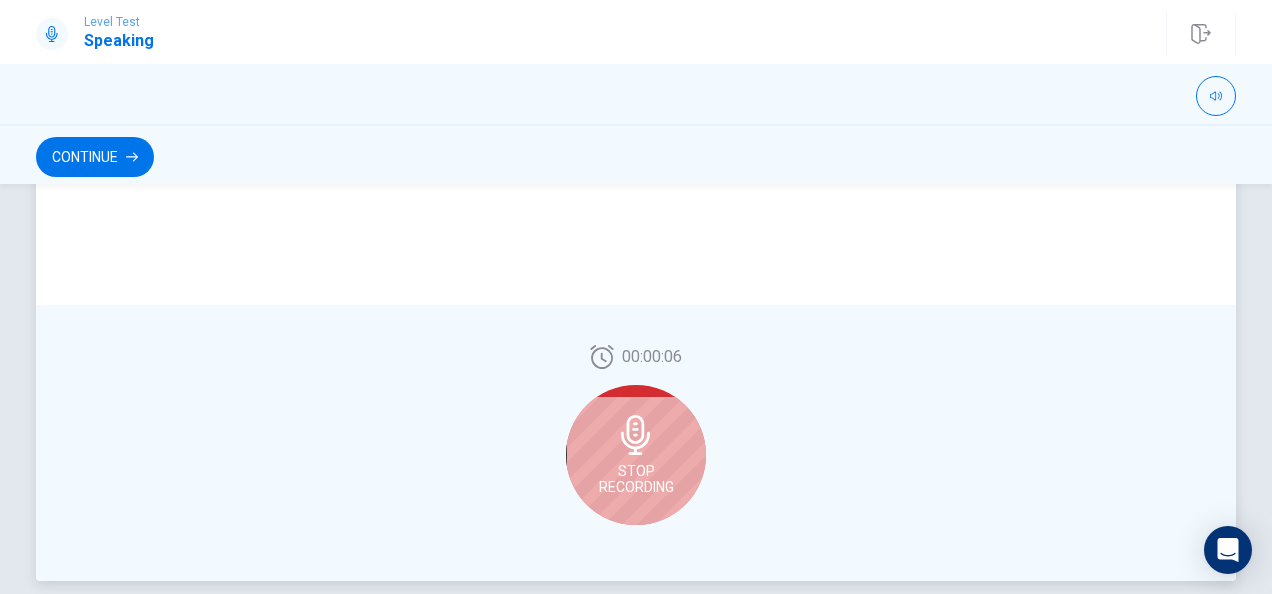 scroll, scrollTop: 606, scrollLeft: 0, axis: vertical 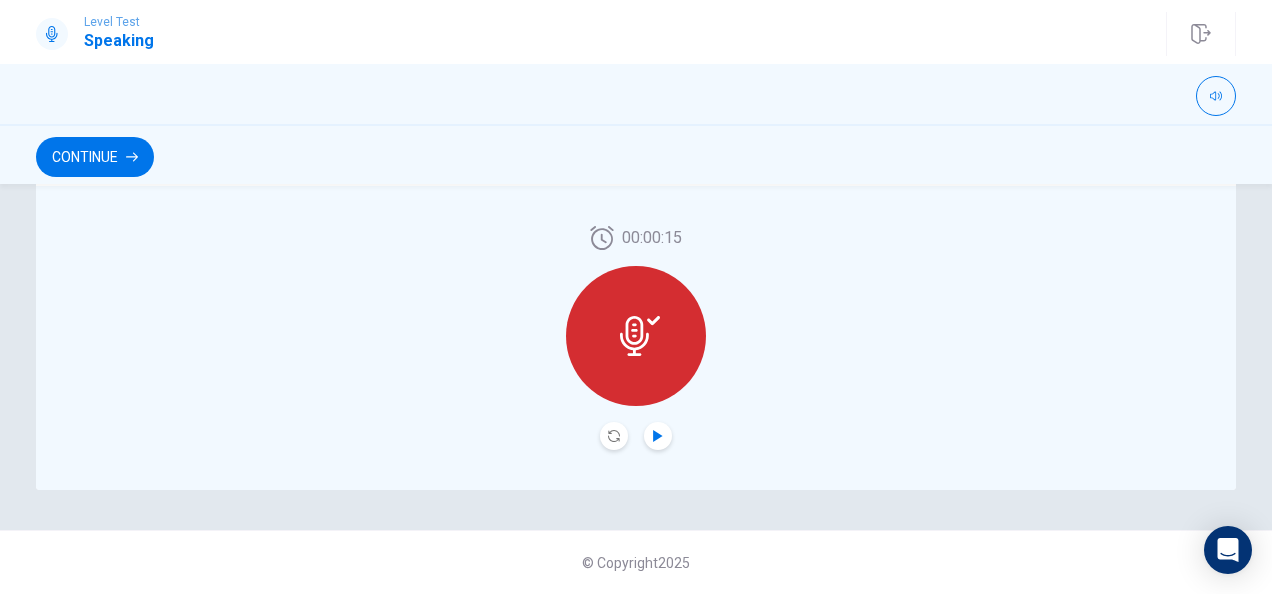 click 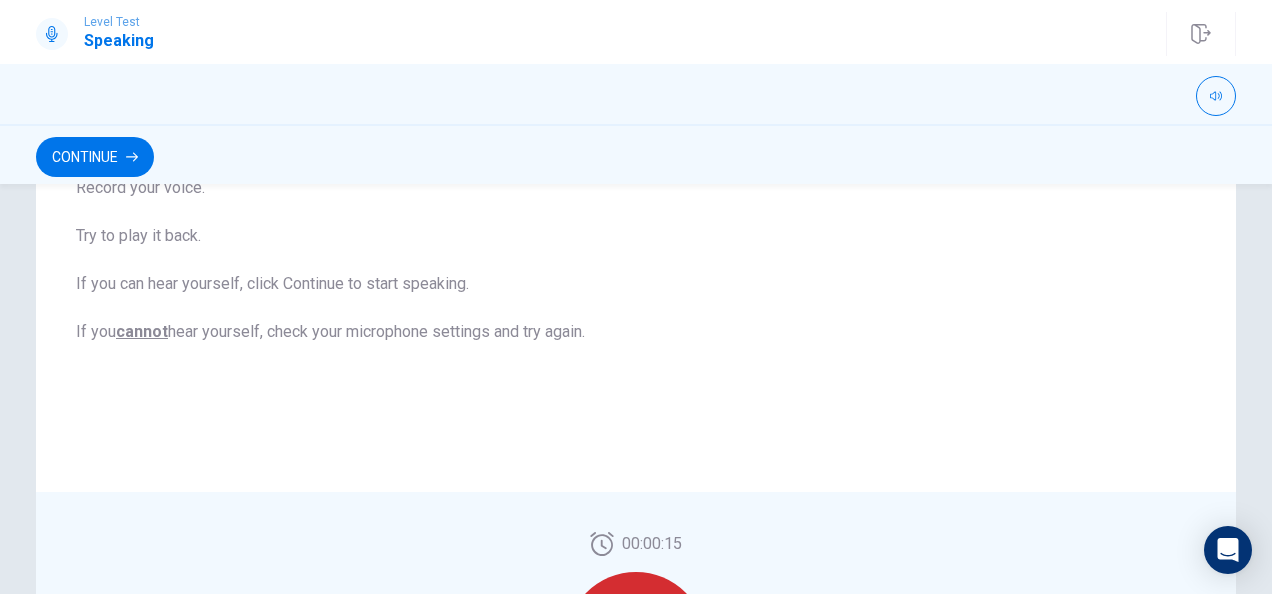 scroll, scrollTop: 106, scrollLeft: 0, axis: vertical 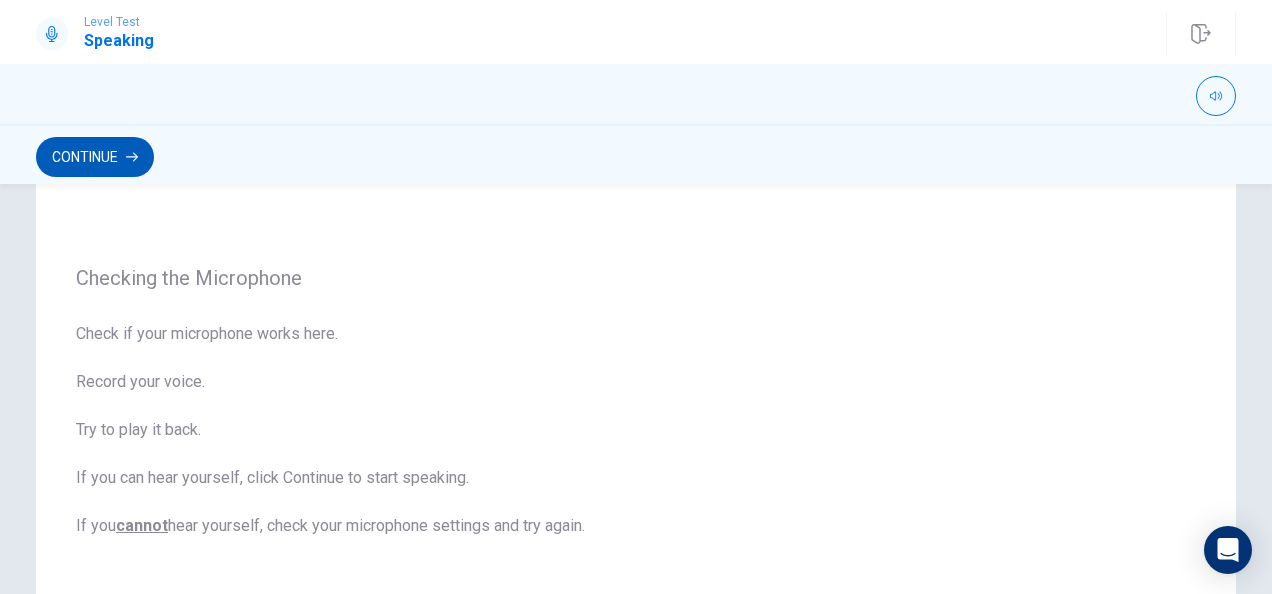 click on "Continue" at bounding box center [95, 157] 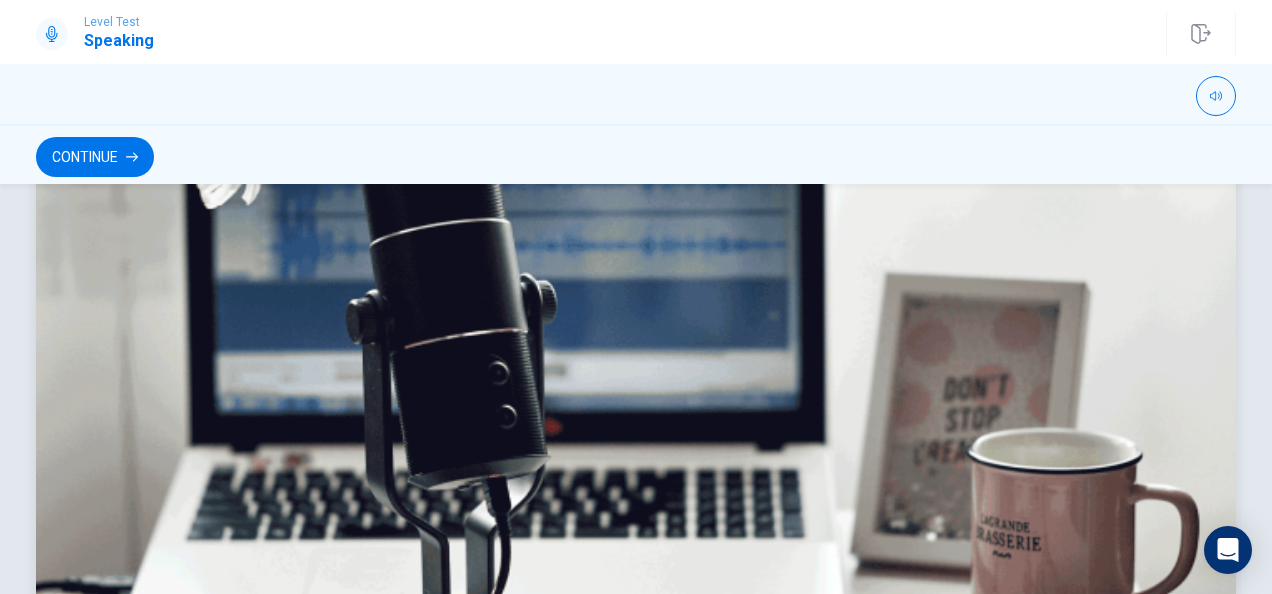 scroll, scrollTop: 206, scrollLeft: 0, axis: vertical 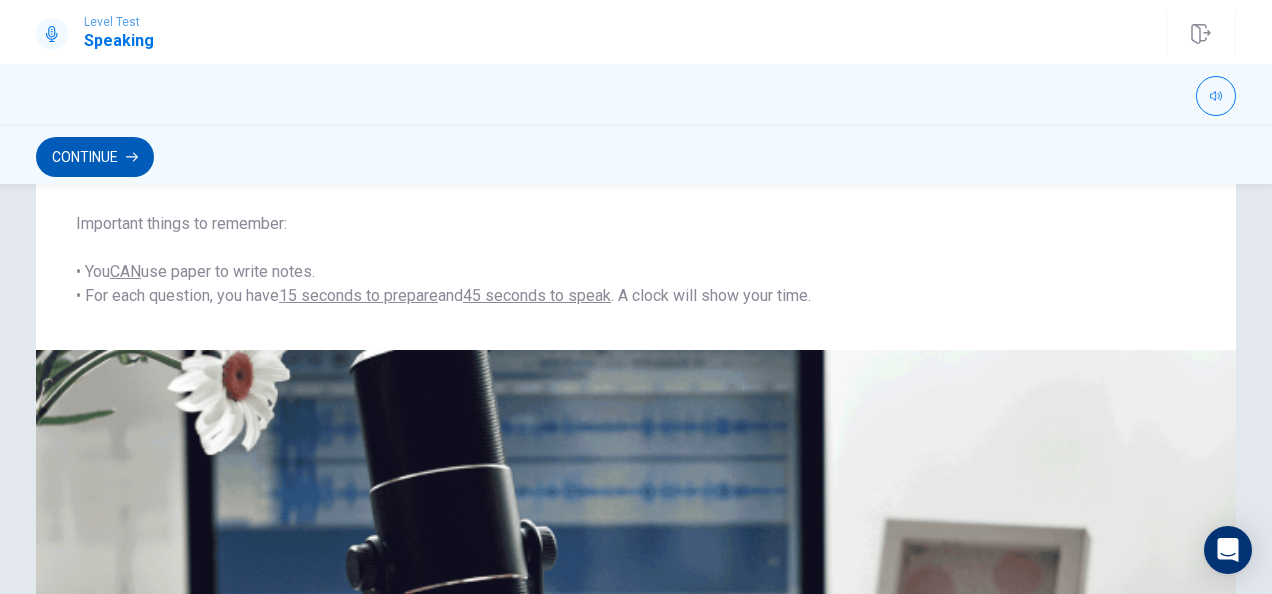 click on "Continue" at bounding box center (95, 157) 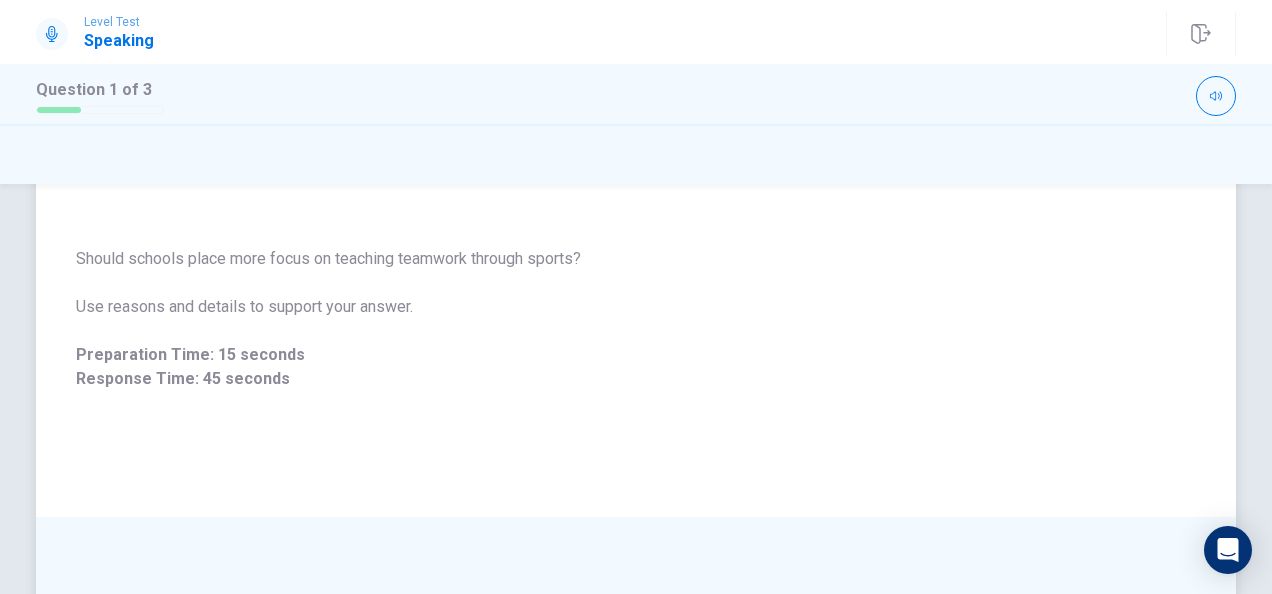 scroll, scrollTop: 3, scrollLeft: 0, axis: vertical 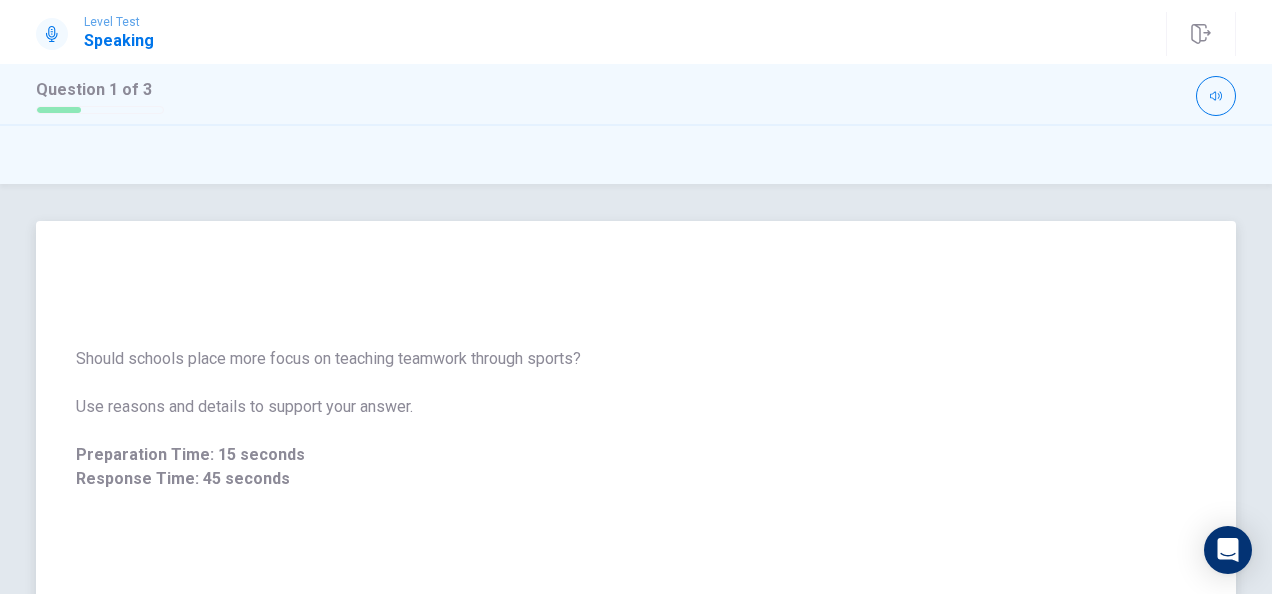 click on "Should schools place more focus on teaching teamwork through sports?" at bounding box center (636, 359) 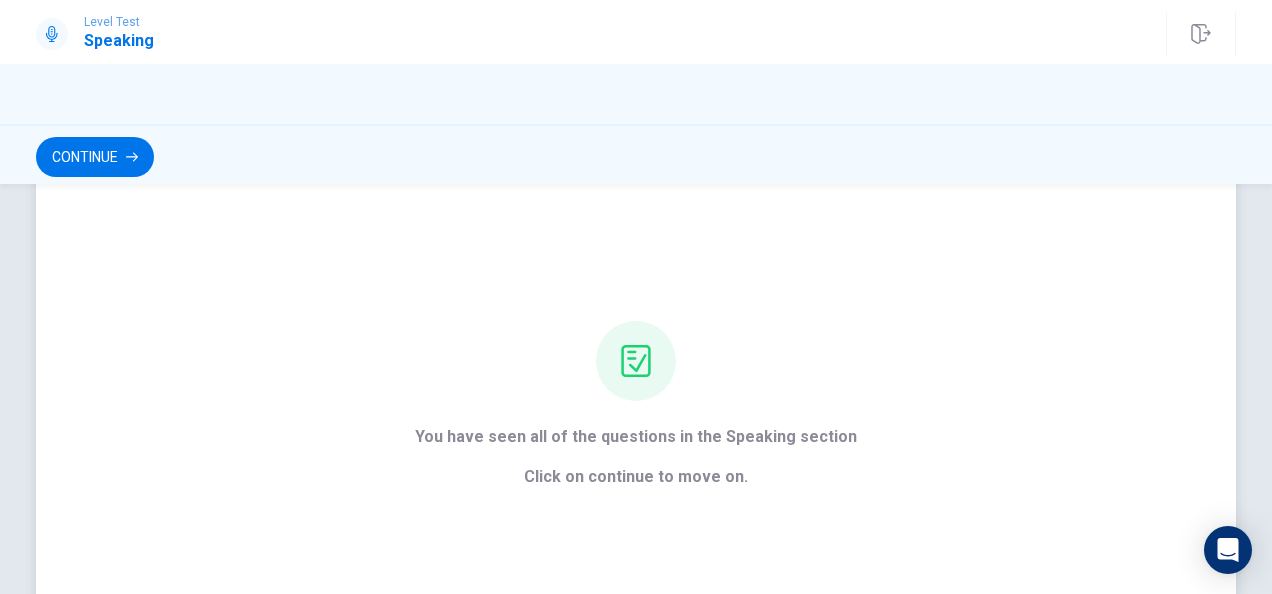 scroll, scrollTop: 0, scrollLeft: 0, axis: both 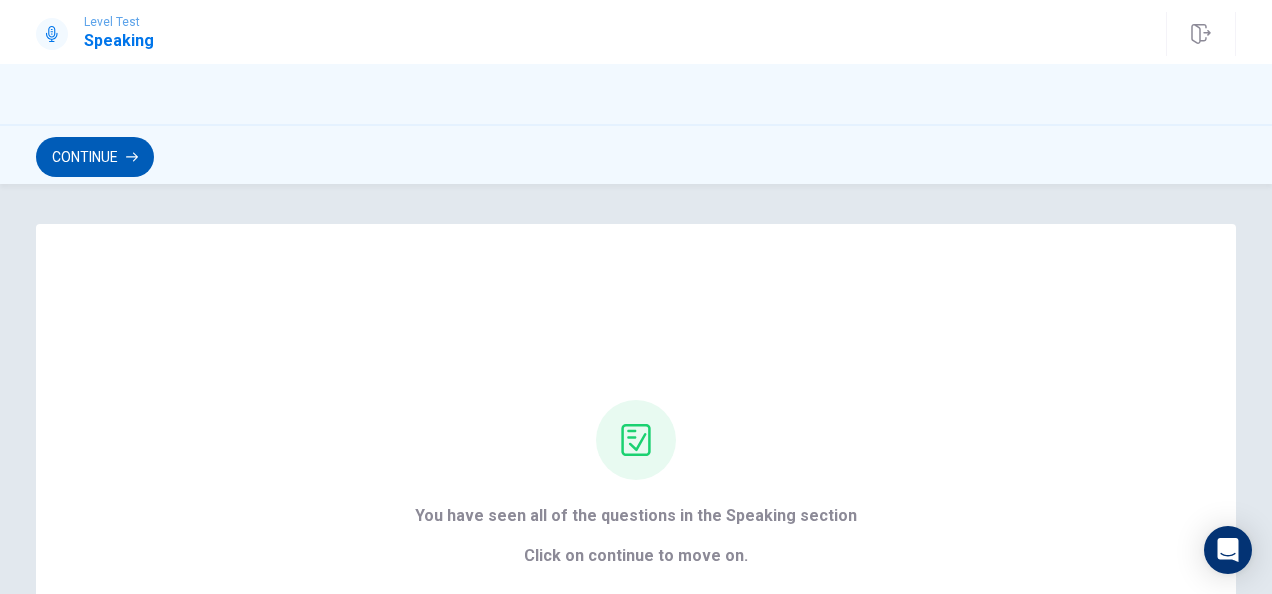 drag, startPoint x: 103, startPoint y: 132, endPoint x: 98, endPoint y: 141, distance: 10.29563 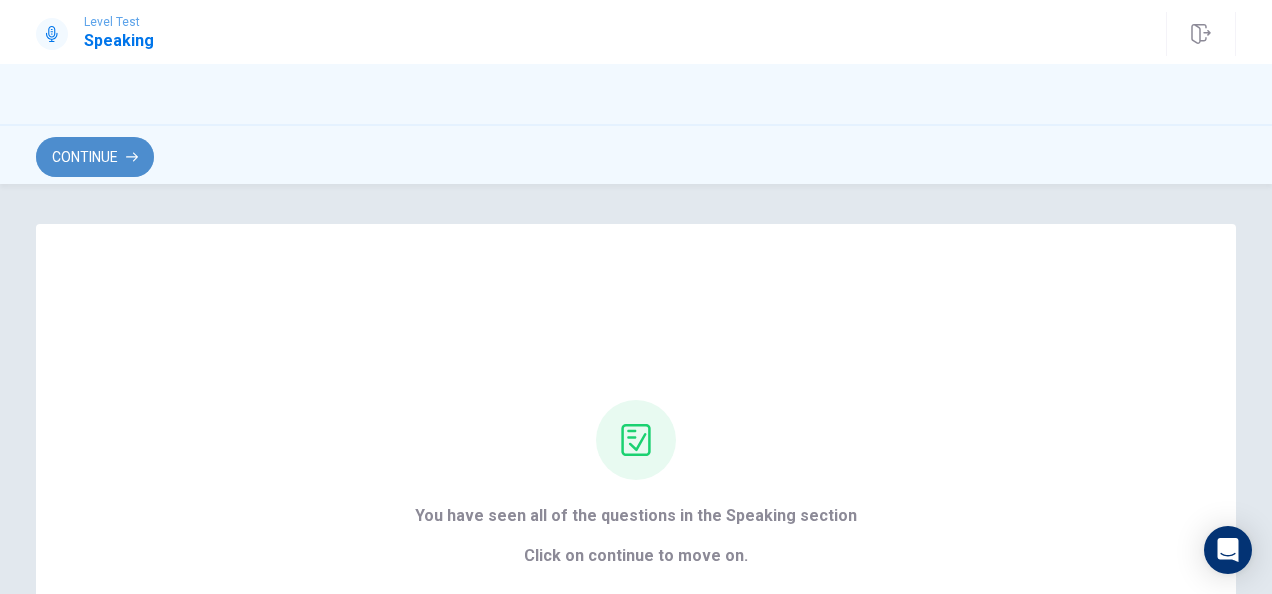 click on "Continue" at bounding box center (95, 157) 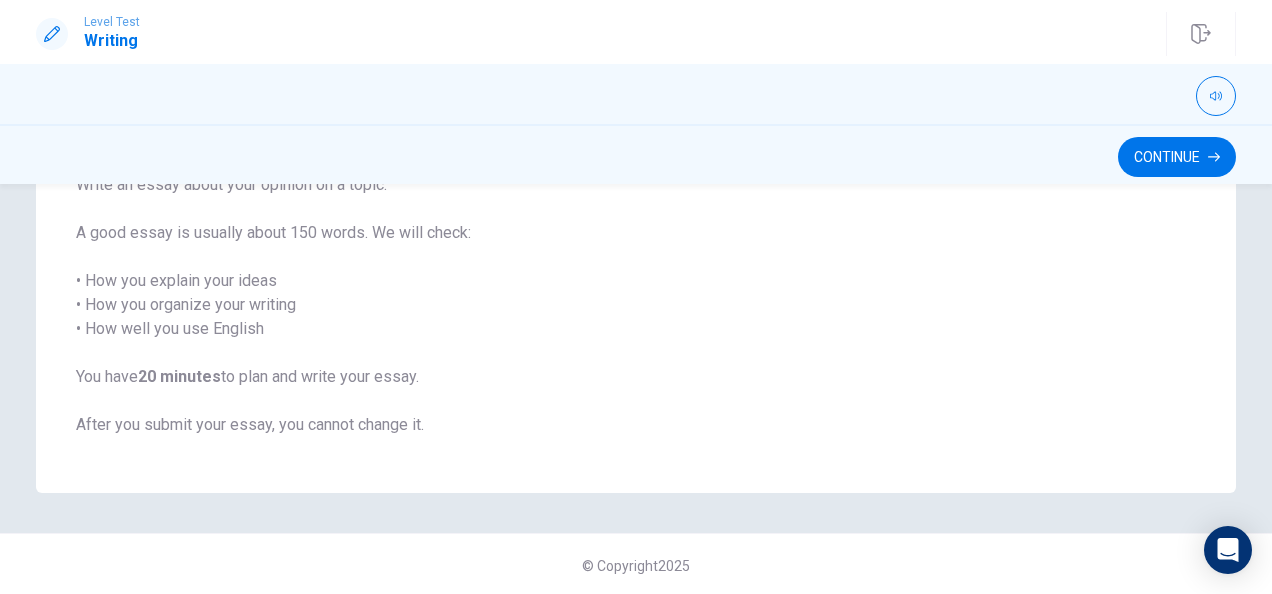 scroll, scrollTop: 182, scrollLeft: 0, axis: vertical 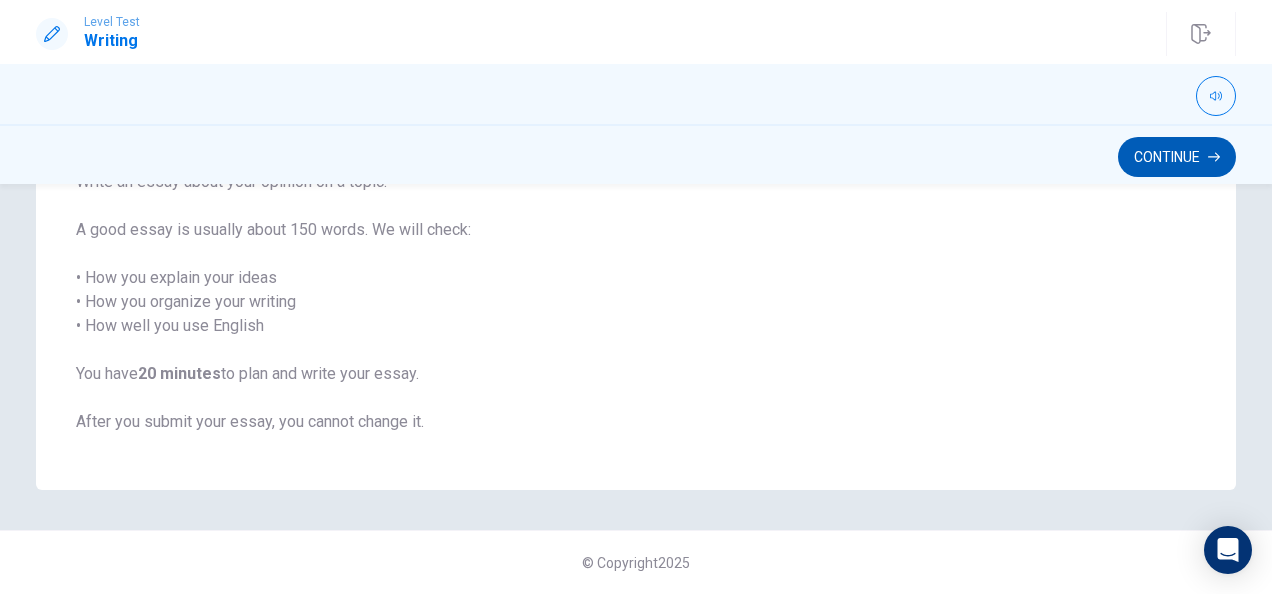 click on "Continue" at bounding box center (1177, 157) 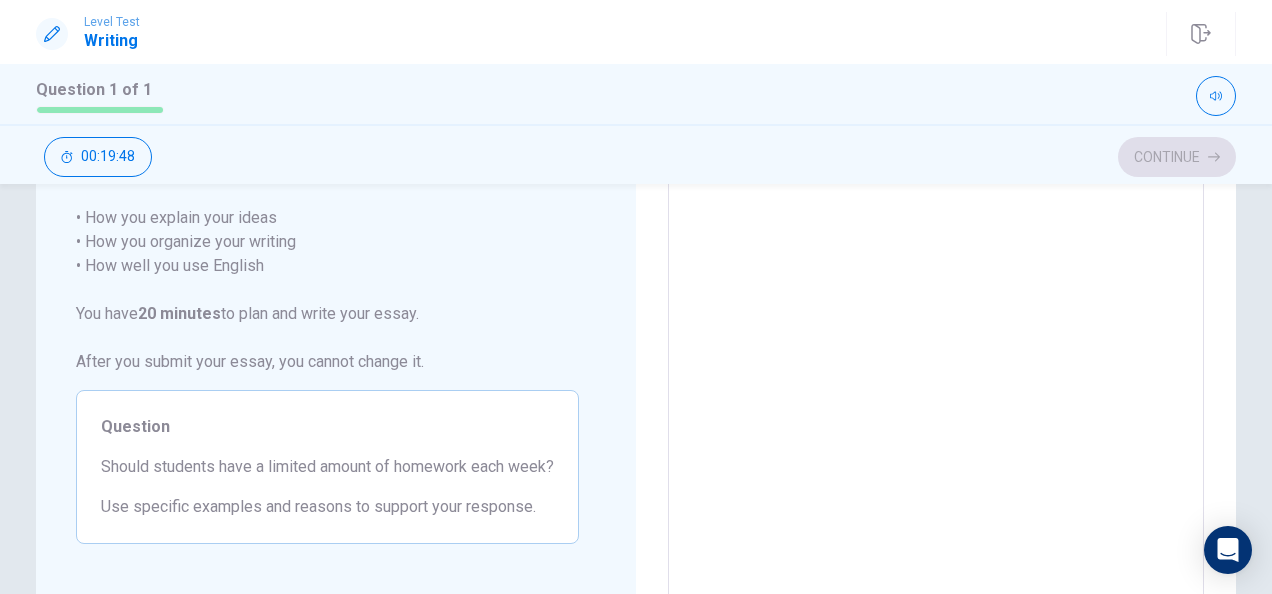 scroll, scrollTop: 0, scrollLeft: 0, axis: both 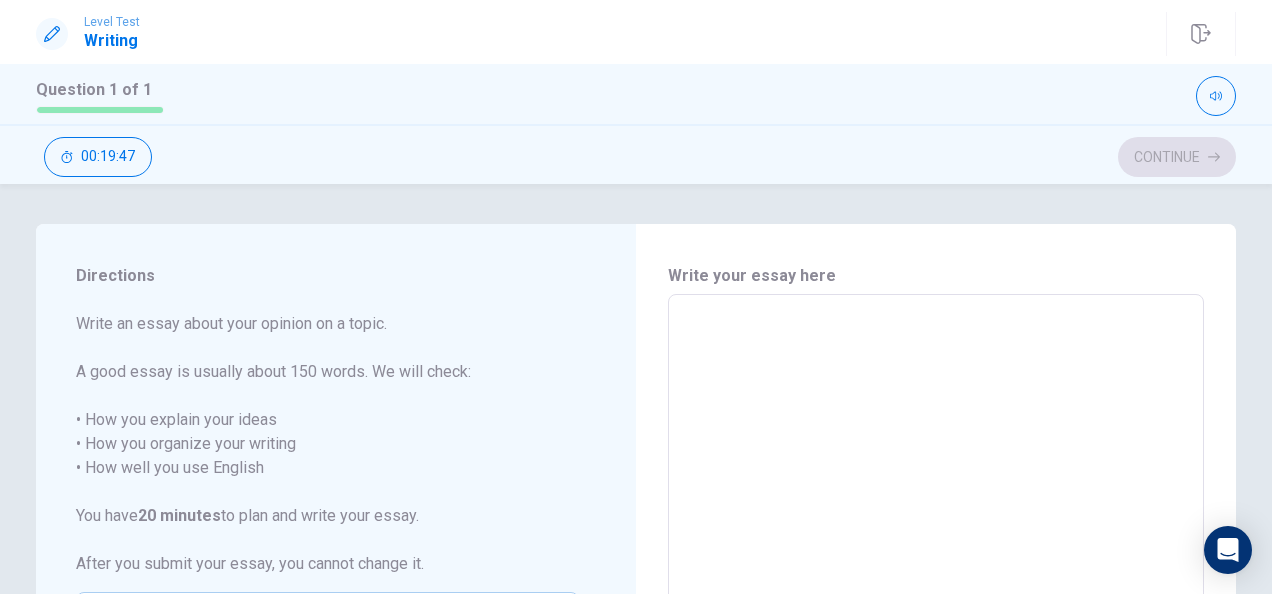 click at bounding box center [936, 571] 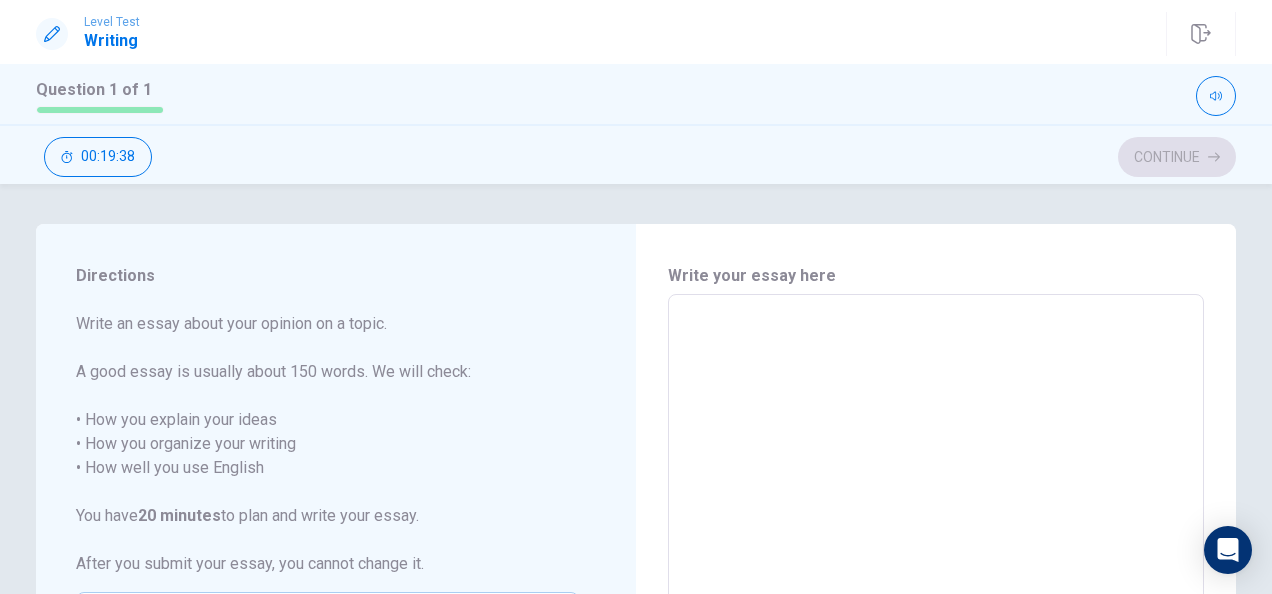 click at bounding box center [936, 571] 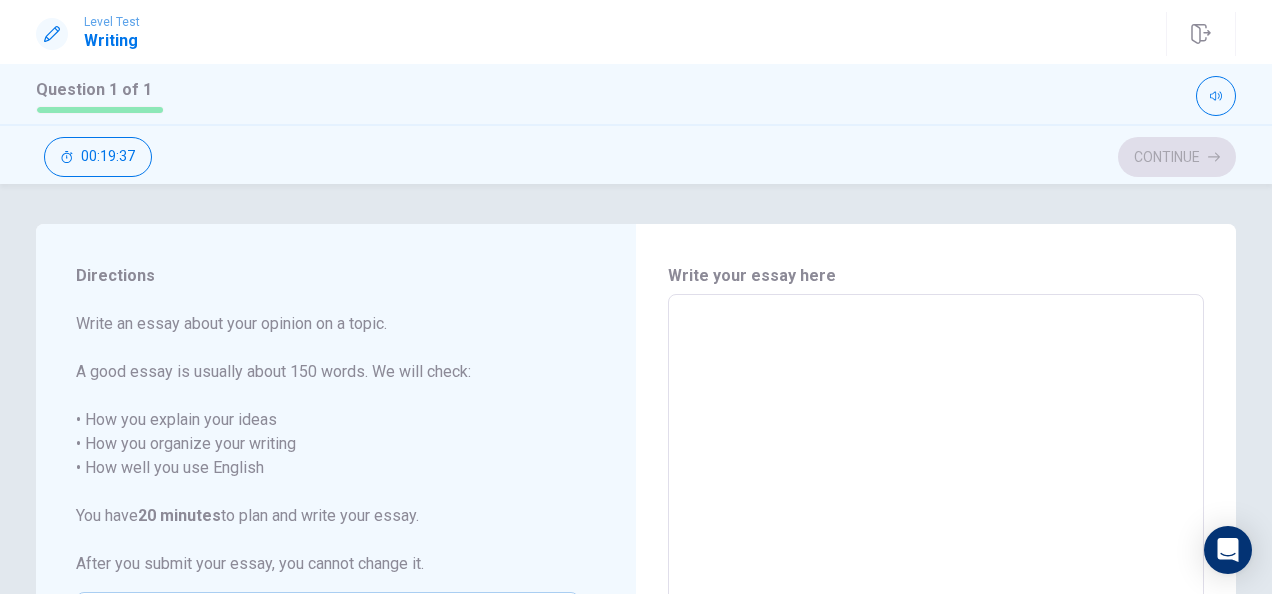 type on "H" 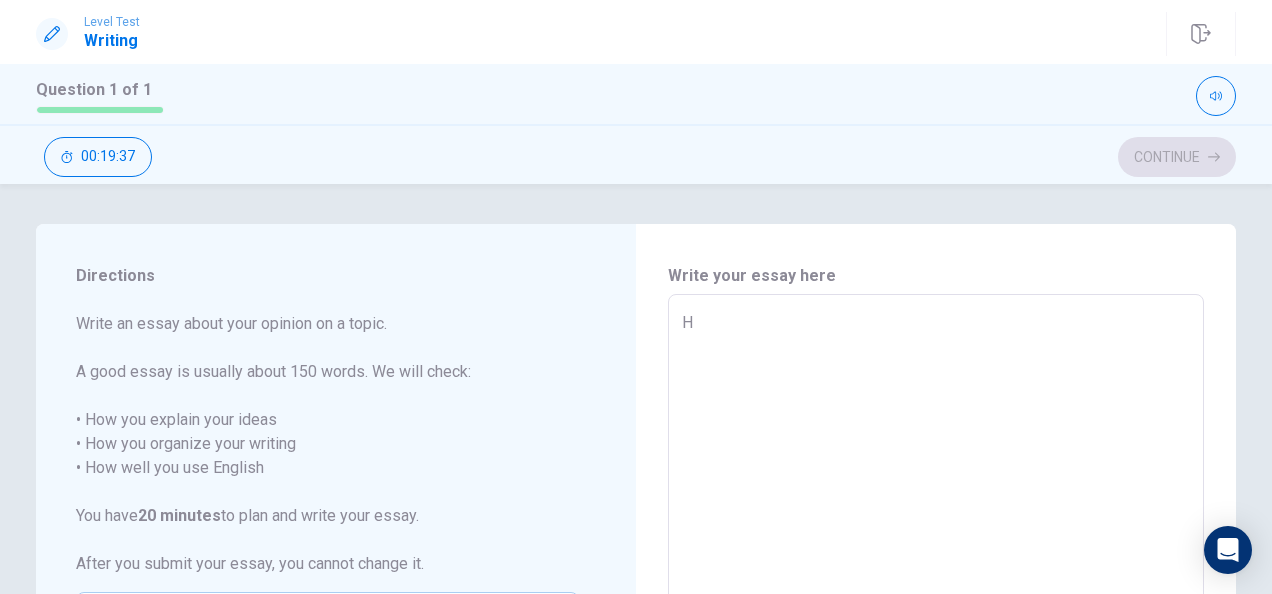 type on "x" 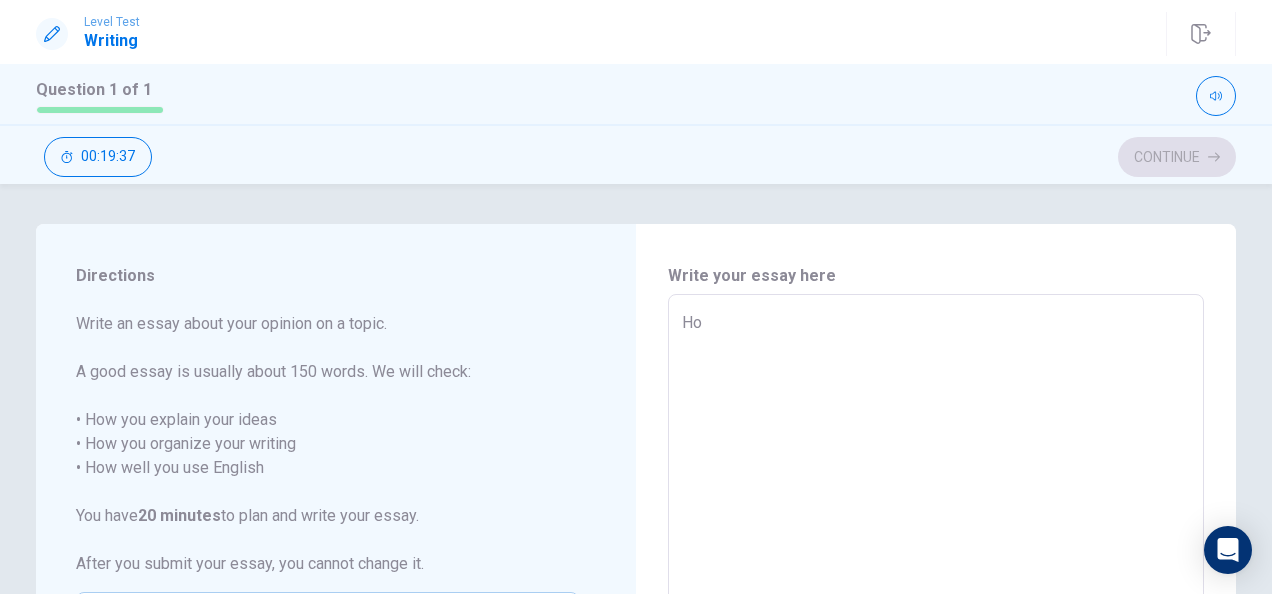 type on "x" 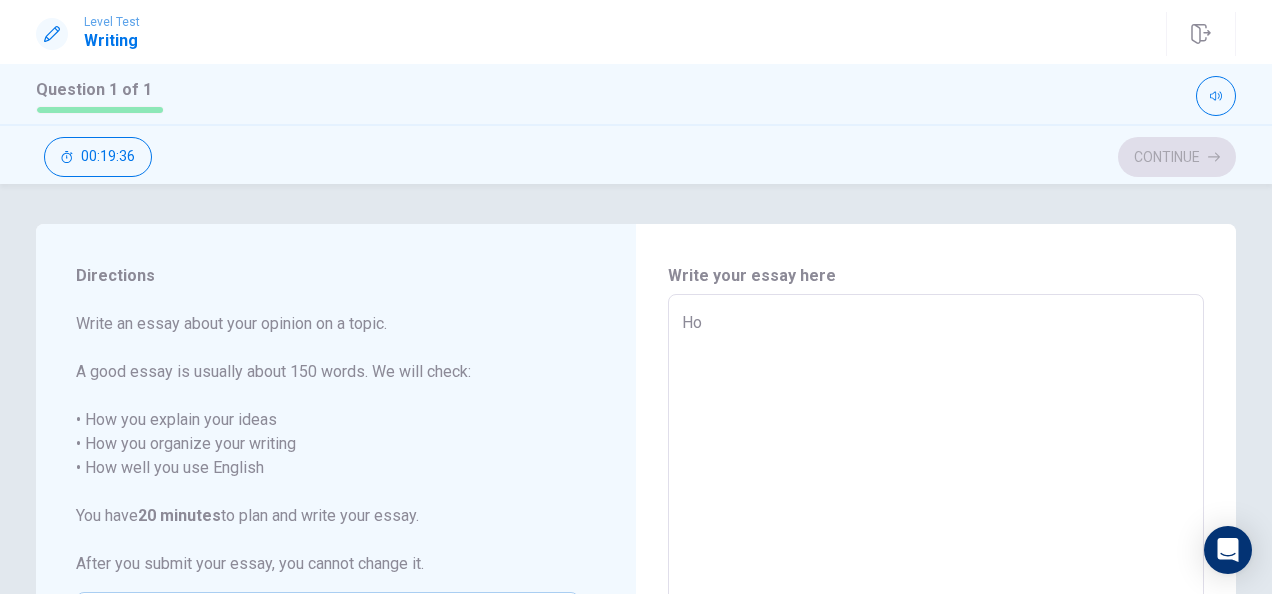 type on "Hom" 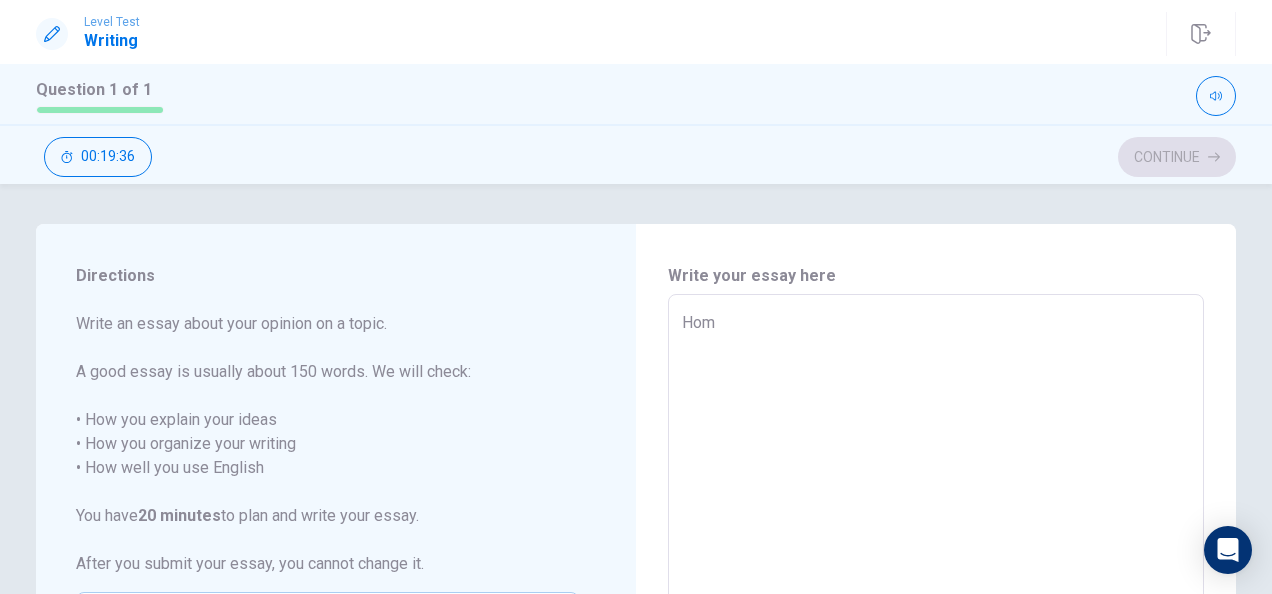 type on "x" 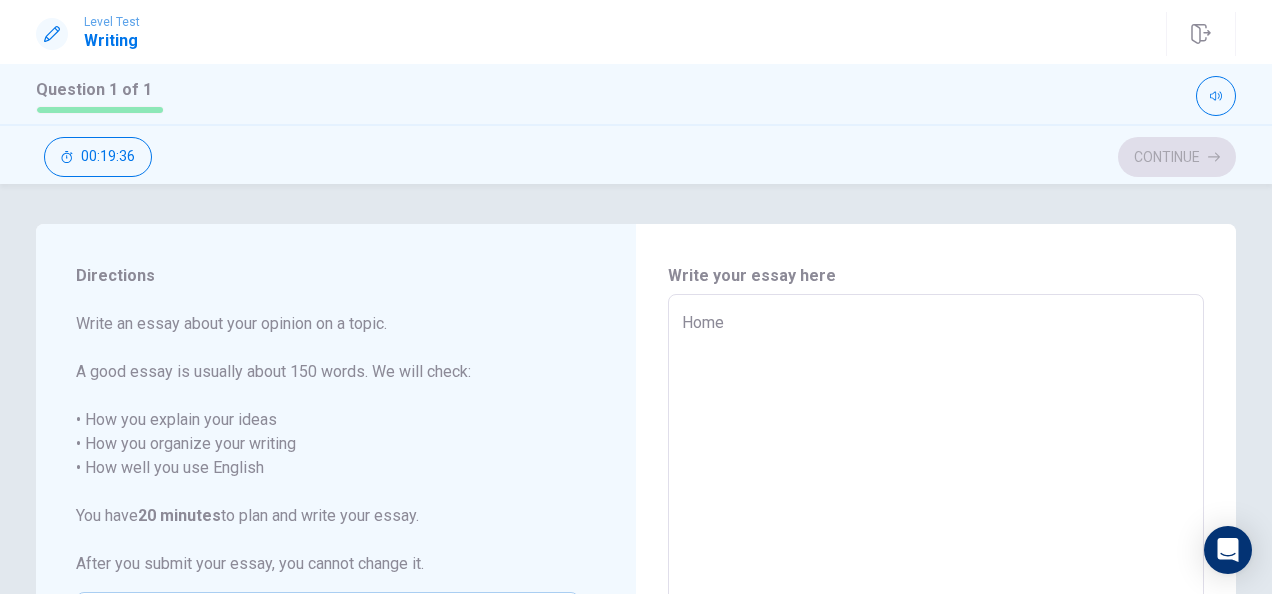 type on "x" 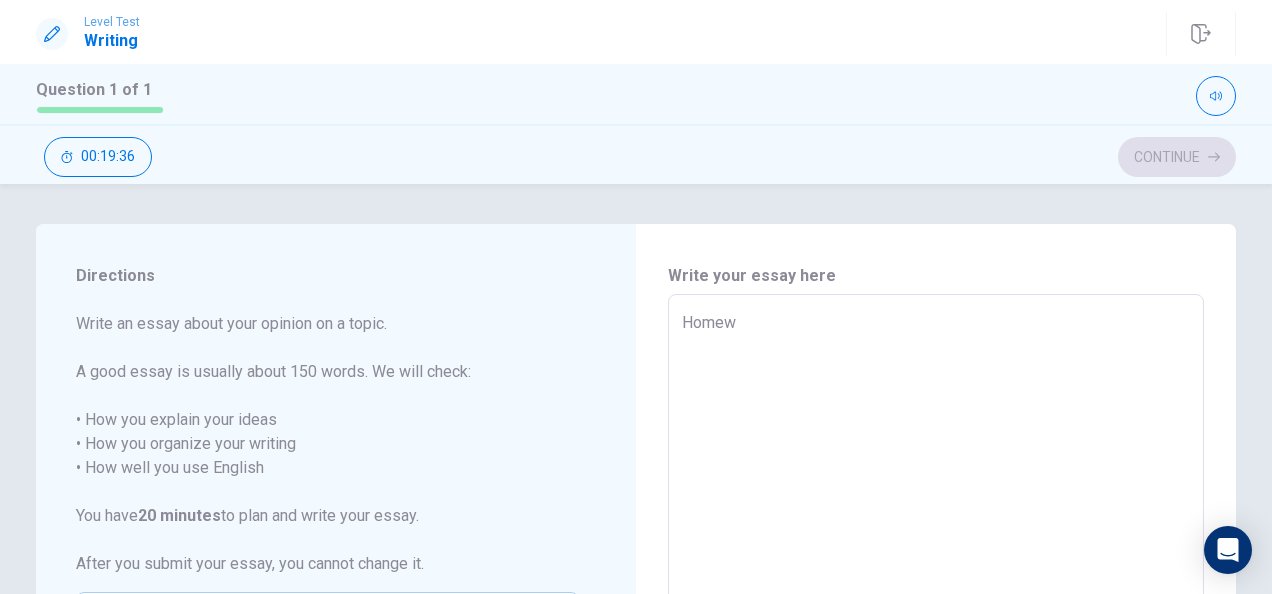 type on "x" 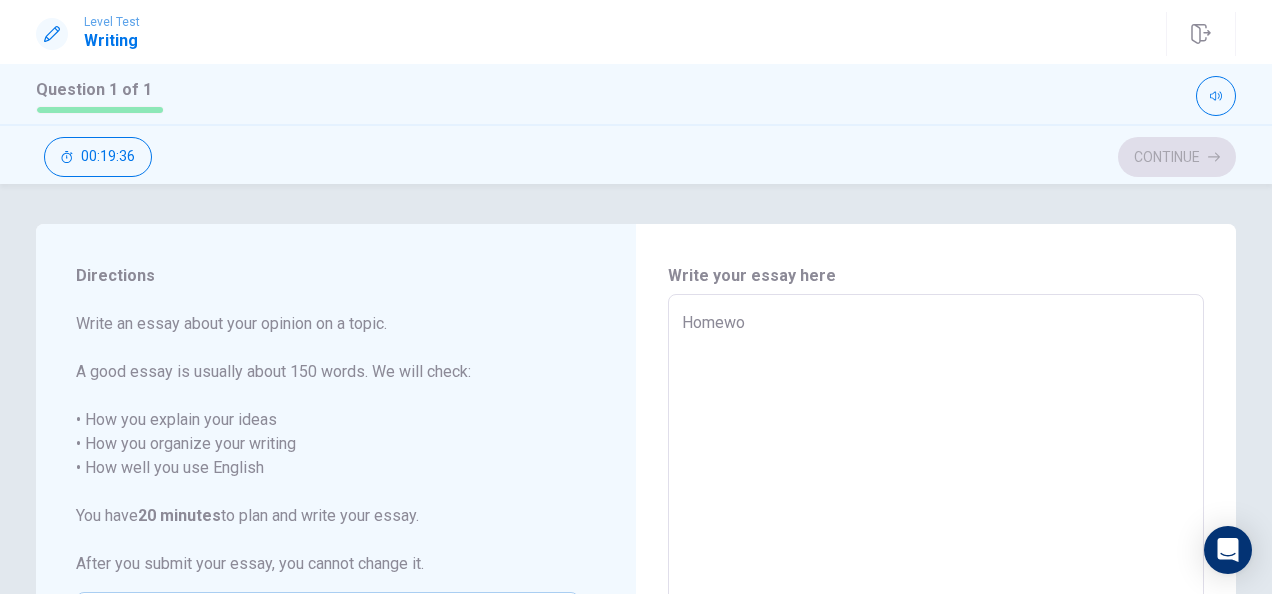 type on "x" 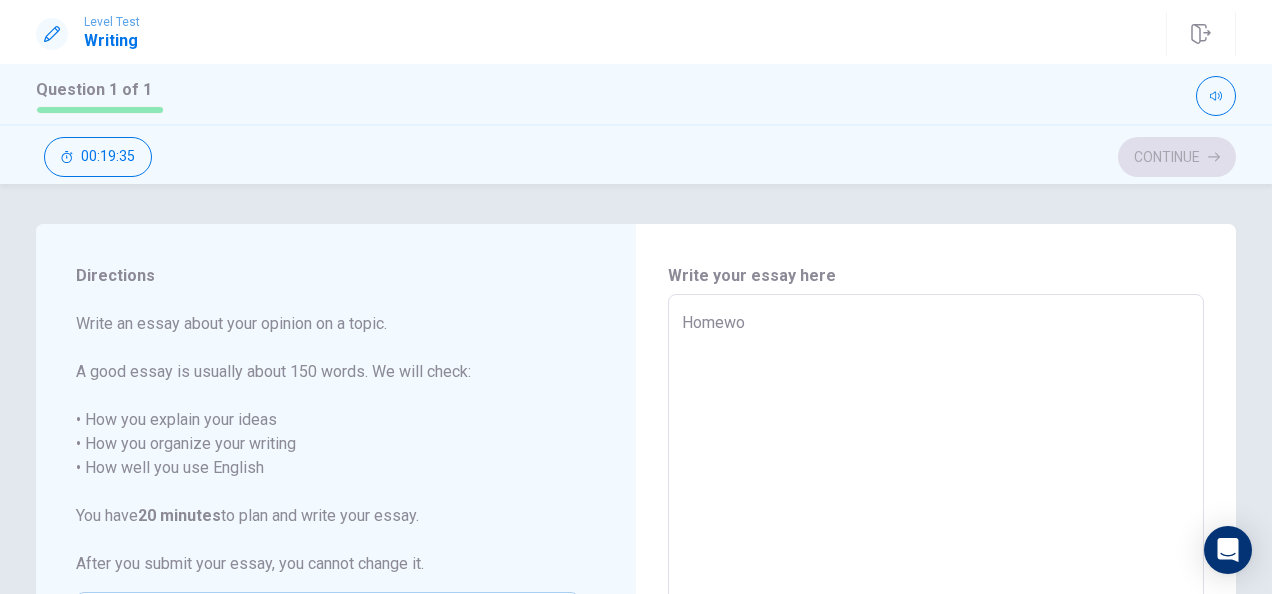 type on "Homewor" 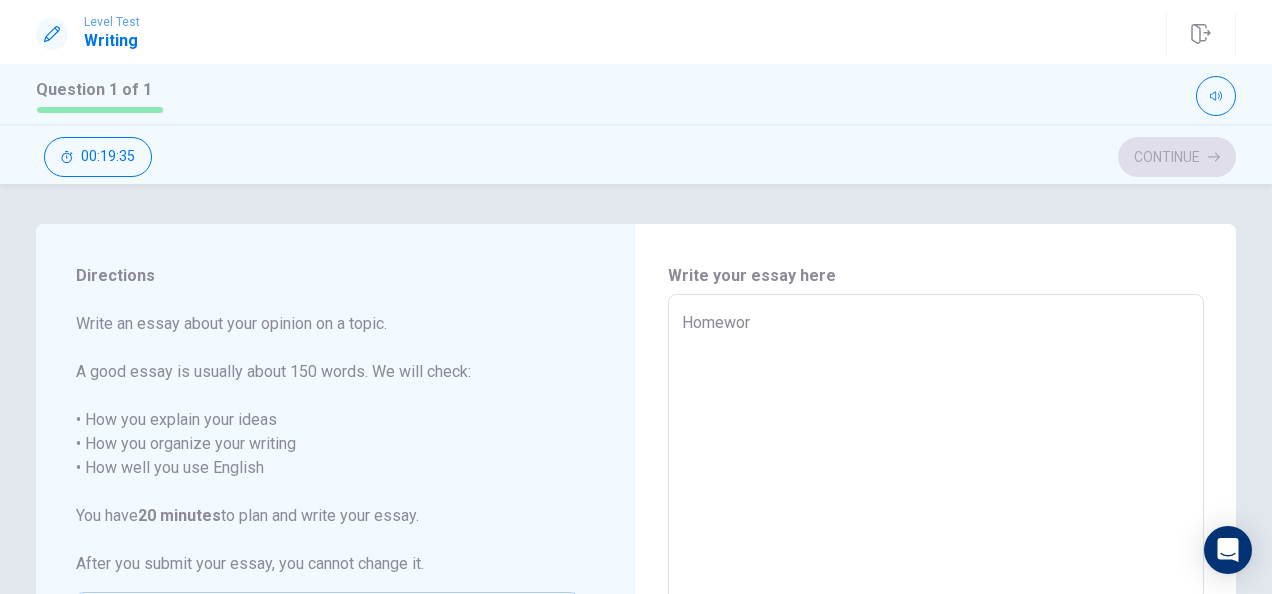 type on "x" 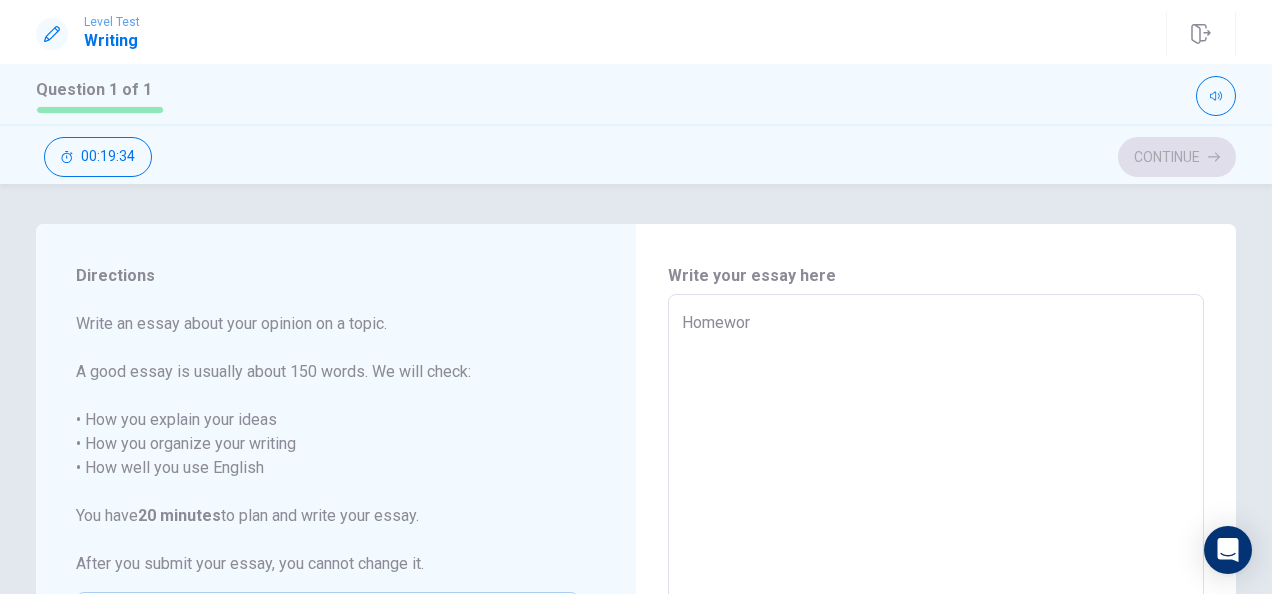 type on "Homework" 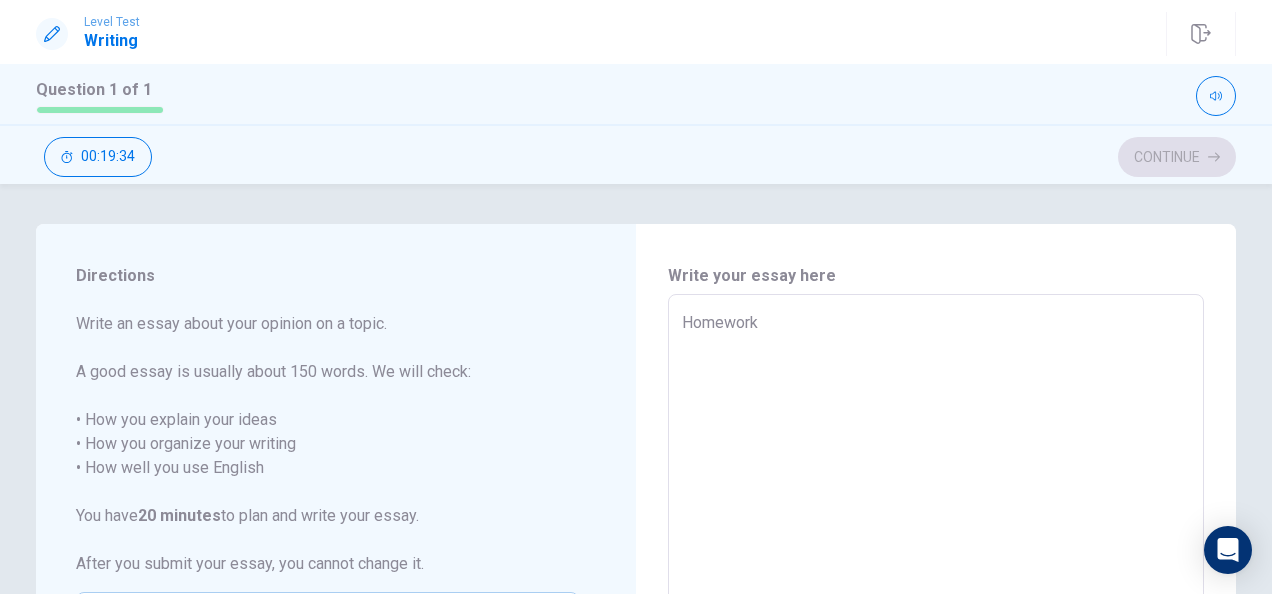type on "x" 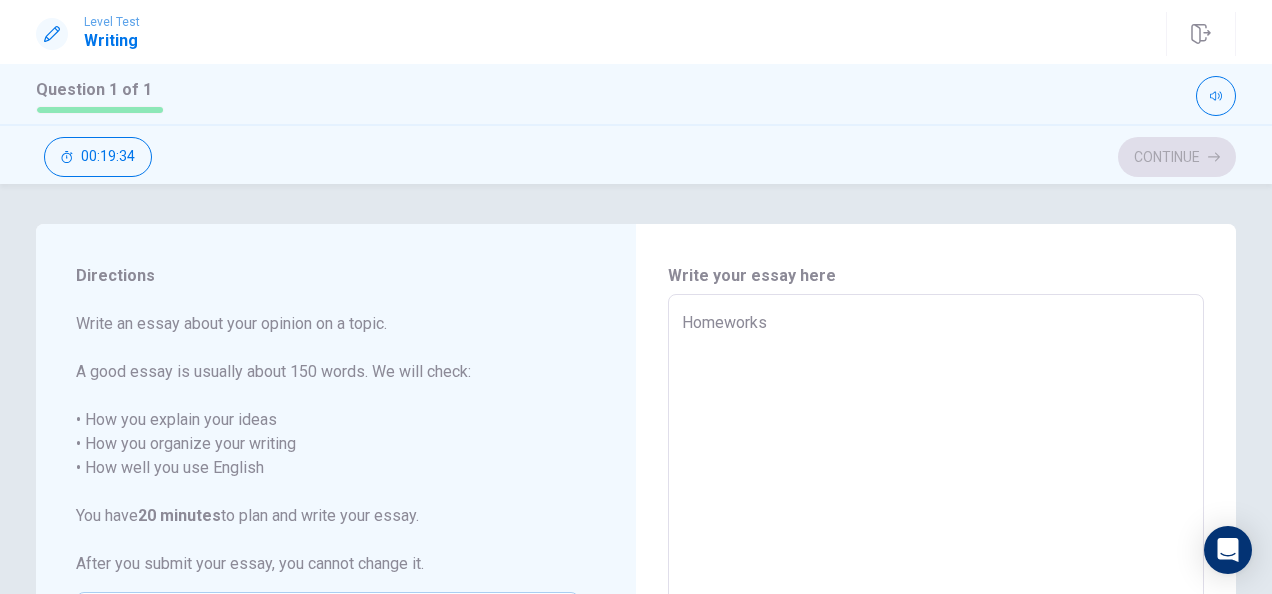 type on "x" 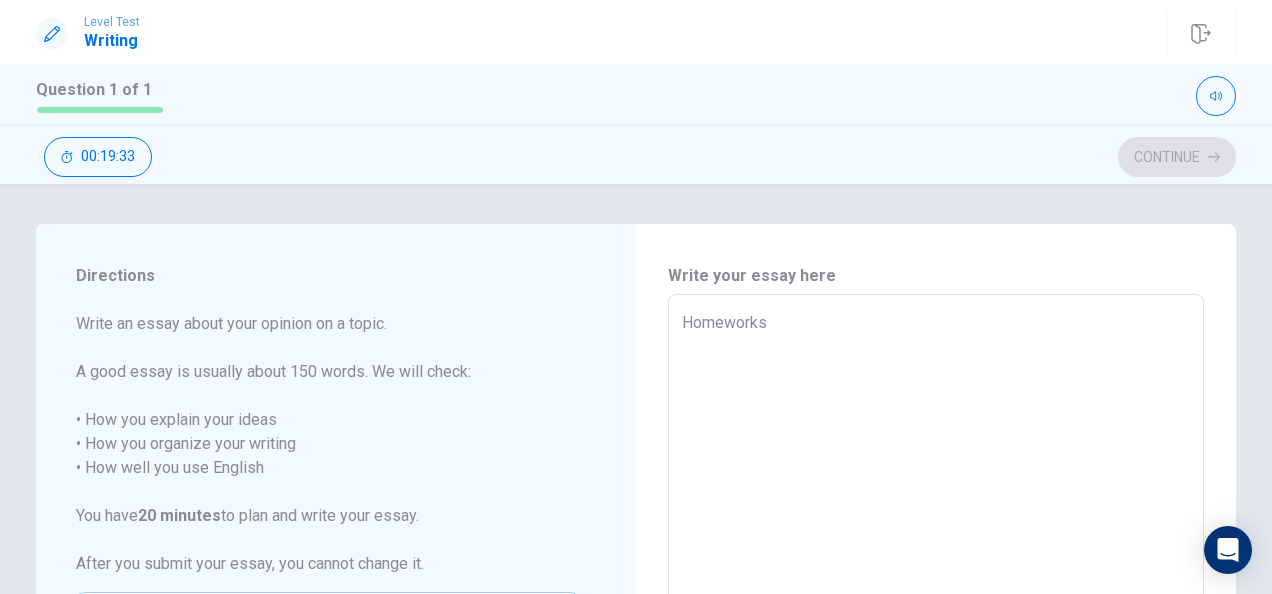 type on "Homework" 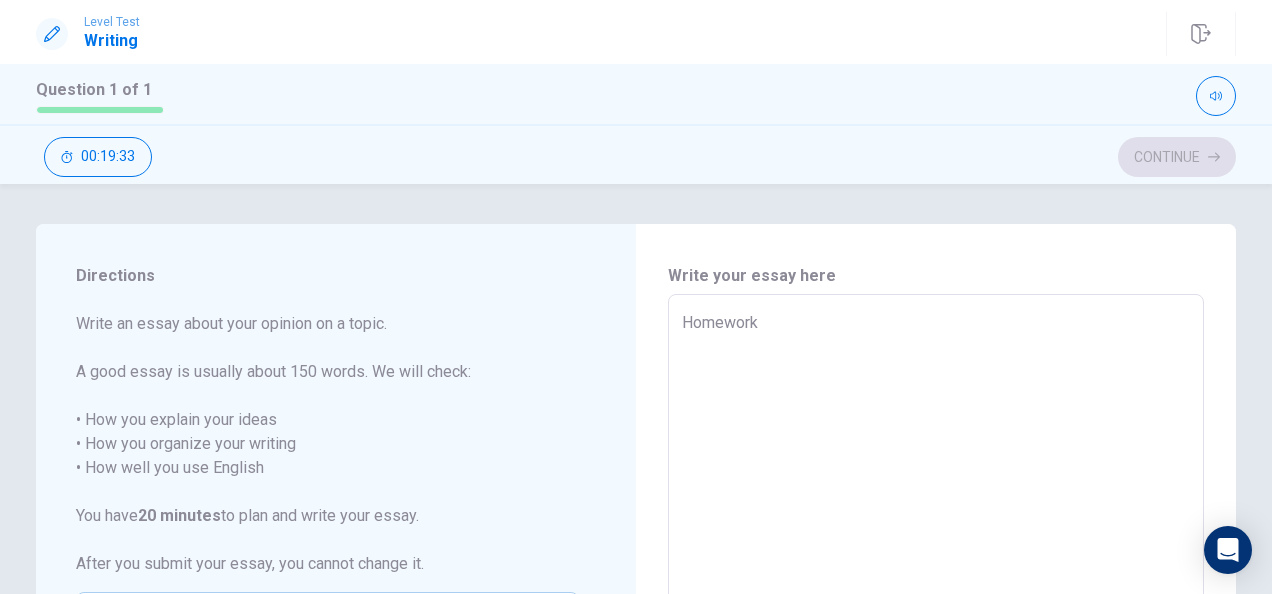 type on "x" 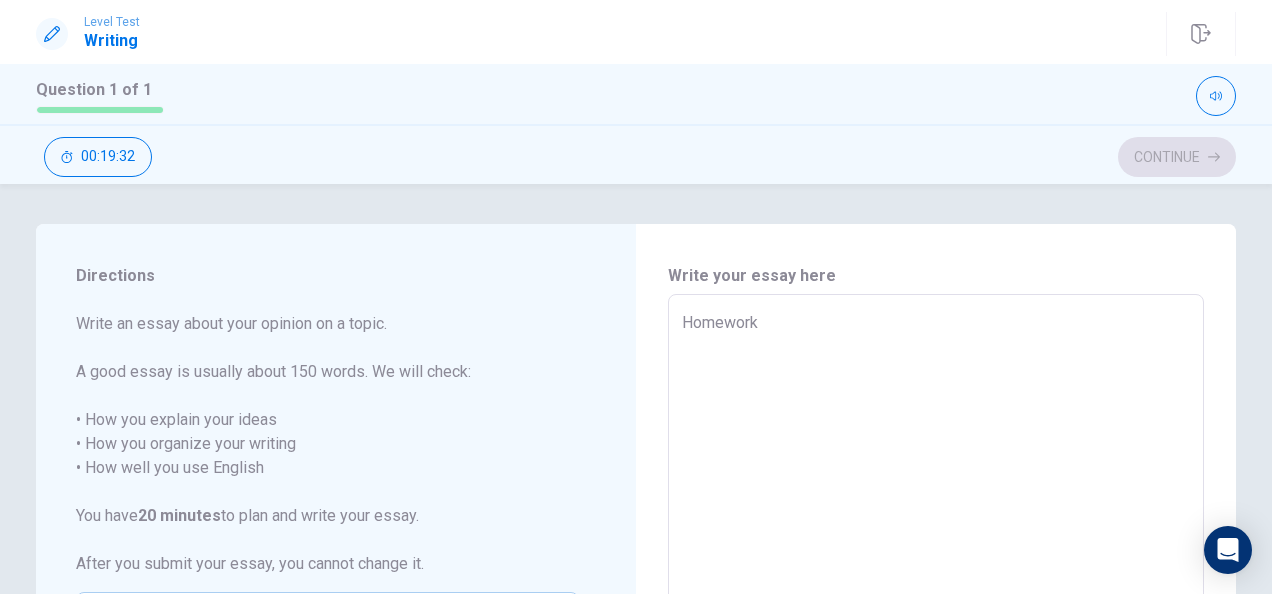type on "Homework" 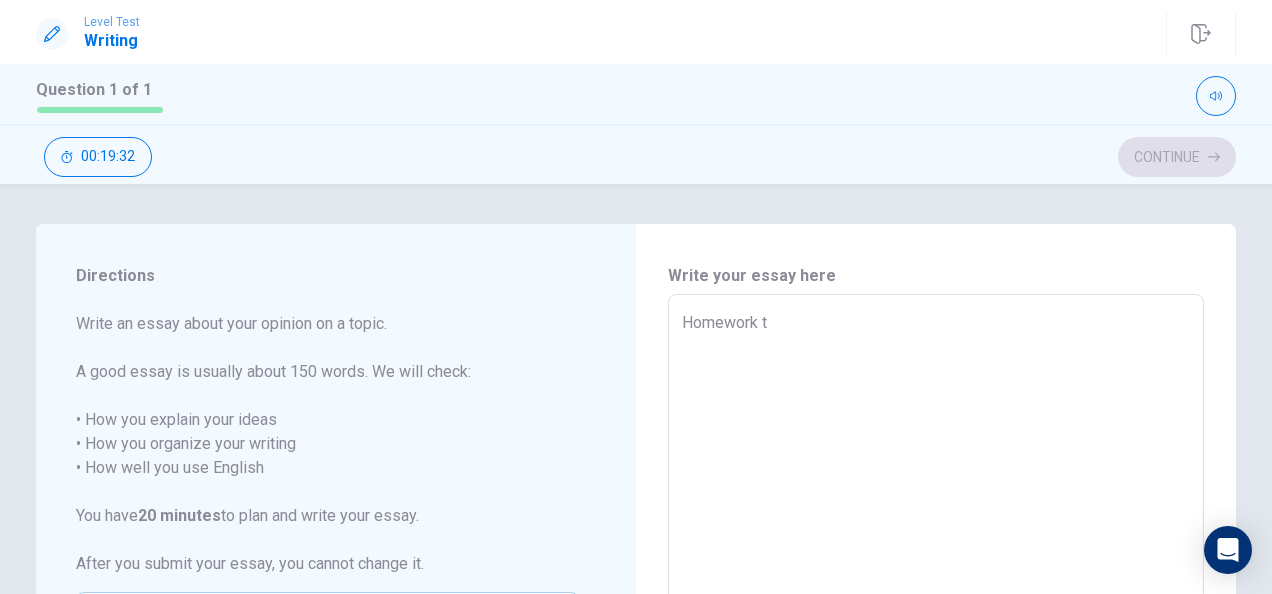 type on "x" 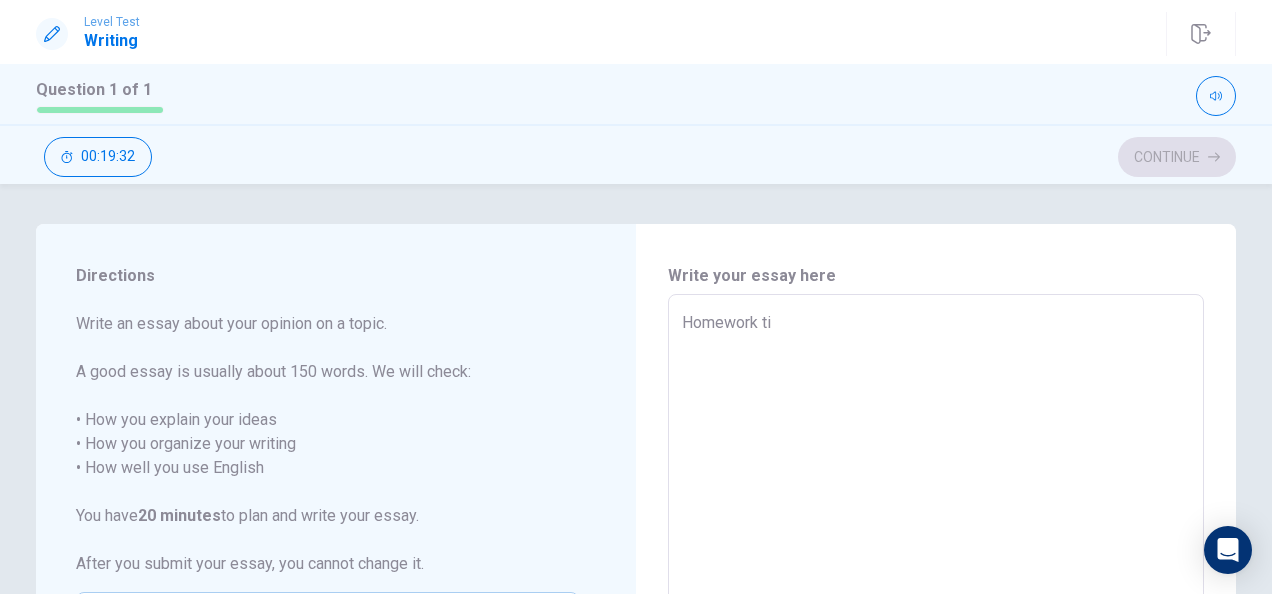 type on "x" 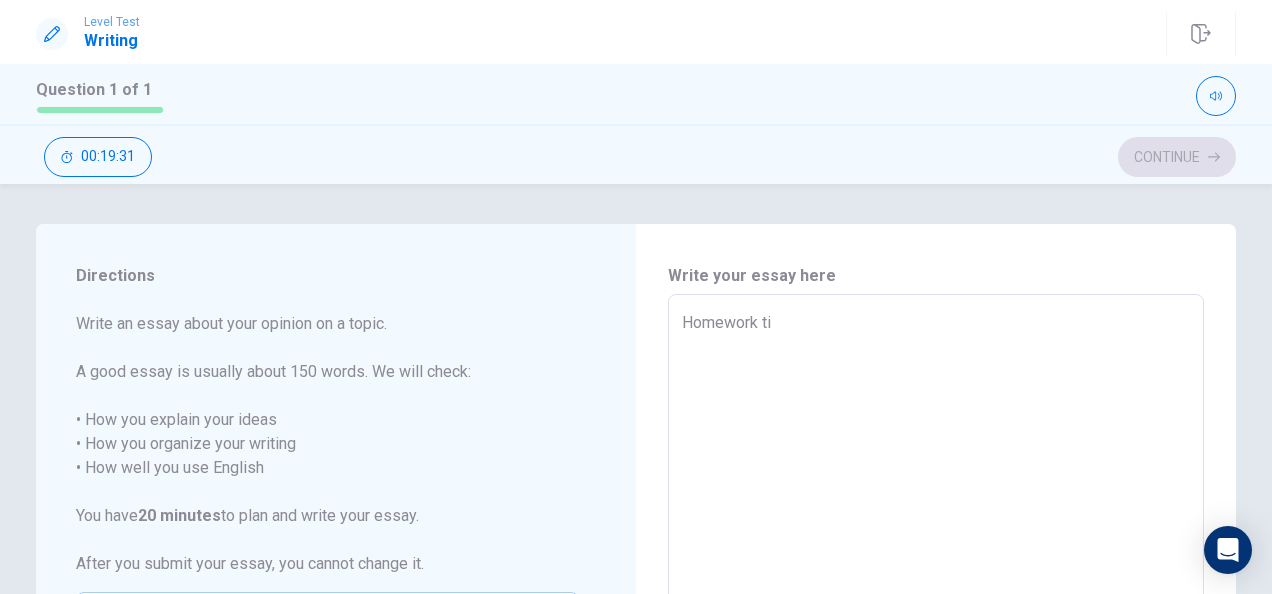 type on "Homework t" 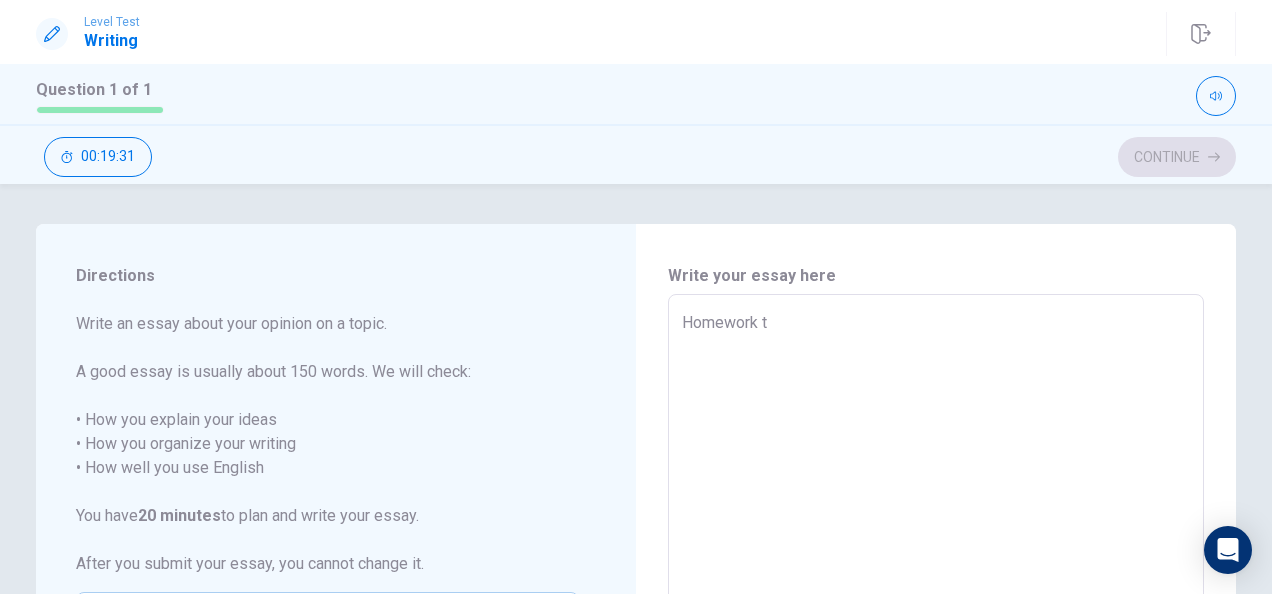 type on "x" 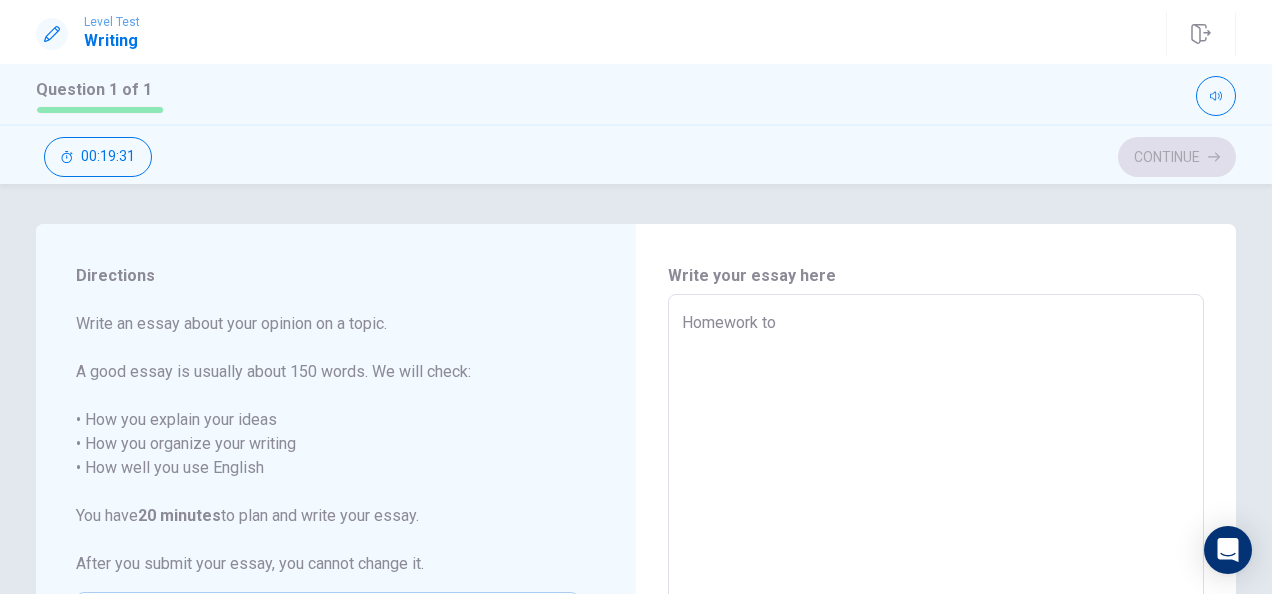 type on "x" 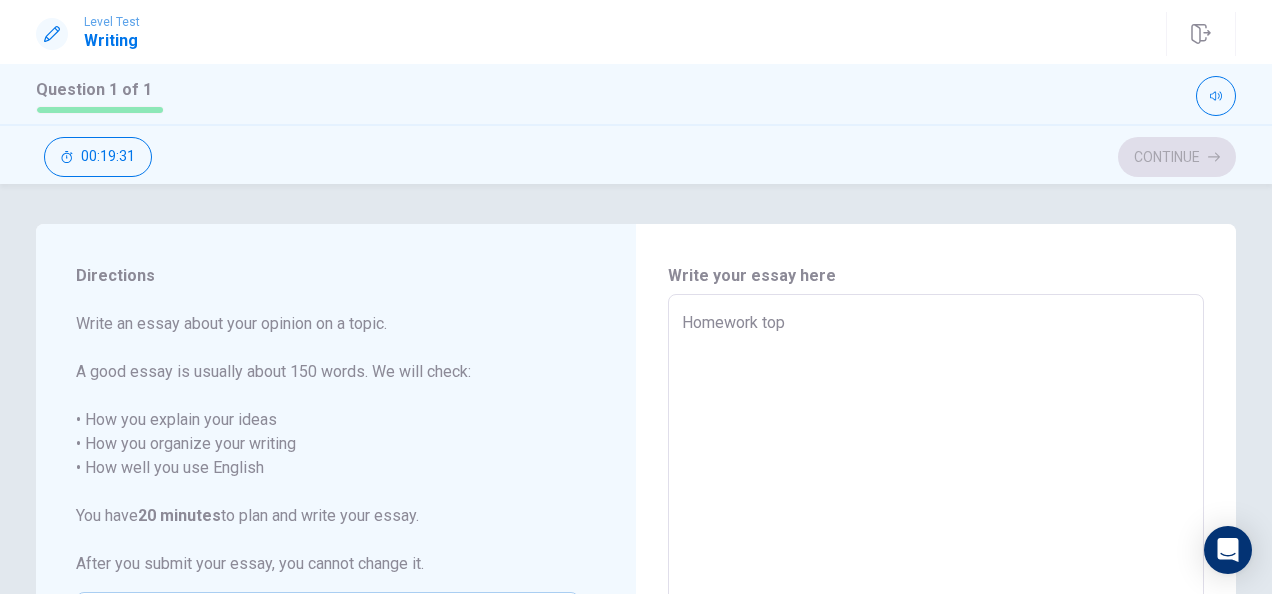 type on "x" 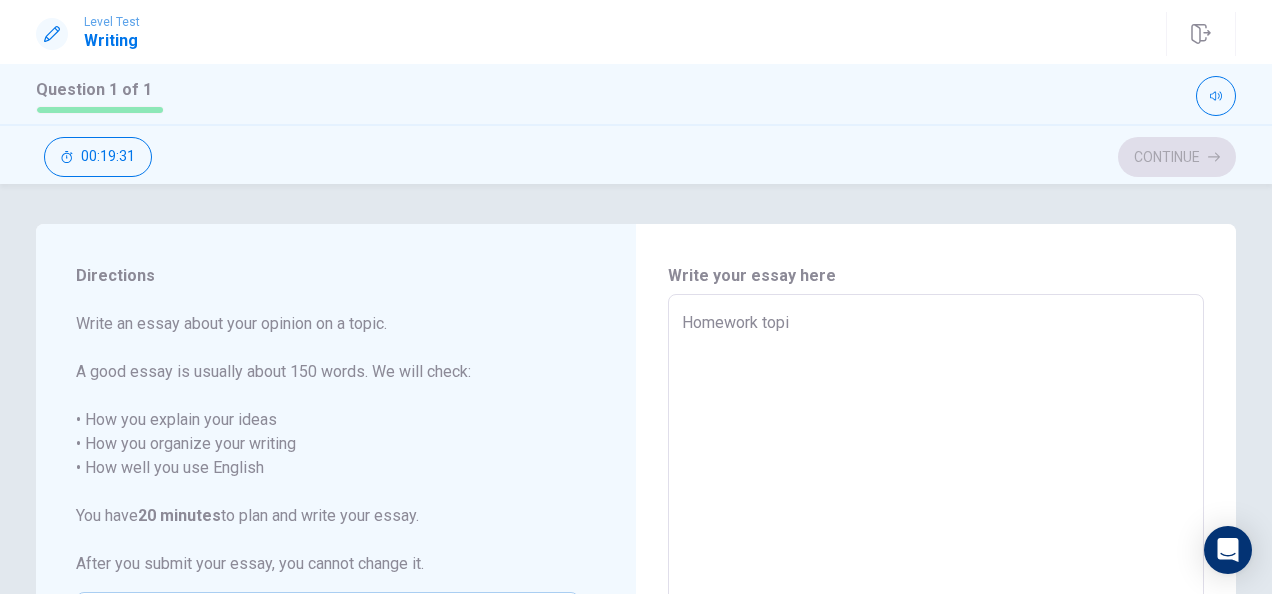type on "x" 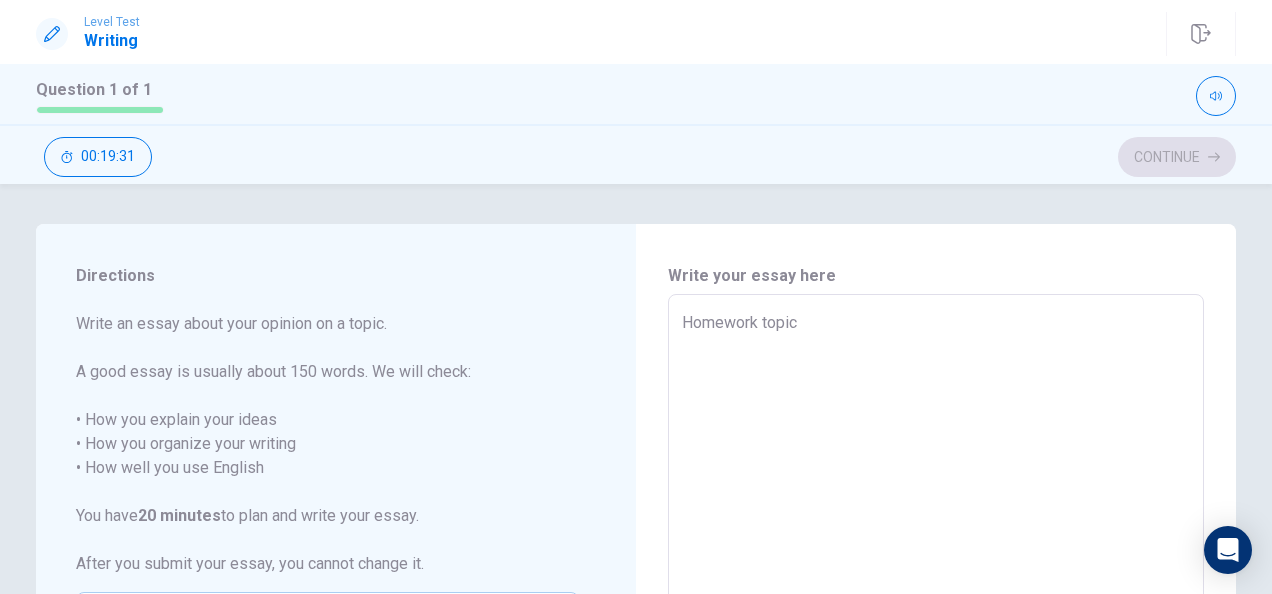 type on "x" 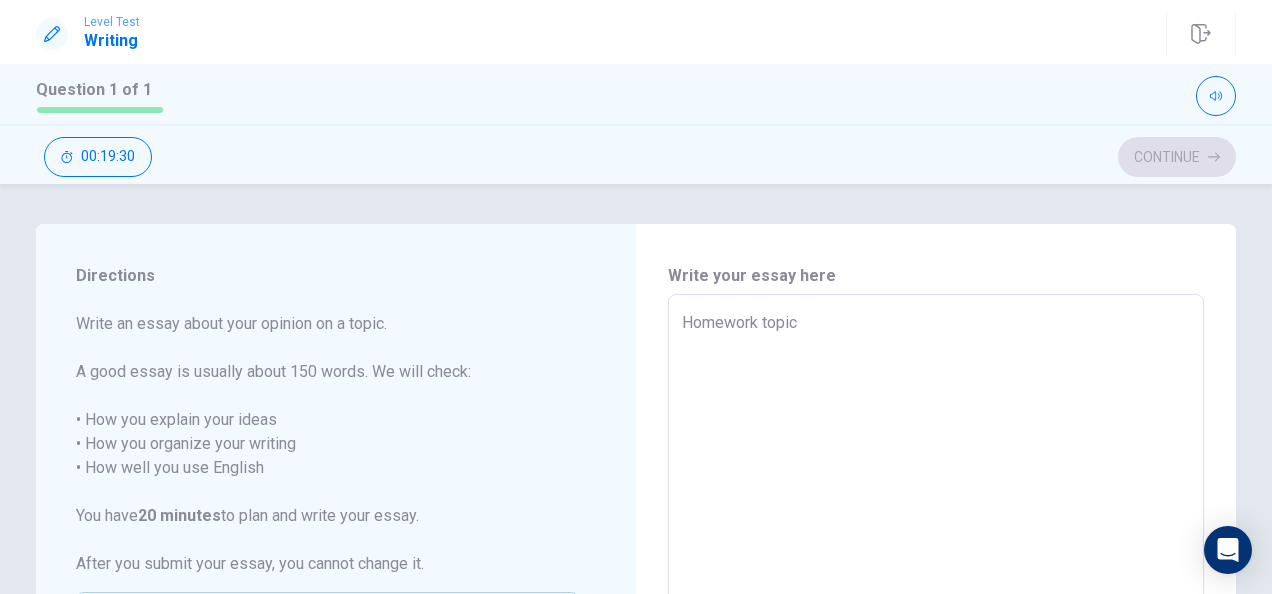 type on "Homework topics" 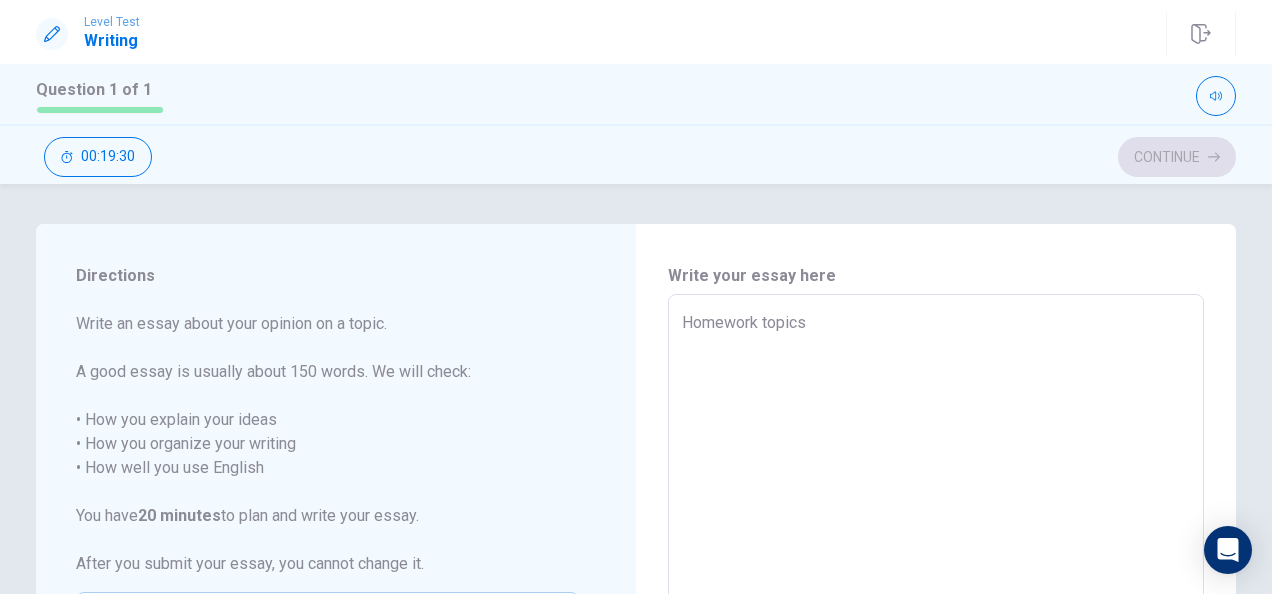 type on "x" 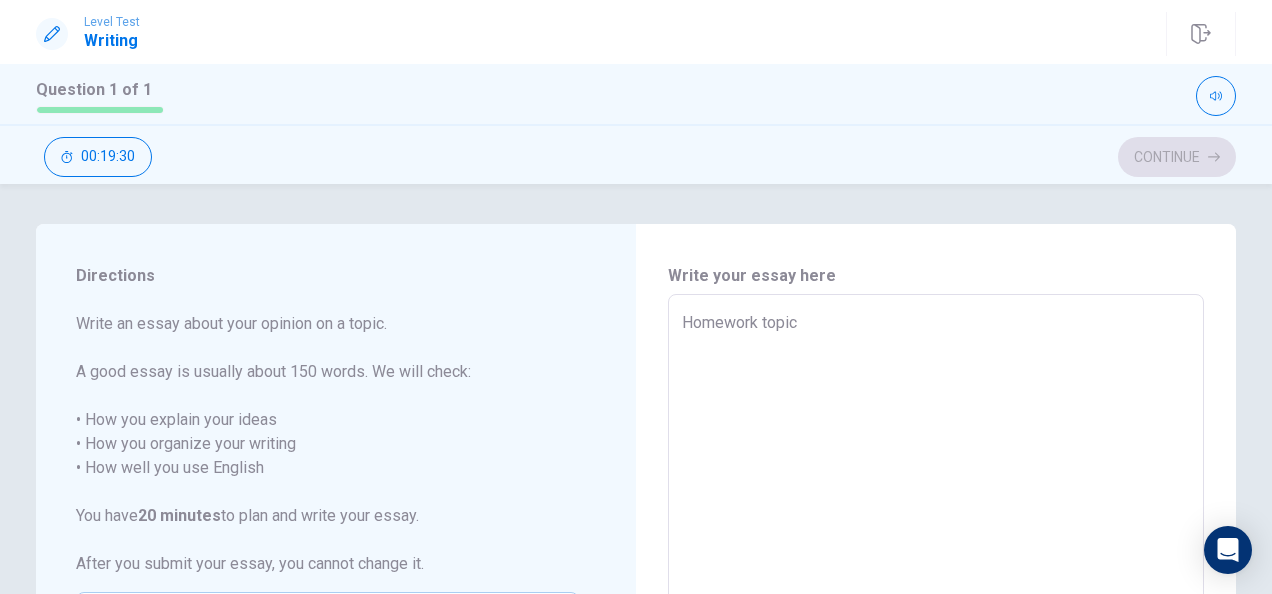 type on "x" 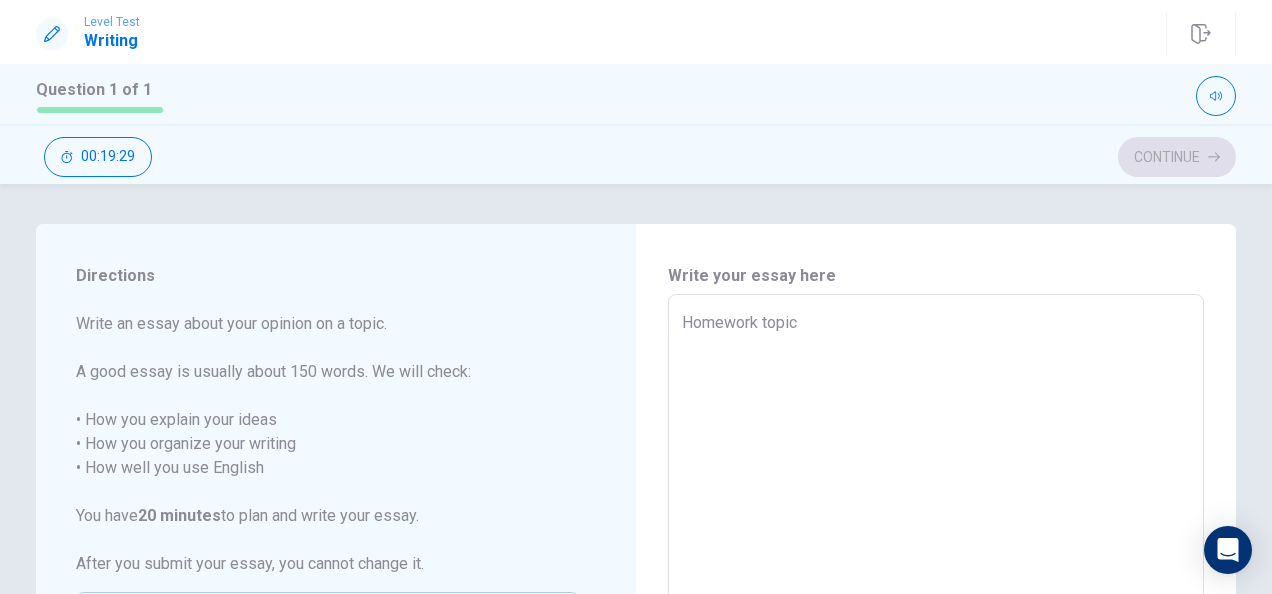 type on "Homework topic i" 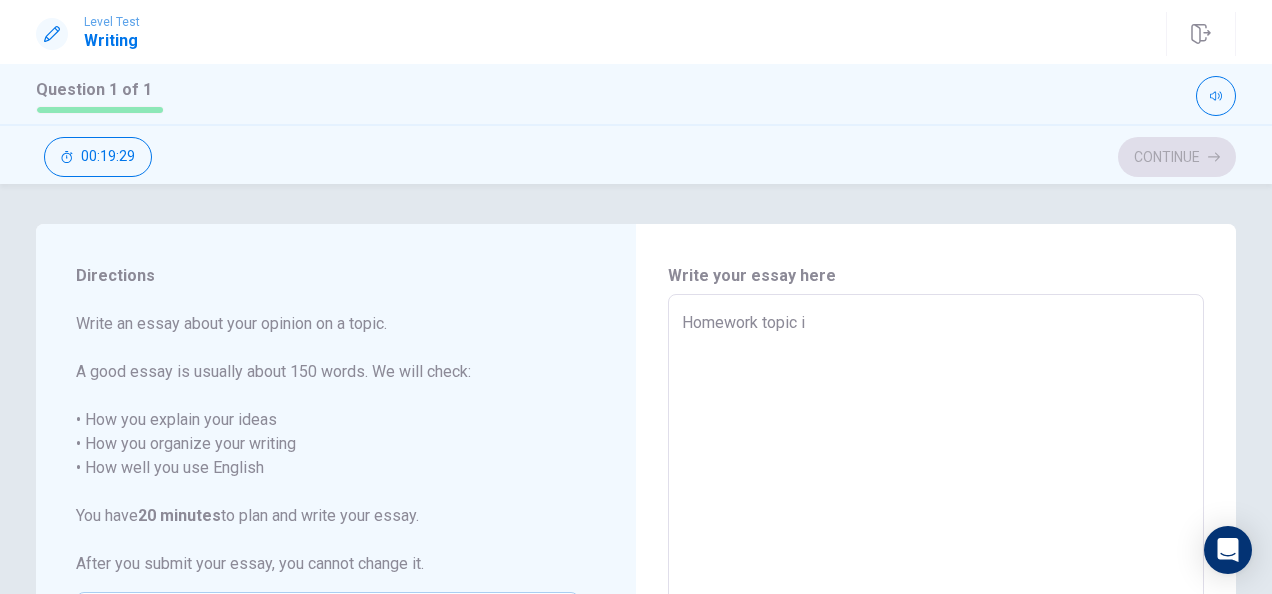 type on "x" 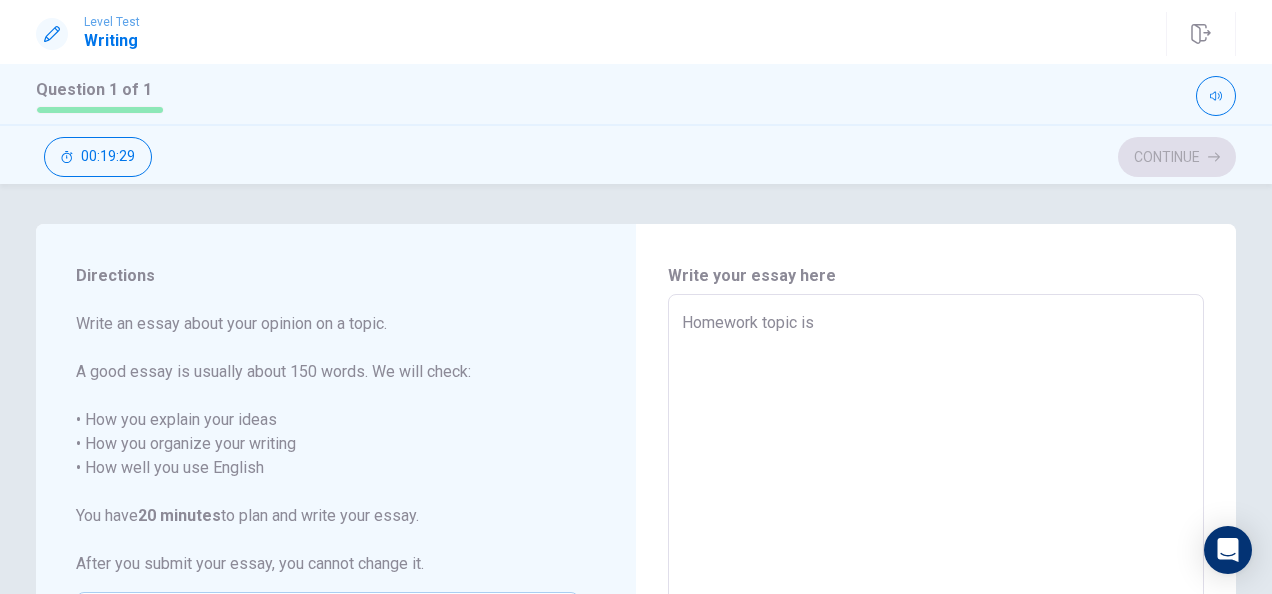 type on "x" 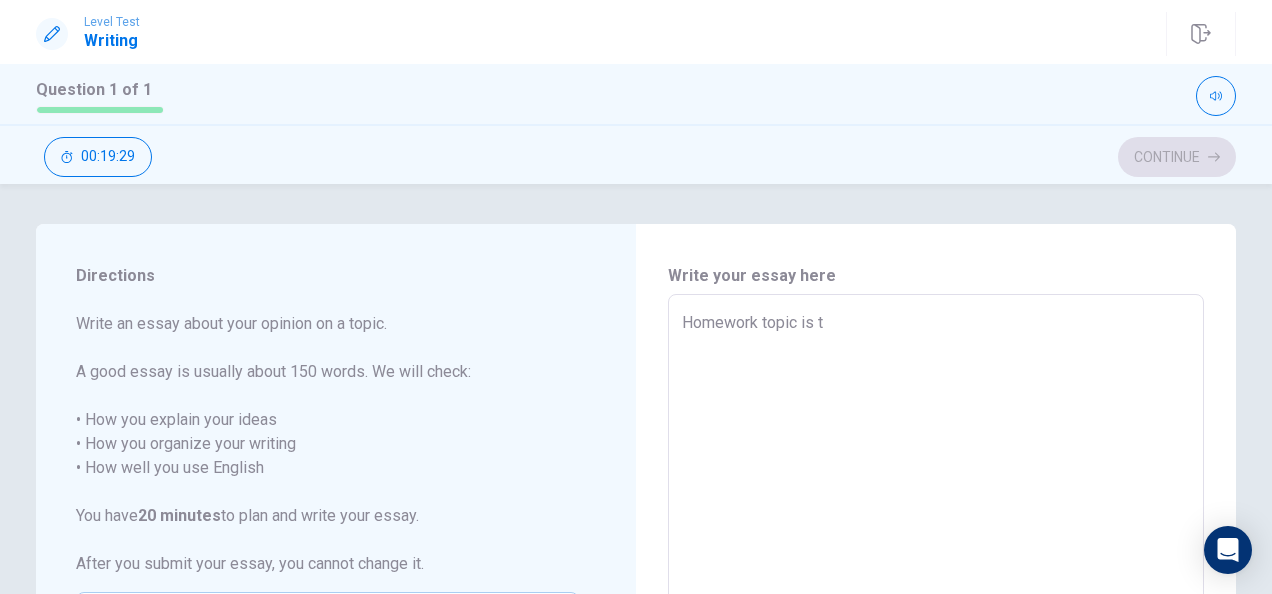 type on "x" 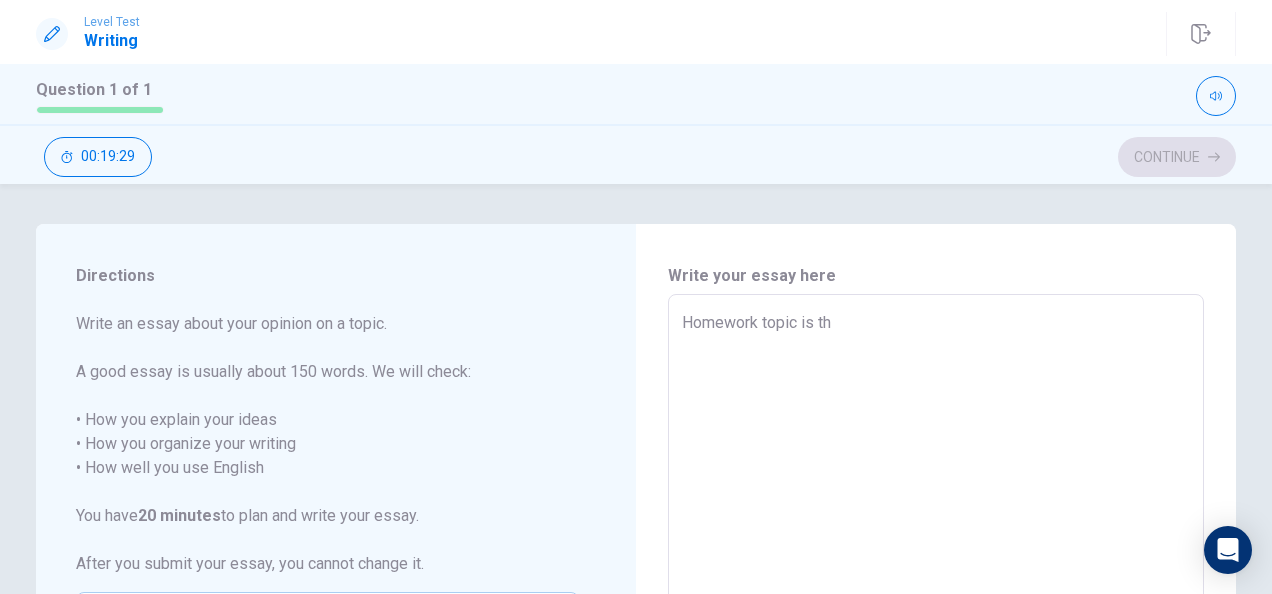 type on "x" 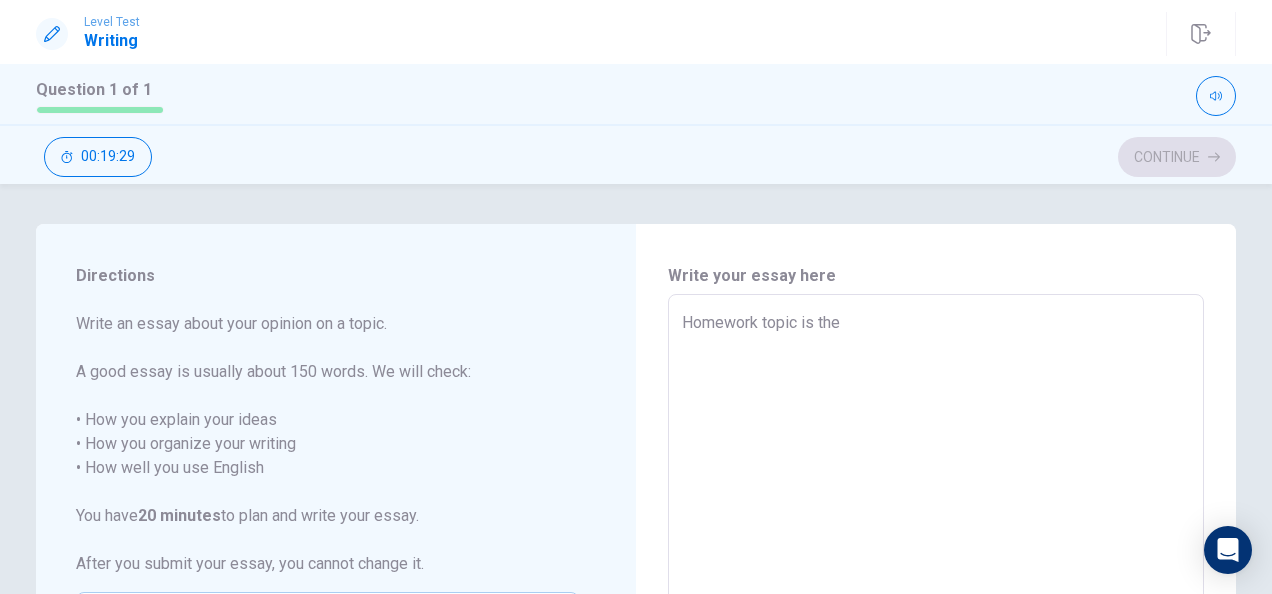 type on "x" 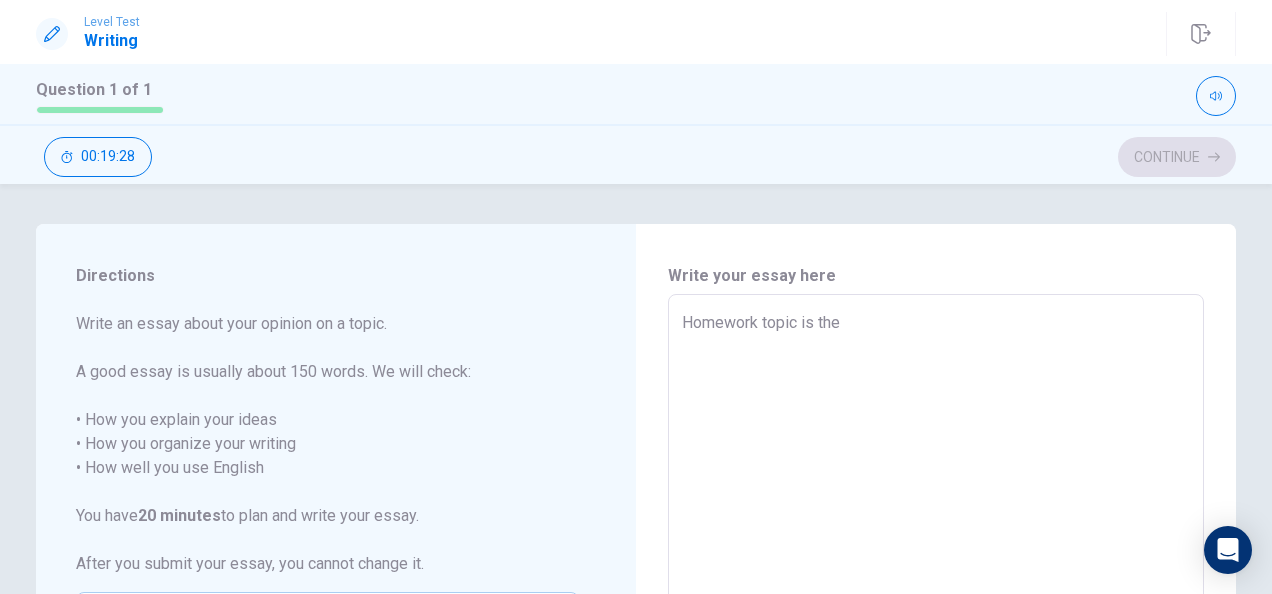 type on "Homework topic is the" 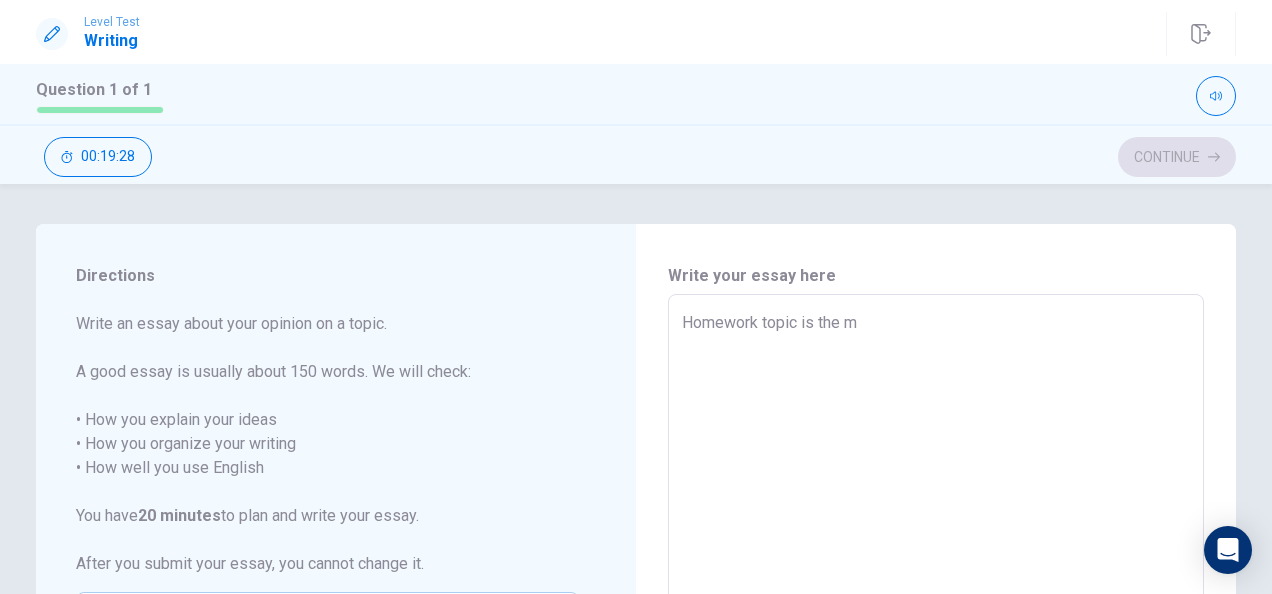 type on "x" 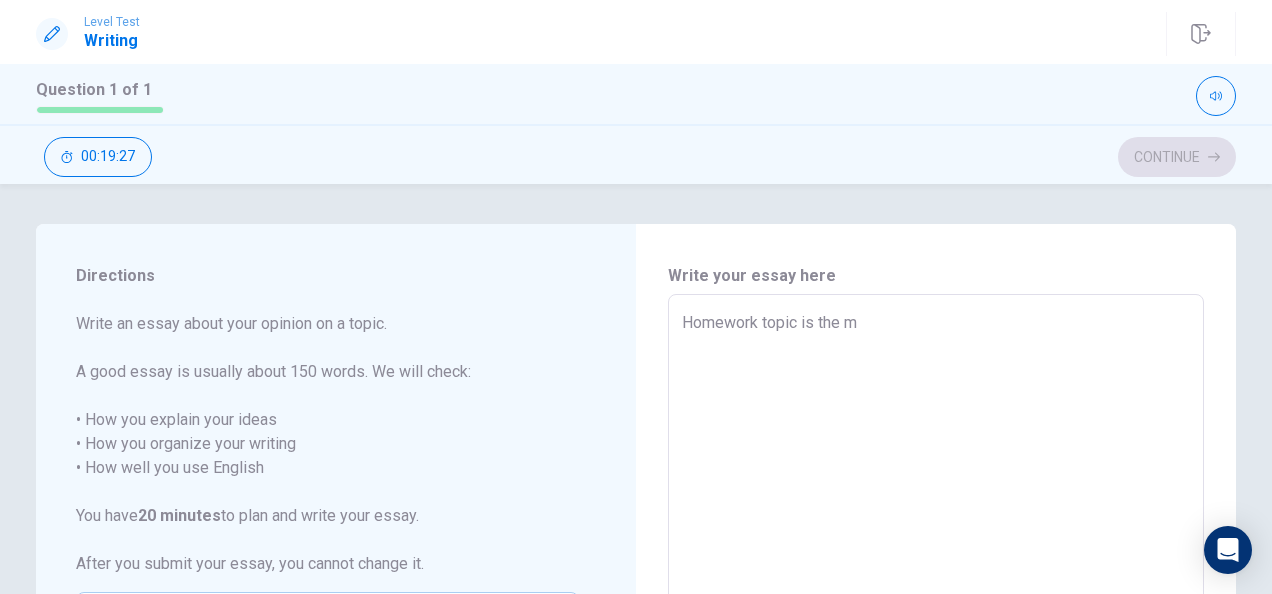 type on "Homework topic is the mo" 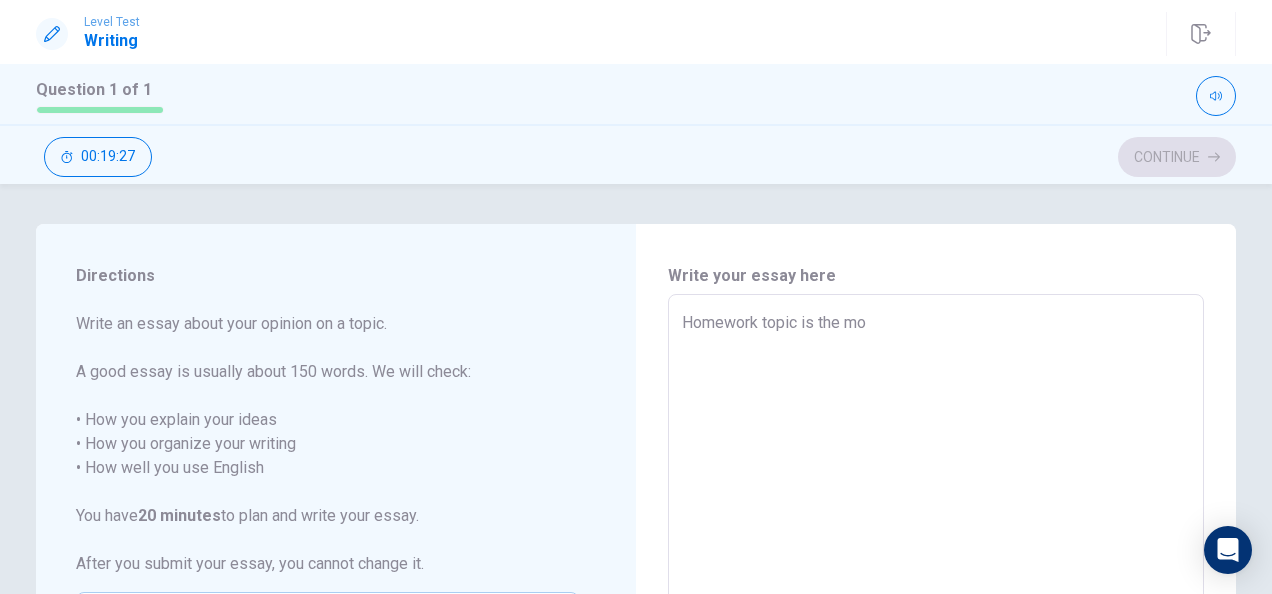 type on "x" 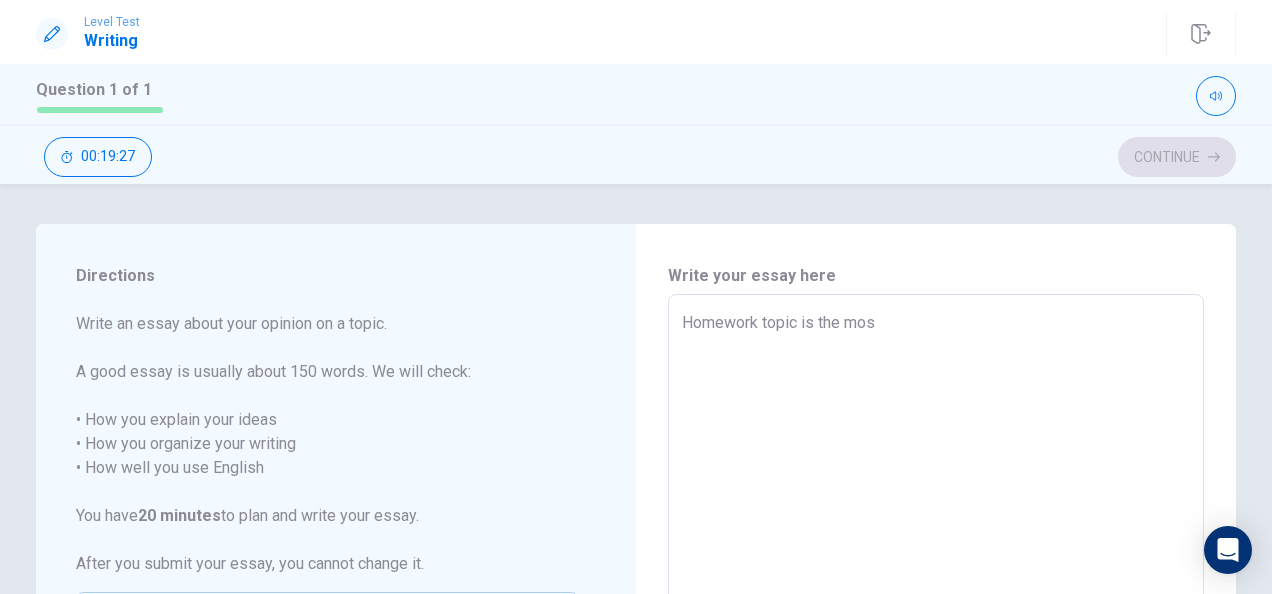 type on "x" 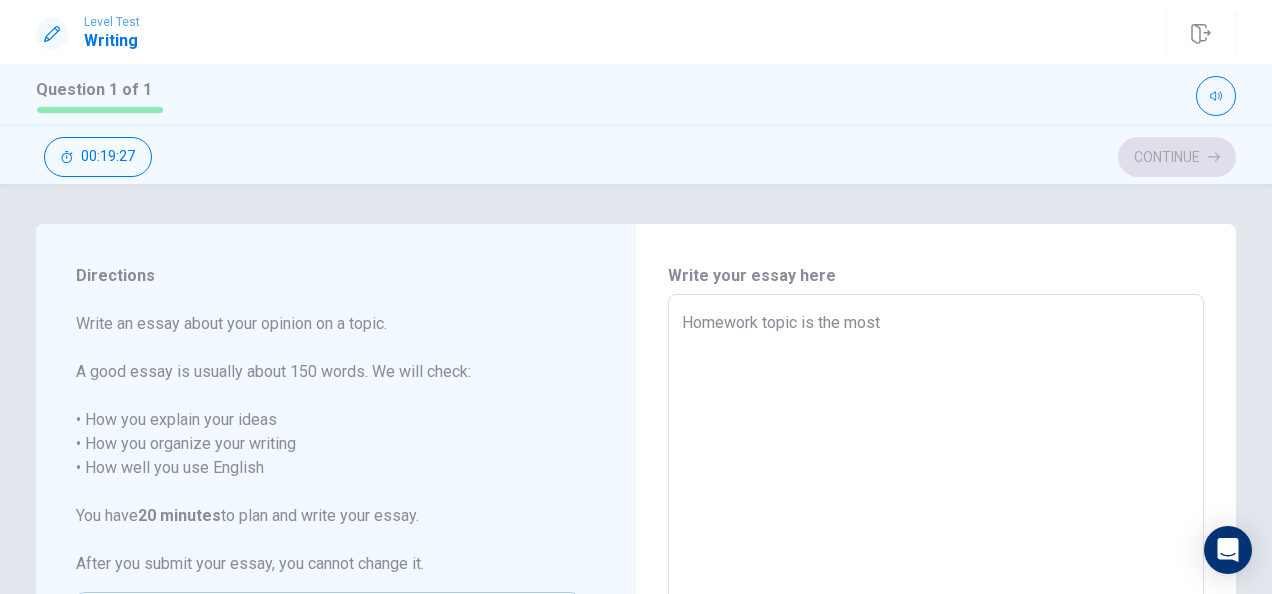 type on "x" 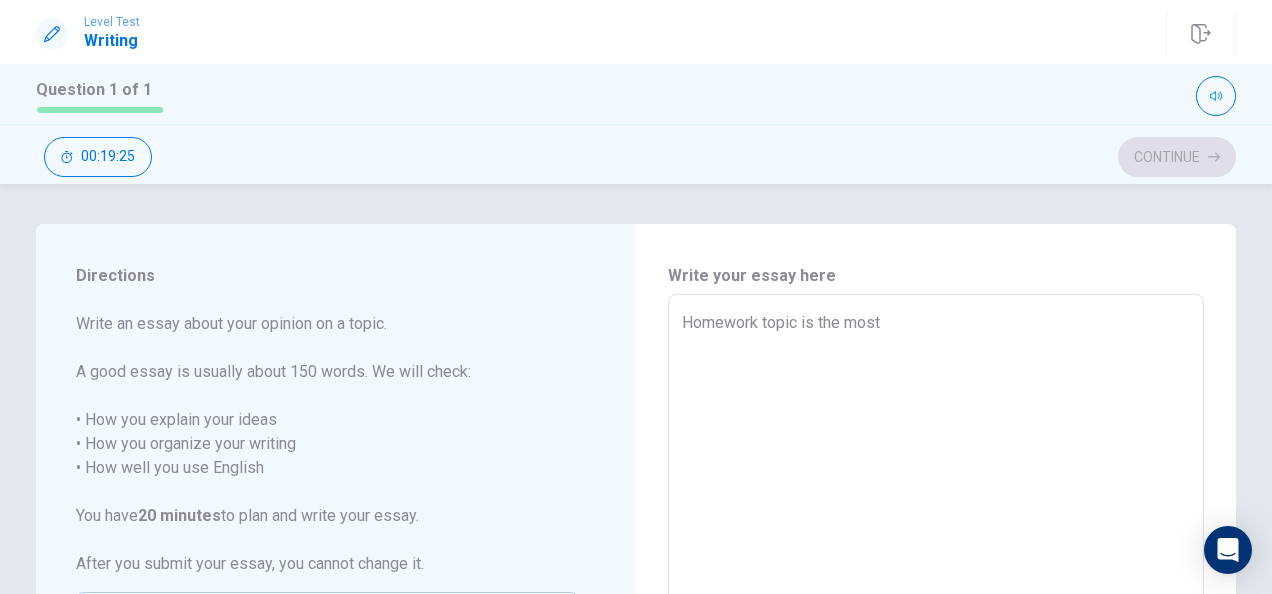 type on "x" 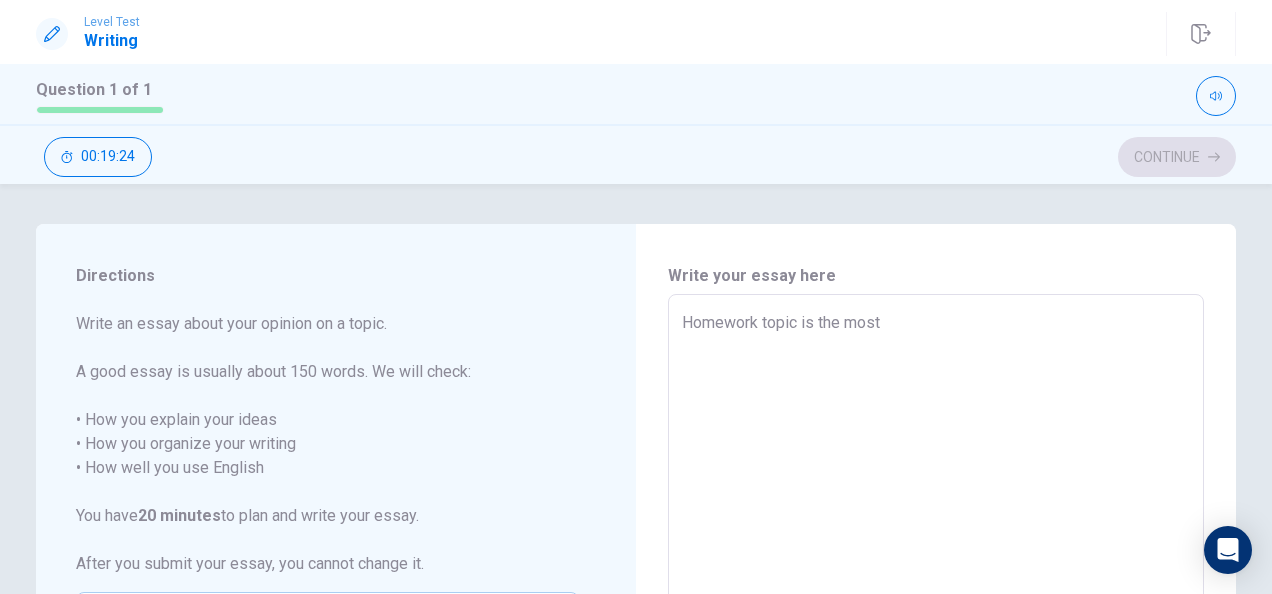 type on "Homework topic is the most d" 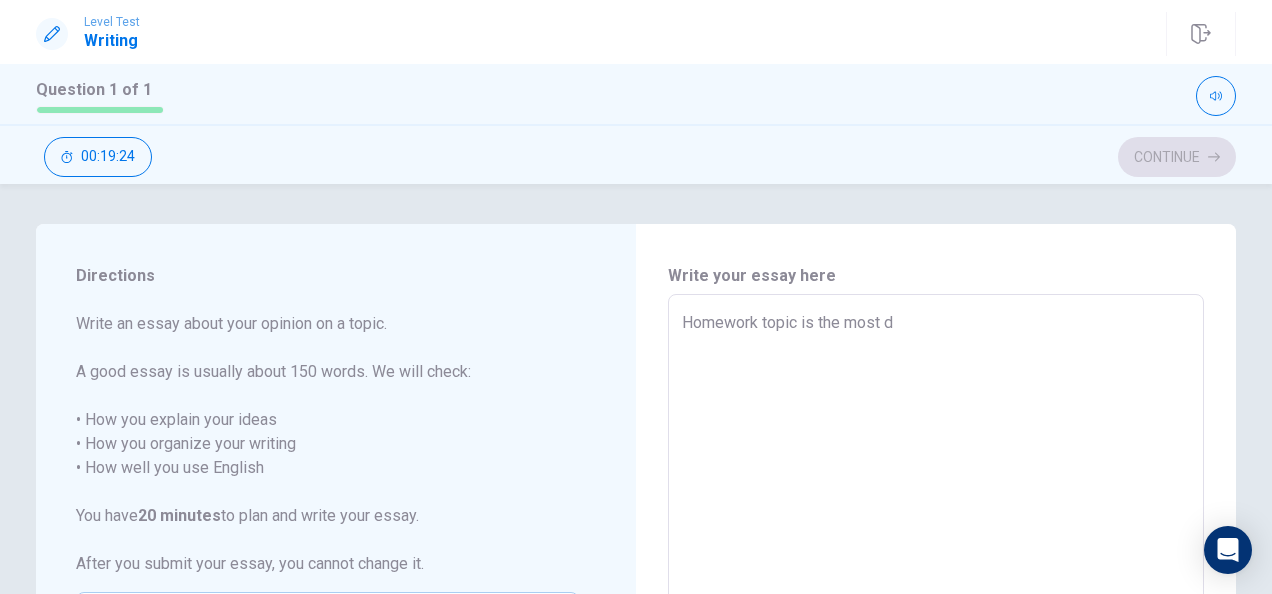 type on "x" 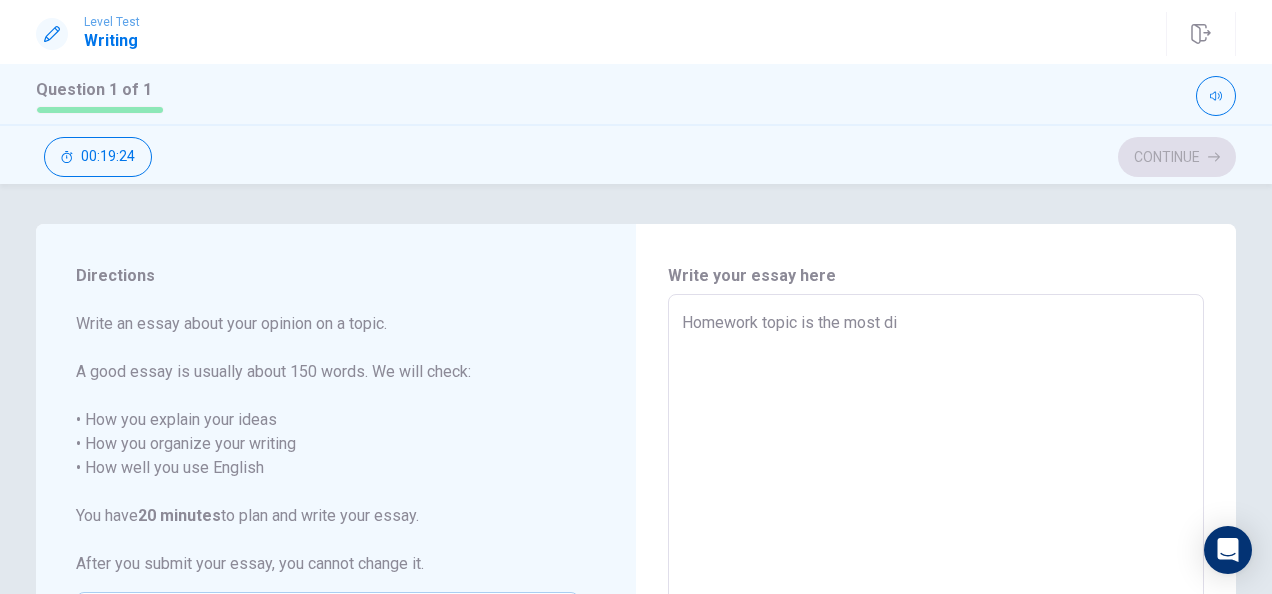 type on "x" 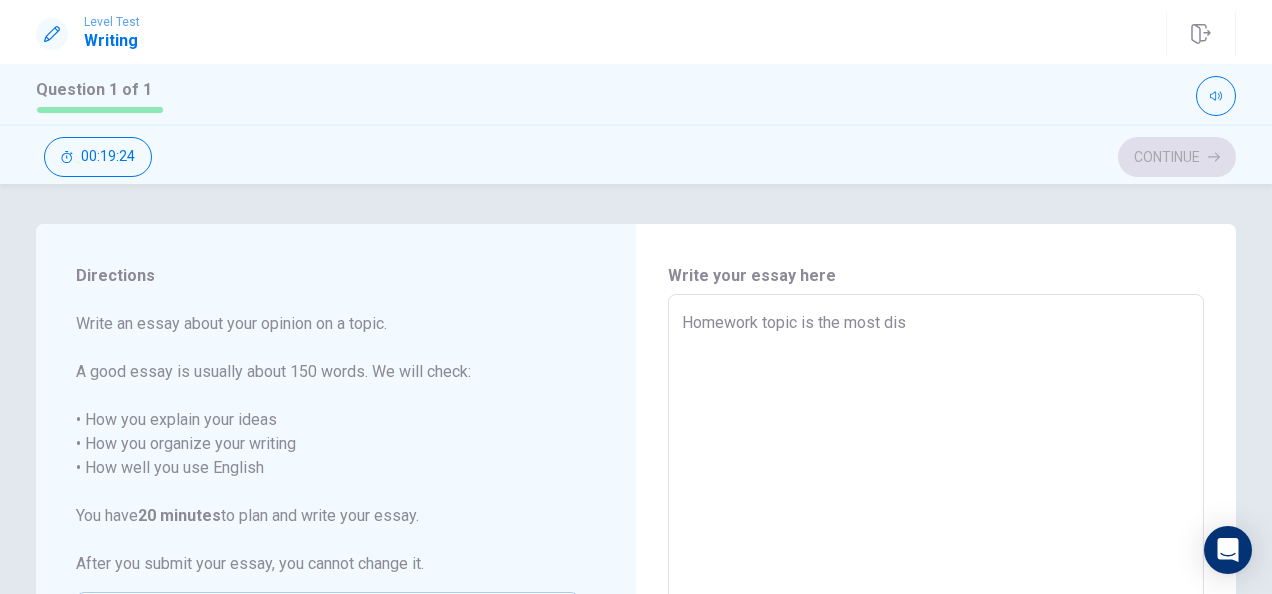 type on "x" 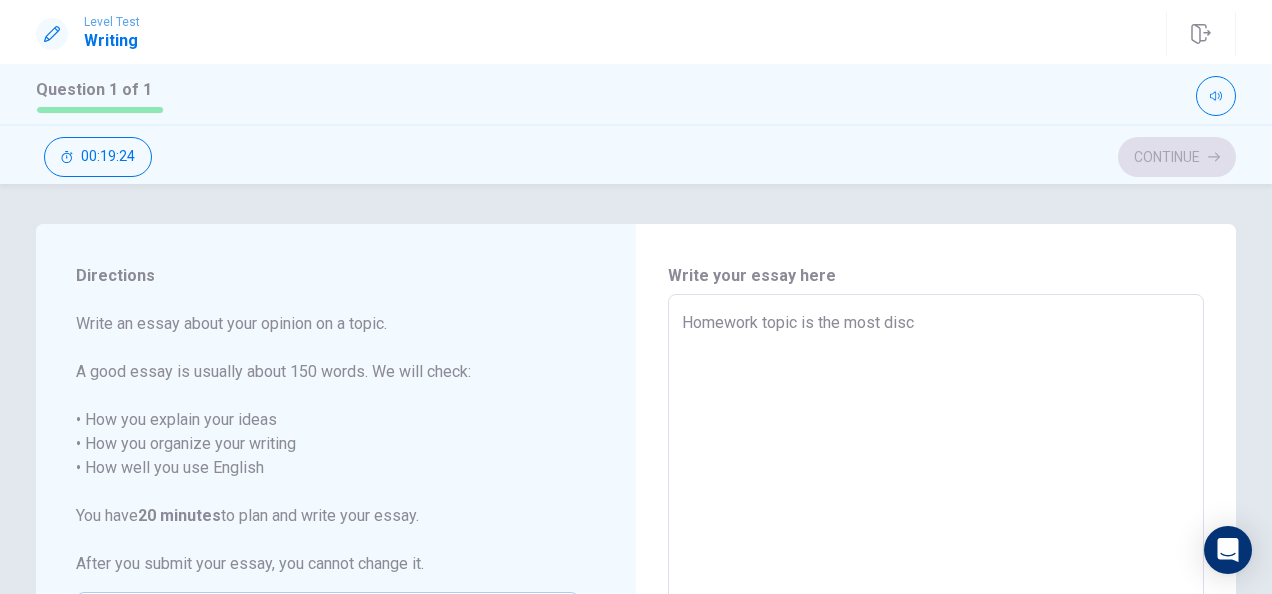 type on "x" 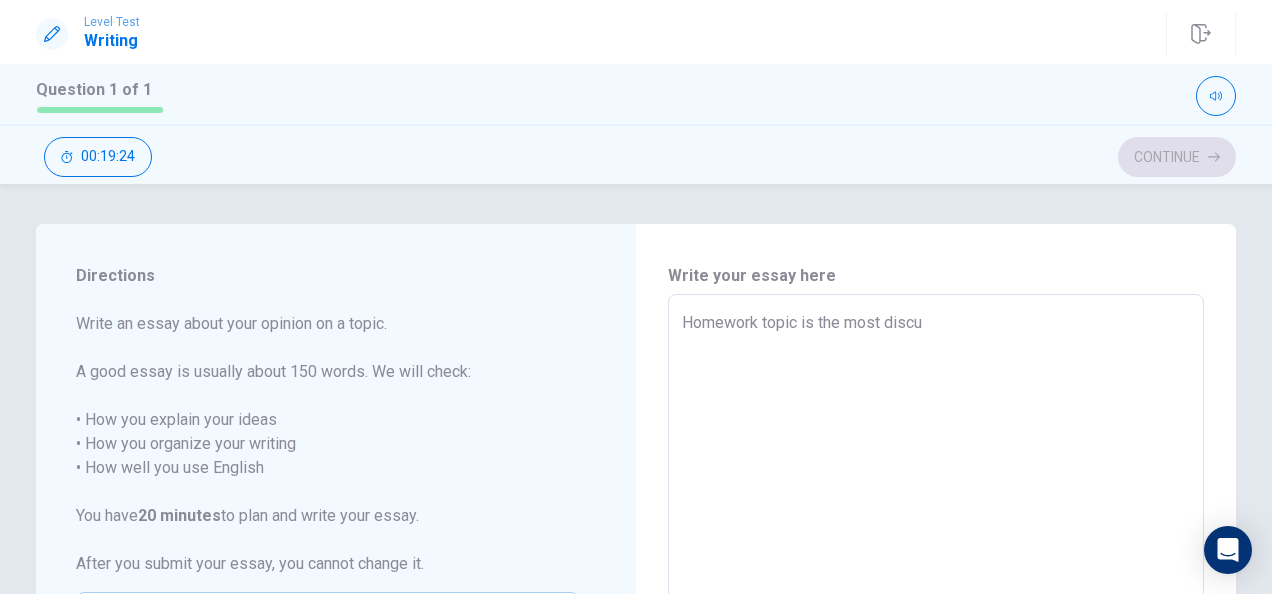 type on "x" 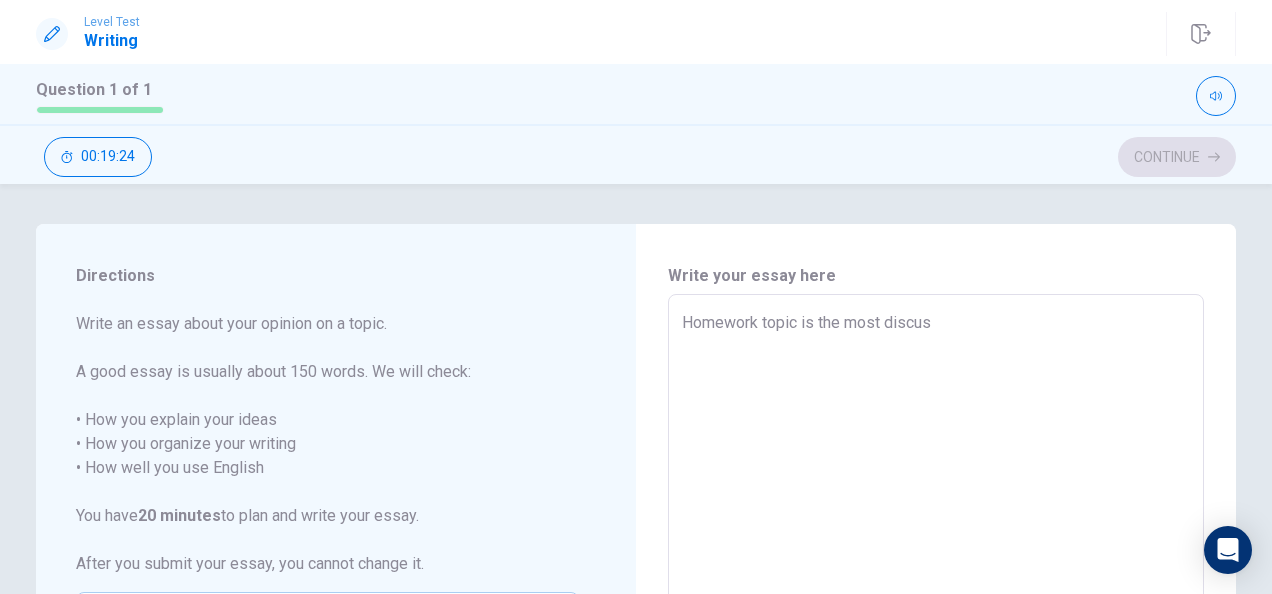 type on "x" 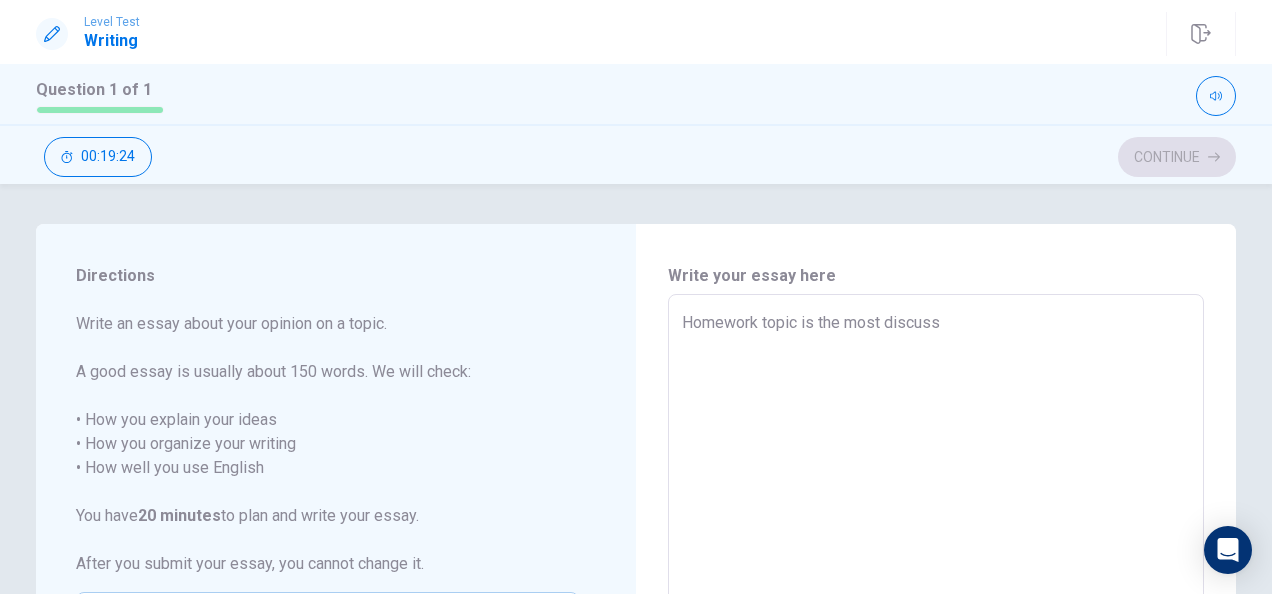 type on "x" 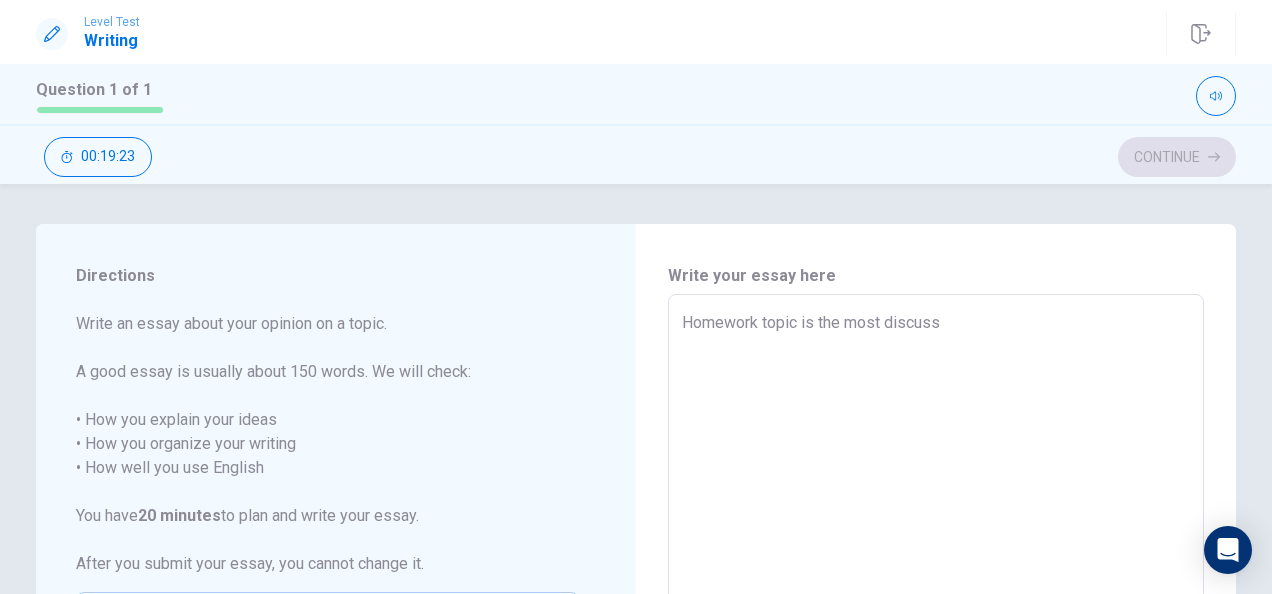 type on "Homework topic is the most discusse" 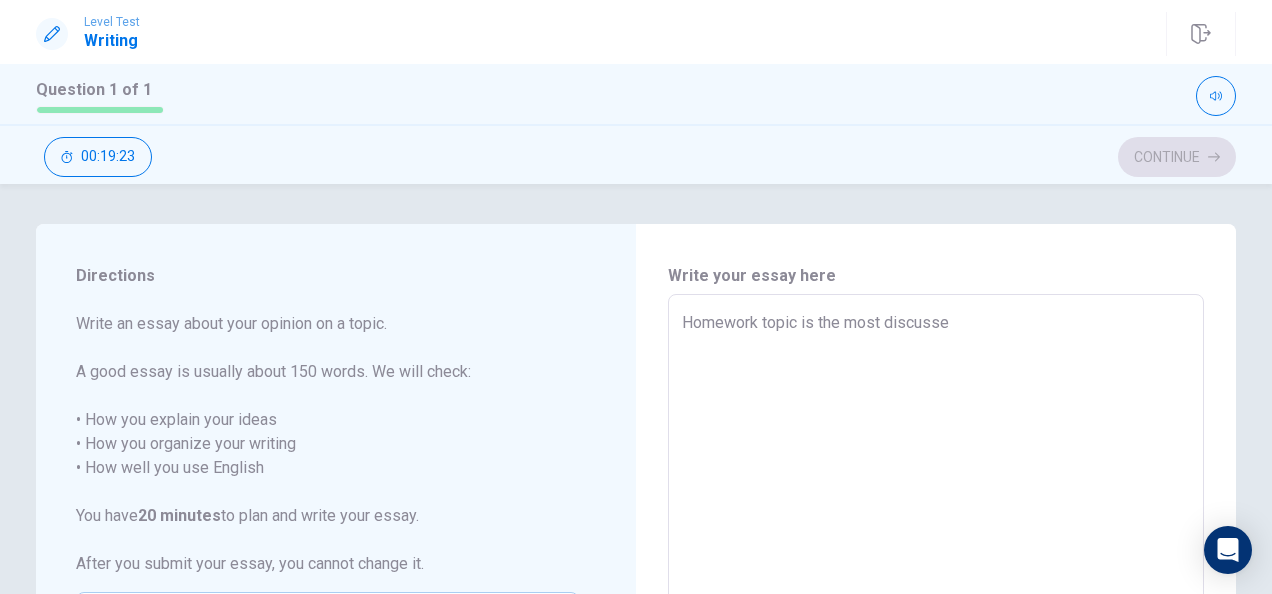 type on "x" 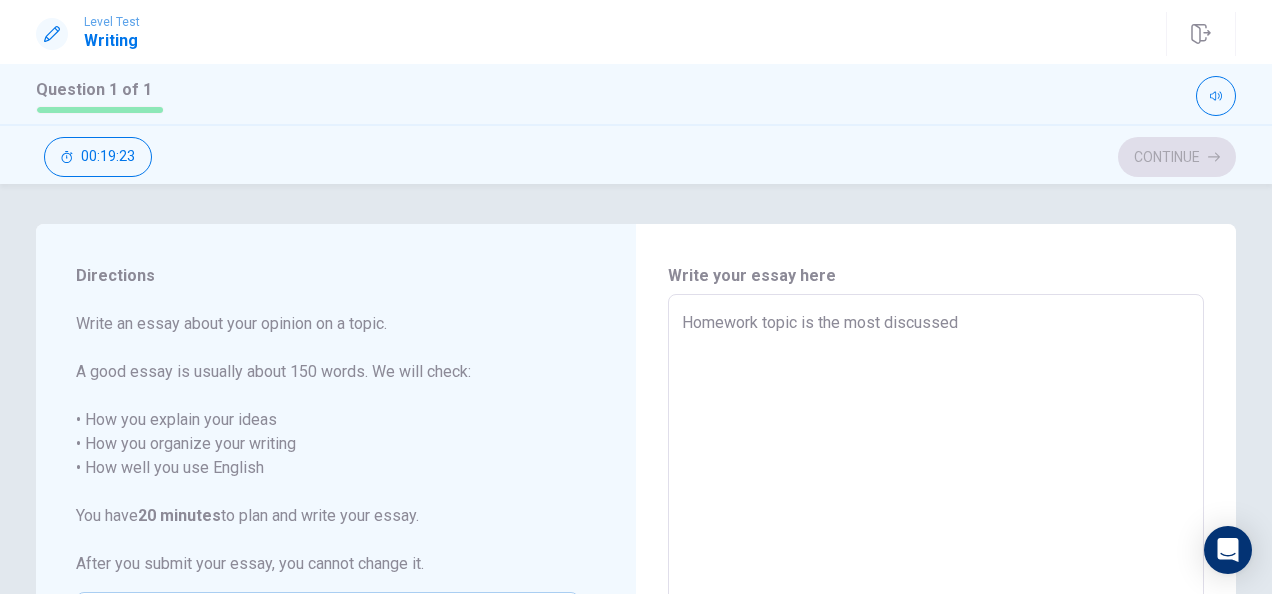 type on "x" 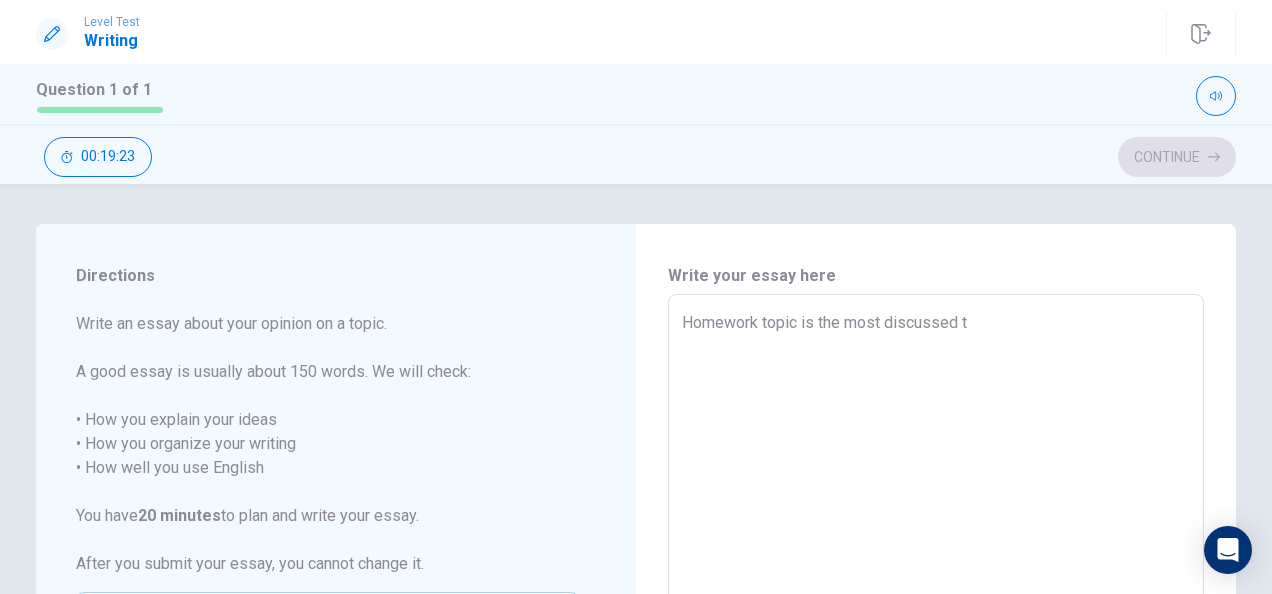 type on "x" 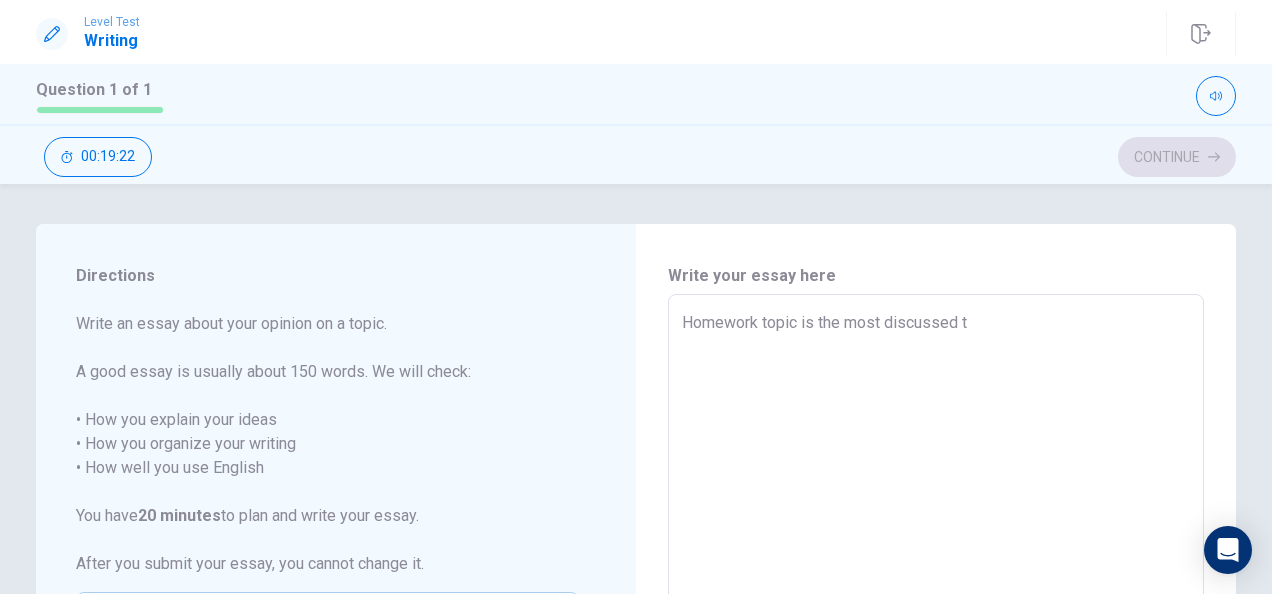 type on "Homework topic is the most discussed to" 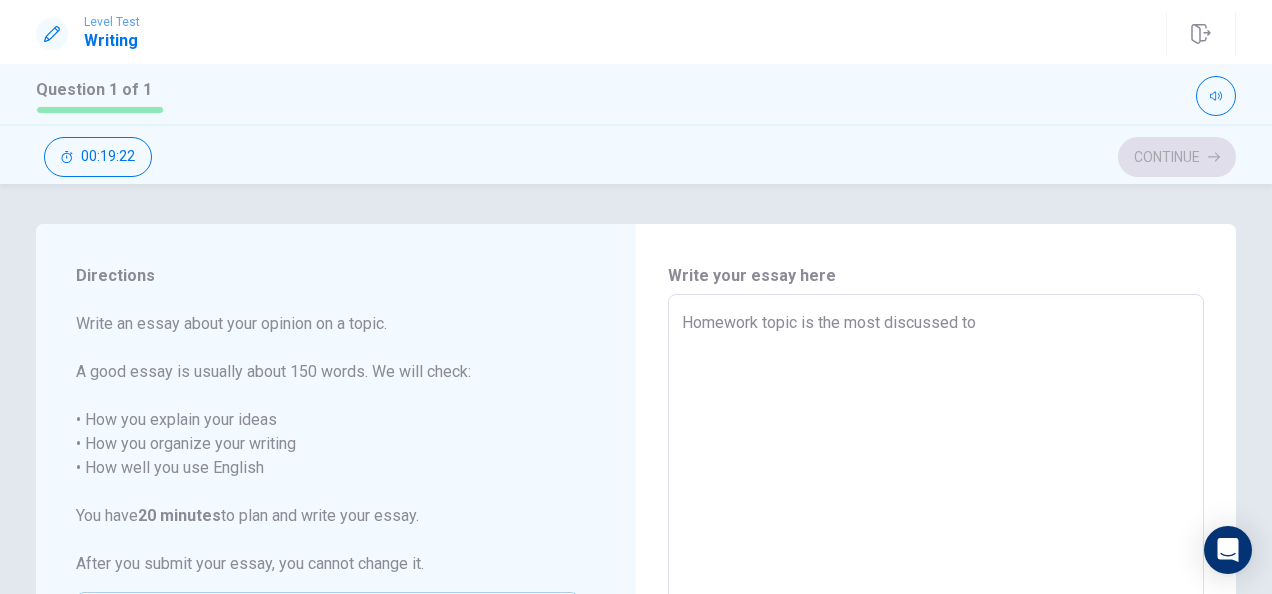 type on "x" 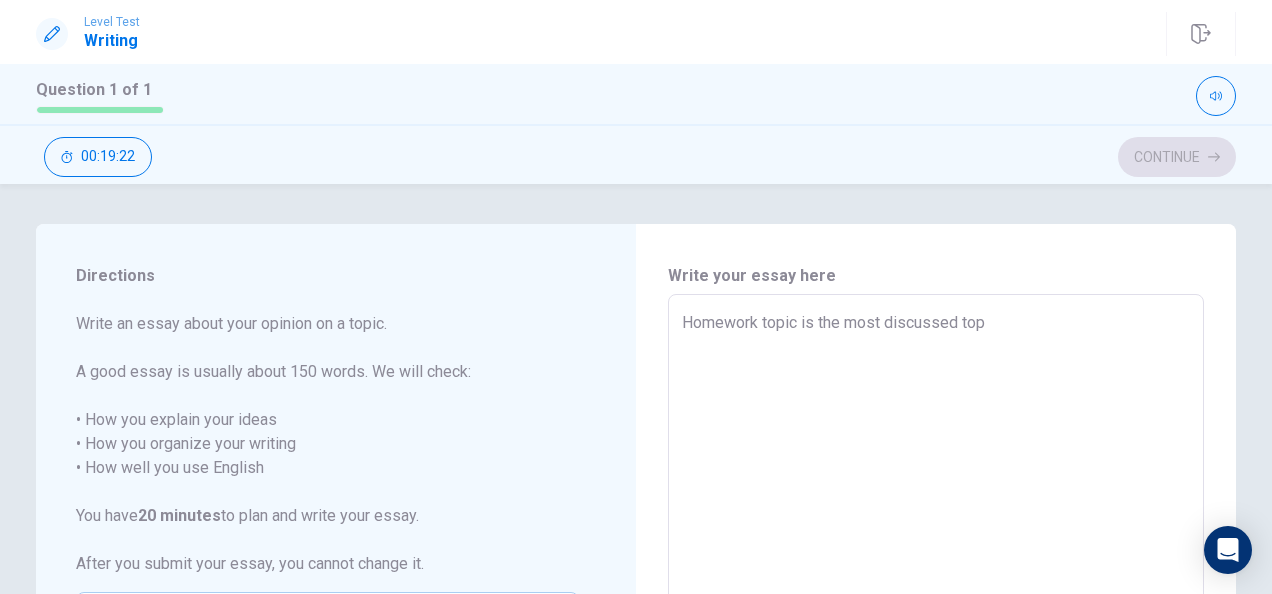 type on "x" 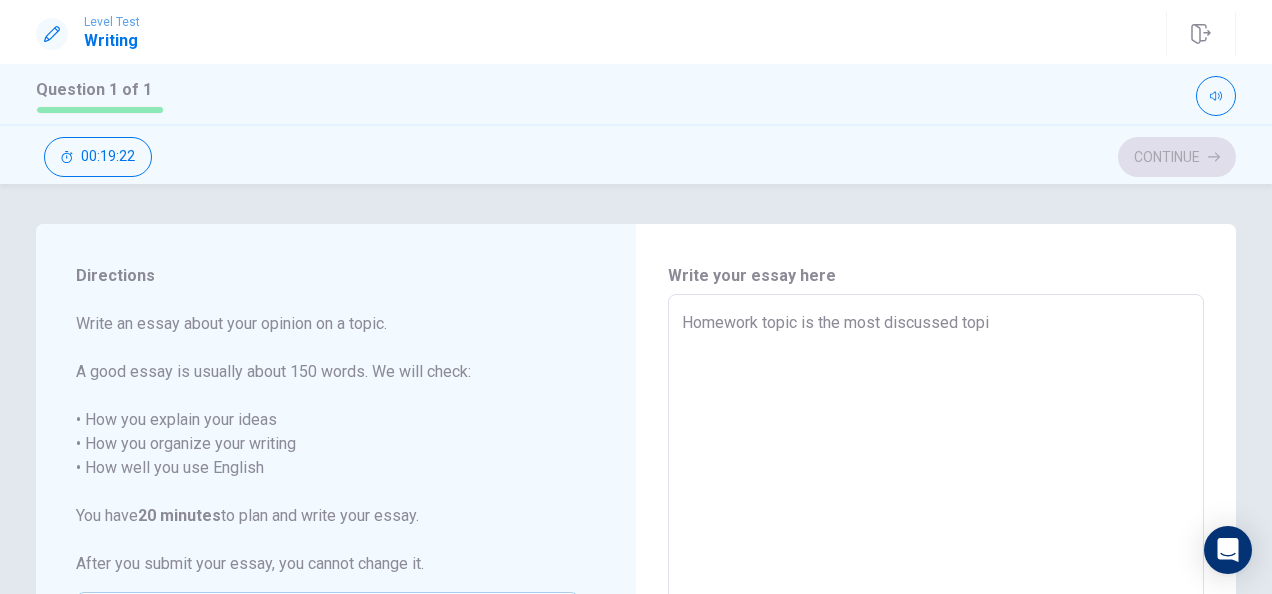 type on "x" 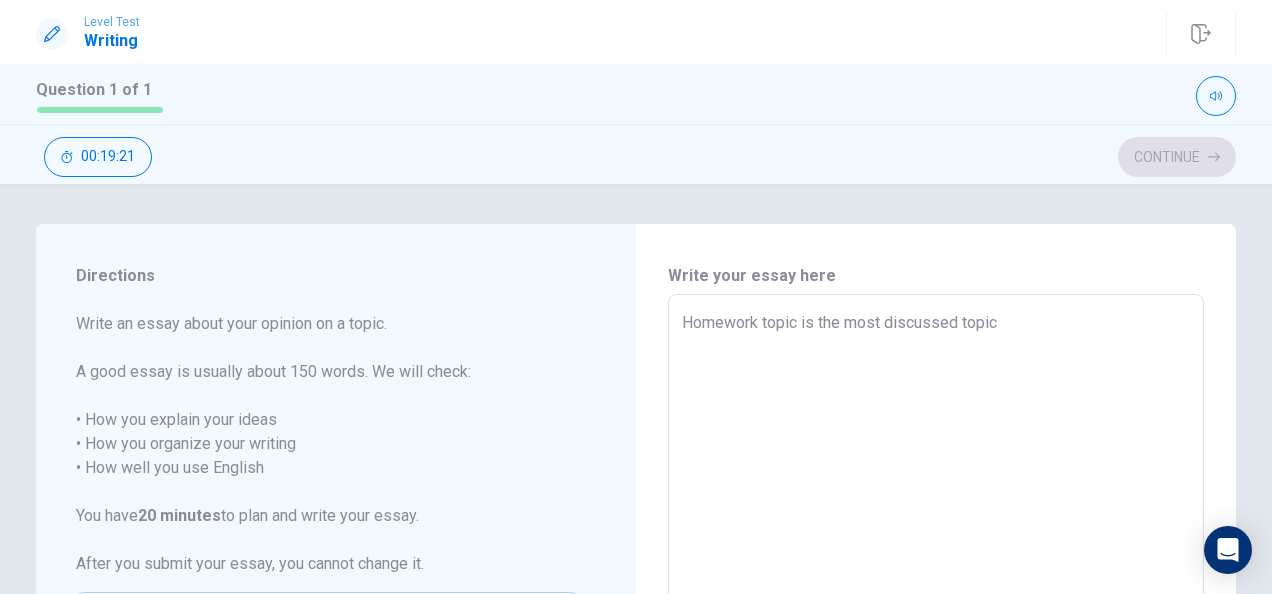 type on "Homework topic is the most discussed topic" 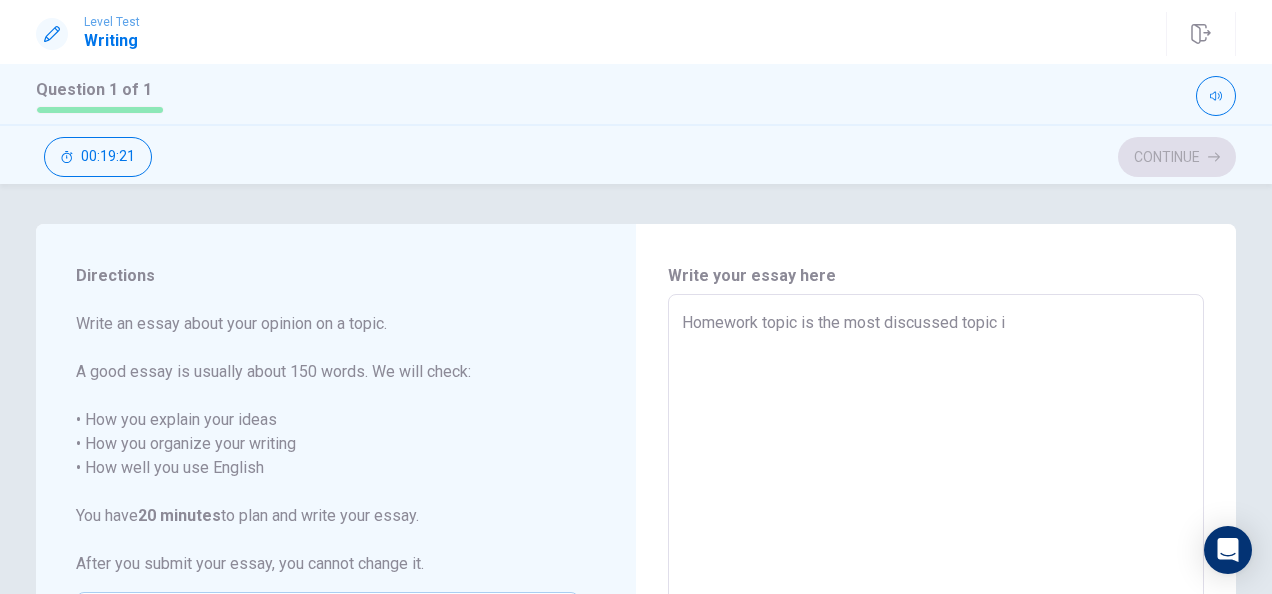 type on "x" 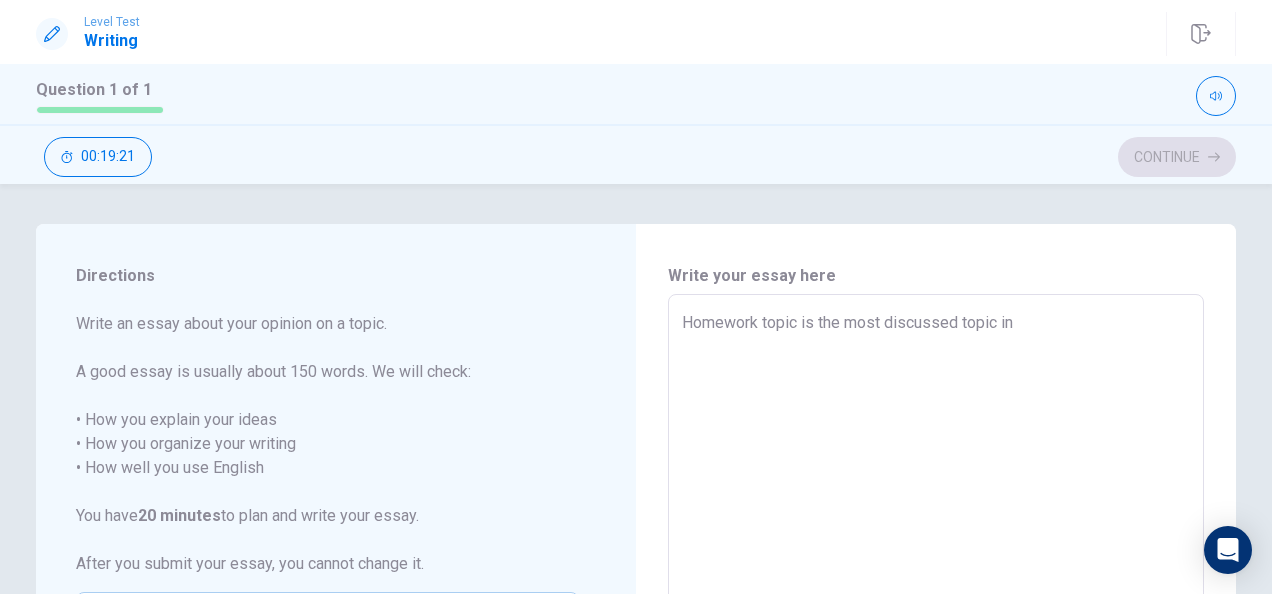 type on "x" 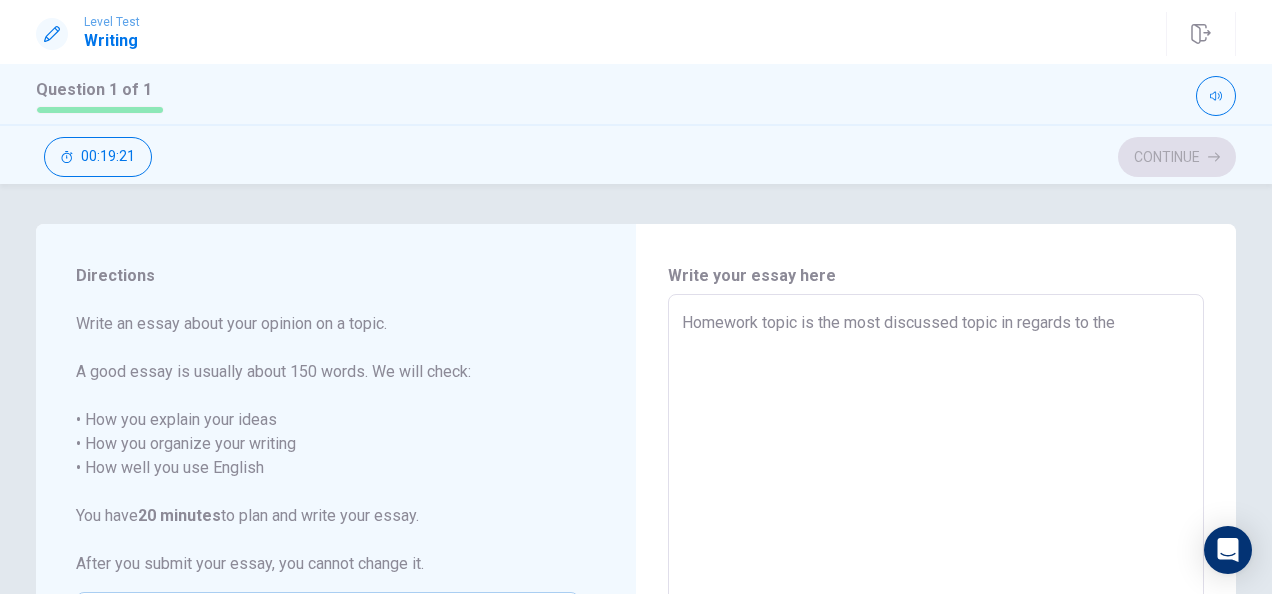 type on "x" 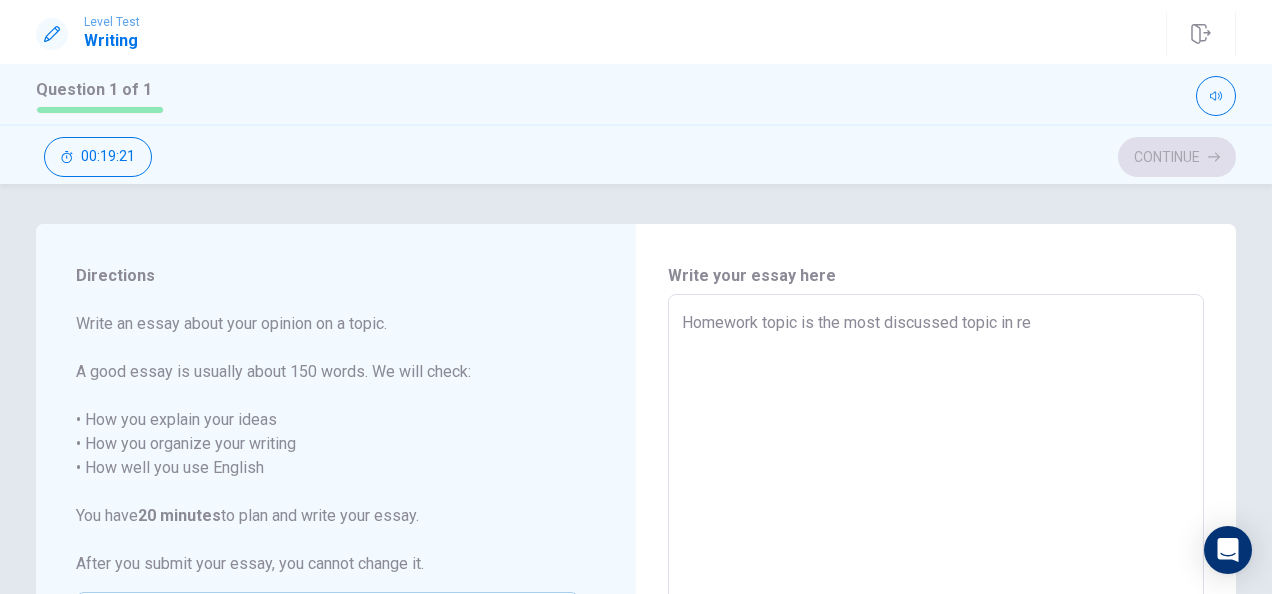 type on "x" 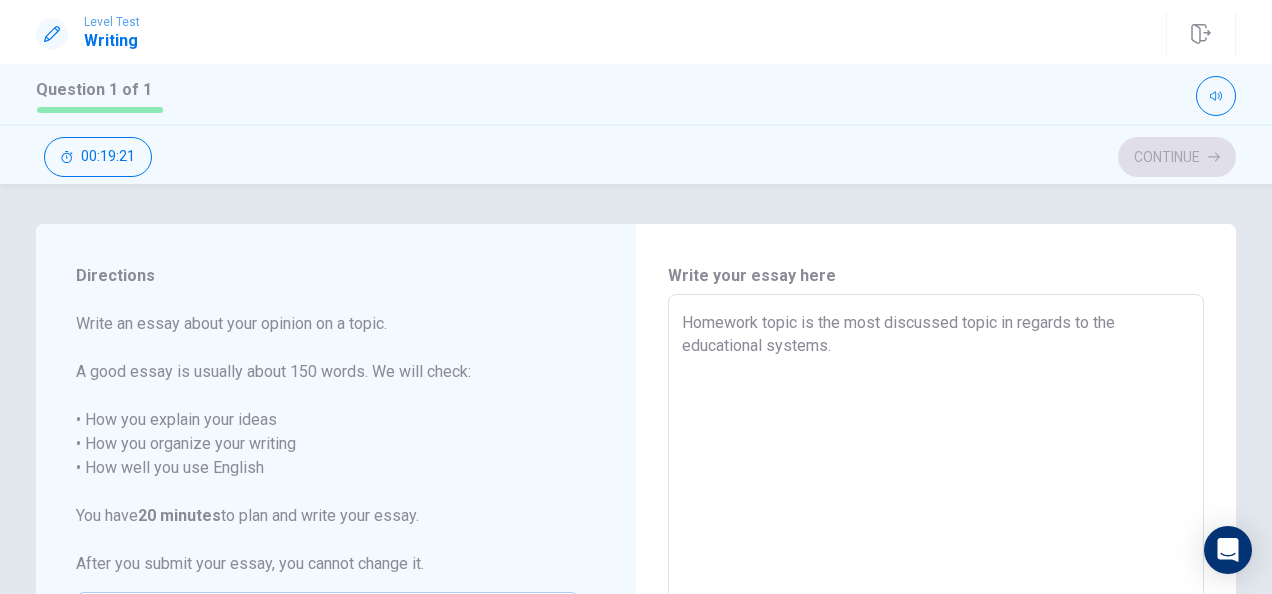 type on "x" 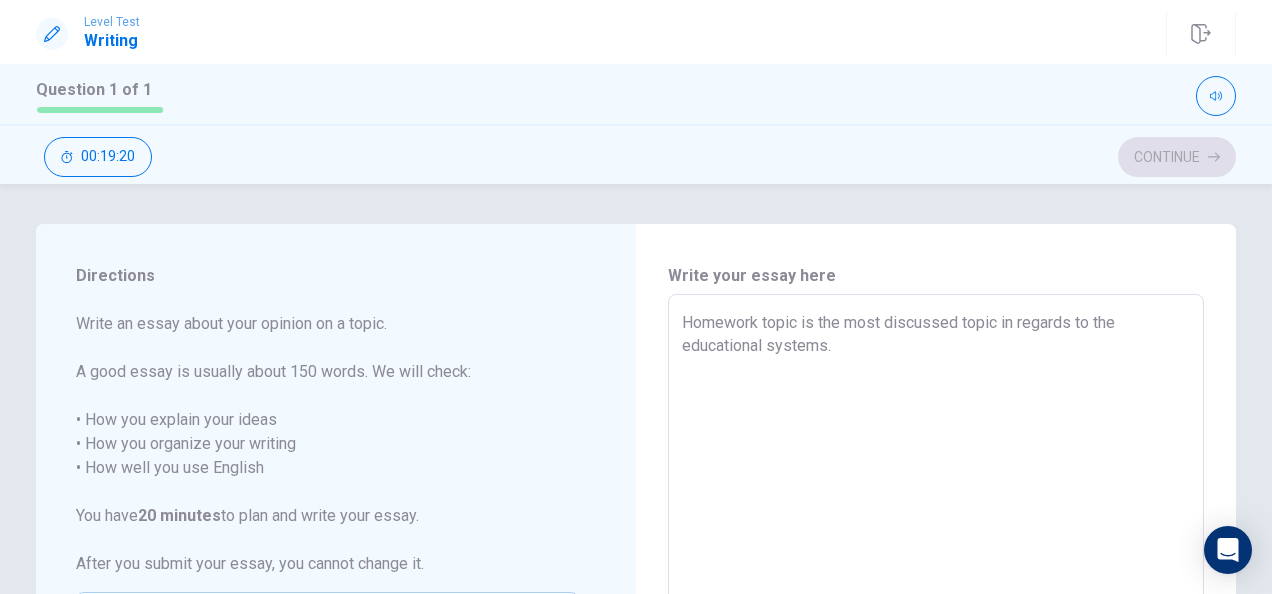 type on "Homework topic is the most discussed topic in regards to the" 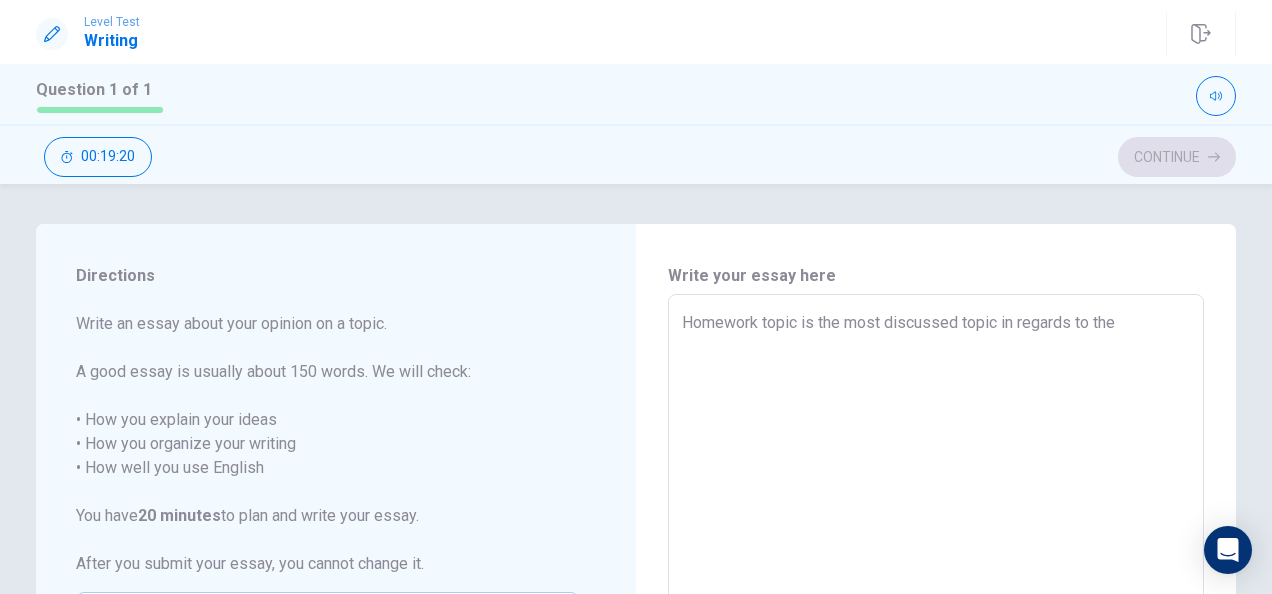 type on "x" 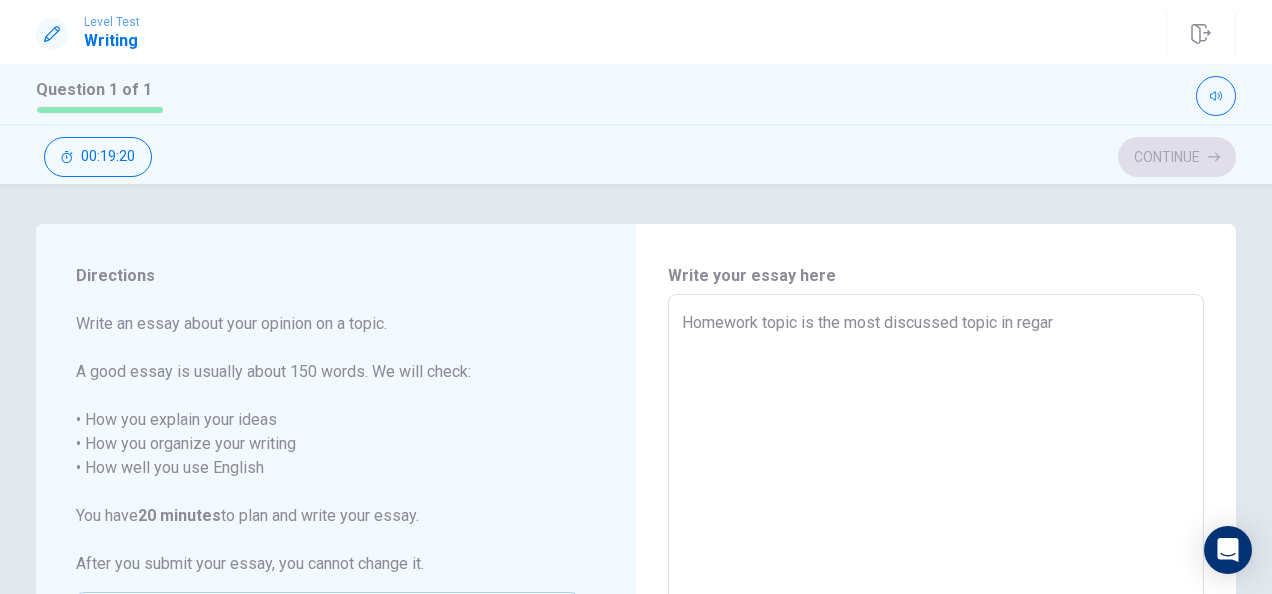 type on "x" 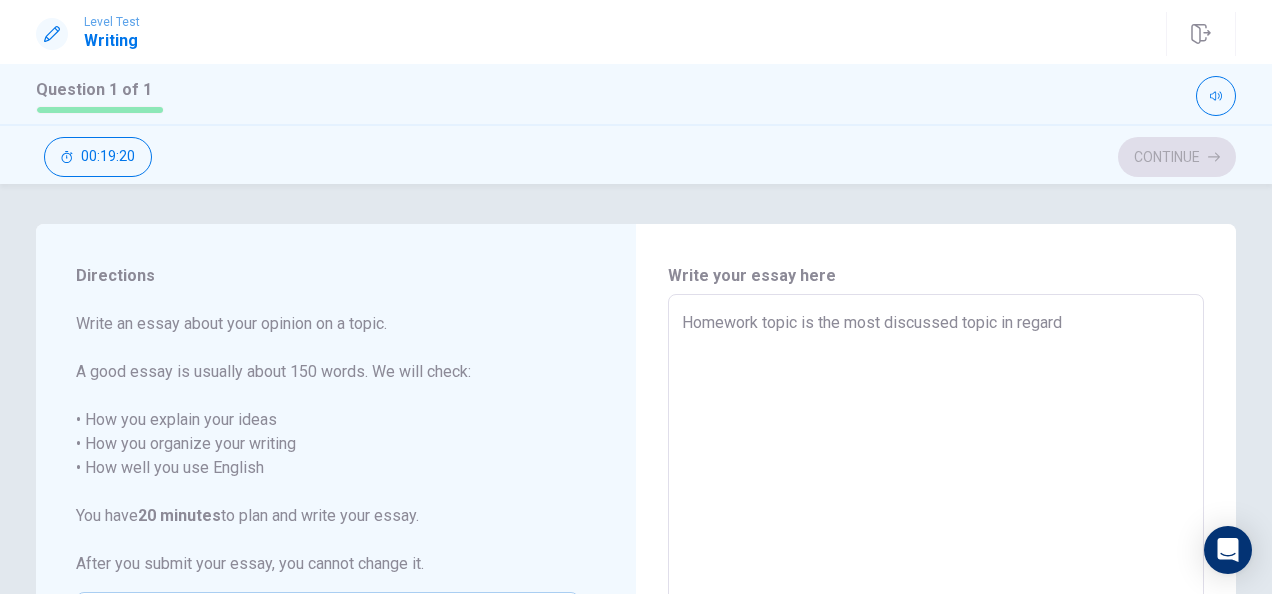 type on "x" 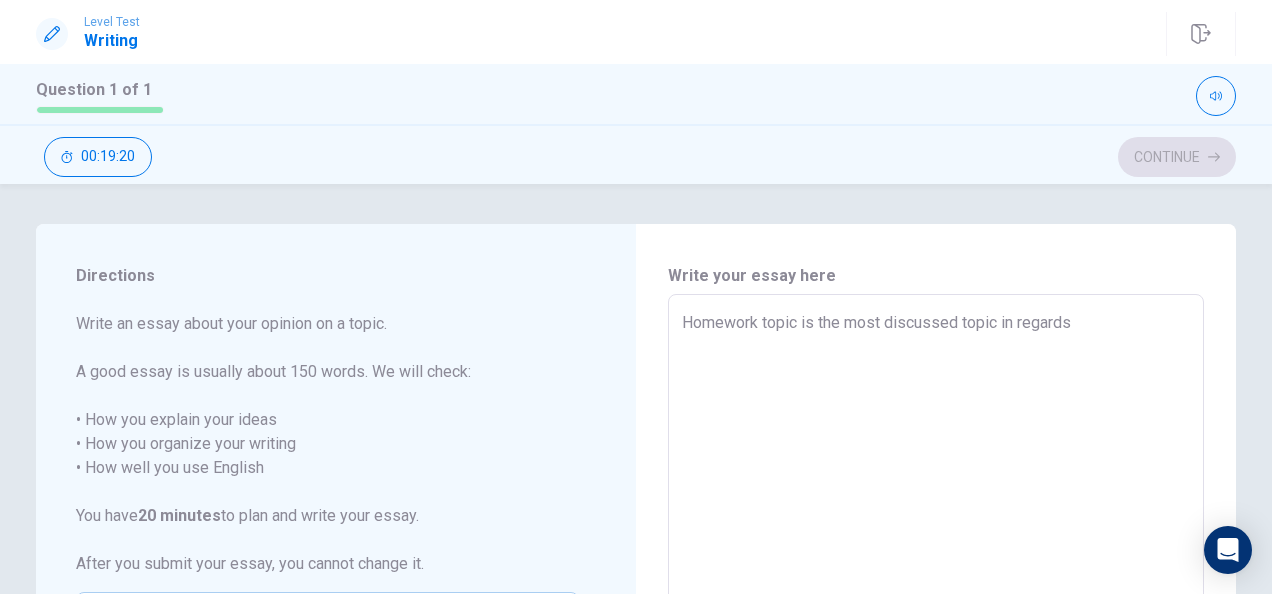 type on "x" 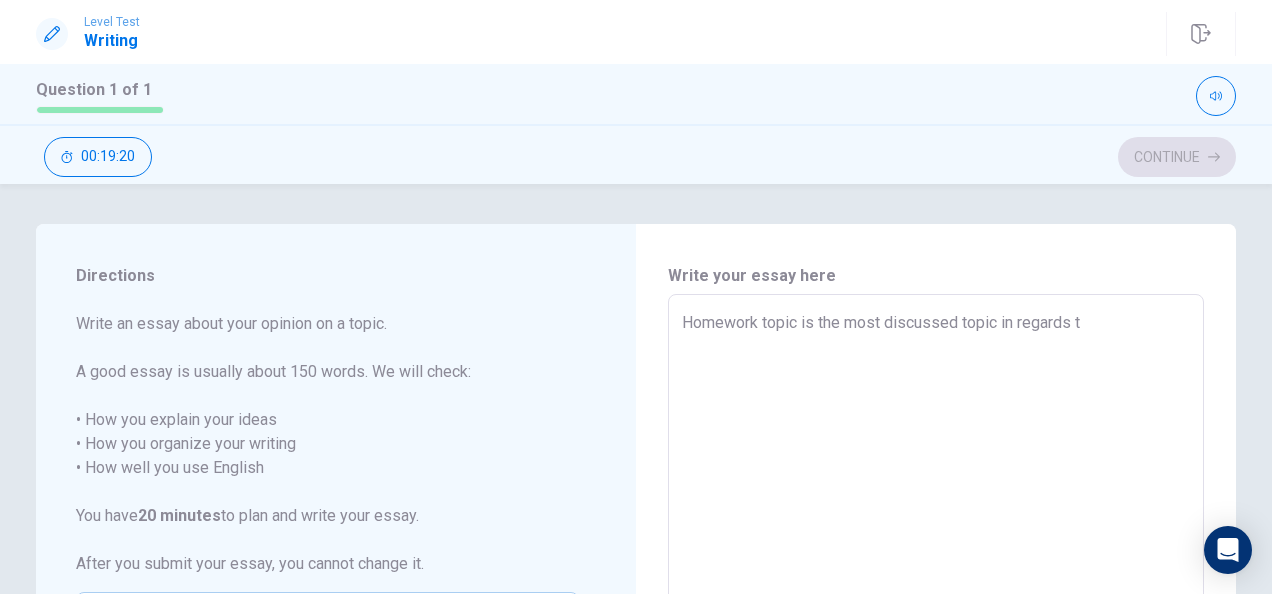 type on "x" 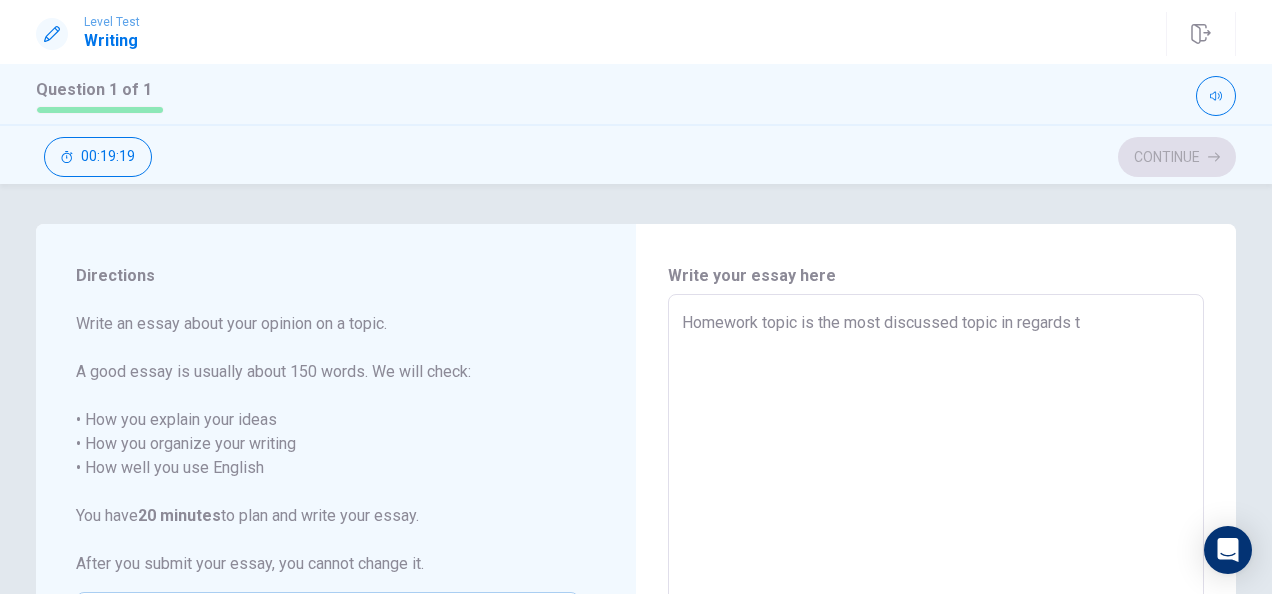 type on "Homework topic is the most discussed topic in regards to" 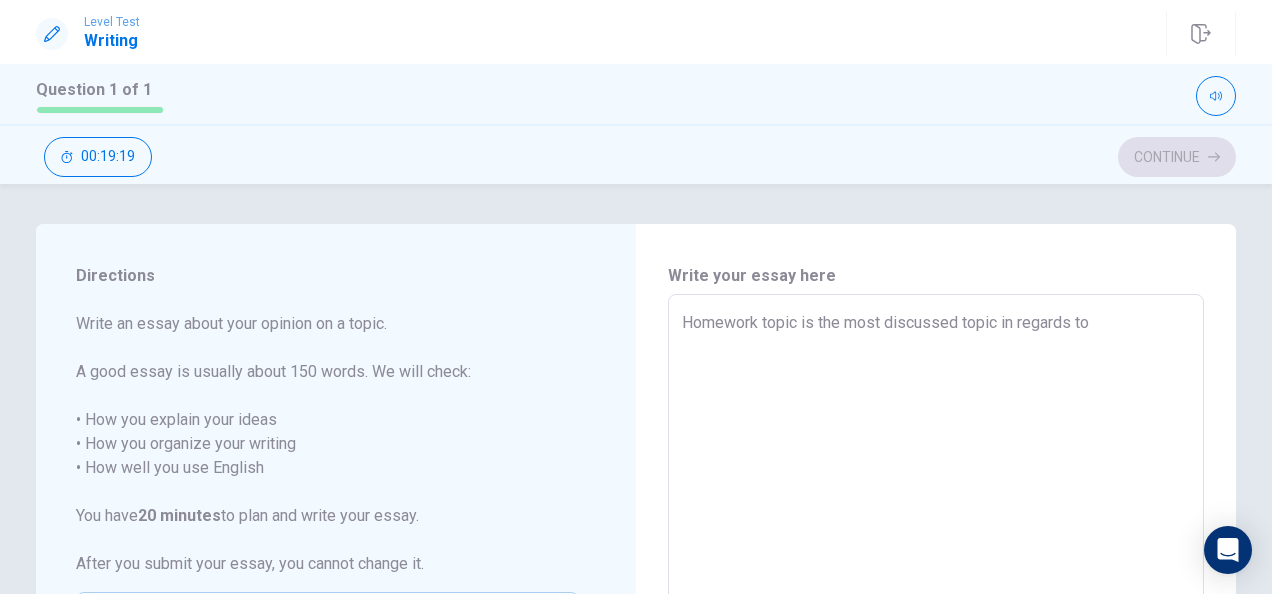 type on "x" 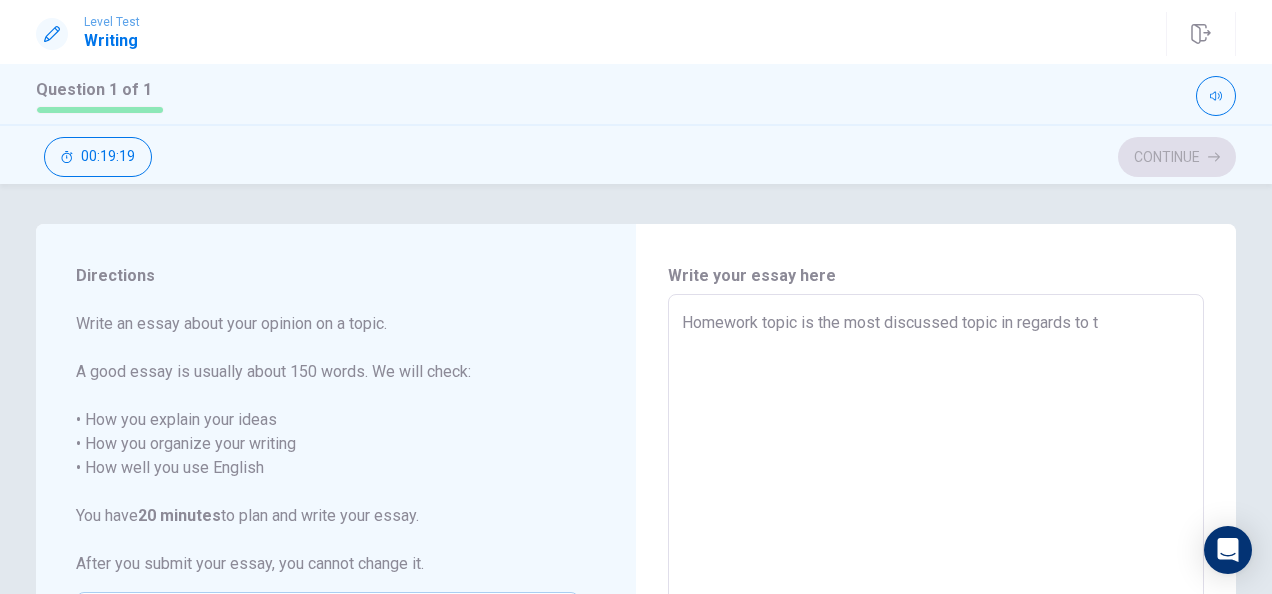 type on "Homework topic is the most discussed topic in regards to tr" 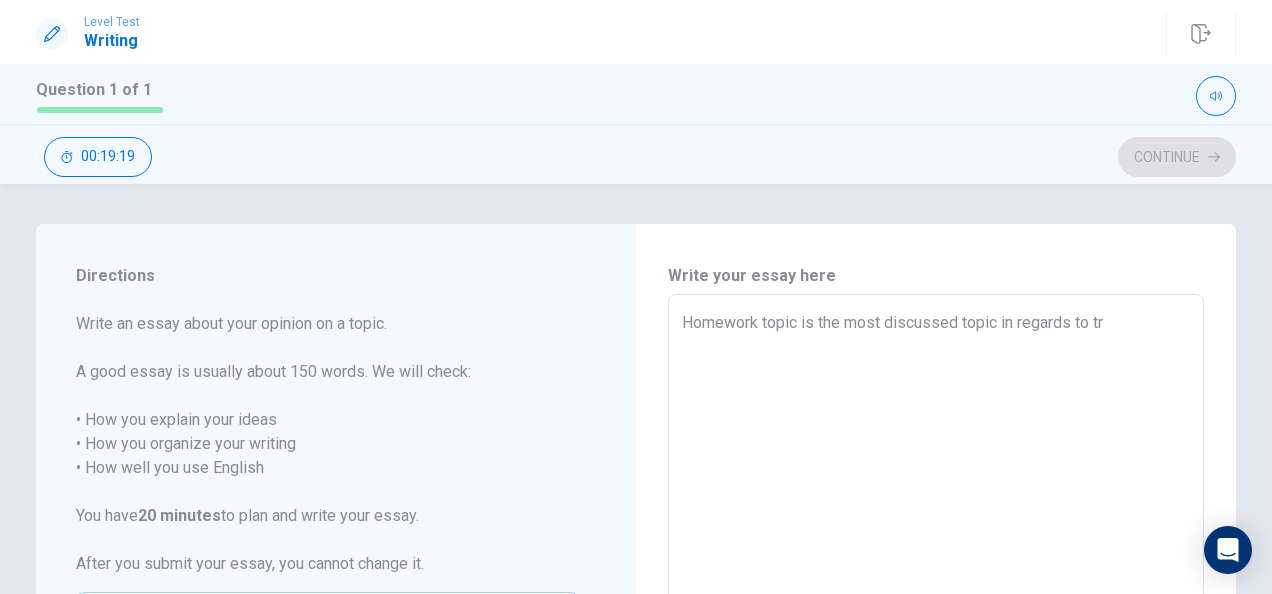 type on "x" 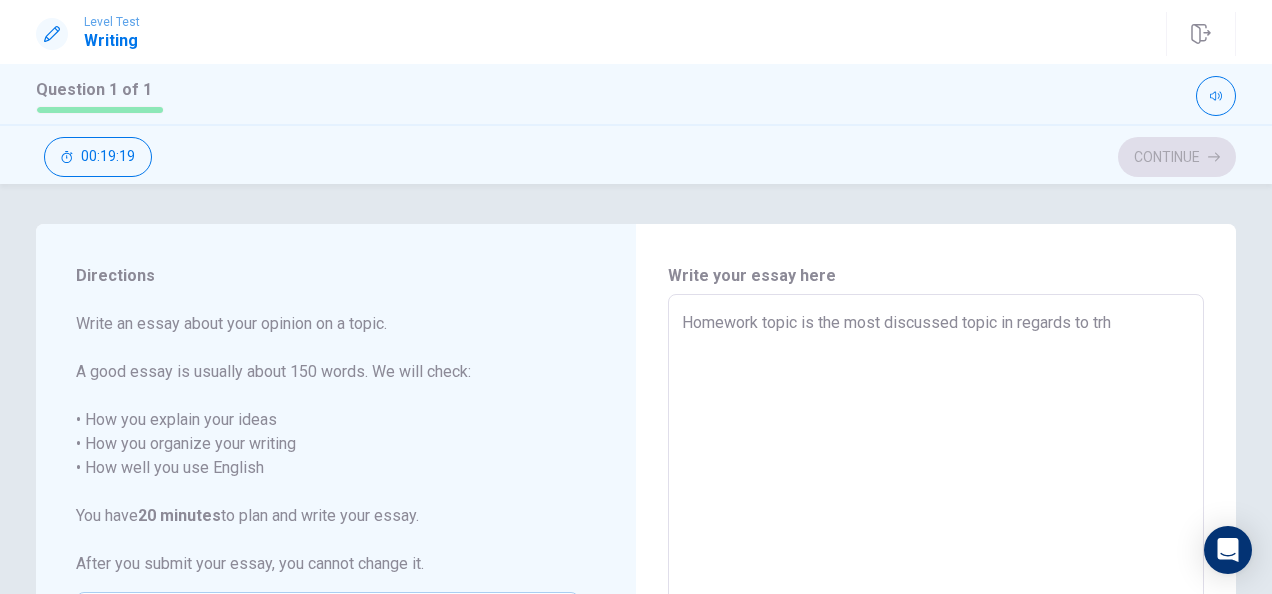 type on "x" 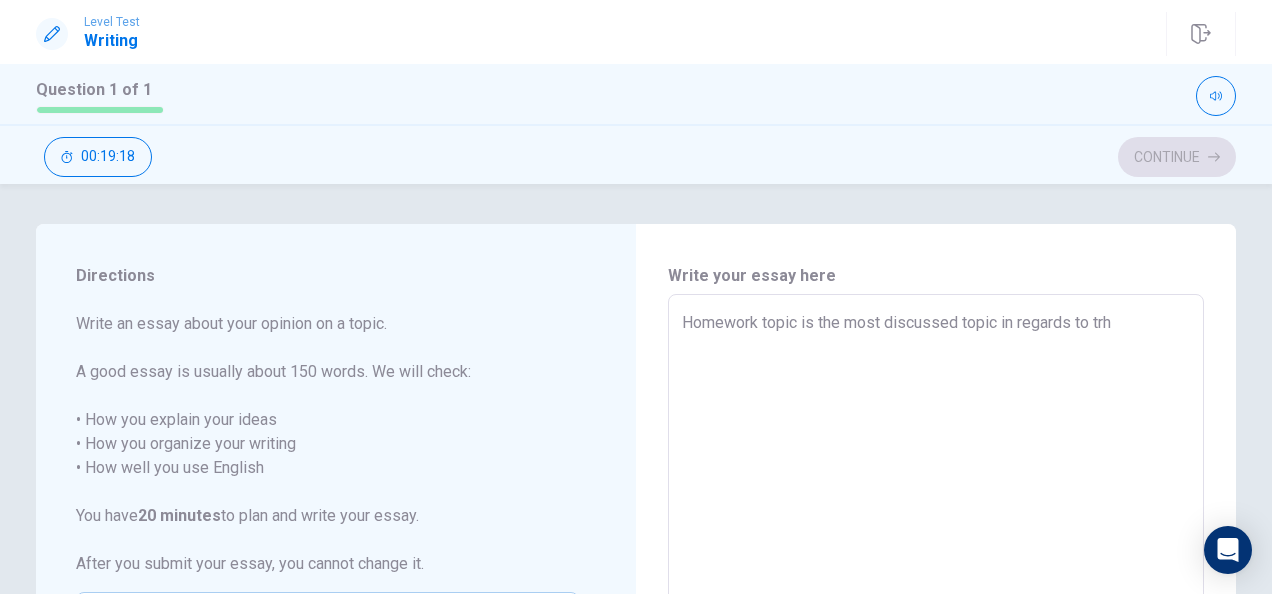 type on "Homework topic is the most discussed topic in regards to tr" 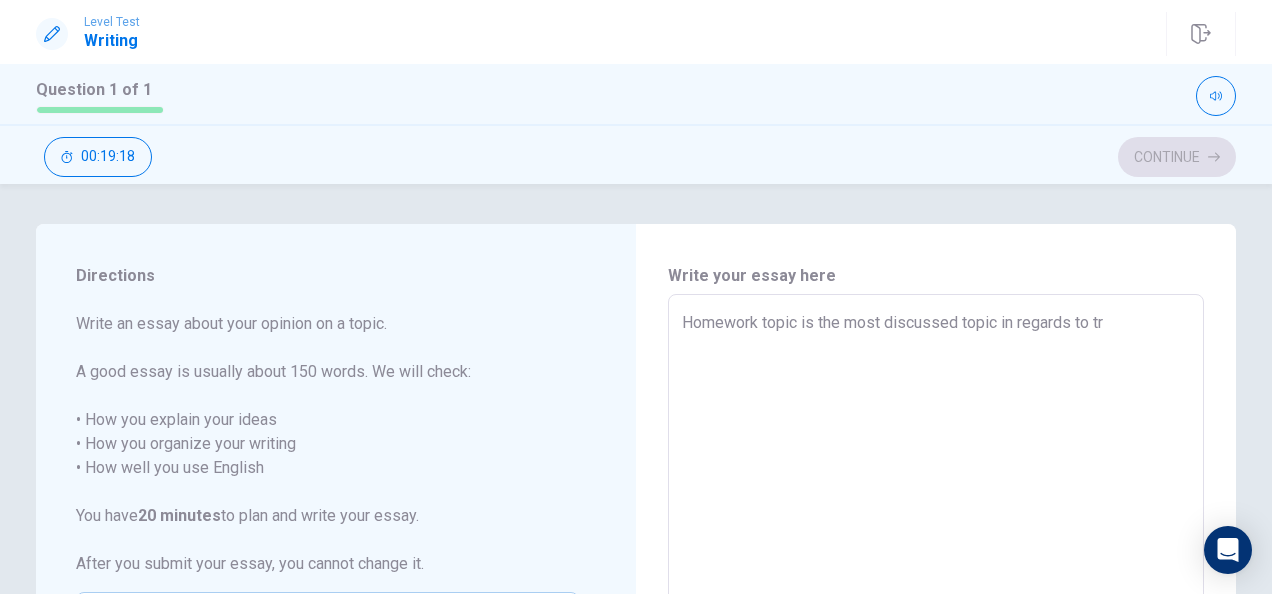 type on "x" 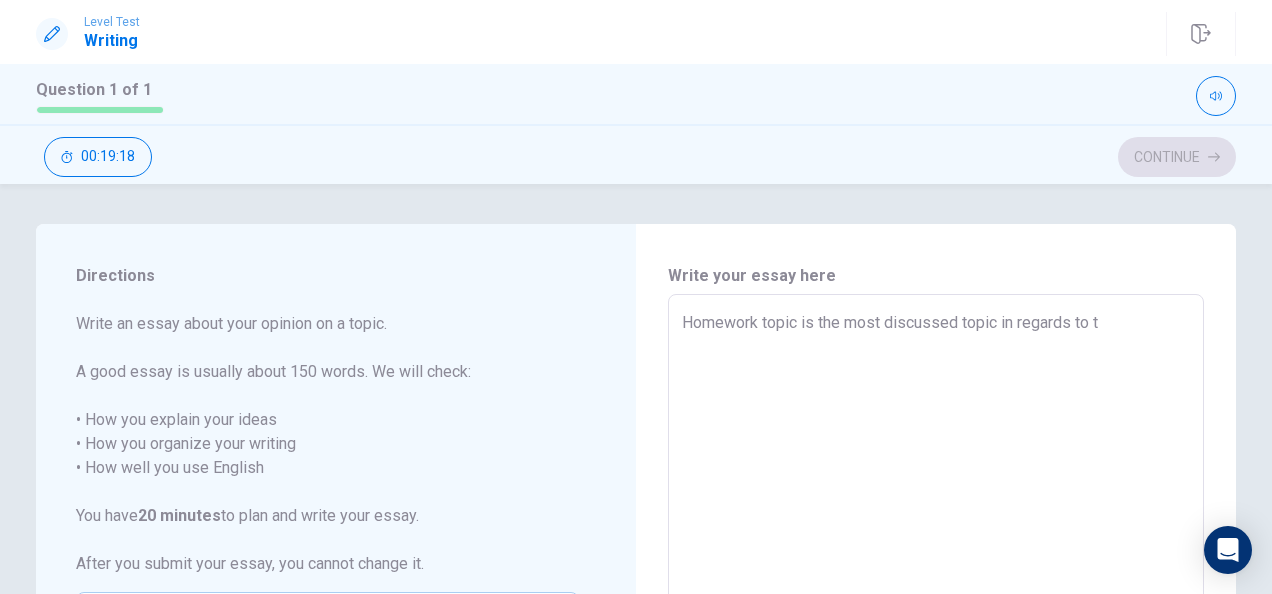 type on "x" 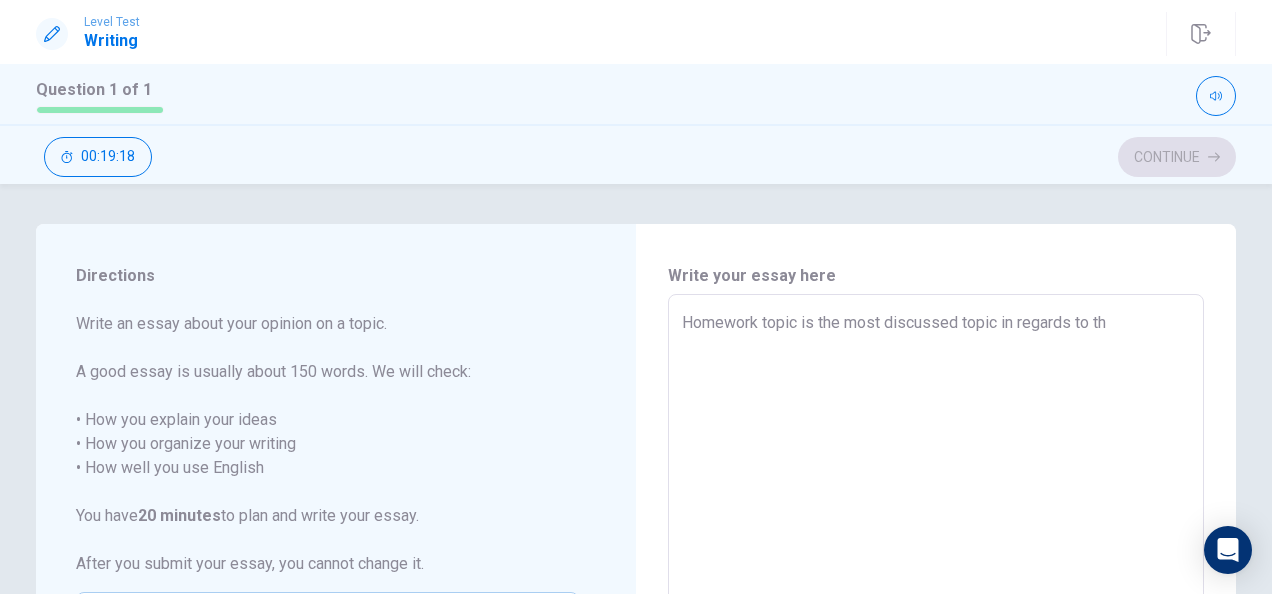 type on "x" 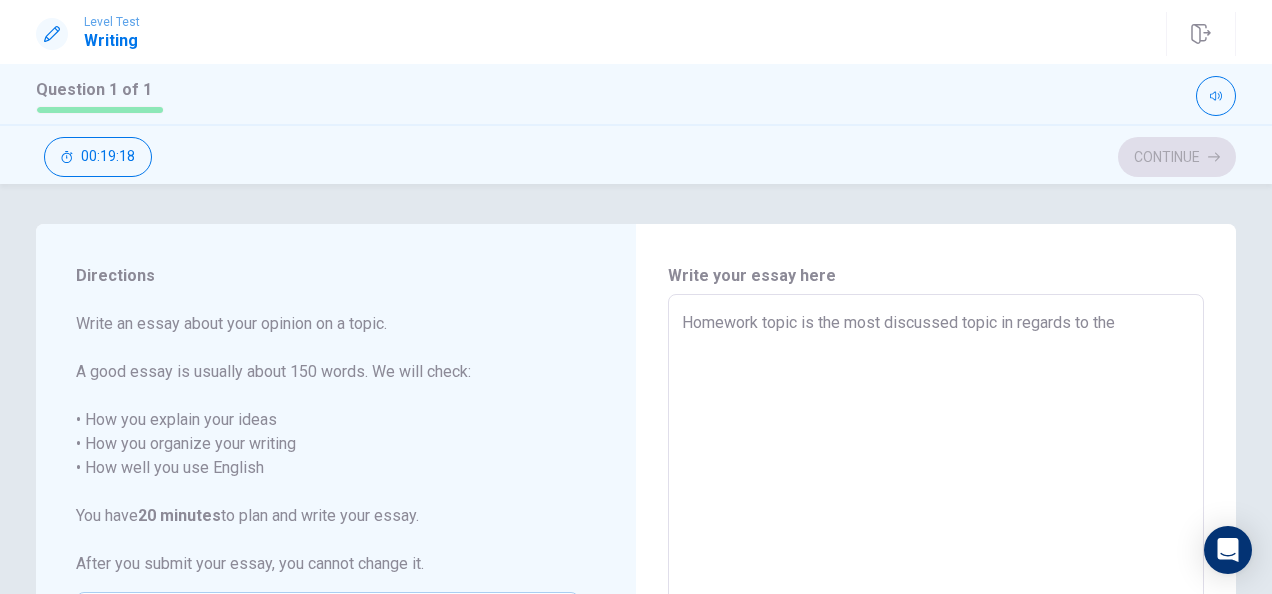 type on "x" 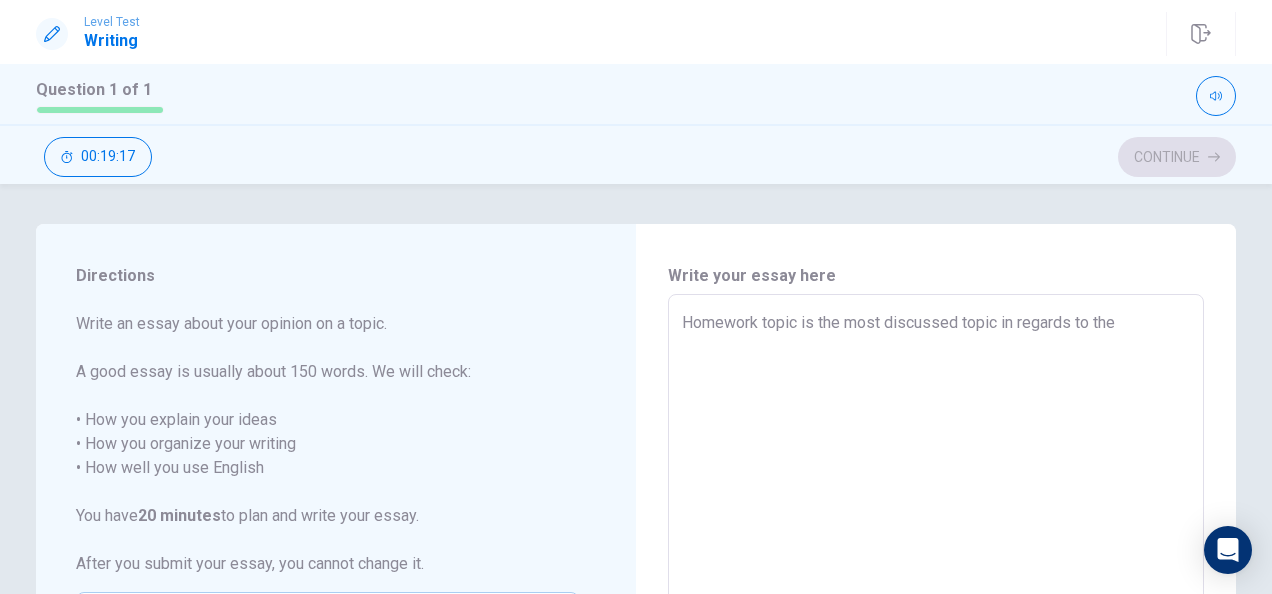 type on "Homework topic is the most discussed topic in regards to the" 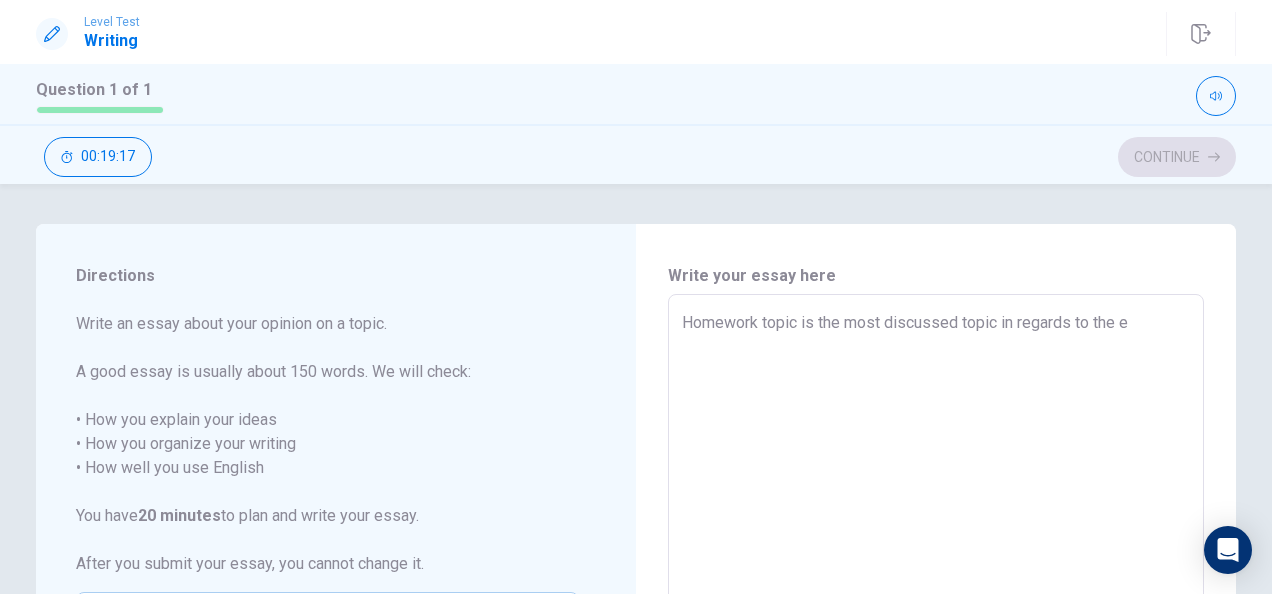 type on "x" 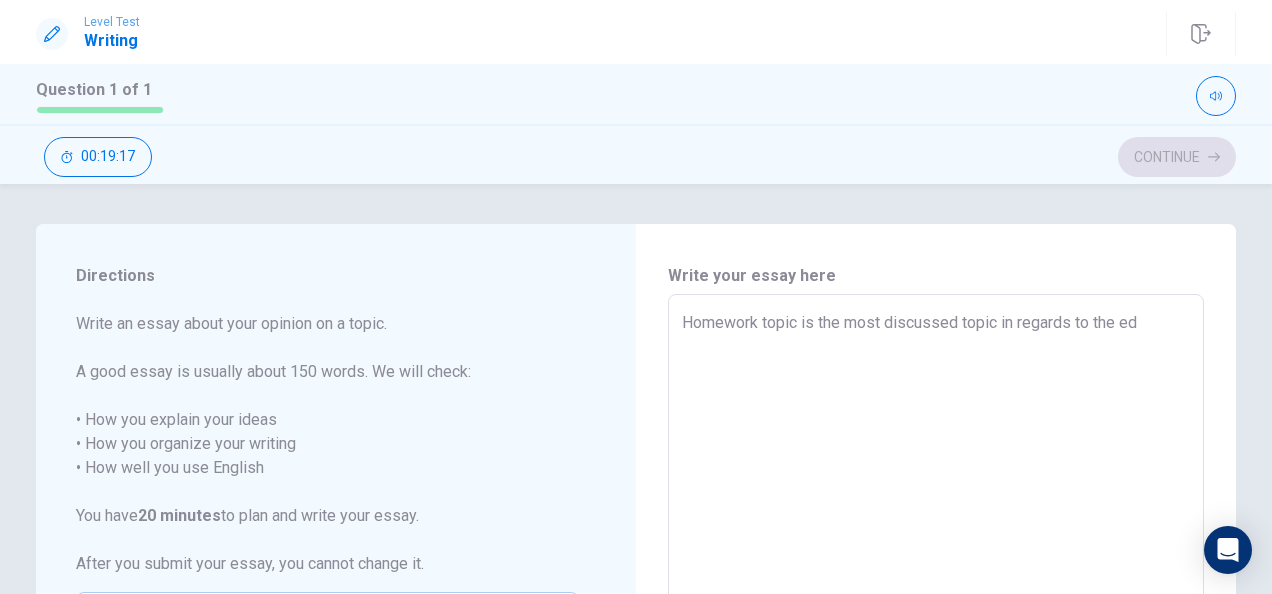 type on "x" 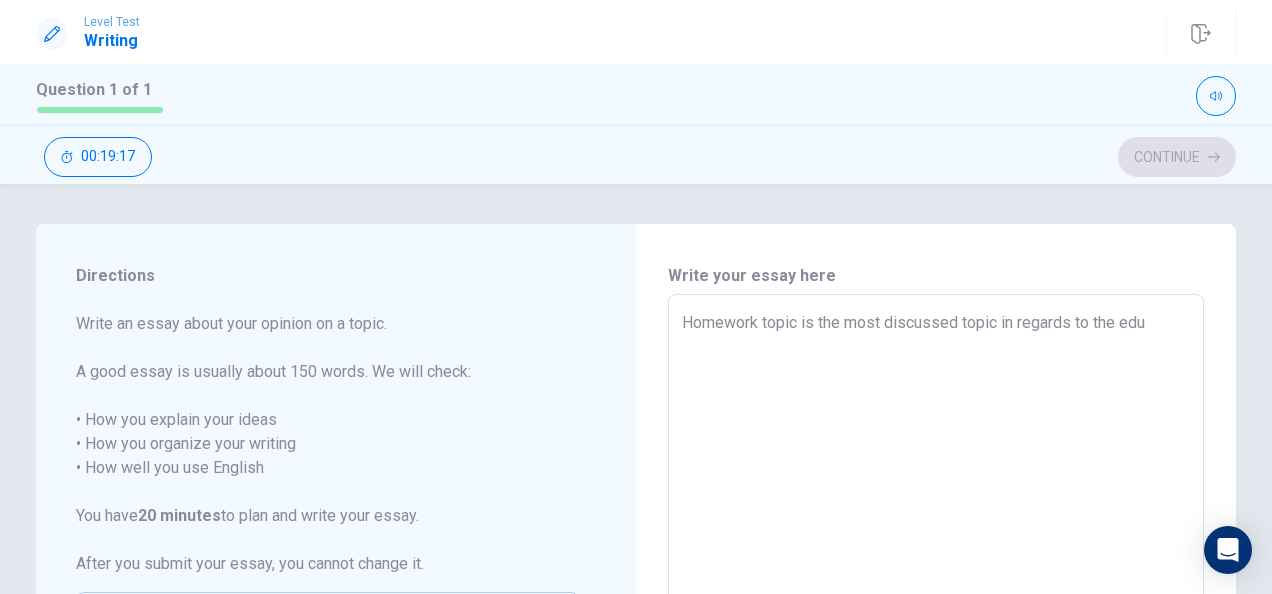 type on "x" 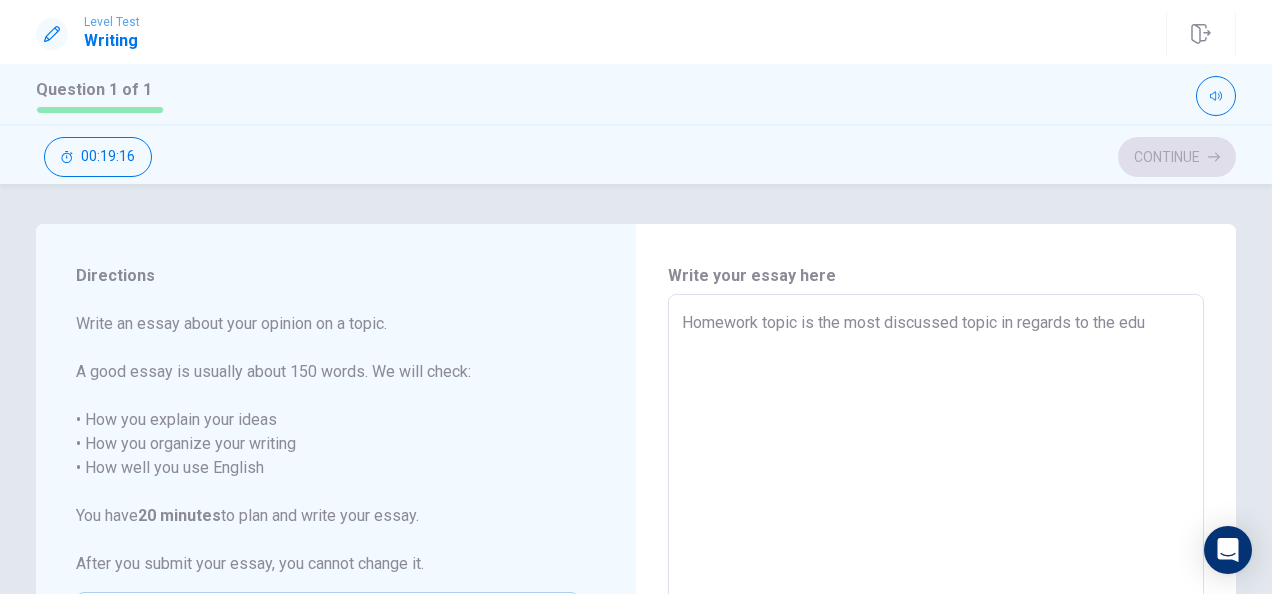 type on "Homework topic is the most discussed topic in regards to the educ" 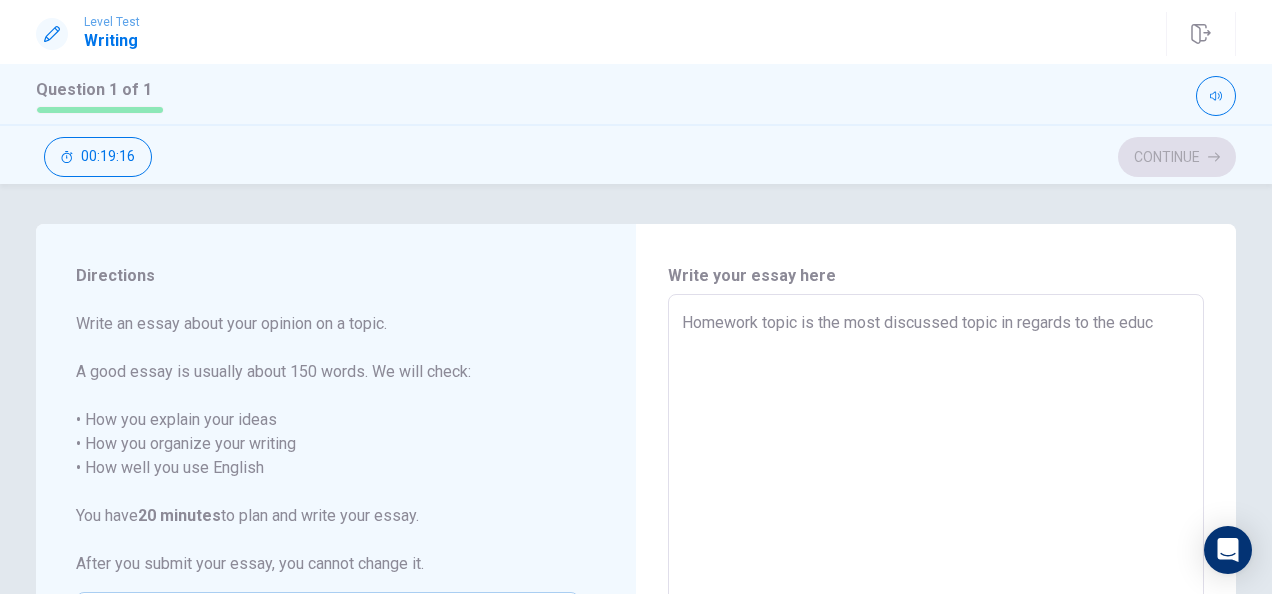 type on "x" 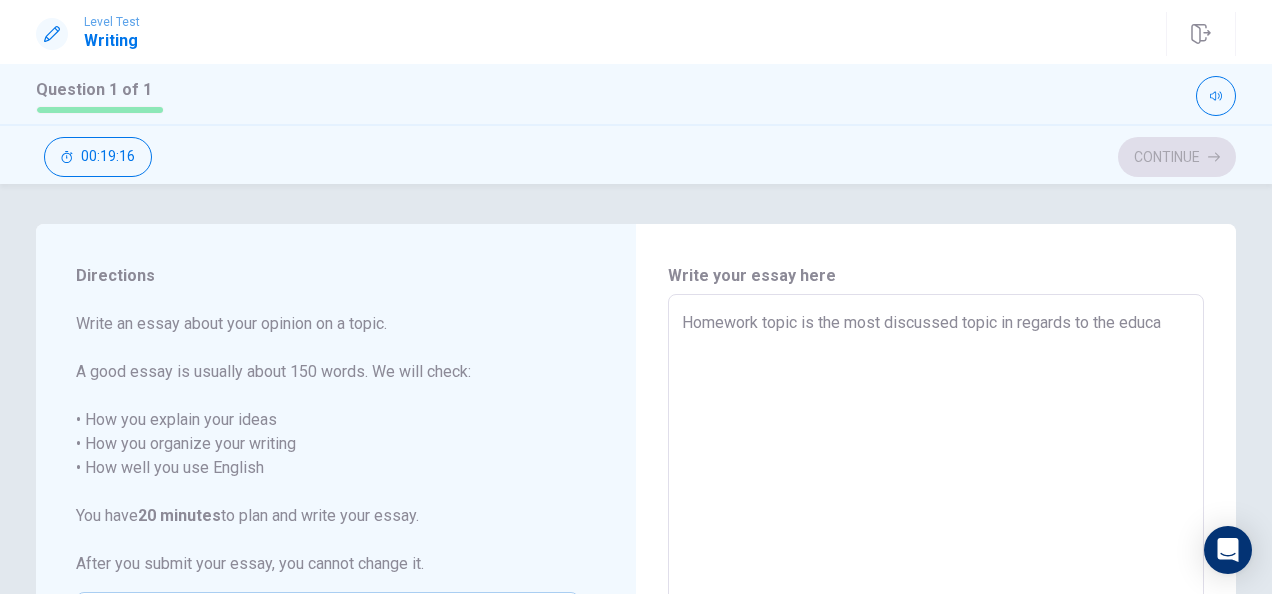 type on "x" 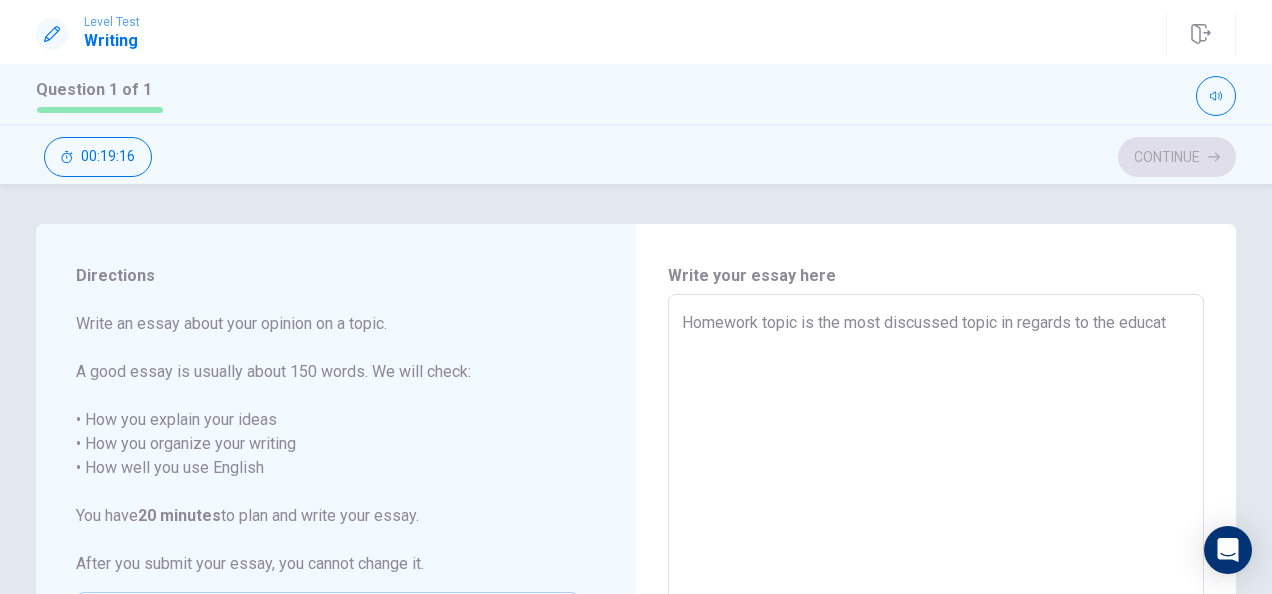 type on "x" 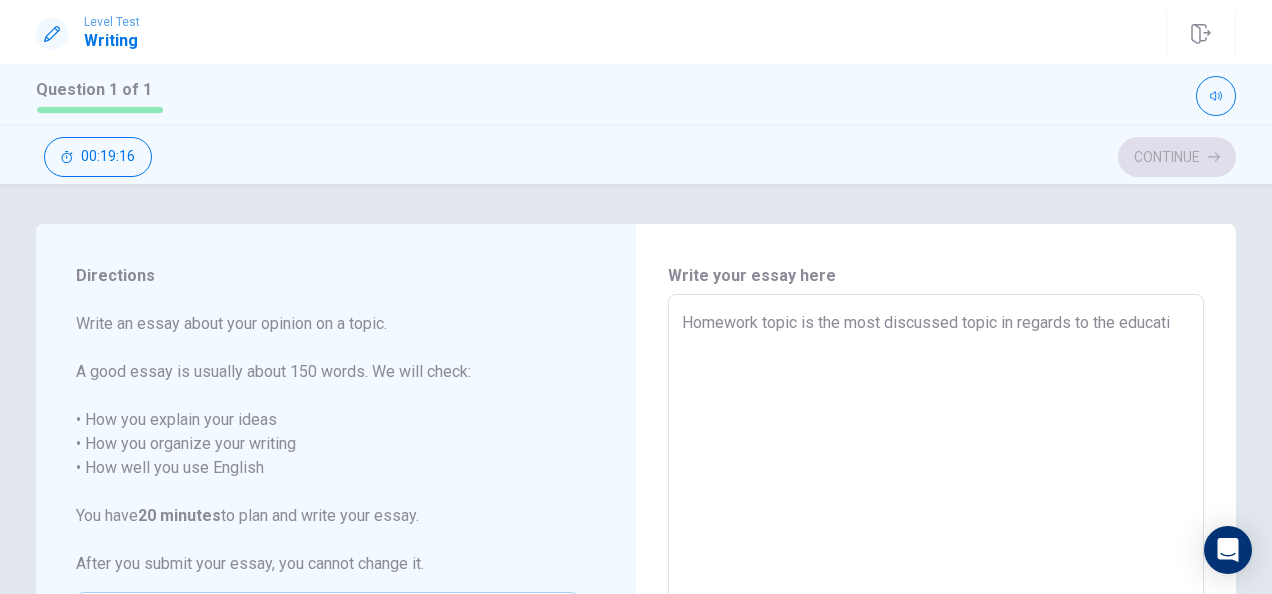 type on "x" 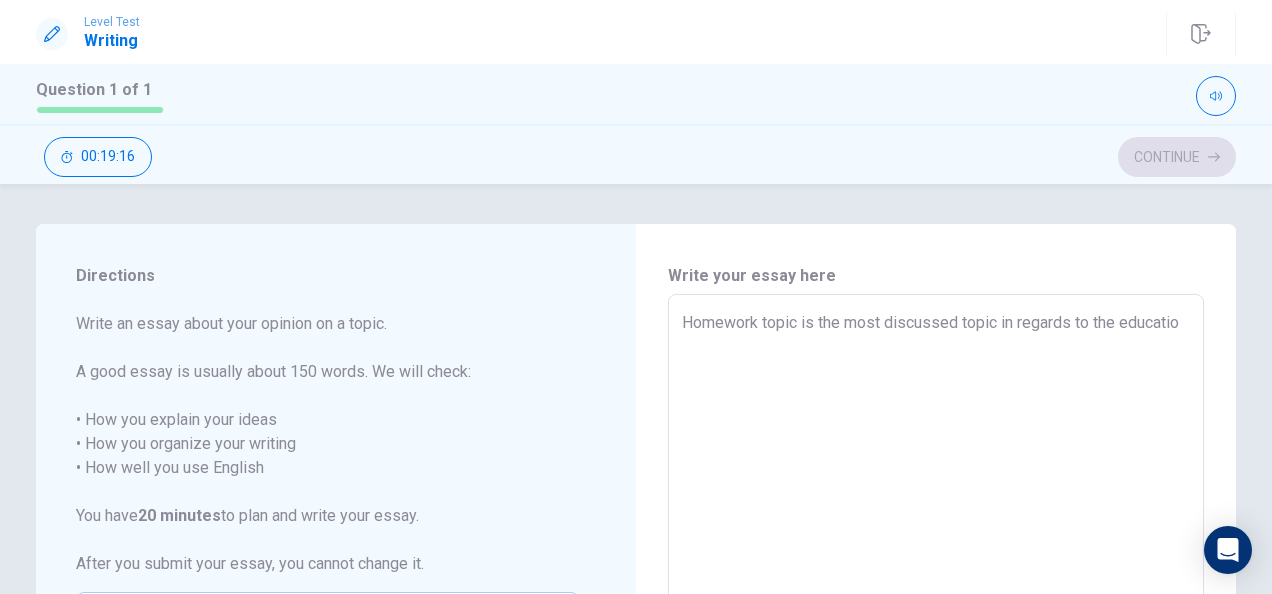 type on "x" 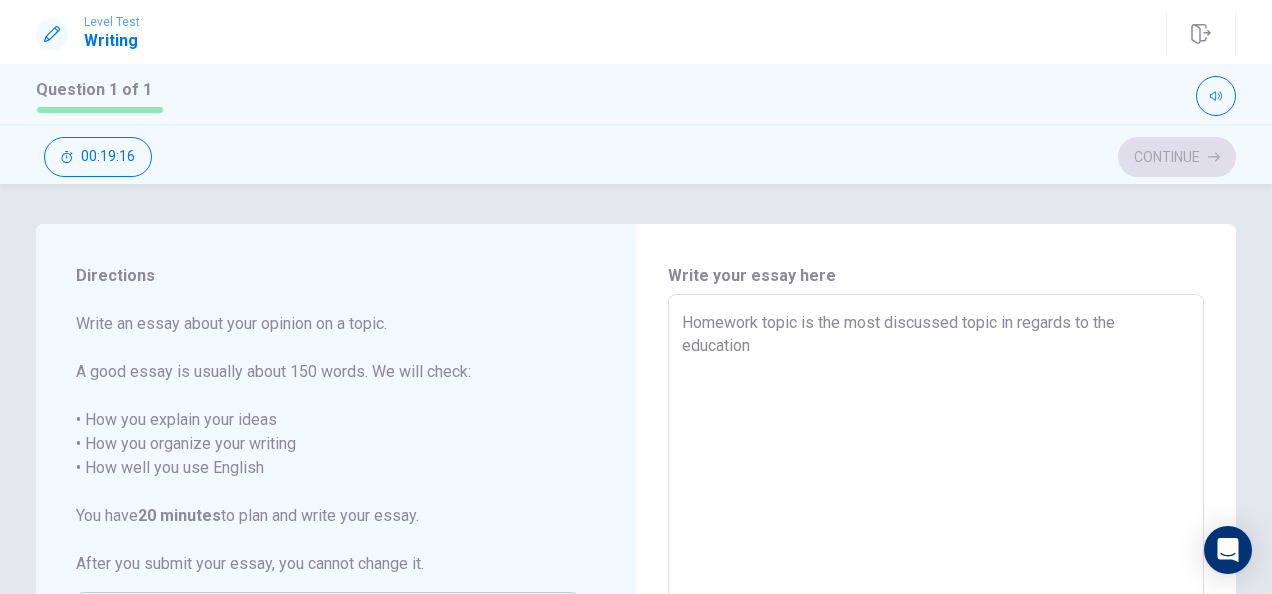 type on "x" 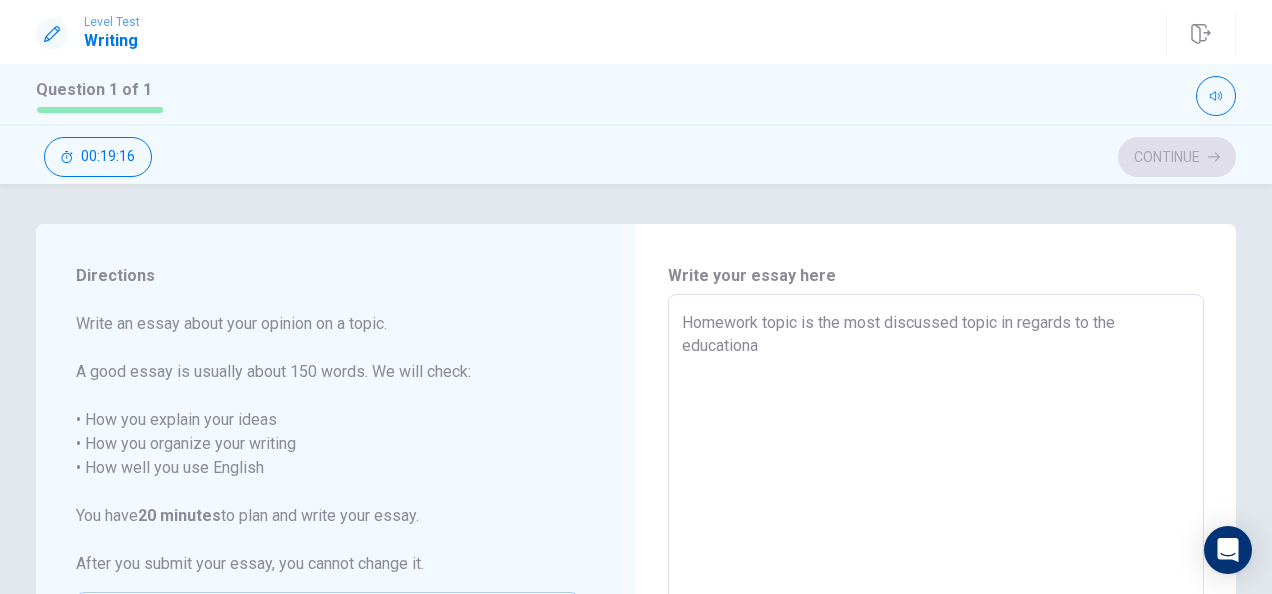type on "x" 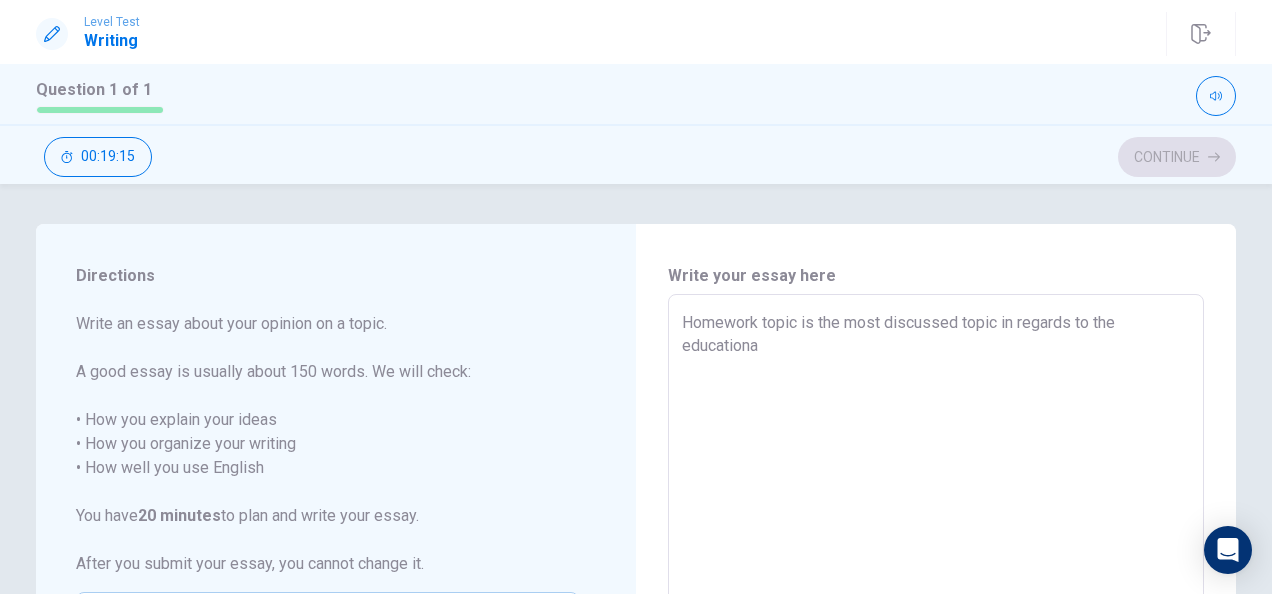 type on "Homework topic is the most discussed topic in regards to the educational" 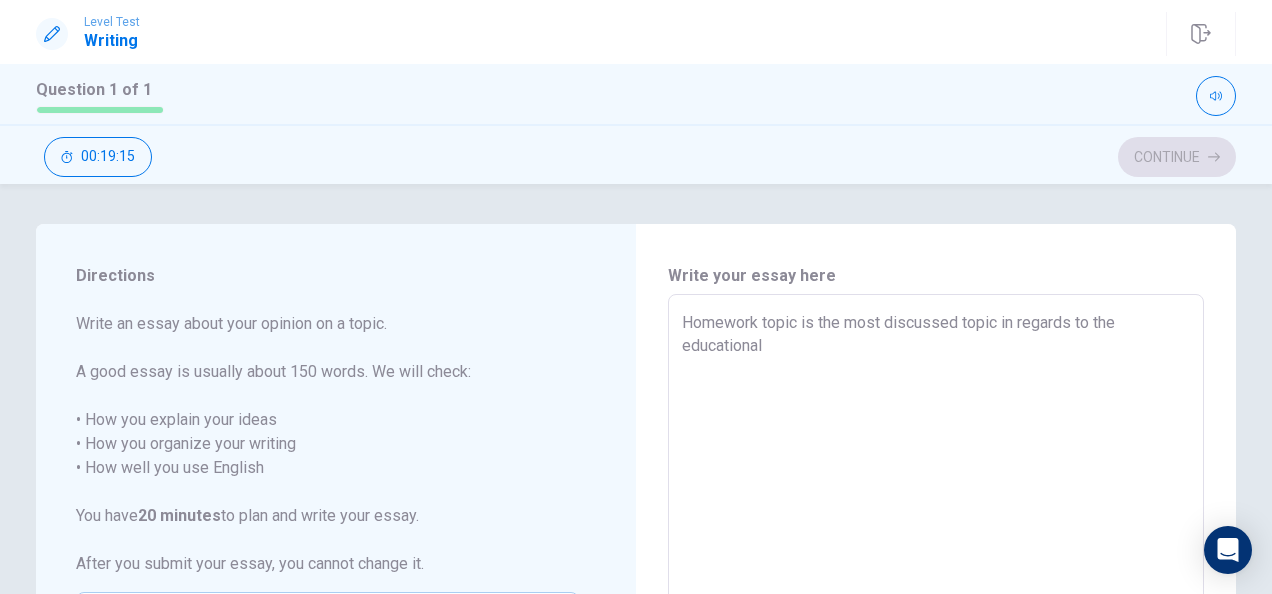 type on "x" 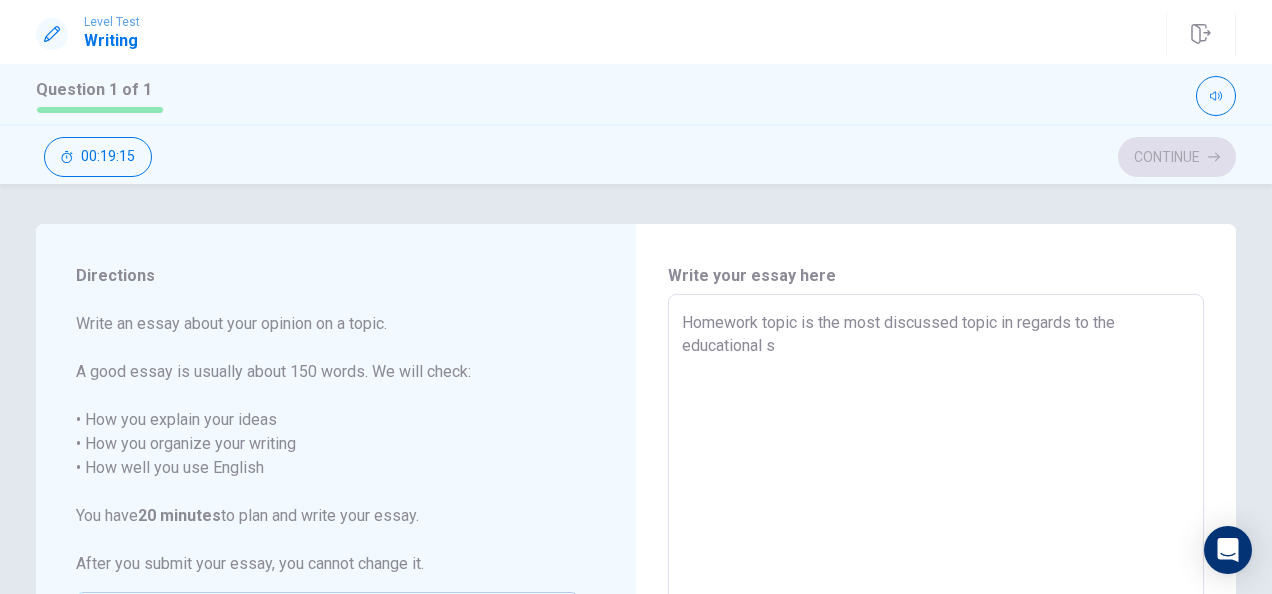type on "x" 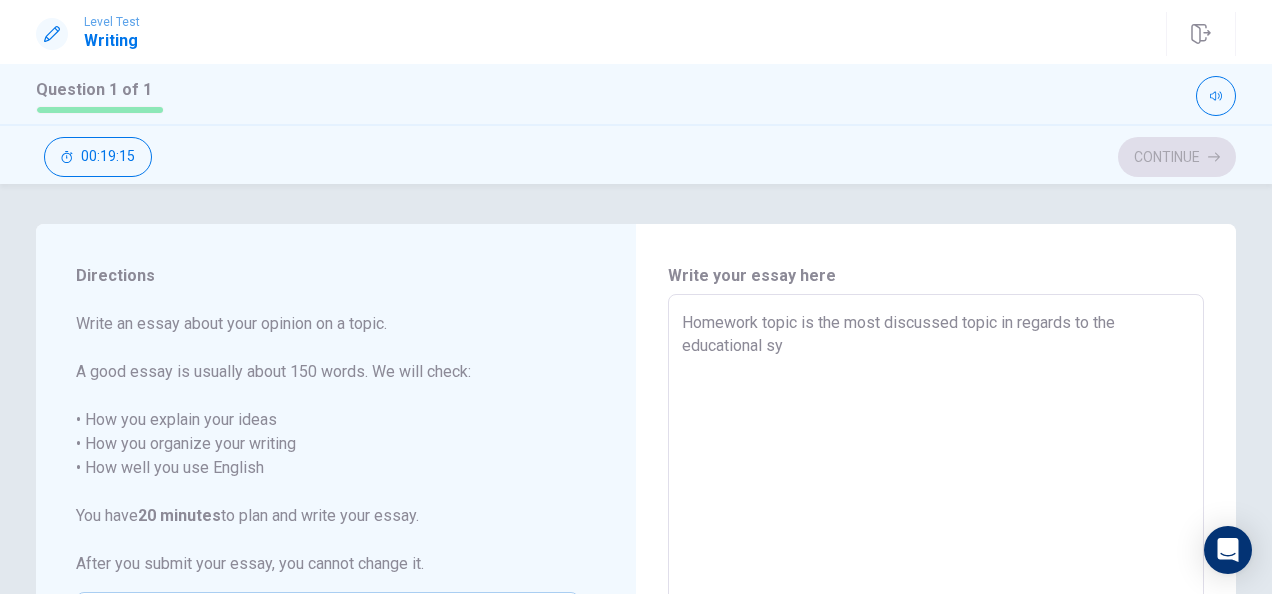 type on "x" 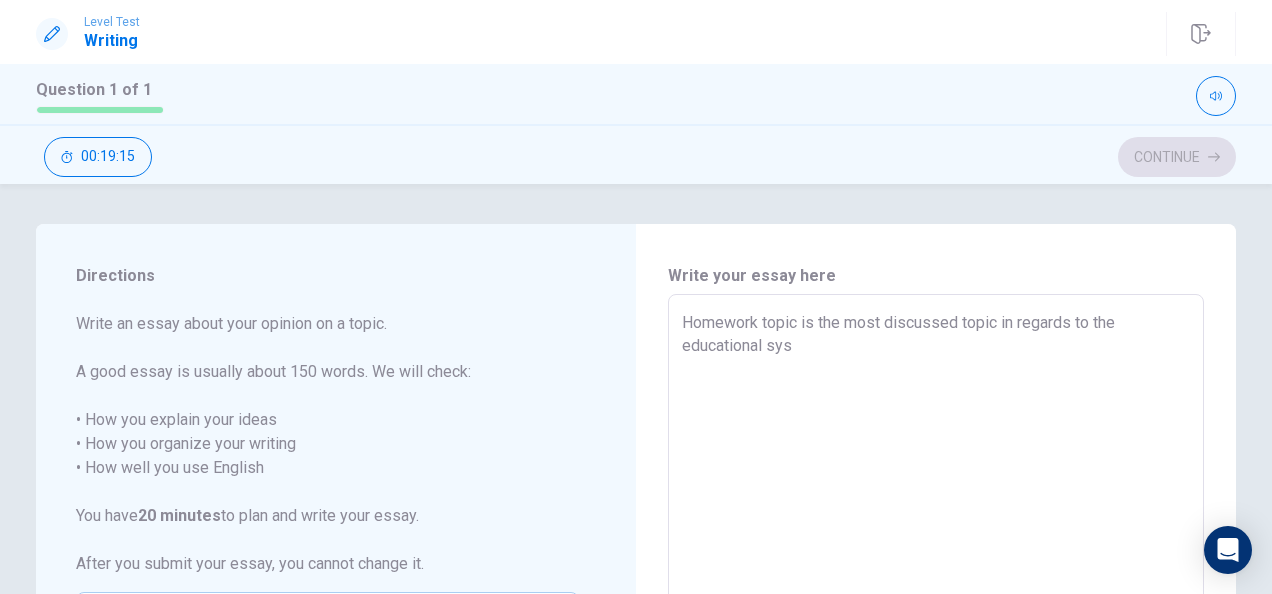 type on "x" 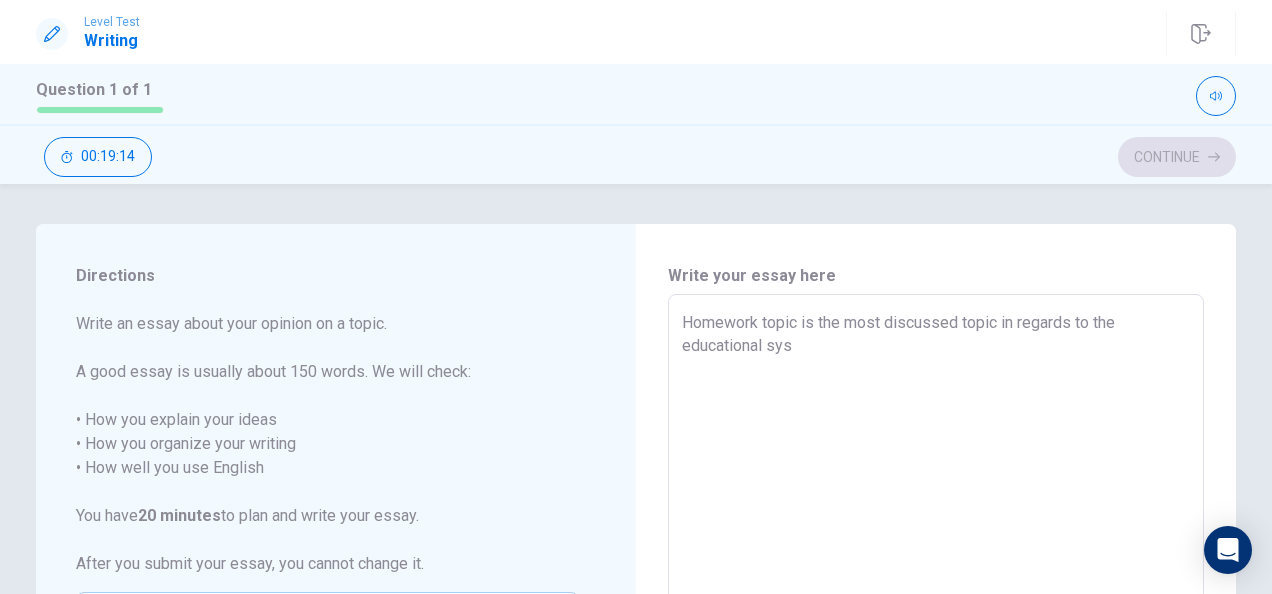 type on "Homework topic is the most discussed topic in regards to the educational syst" 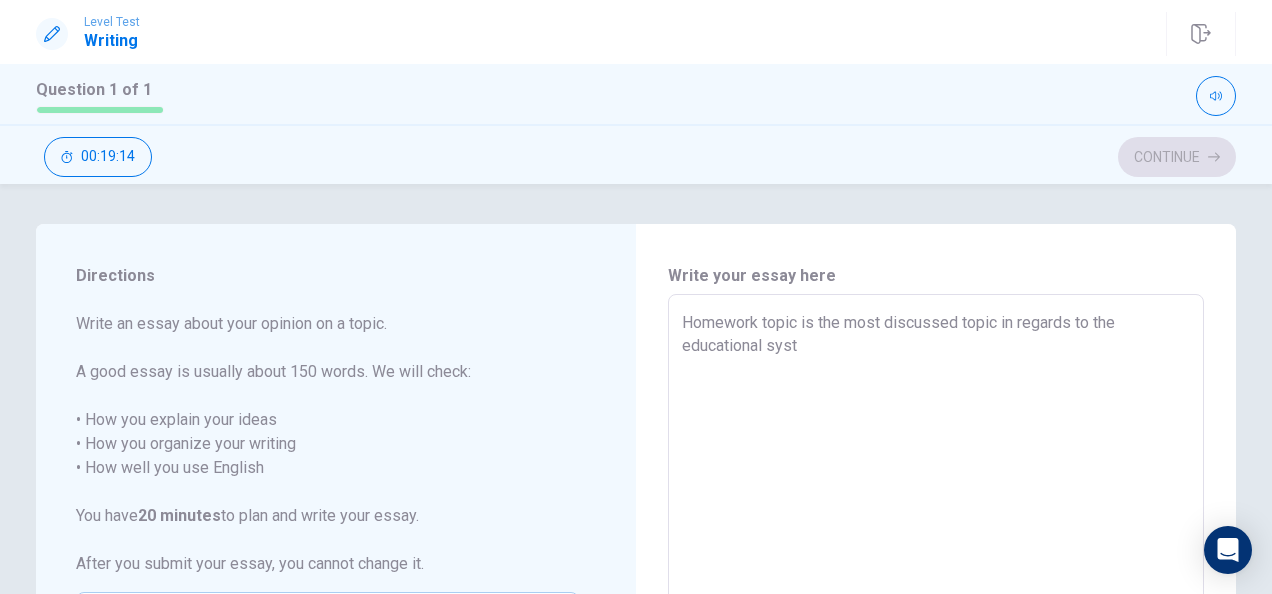 type on "x" 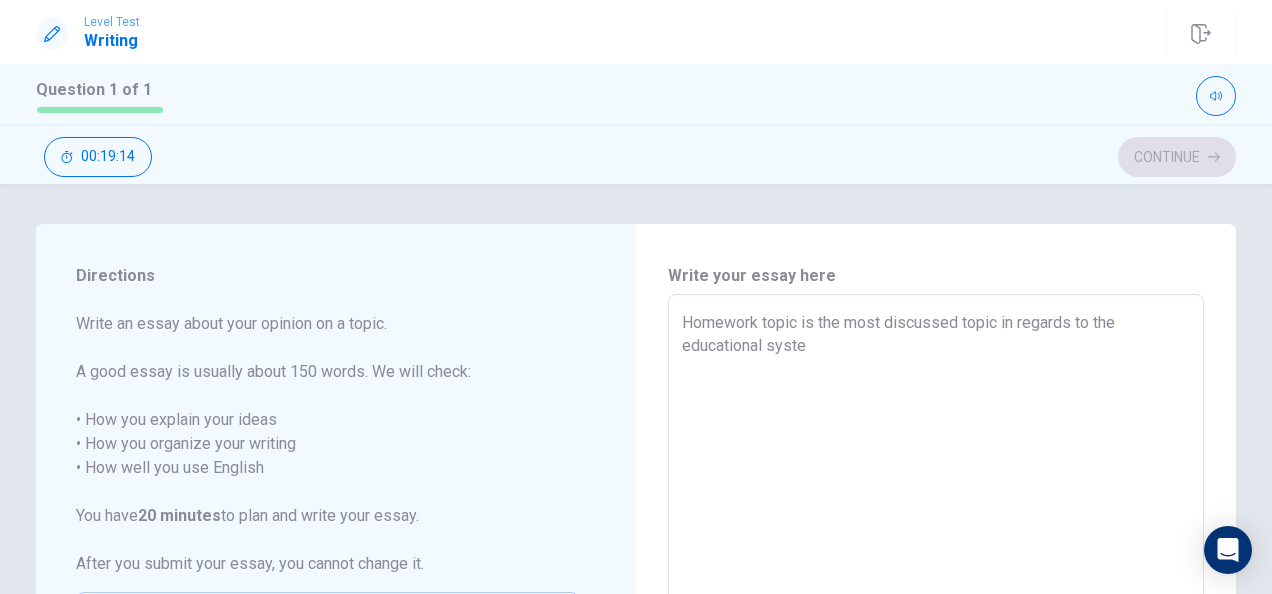 type on "x" 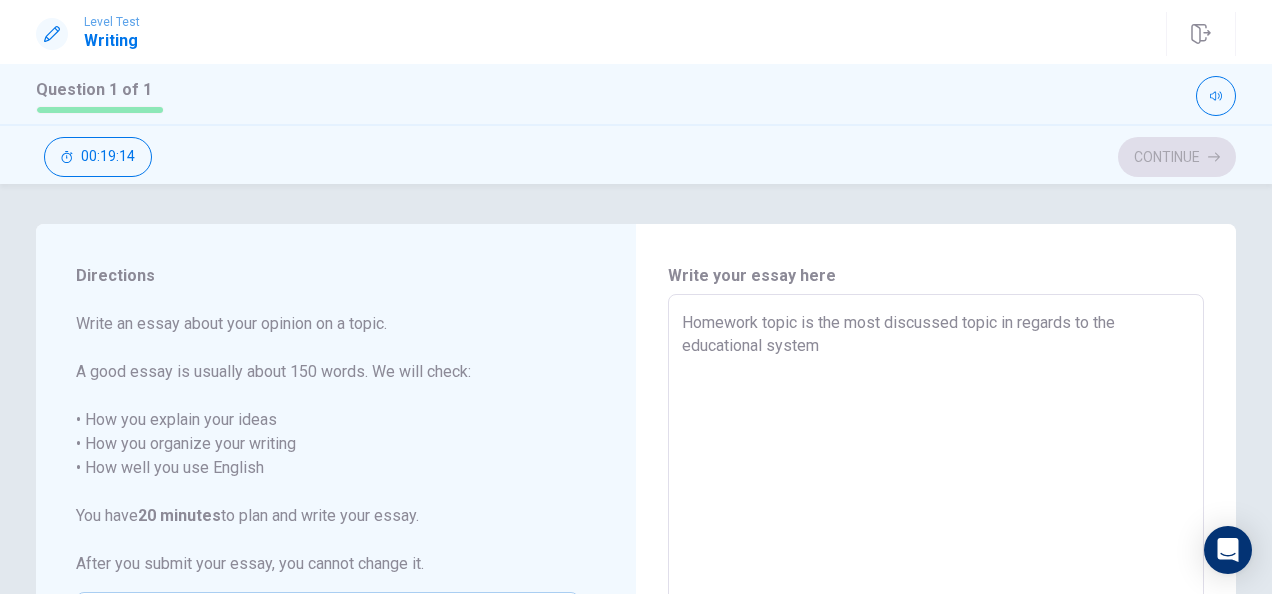 type on "x" 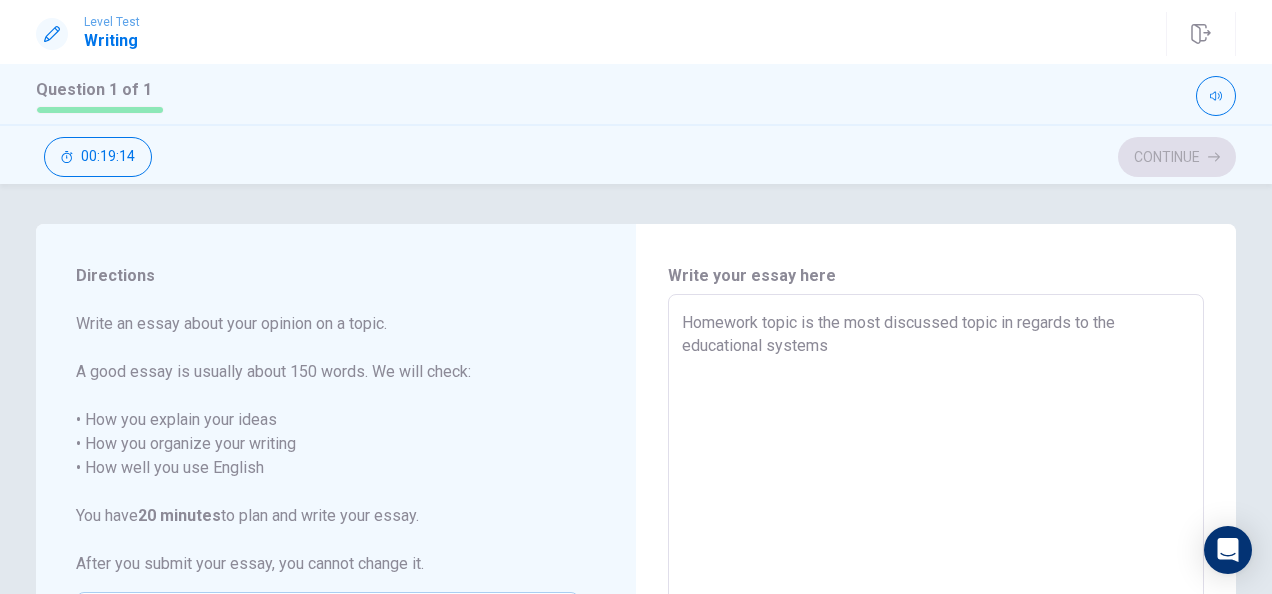 type on "x" 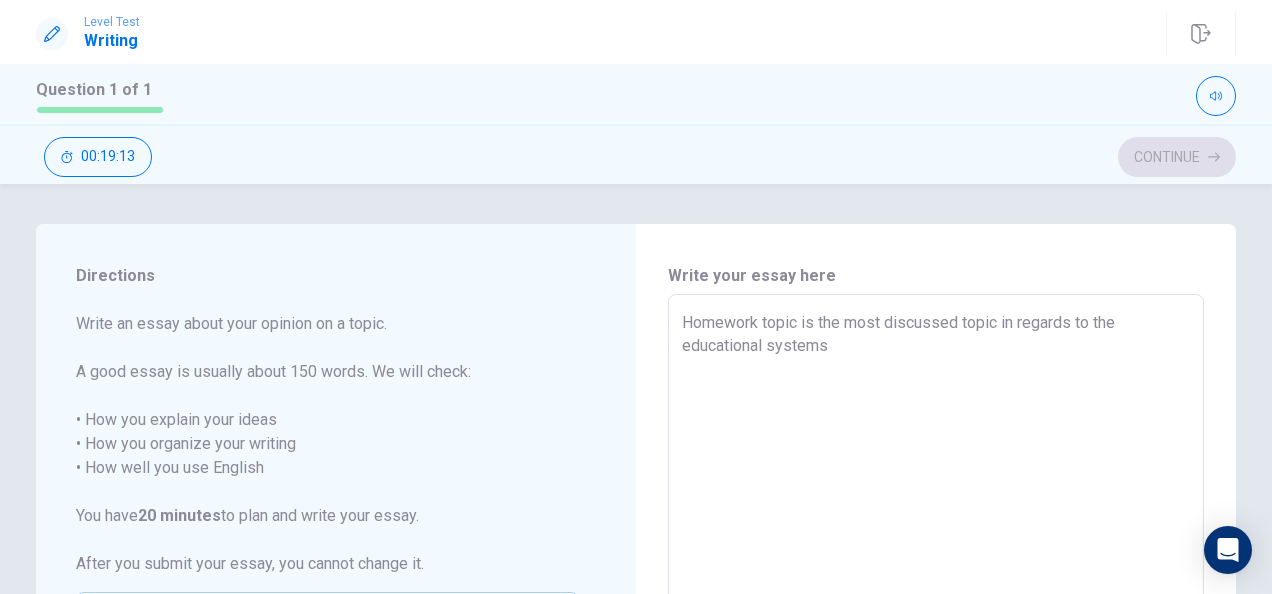 type on "Homework topic is the most discussed topic in regards to the educational systems." 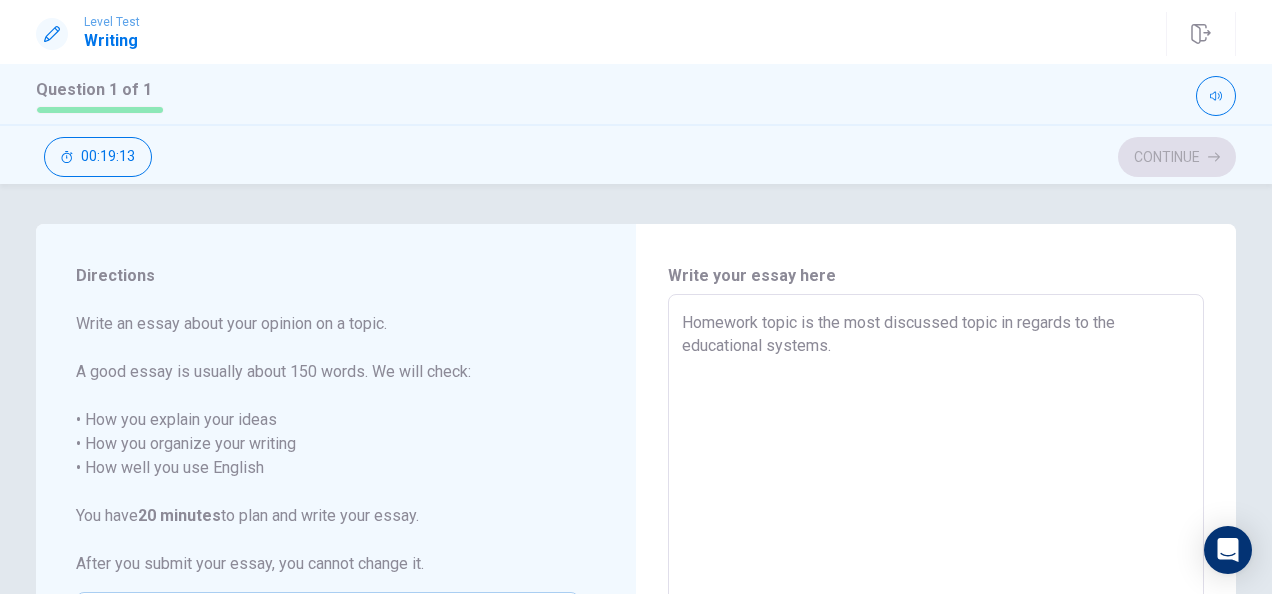 type on "x" 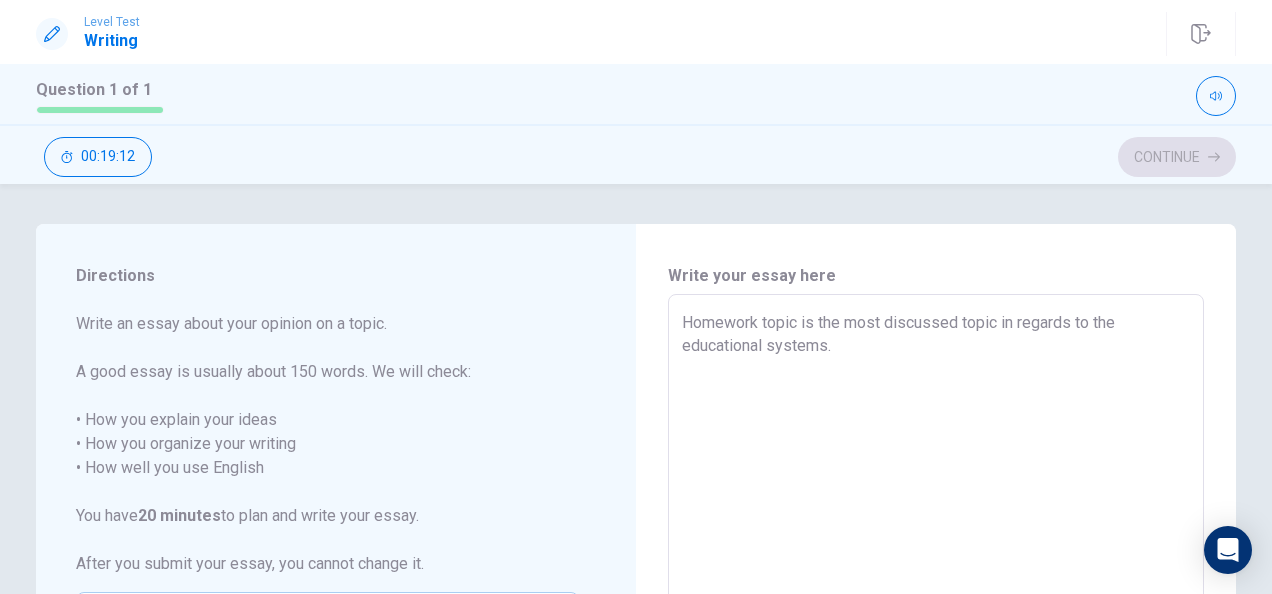 type on "Homework topic is the most discussed topic in regards to the educational systems. D" 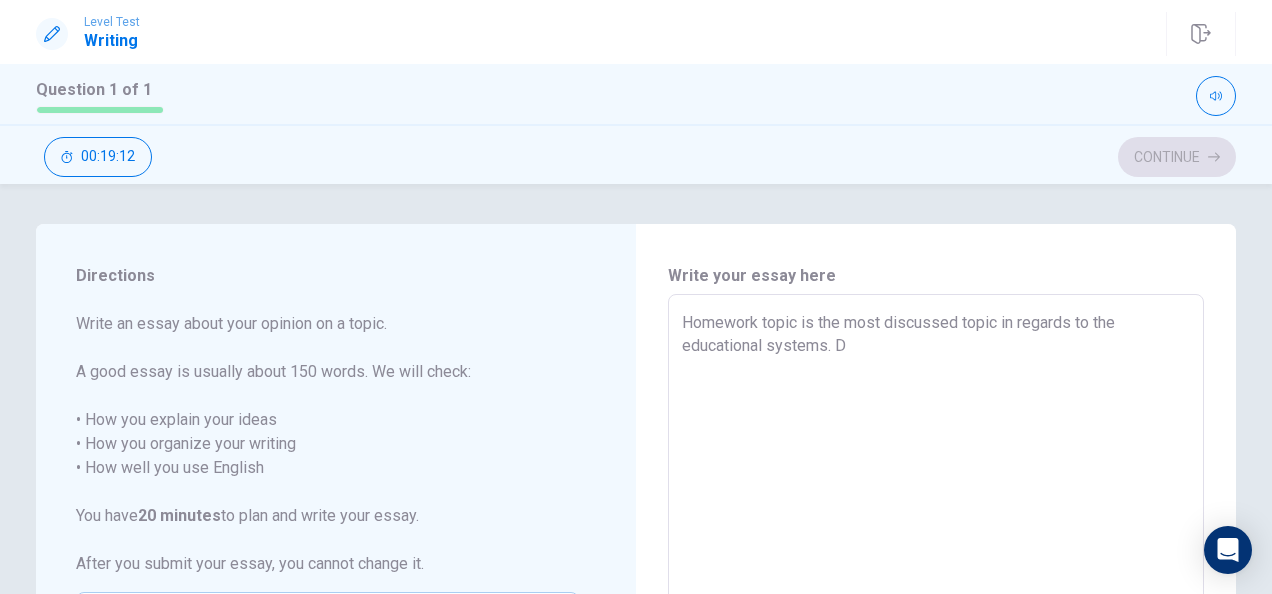 type on "x" 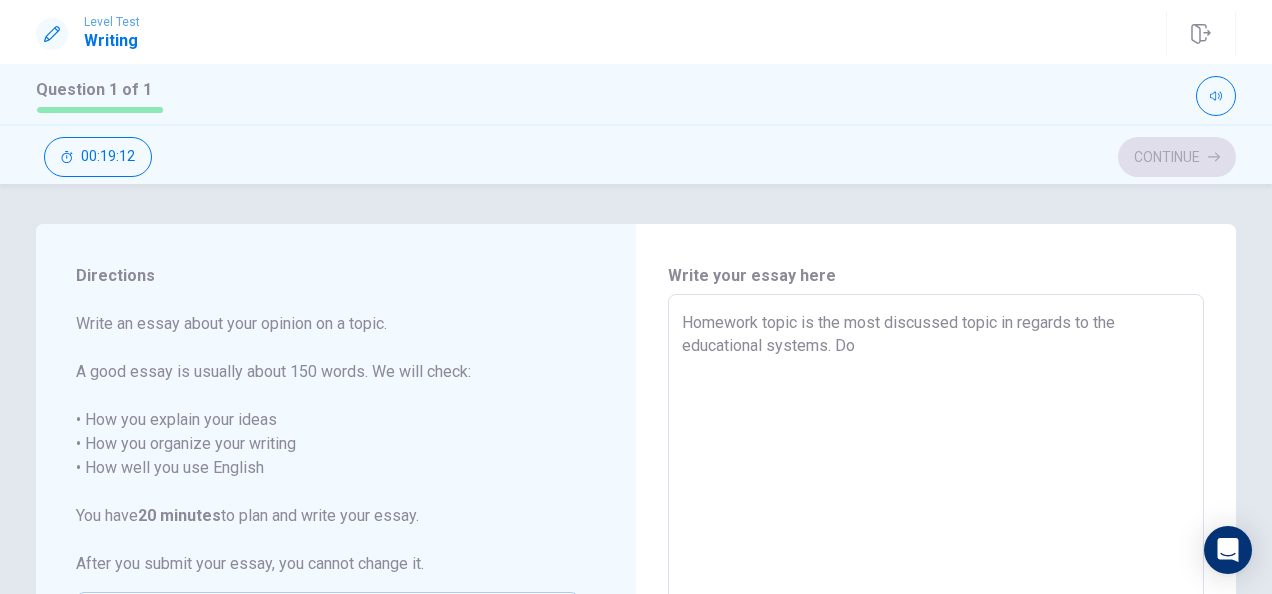type on "x" 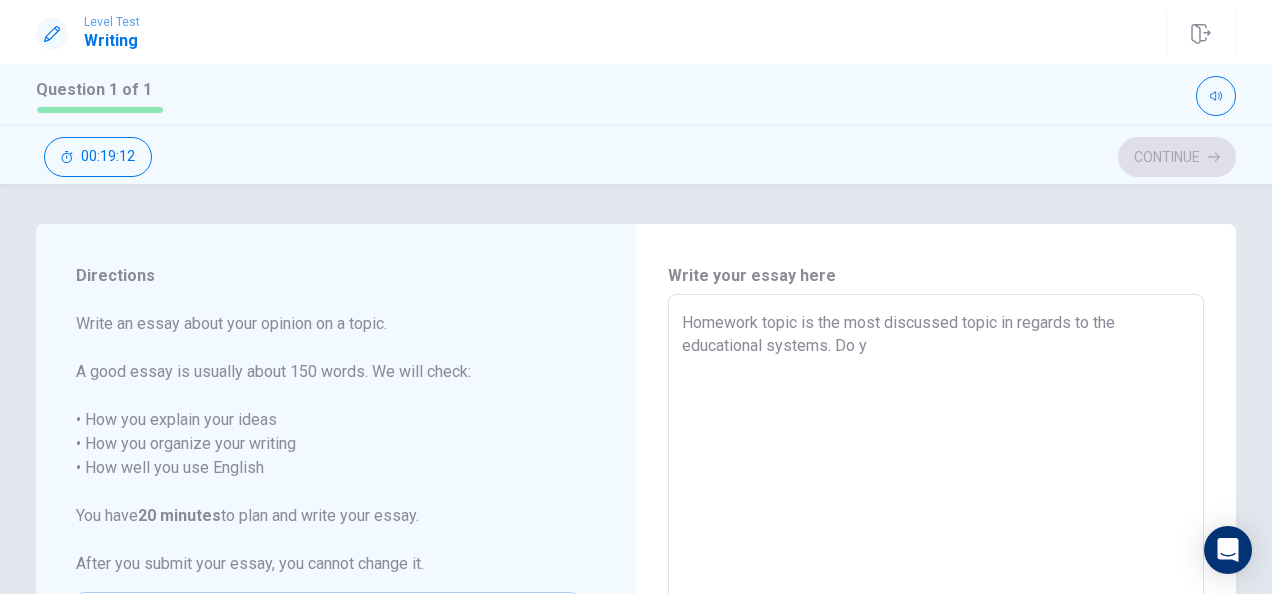 type on "x" 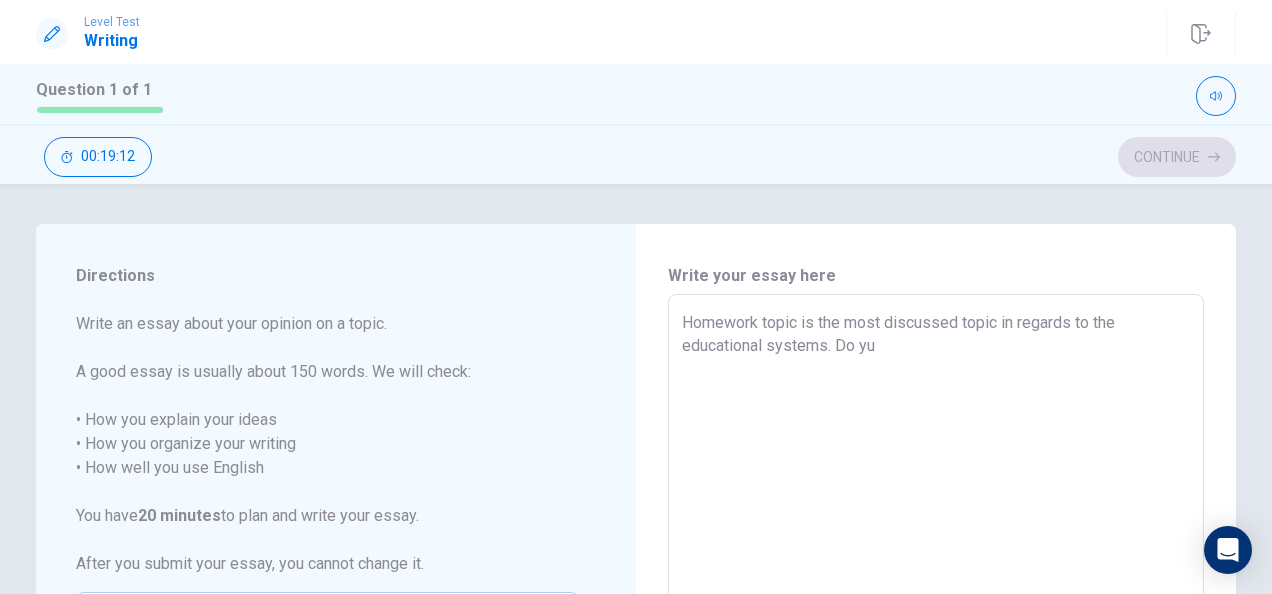 type on "x" 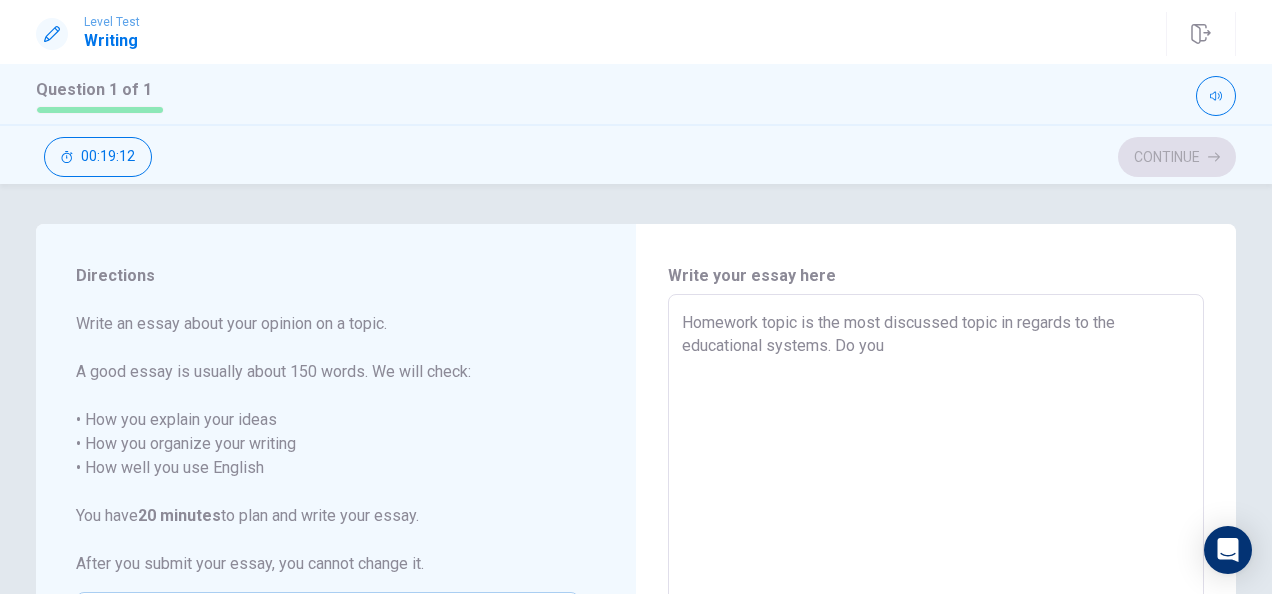 type on "x" 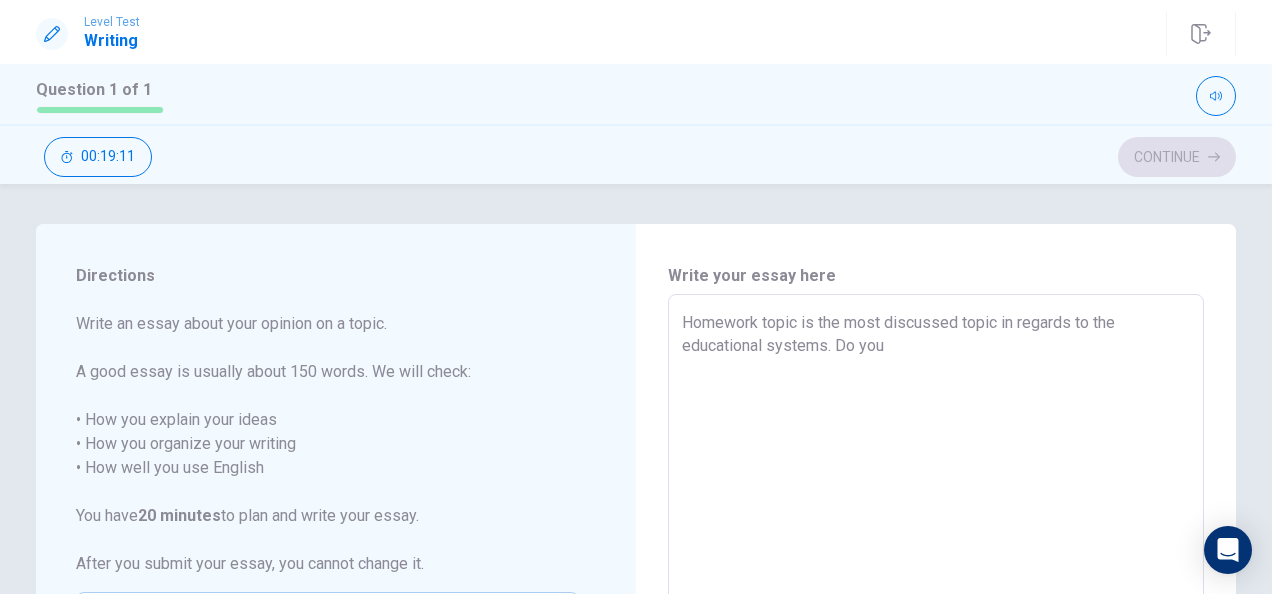 type 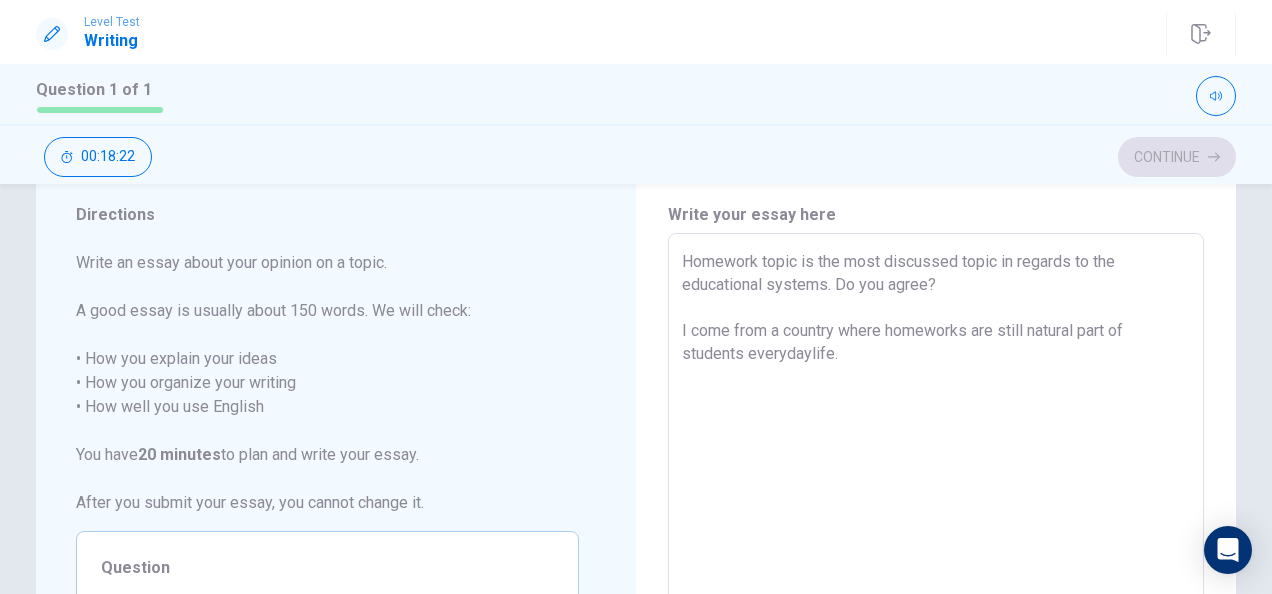 scroll, scrollTop: 0, scrollLeft: 0, axis: both 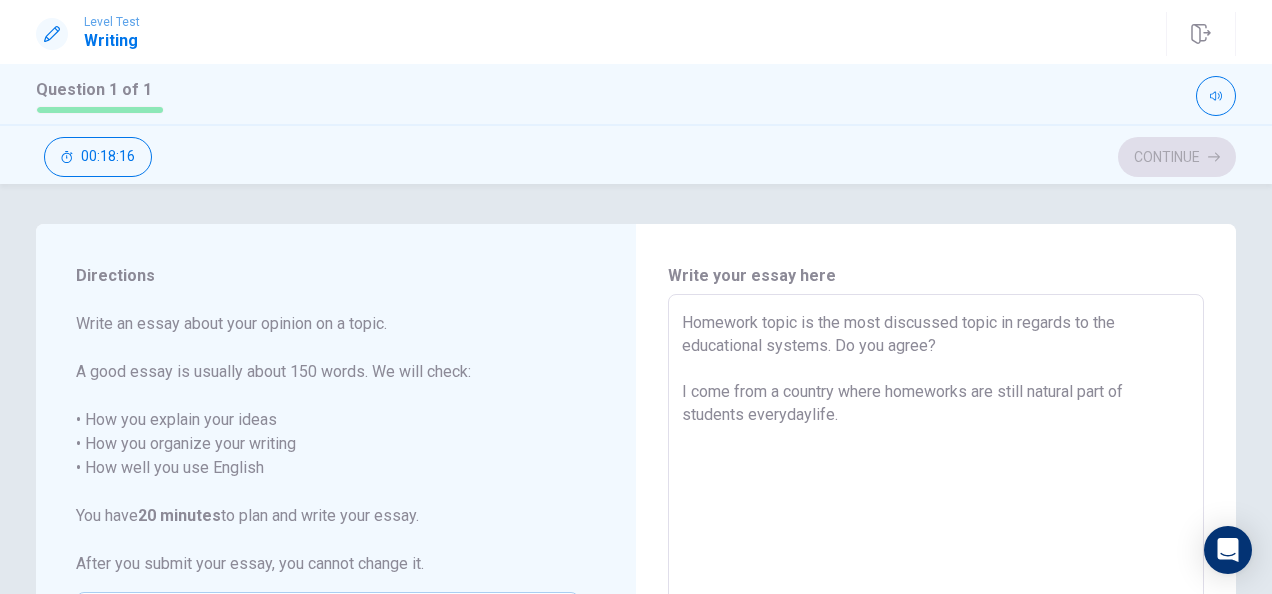 click on "Homework topic is the most discussed topic in regards to the educational systems. Do you agree?
I come from a country where homeworks are still natural part of students everydaylife." at bounding box center [936, 571] 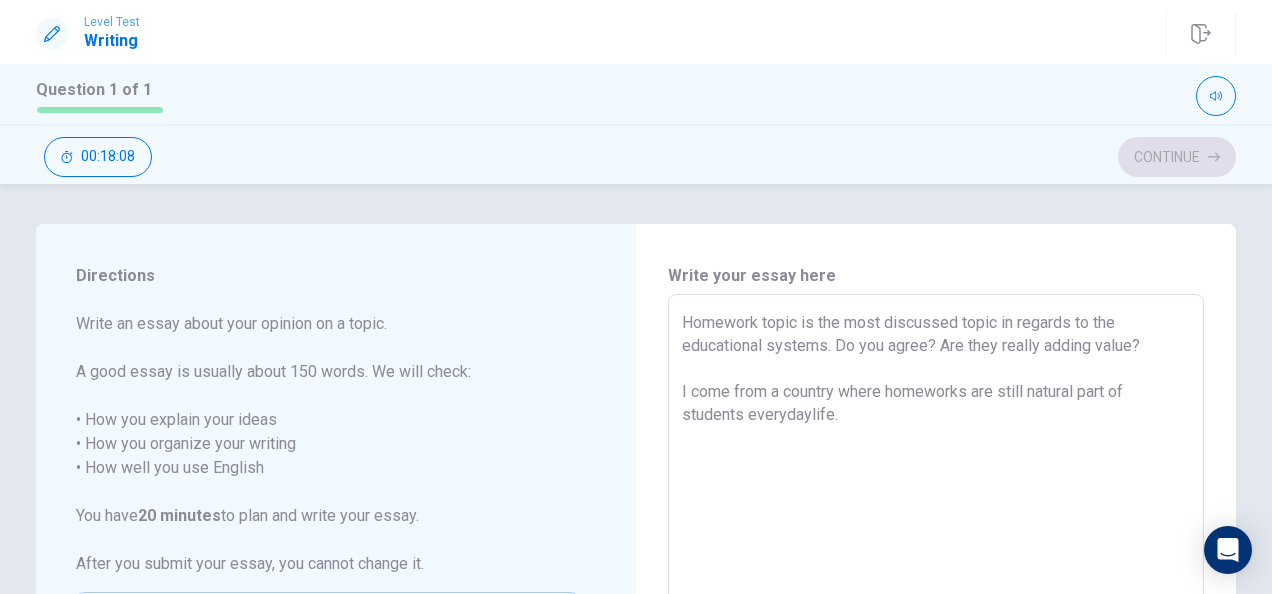 click on "Homework topic is the most discussed topic in regards to the educational systems. Do you agree? Are they really adding value?
I come from a country where homeworks are still natural part of students everydaylife." at bounding box center [936, 571] 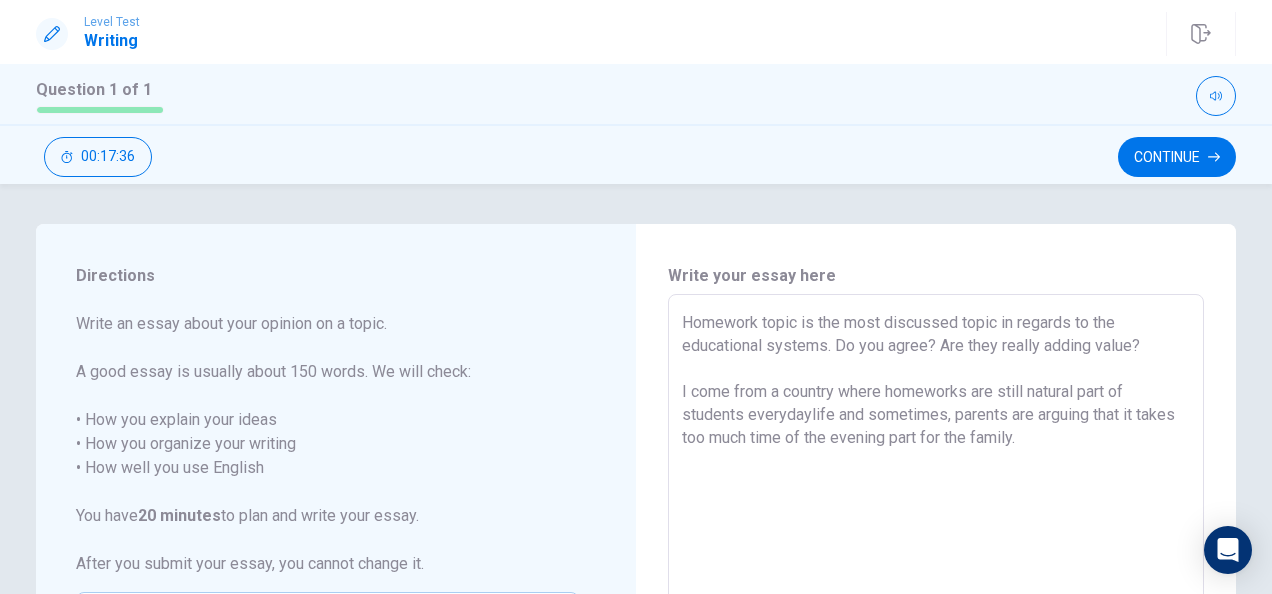 drag, startPoint x: 975, startPoint y: 392, endPoint x: 942, endPoint y: 392, distance: 33 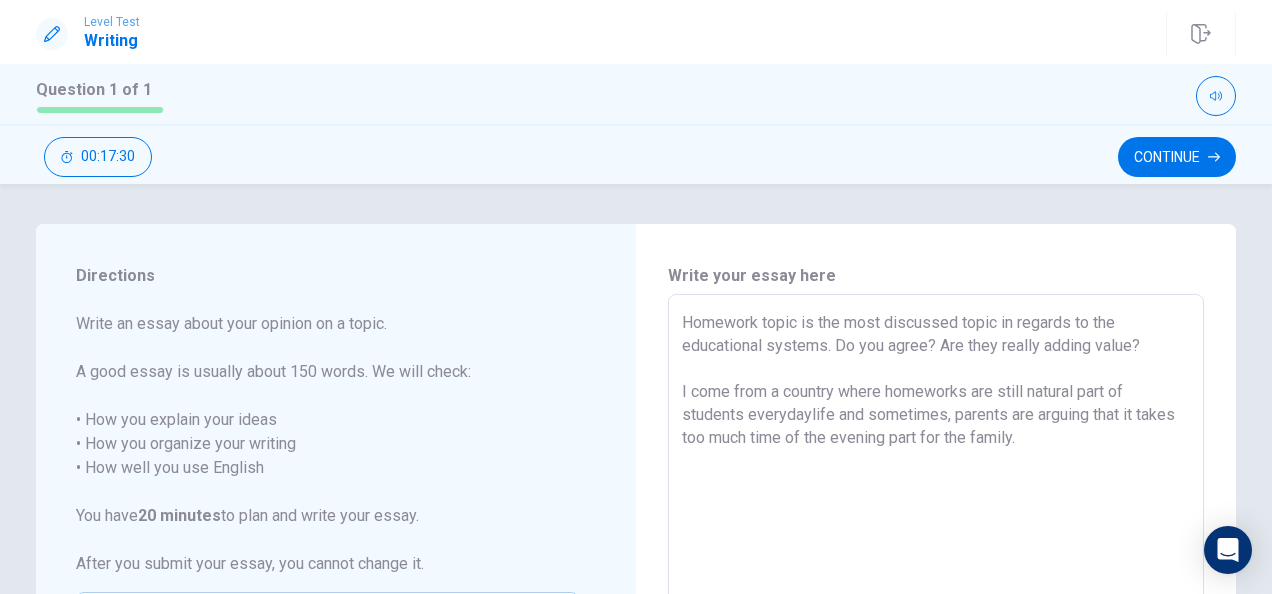 click on "Homework topic is the most discussed topic in regards to the educational systems. Do you agree? Are they really adding value?
I come from a country where homeworks are still natural part of students everydaylife and sometimes, parents are arguing that it takes too much time of the evening part for the family." at bounding box center (936, 571) 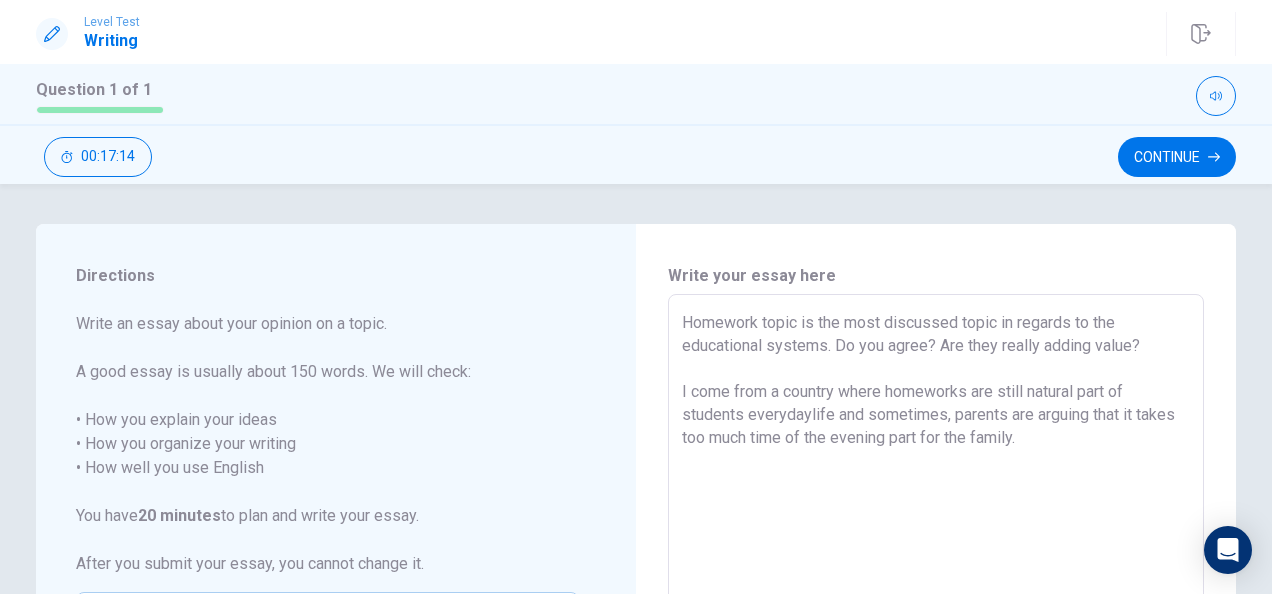 click on "Homework topic is the most discussed topic in regards to the educational systems. Do you agree? Are they really adding value?
I come from a country where homeworks are still natural part of students everydaylife and sometimes, parents are arguing that it takes too much time of the evening part for the family." at bounding box center [936, 571] 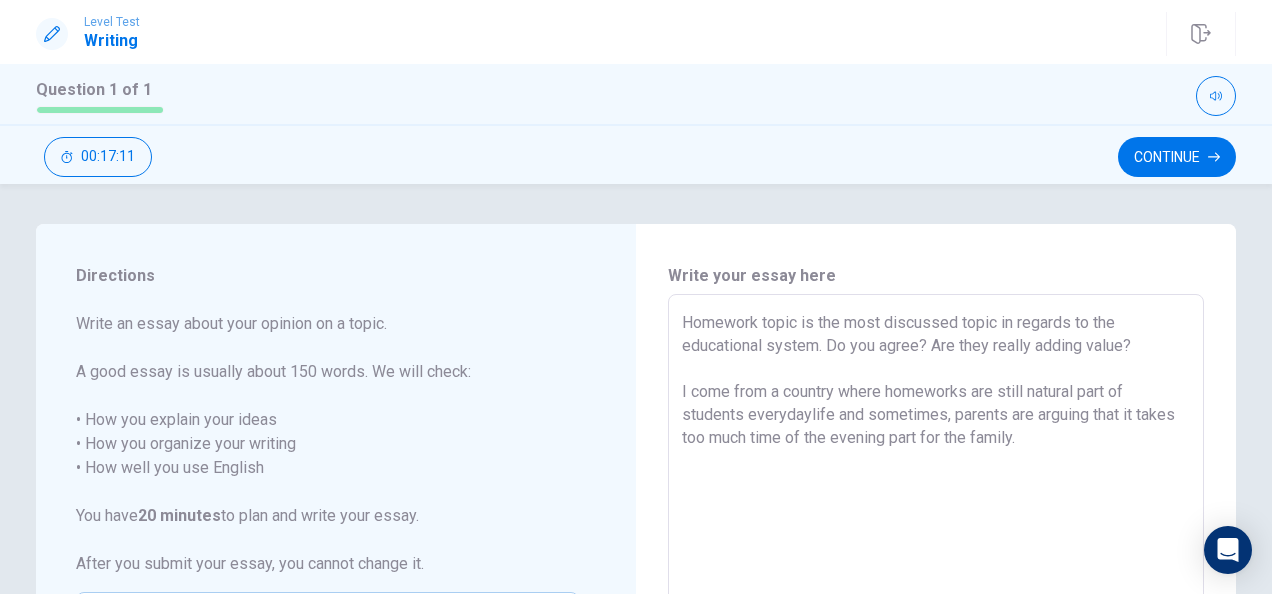 drag, startPoint x: 756, startPoint y: 344, endPoint x: 683, endPoint y: 359, distance: 74.52516 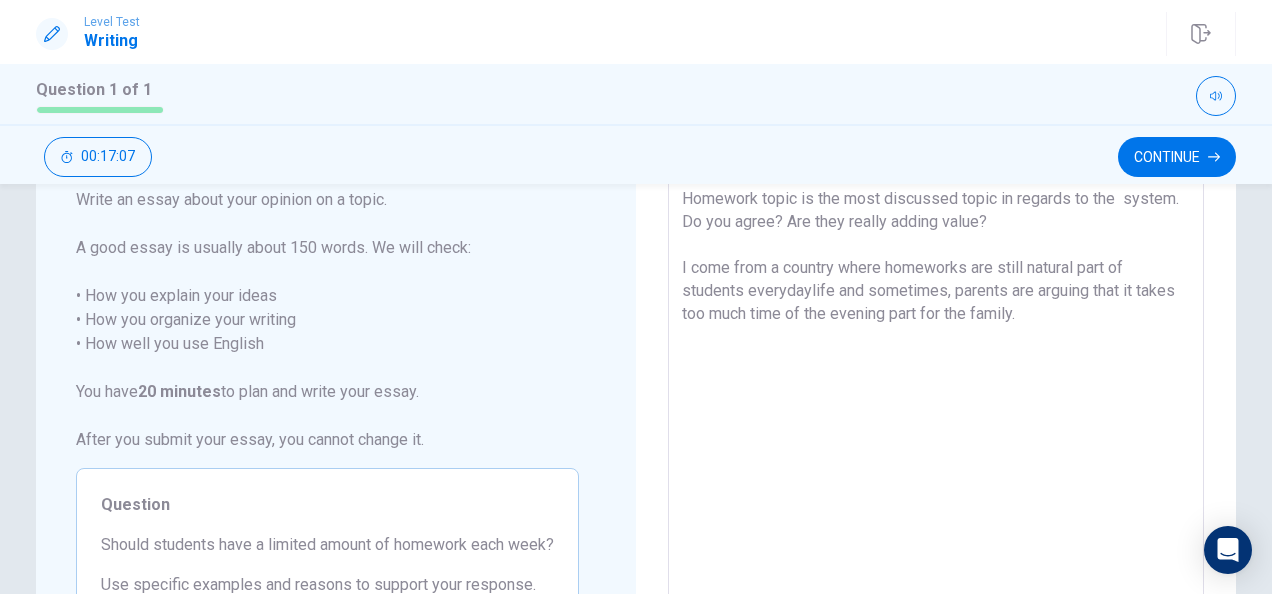 scroll, scrollTop: 0, scrollLeft: 0, axis: both 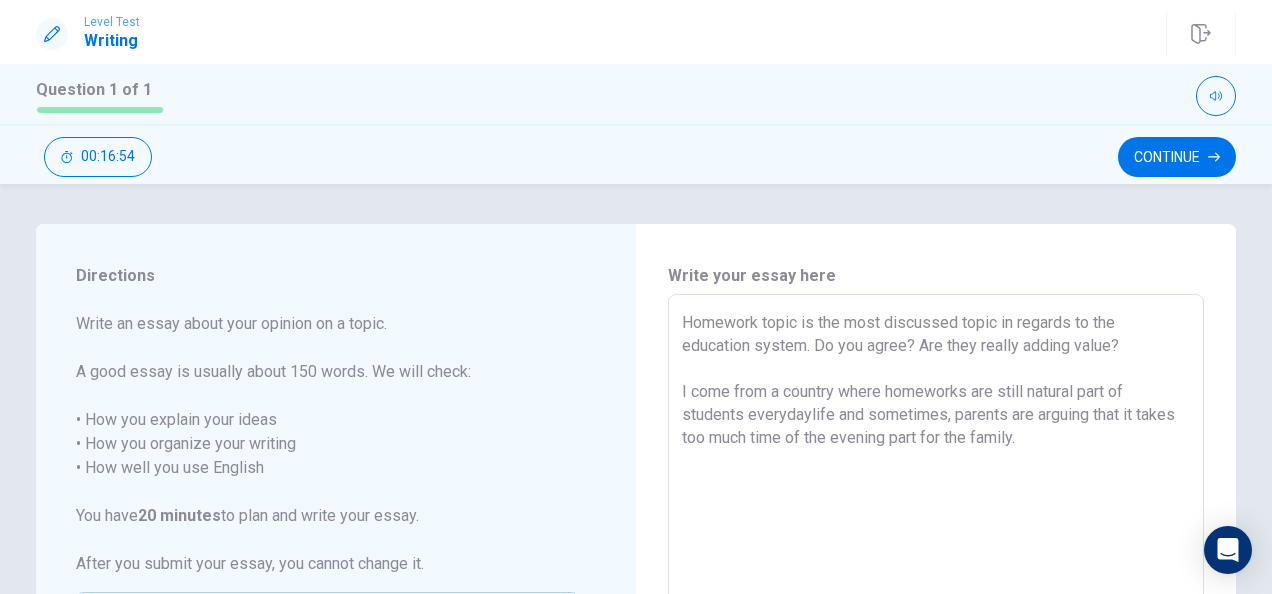 click on "Homework topic is the most discussed topic in regards to the education system. Do you agree? Are they really adding value?
I come from a country where homeworks are still natural part of students everydaylife and sometimes, parents are arguing that it takes too much time of the evening part for the family." at bounding box center (936, 571) 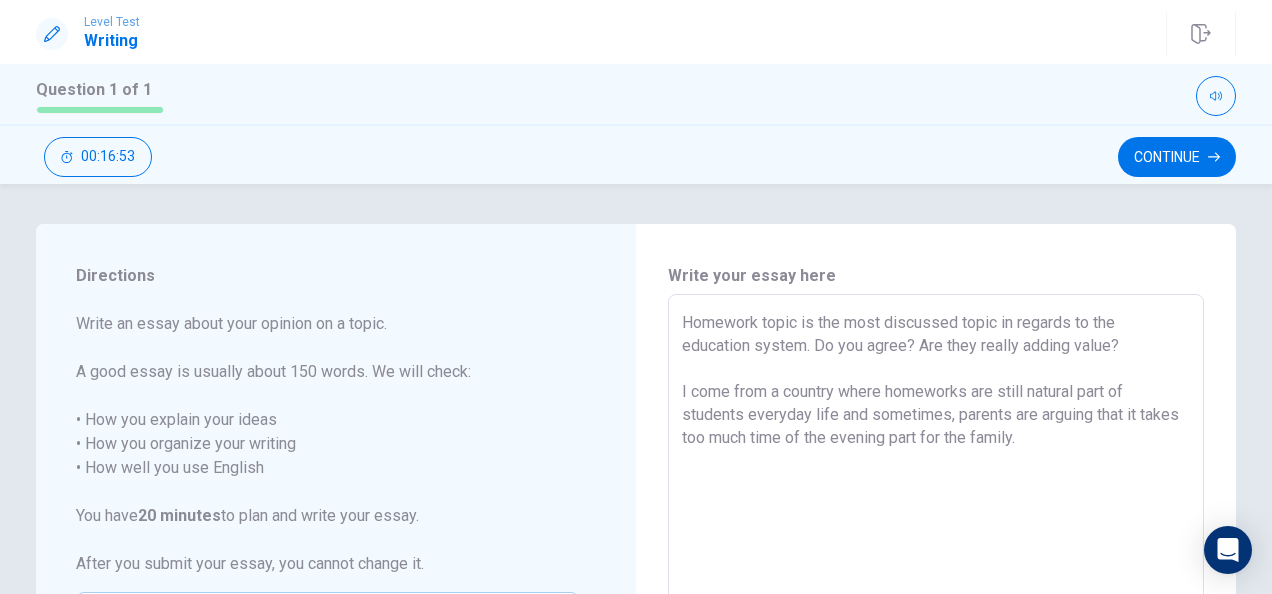 click on "Homework topic is the most discussed topic in regards to the education system. Do you agree? Are they really adding value?
I come from a country where homeworks are still natural part of students everyday life and sometimes, parents are arguing that it takes too much time of the evening part for the family." at bounding box center (936, 571) 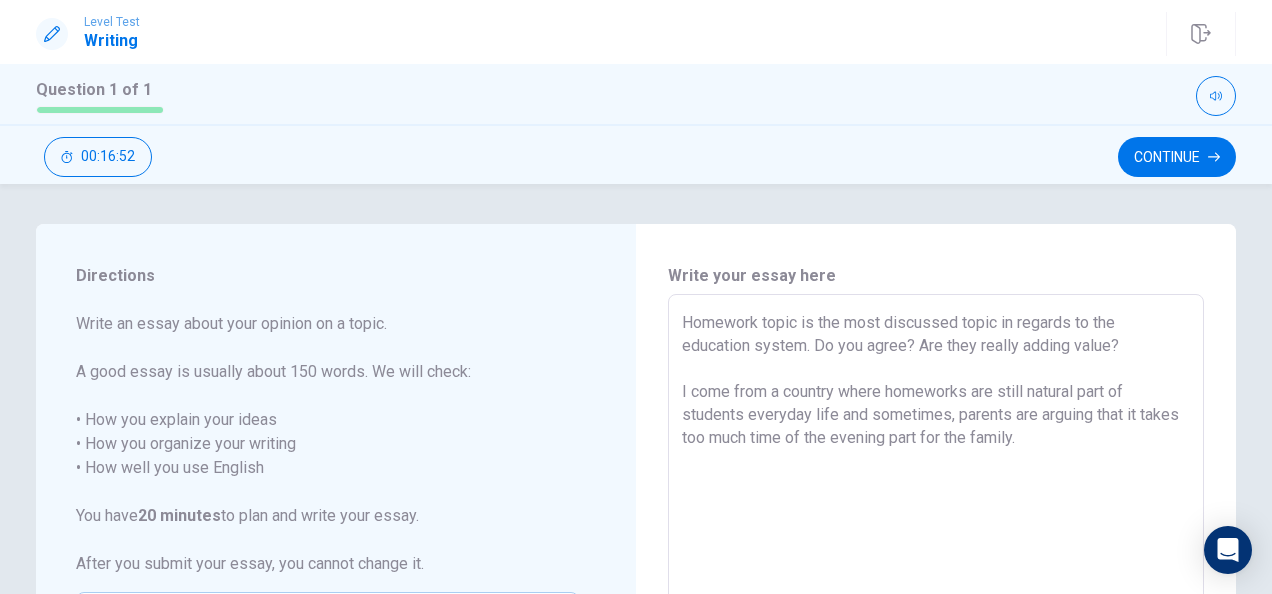 click on "Homework topic is the most discussed topic in regards to the education system. Do you agree? Are they really adding value?
I come from a country where homeworks are still natural part of students everyday life and sometimes, parents are arguing that it takes too much time of the evening part for the family." at bounding box center (936, 571) 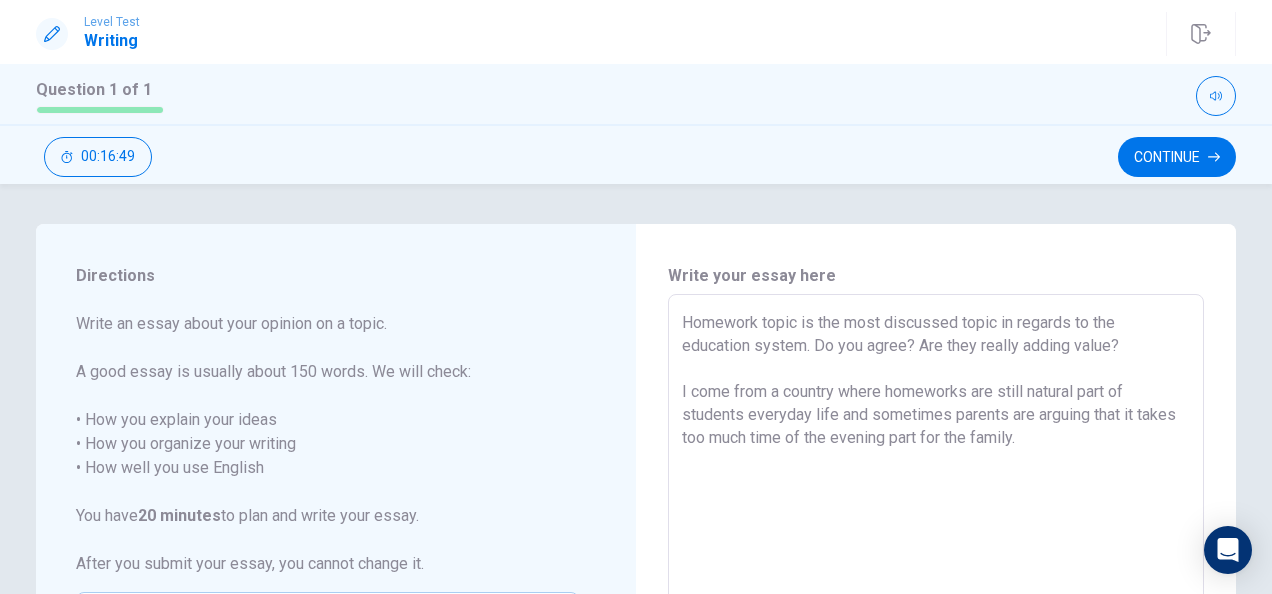 drag, startPoint x: 1040, startPoint y: 414, endPoint x: 1086, endPoint y: 418, distance: 46.173584 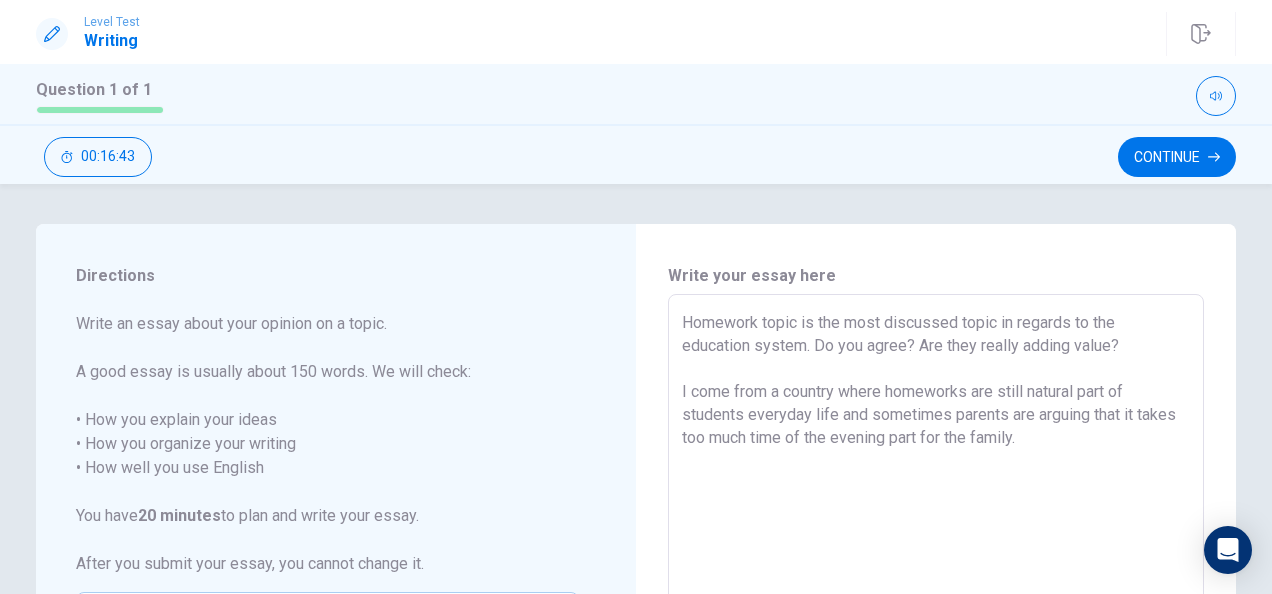 click on "Homework topic is the most discussed topic in regards to the education system. Do you agree? Are they really adding value?
I come from a country where homeworks are still natural part of students everyday life and sometimes parents are arguing that it takes too much time of the evening part for the family." at bounding box center [936, 571] 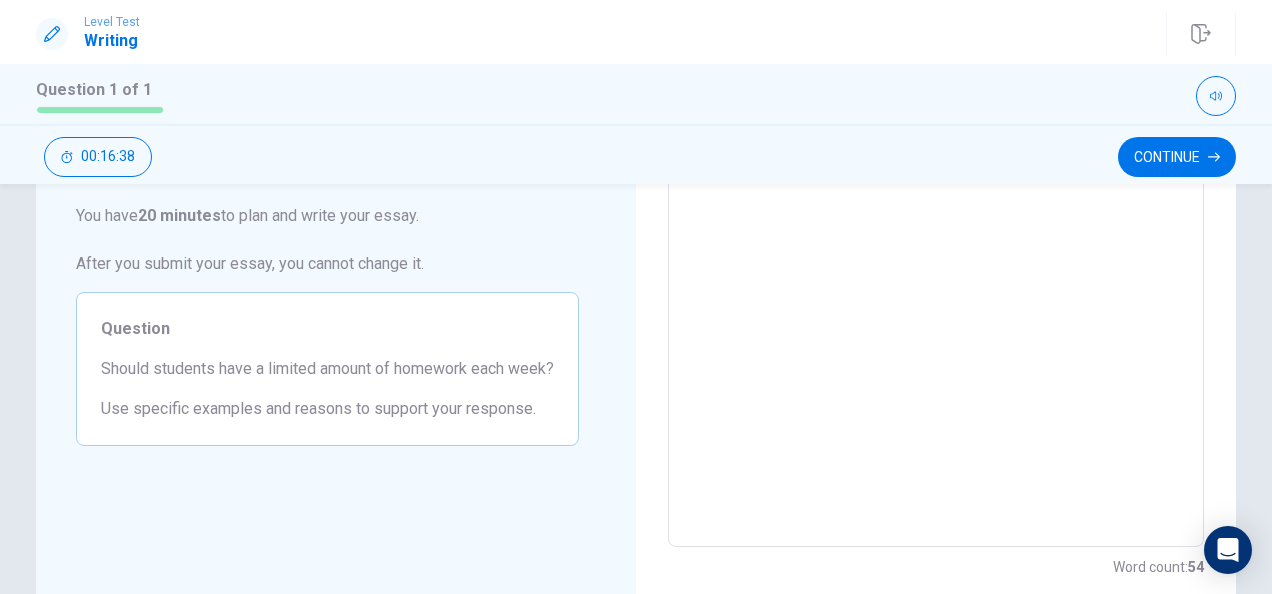scroll, scrollTop: 0, scrollLeft: 0, axis: both 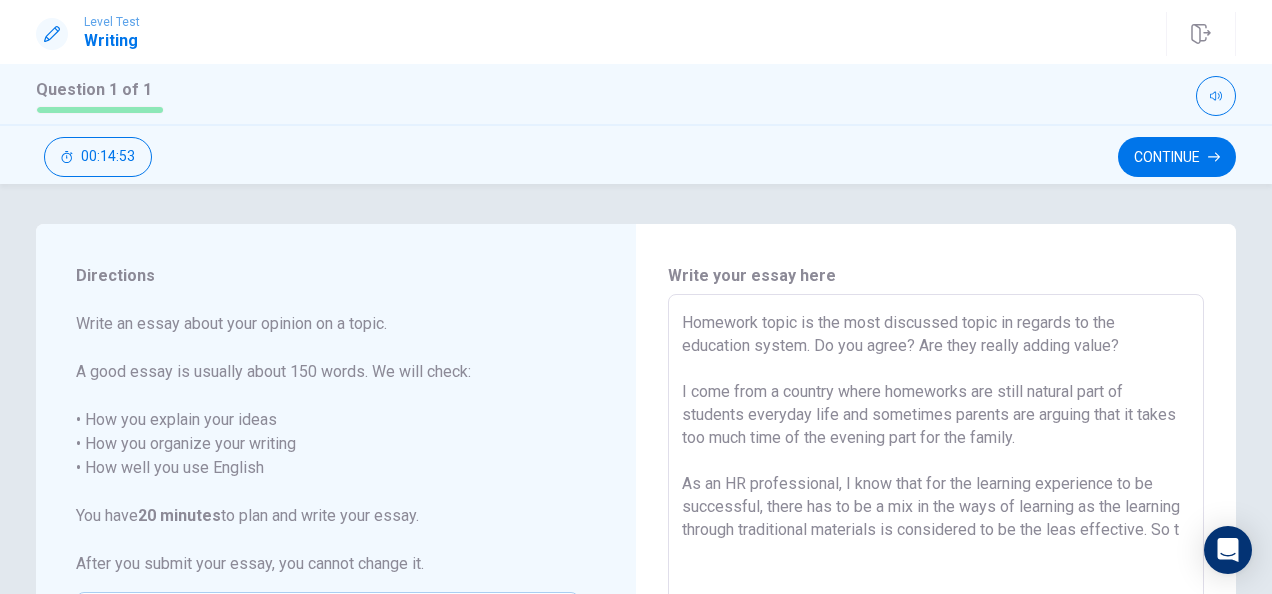 drag, startPoint x: 1134, startPoint y: 531, endPoint x: 1148, endPoint y: 537, distance: 15.231546 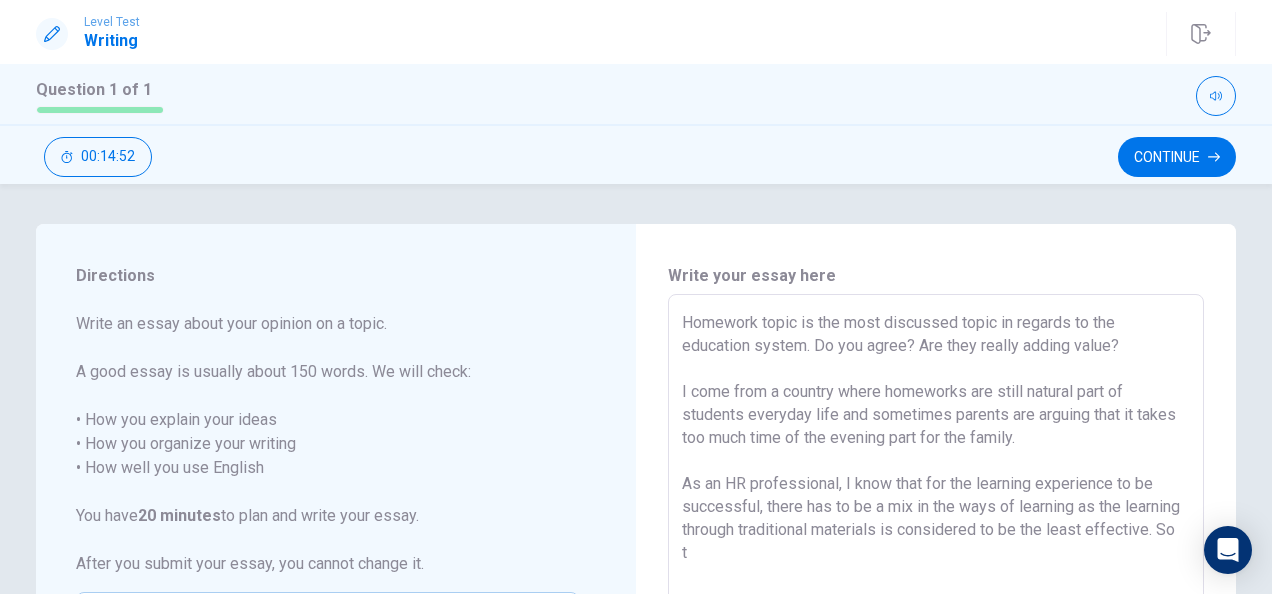 click on "Homework topic is the most discussed topic in regards to the education system. Do you agree? Are they really adding value?
I come from a country where homeworks are still natural part of students everyday life and sometimes parents are arguing that it takes too much time of the evening part for the family.
As an HR professional, I know that for the learning experience to be successful, there has to be a mix in the ways of learning as the learning through traditional materials is considered to be the least effective. So t" at bounding box center [936, 571] 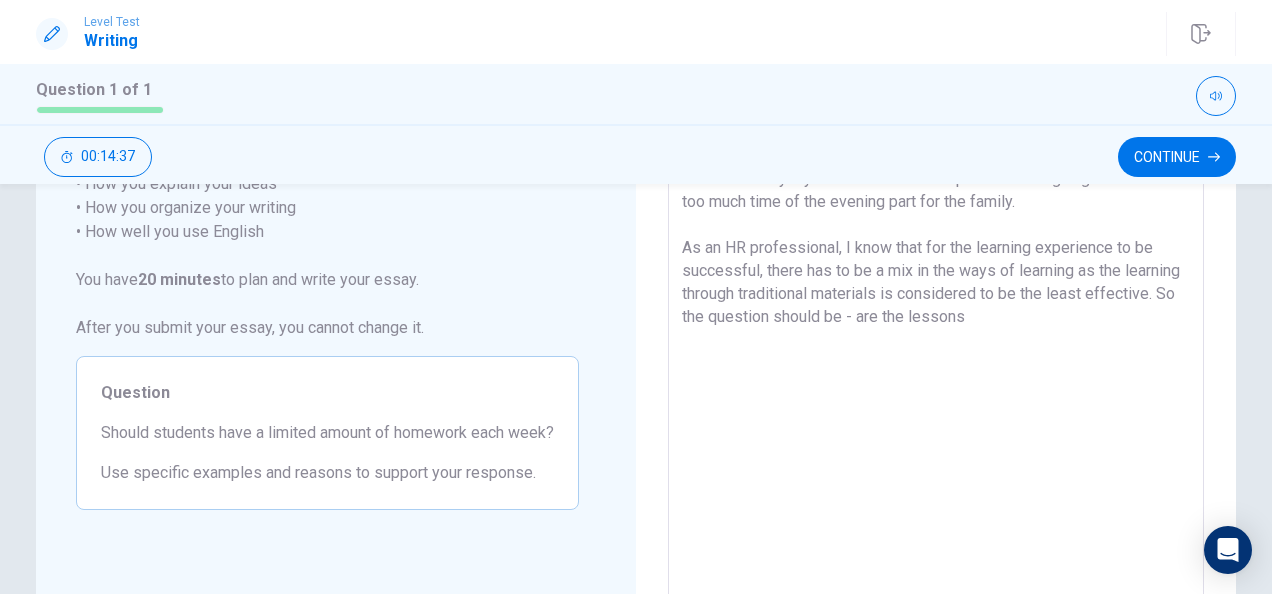 scroll, scrollTop: 100, scrollLeft: 0, axis: vertical 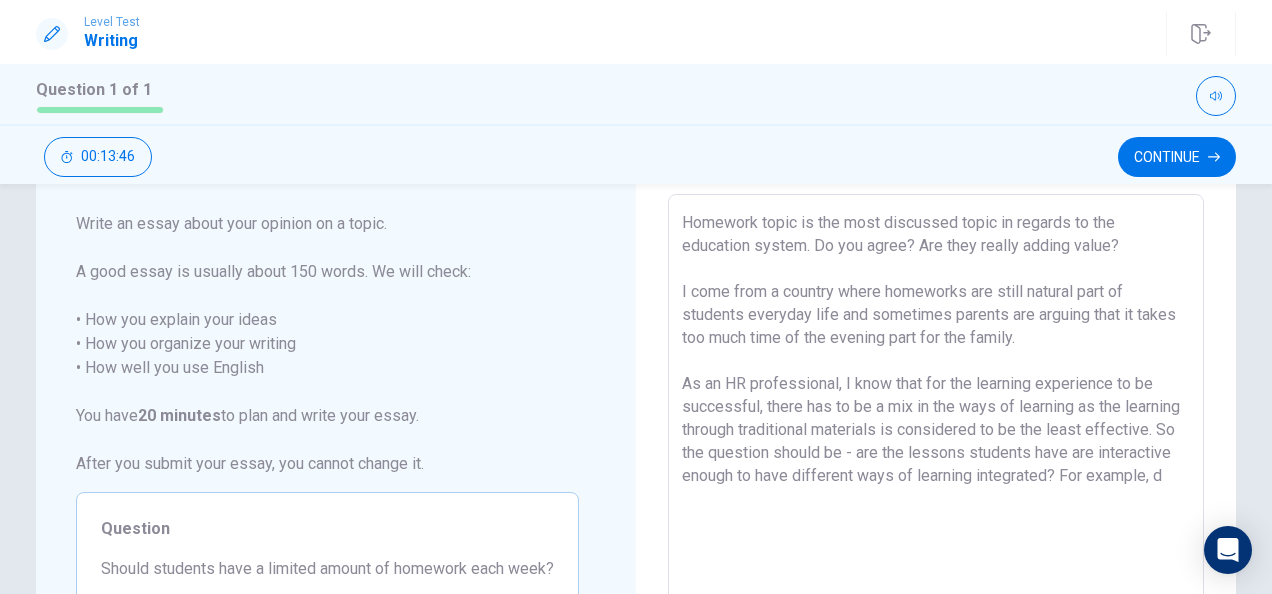 click on "Homework topic is the most discussed topic in regards to the education system. Do you agree? Are they really adding value?
I come from a country where homeworks are still natural part of students everyday life and sometimes parents are arguing that it takes too much time of the evening part for the family.
As an HR professional, I know that for the learning experience to be successful, there has to be a mix in the ways of learning as the learning through traditional materials is considered to be the least effective. So the question should be - are the lessons students have are interactive enough to have different ways of learning integrated? For example, d" at bounding box center (936, 471) 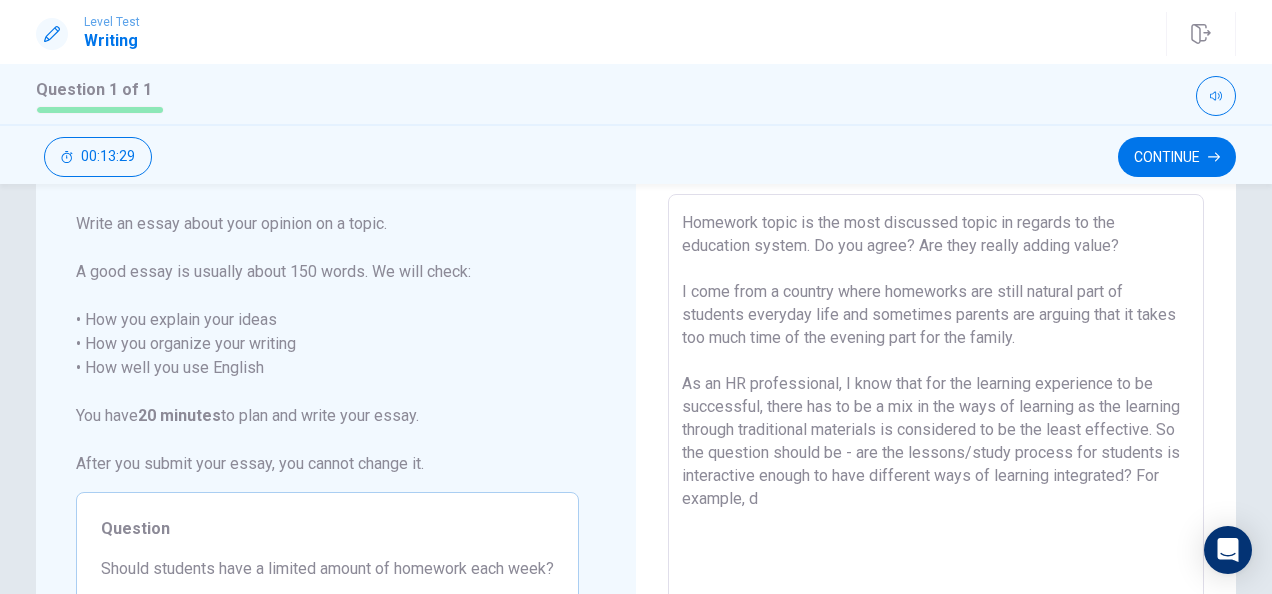 click on "Homework topic is the most discussed topic in regards to the education system. Do you agree? Are they really adding value?
I come from a country where homeworks are still natural part of students everyday life and sometimes parents are arguing that it takes too much time of the evening part for the family.
As an HR professional, I know that for the learning experience to be successful, there has to be a mix in the ways of learning as the learning through traditional materials is considered to be the least effective. So the question should be - are the lessons/study process for students is interactive enough to have different ways of learning integrated? For example, d" at bounding box center (936, 471) 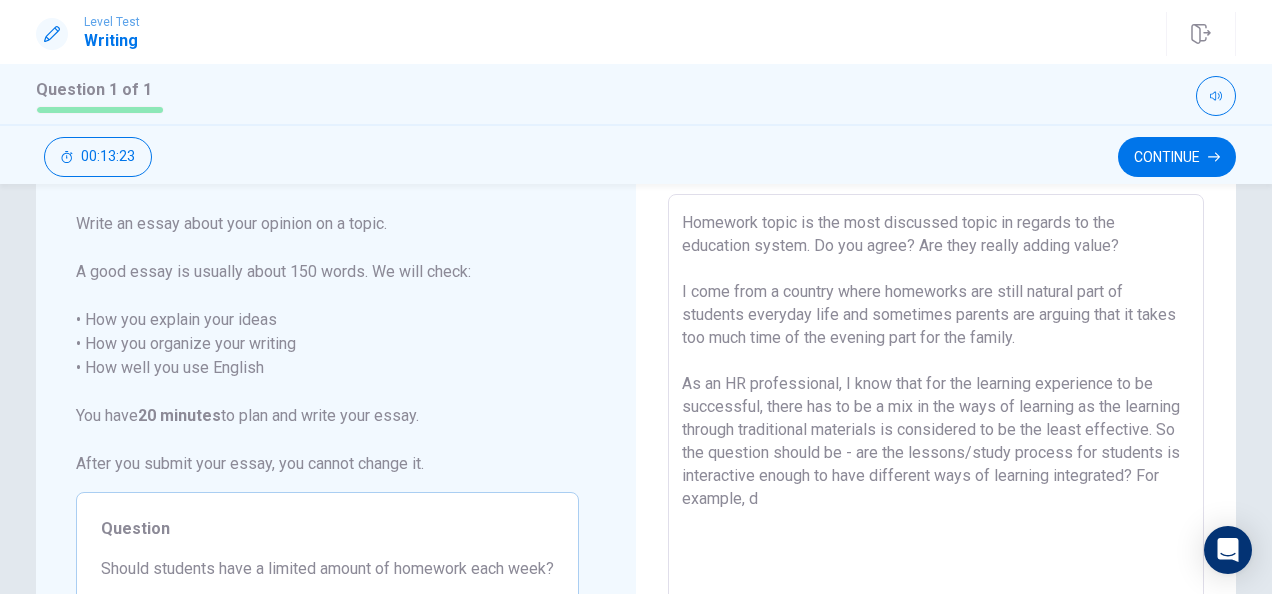 drag, startPoint x: 918, startPoint y: 452, endPoint x: 1054, endPoint y: 457, distance: 136.09187 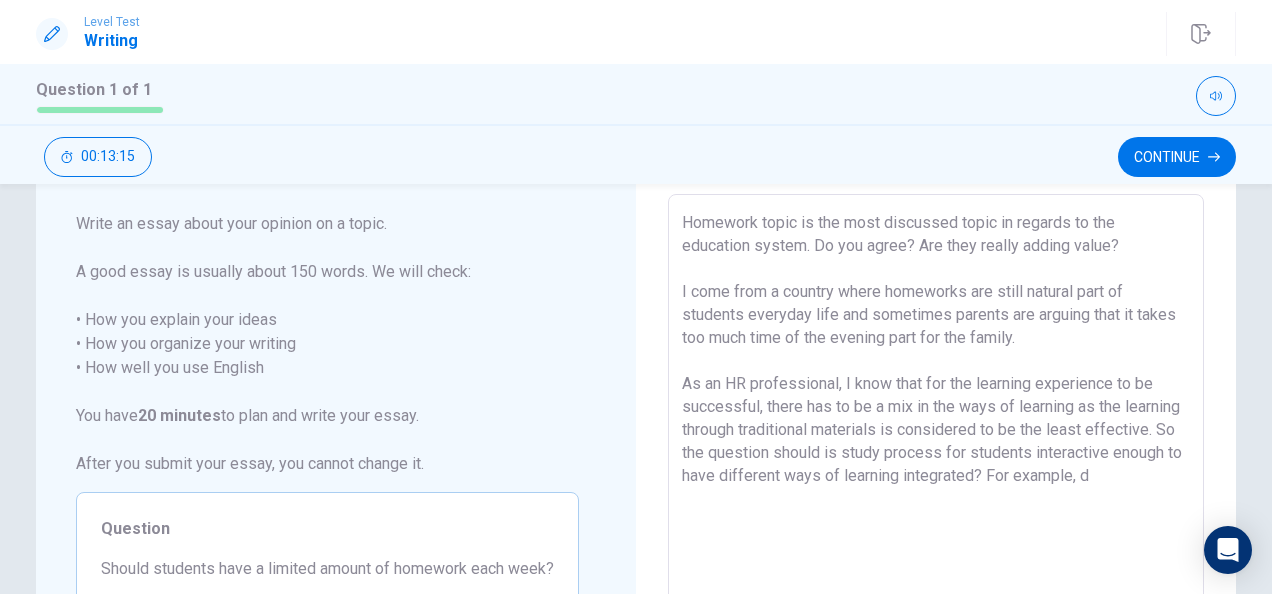 drag, startPoint x: 1122, startPoint y: 454, endPoint x: 808, endPoint y: 480, distance: 315.0746 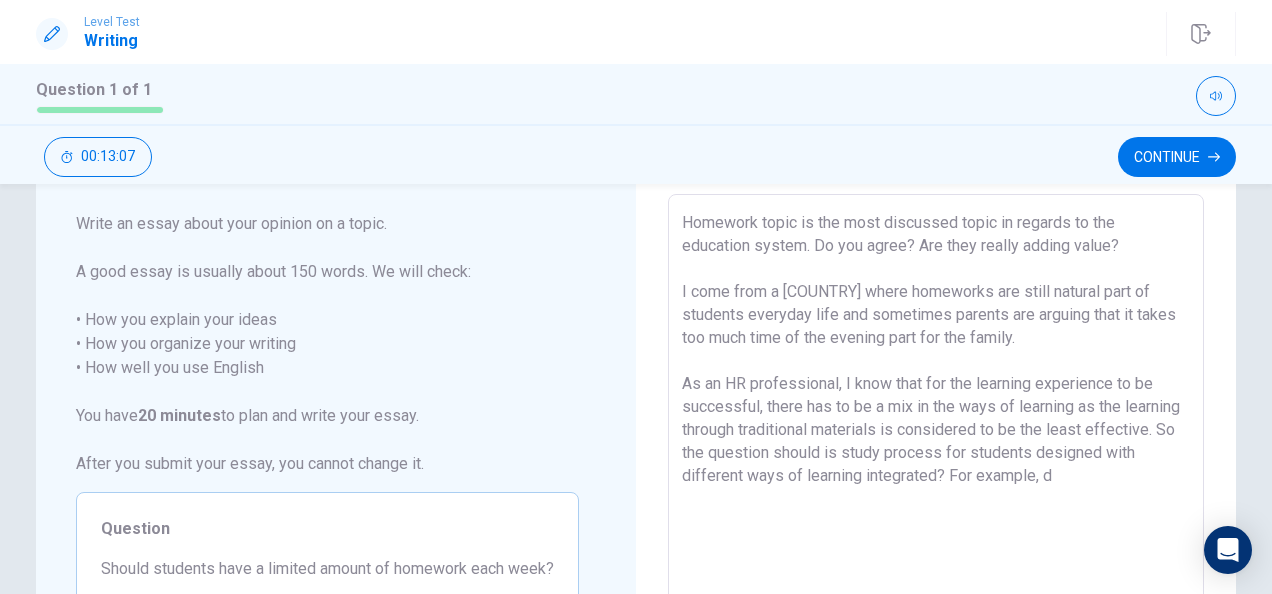 drag, startPoint x: 1153, startPoint y: 474, endPoint x: 1047, endPoint y: 478, distance: 106.07545 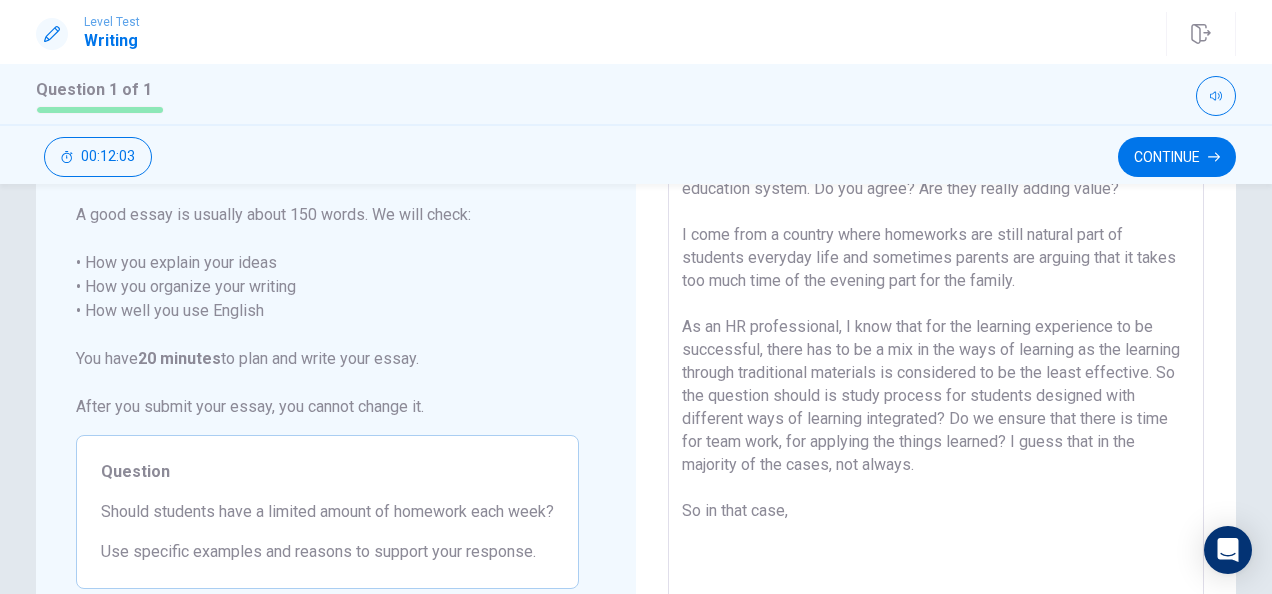 scroll, scrollTop: 200, scrollLeft: 0, axis: vertical 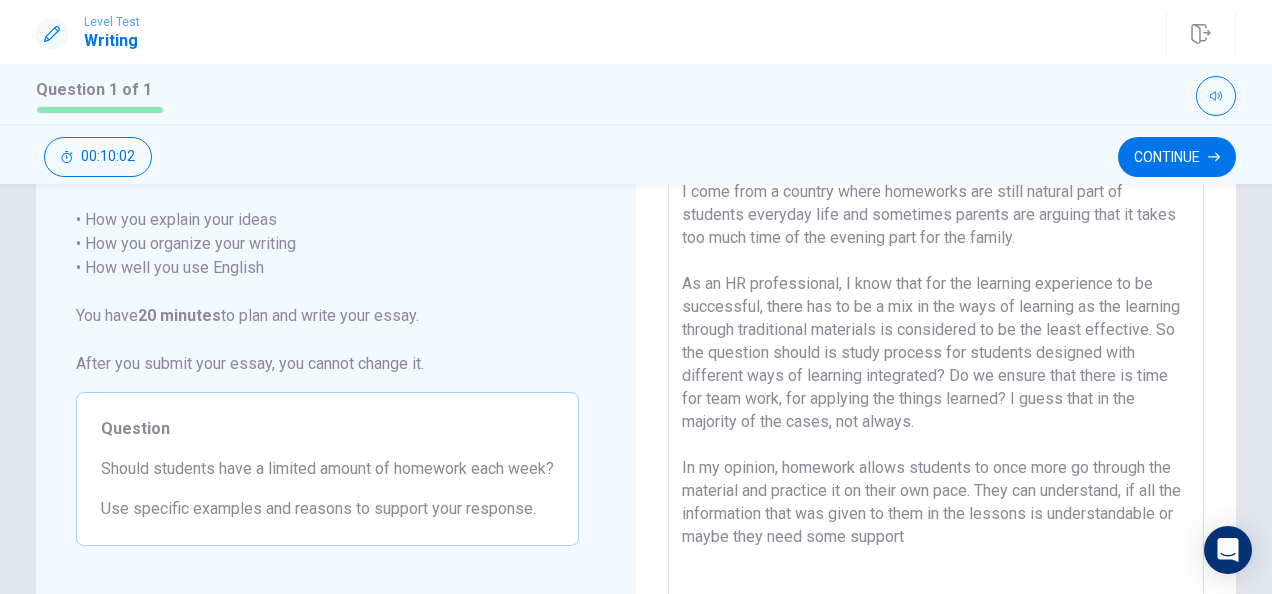 click on "Homework topic is the most discussed topic in regards to the education system. Do you agree? Are they really adding value?
I come from a country where homeworks are still natural part of students everyday life and sometimes parents are arguing that it takes too much time of the evening part for the family.
As an HR professional, I know that for the learning experience to be successful, there has to be a mix in the ways of learning as the learning through traditional materials is considered to be the least effective. So the question should is study process for students designed with different ways of learning integrated? Do we ensure that there is time for team work, for applying the things learned? I guess that in the majority of the cases, not always.
In my opinion, homework allows students to once more go through the material and practice it on their own pace. They can understand, if all the information that was given to them in the lessons is understandable or maybe they need some support" at bounding box center (936, 371) 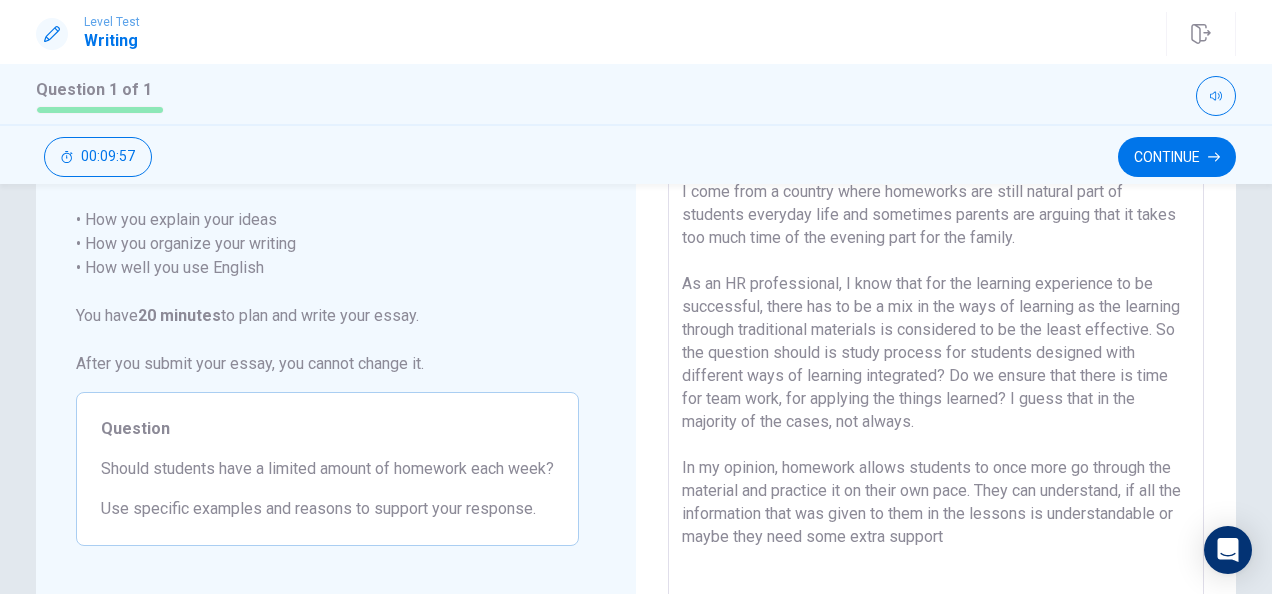 click on "Homework topic is the most discussed topic in regards to the education system. Do you agree? Are they really adding value?
I come from a country where homeworks are still natural part of students everyday life and sometimes parents are arguing that it takes too much time of the evening part for the family.
As an HR professional, I know that for the learning experience to be successful, there has to be a mix in the ways of learning as the learning through traditional materials is considered to be the least effective. So the question should is study process for students designed with different ways of learning integrated? Do we ensure that there is time for team work, for applying the things learned? I guess that in the majority of the cases, not always.
In my opinion, homework allows students to once more go through the material and practice it on their own pace. They can understand, if all the information that was given to them in the lessons is understandable or maybe they need some extra support" at bounding box center [936, 371] 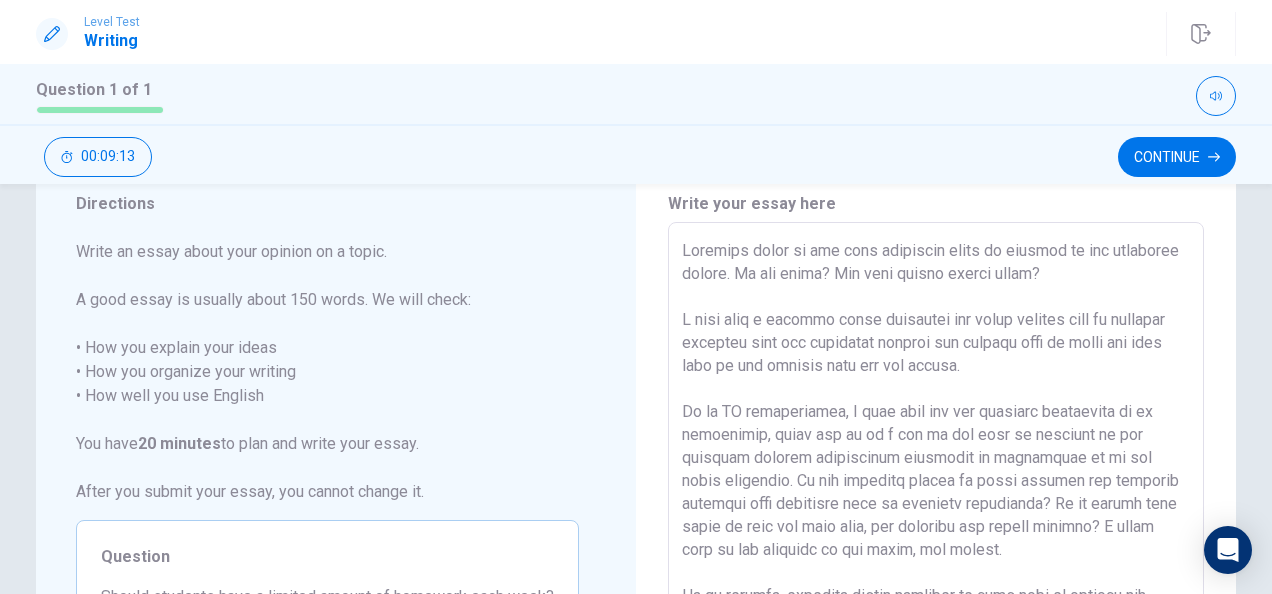 scroll, scrollTop: 0, scrollLeft: 0, axis: both 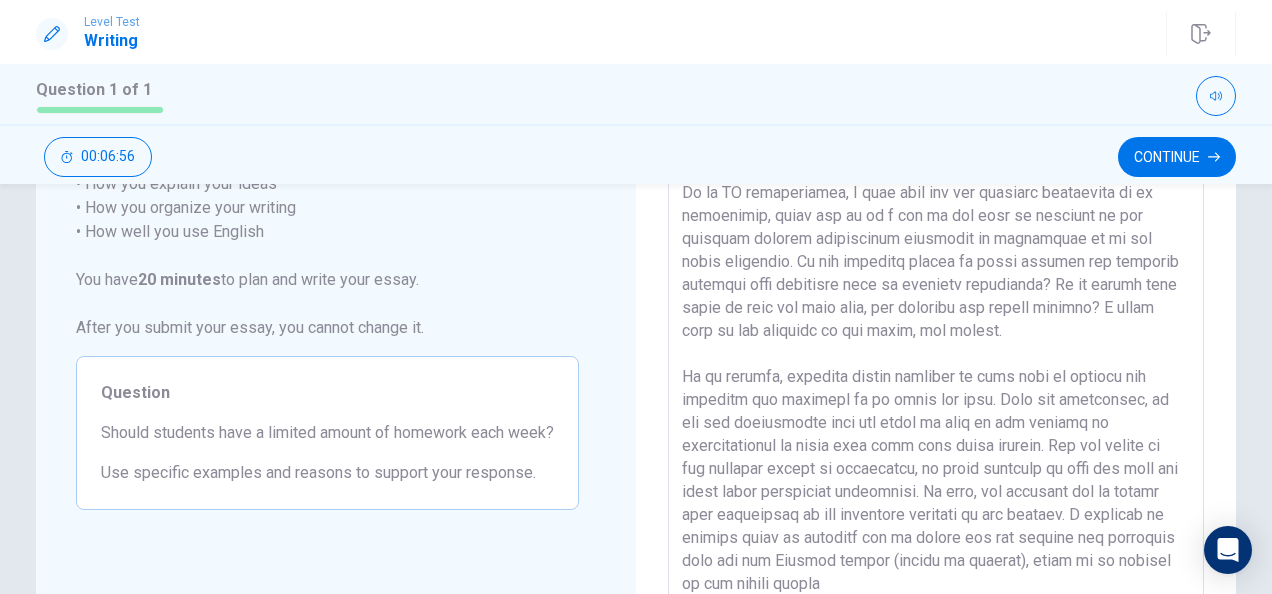 click at bounding box center [936, 335] 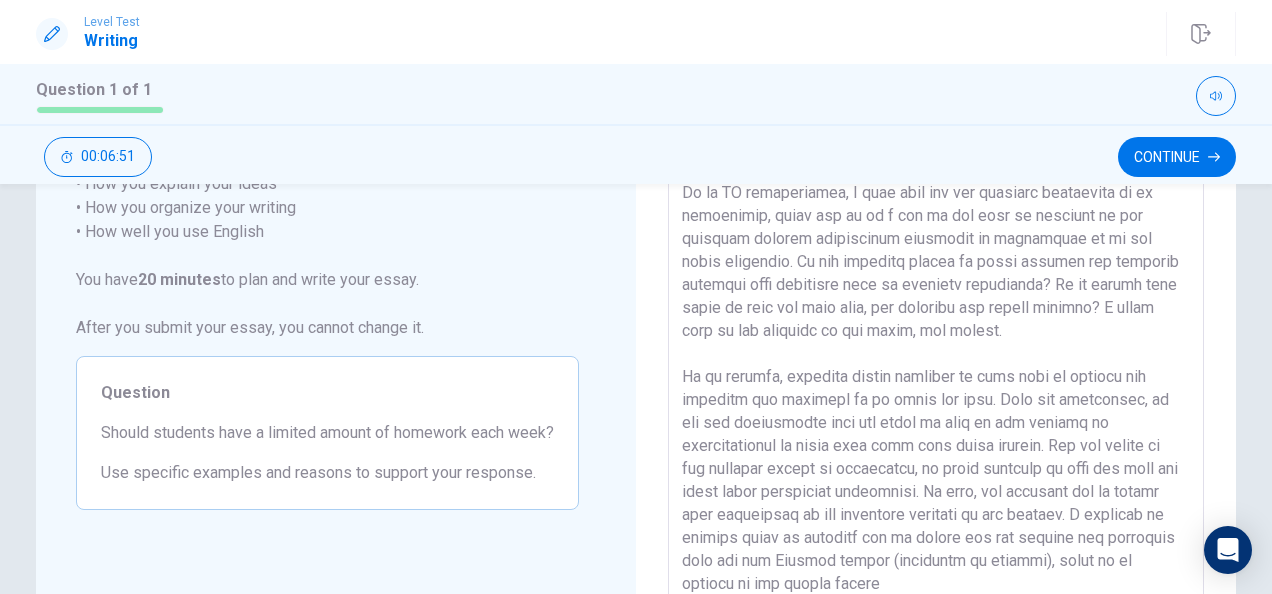 drag, startPoint x: 1132, startPoint y: 566, endPoint x: 1063, endPoint y: 564, distance: 69.02898 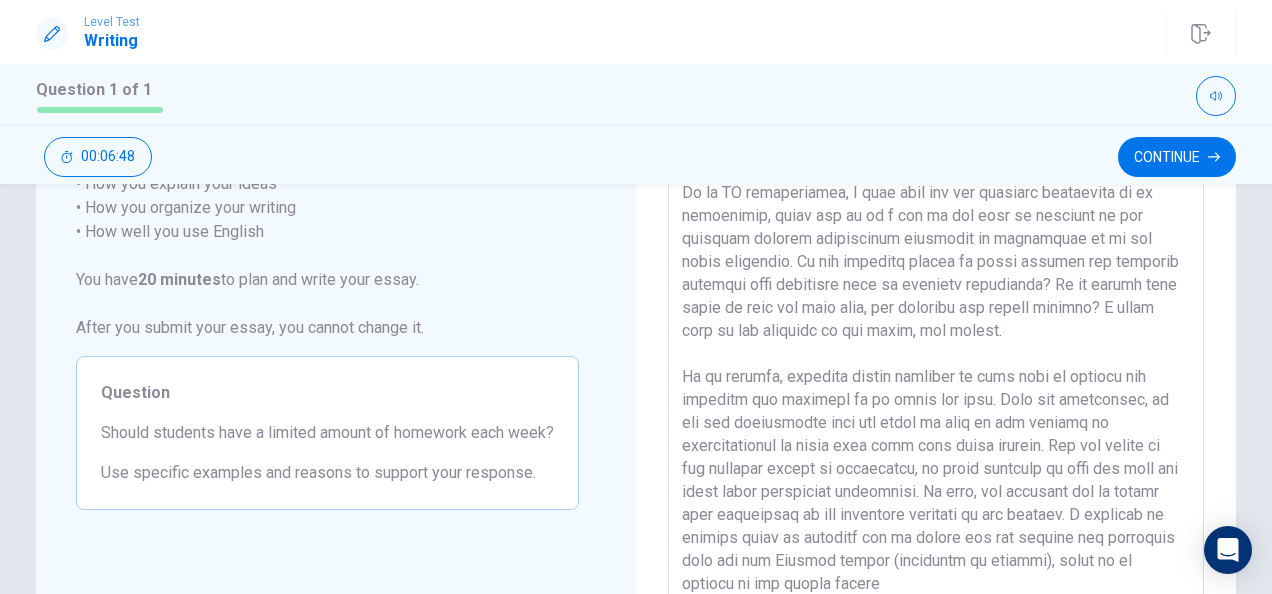 drag, startPoint x: 994, startPoint y: 563, endPoint x: 1006, endPoint y: 563, distance: 12 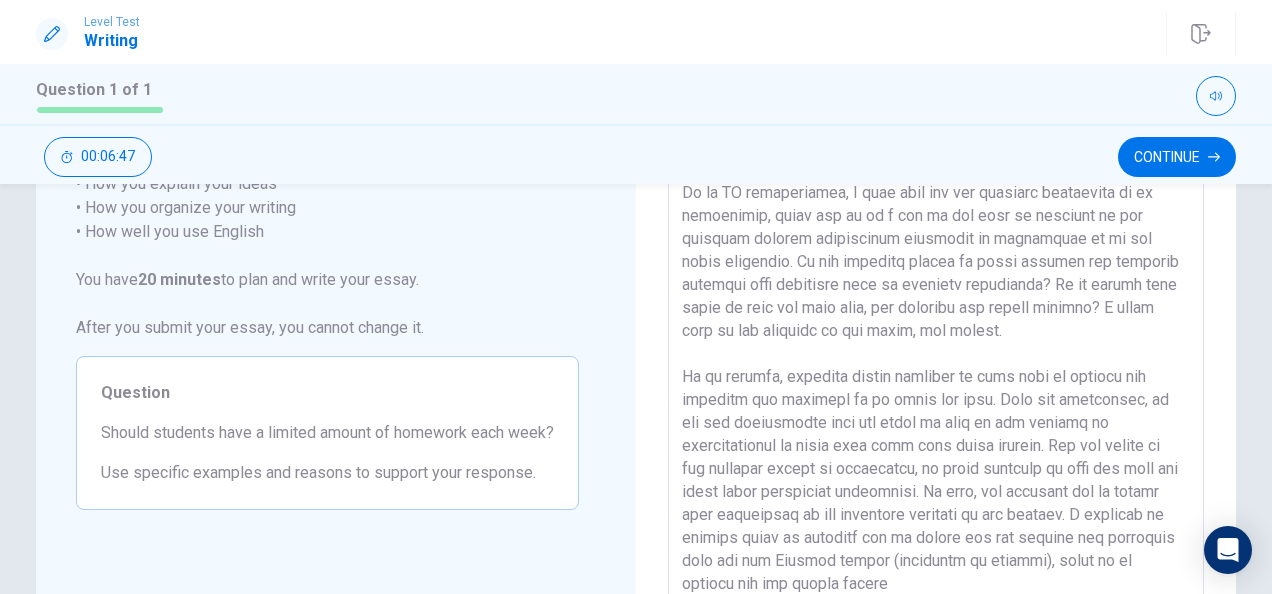 drag, startPoint x: 1146, startPoint y: 570, endPoint x: 1160, endPoint y: 563, distance: 15.652476 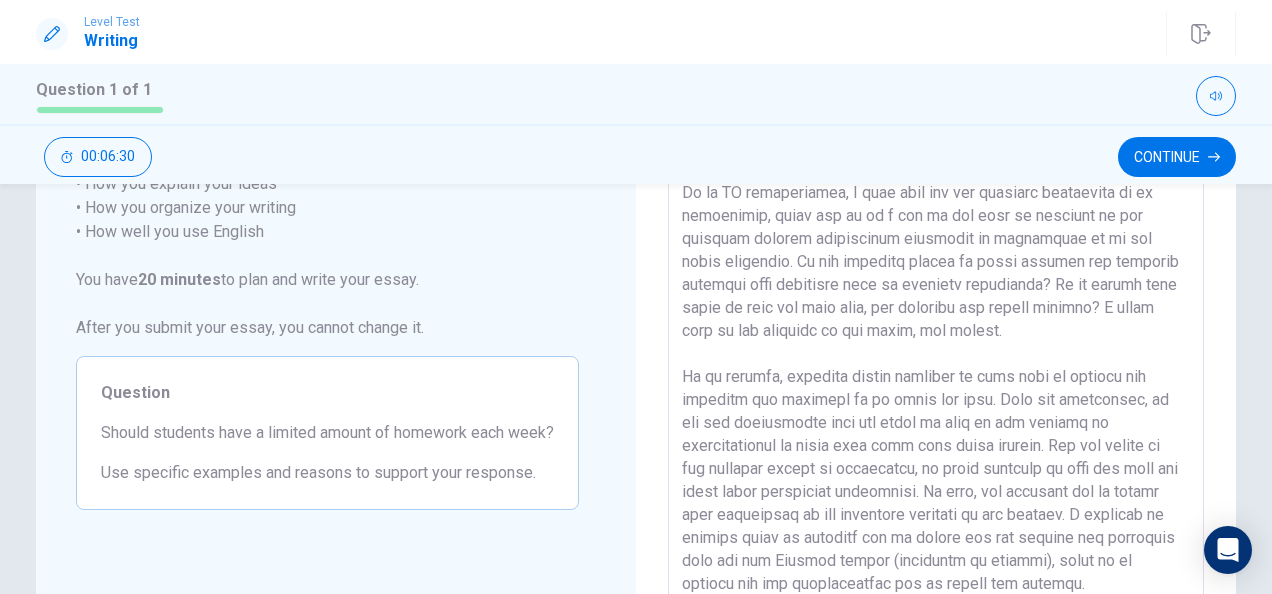 click at bounding box center [936, 335] 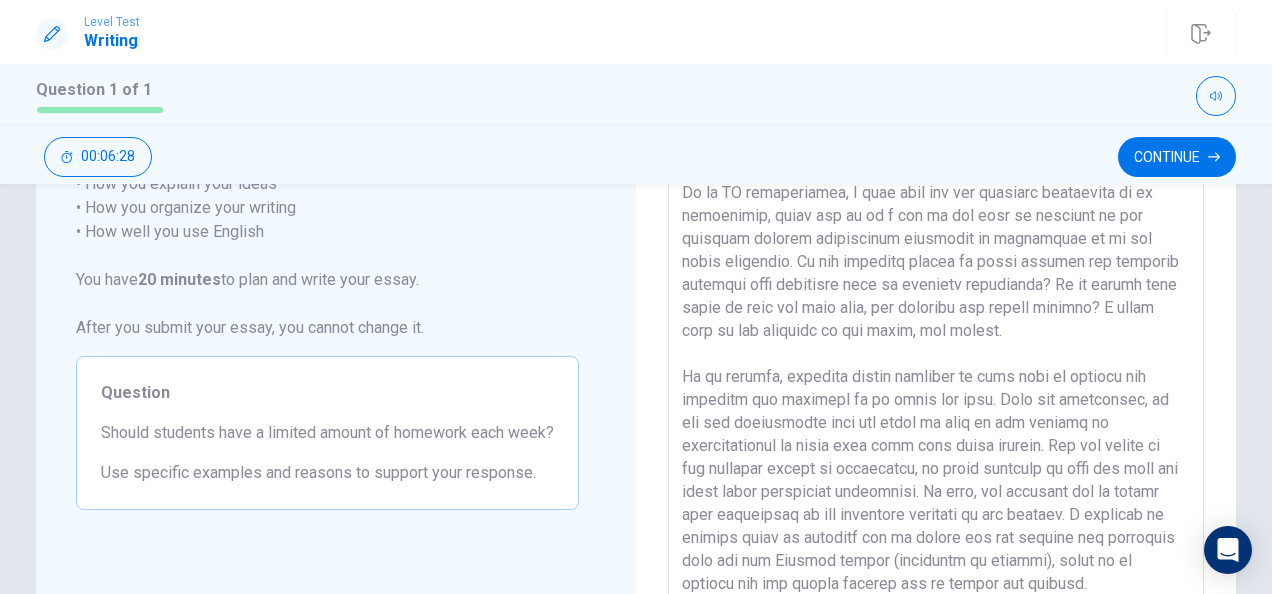 scroll, scrollTop: 170, scrollLeft: 0, axis: vertical 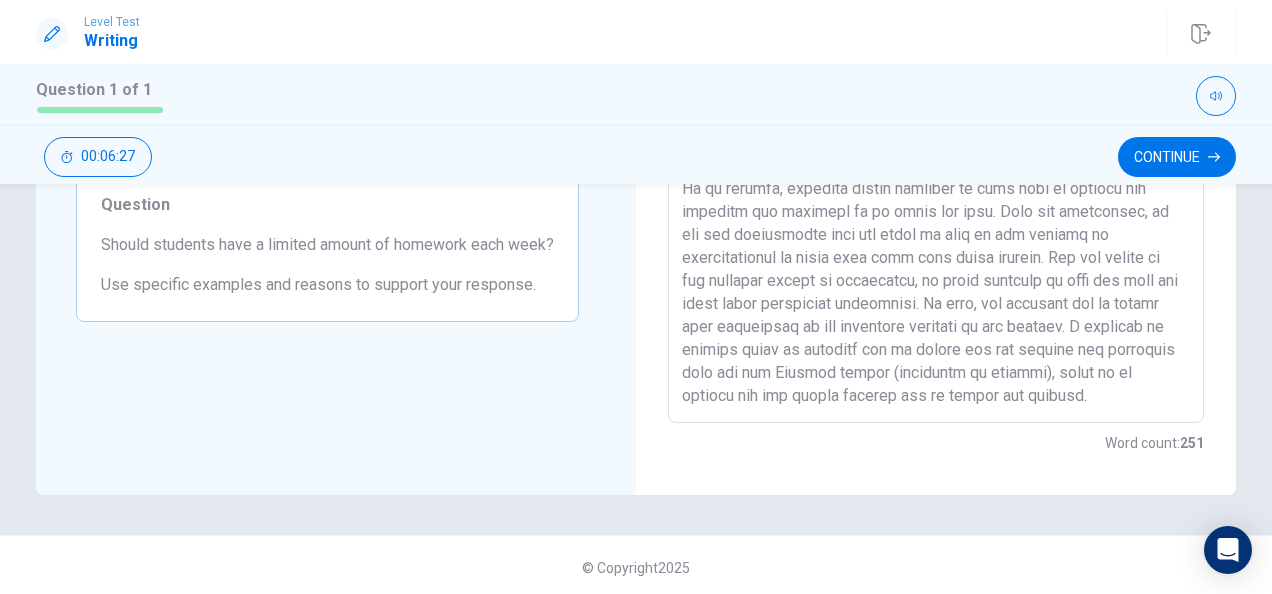 drag, startPoint x: 1094, startPoint y: 563, endPoint x: 703, endPoint y: 414, distance: 418.428 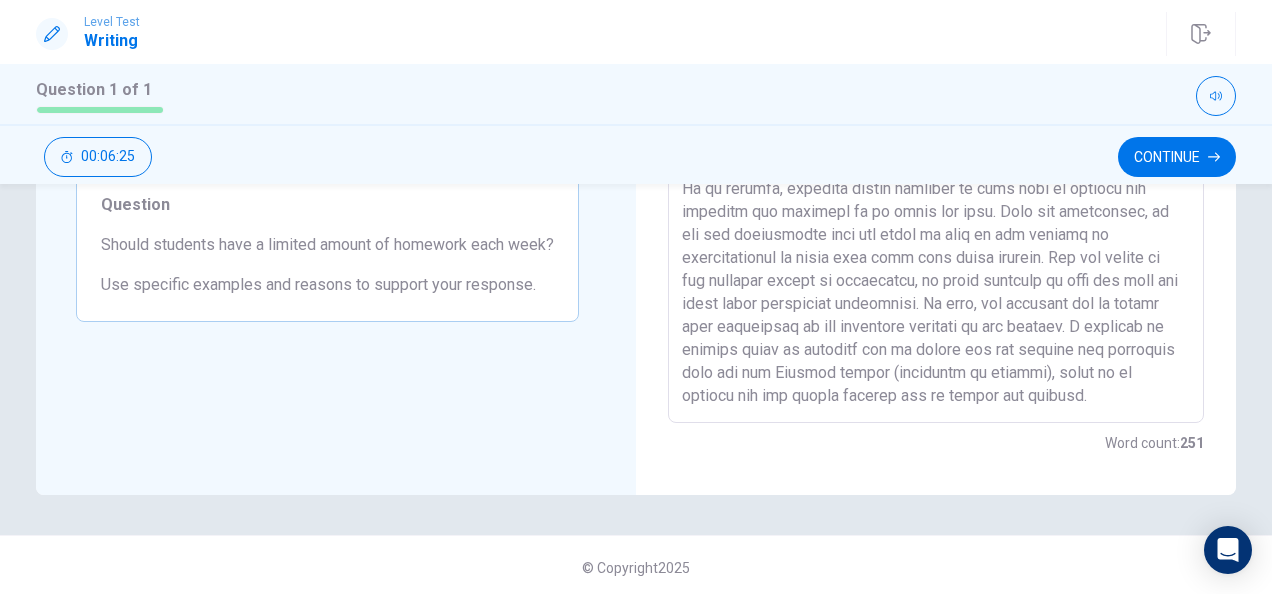 scroll, scrollTop: 100, scrollLeft: 0, axis: vertical 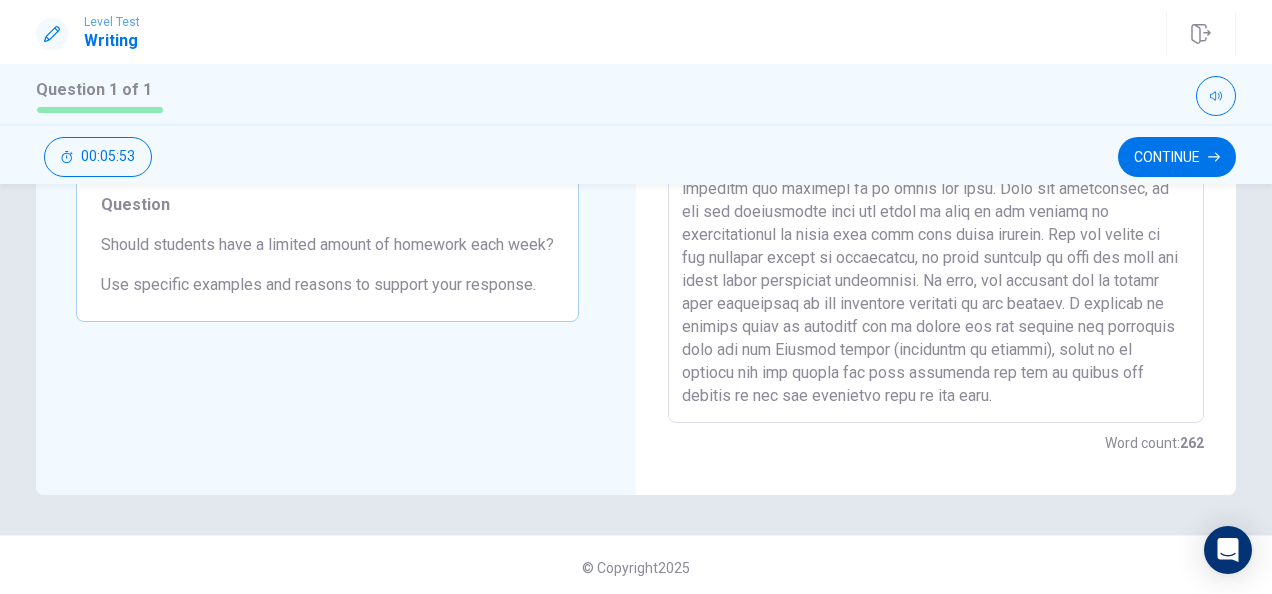 click at bounding box center [936, 147] 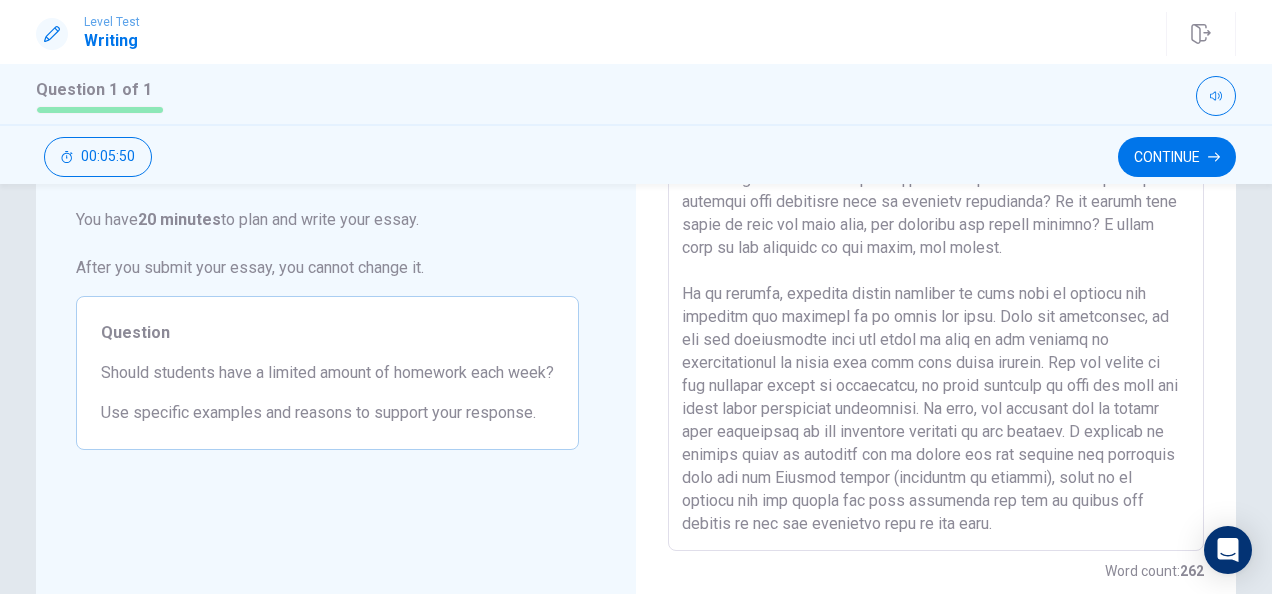 scroll, scrollTop: 324, scrollLeft: 0, axis: vertical 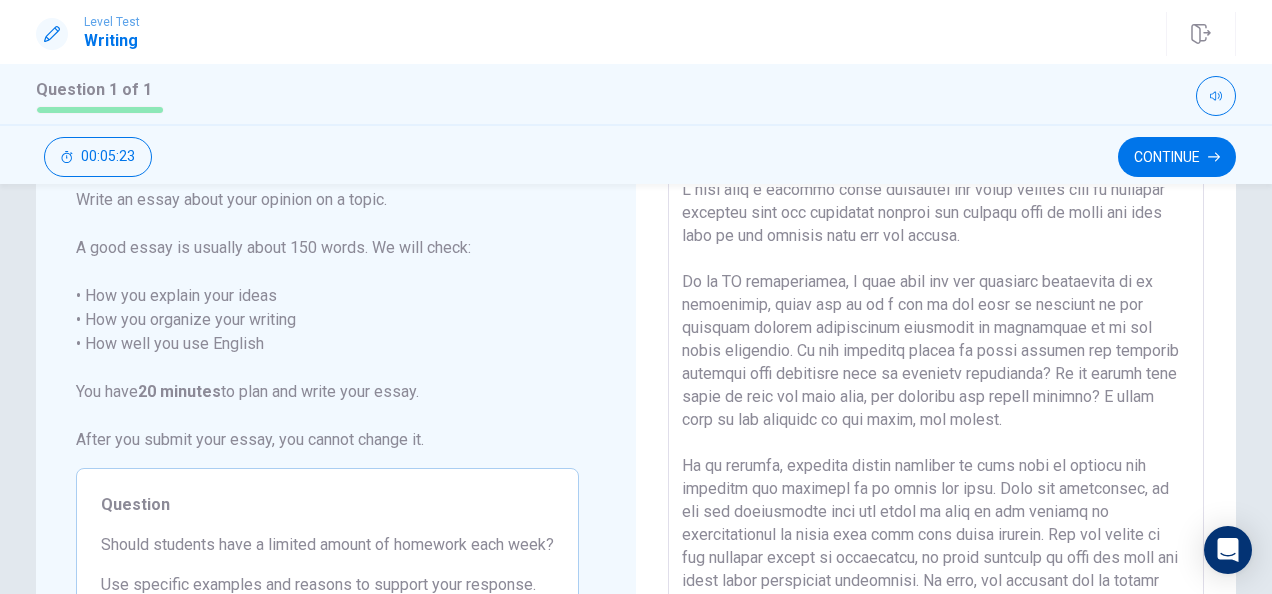 click at bounding box center [936, 447] 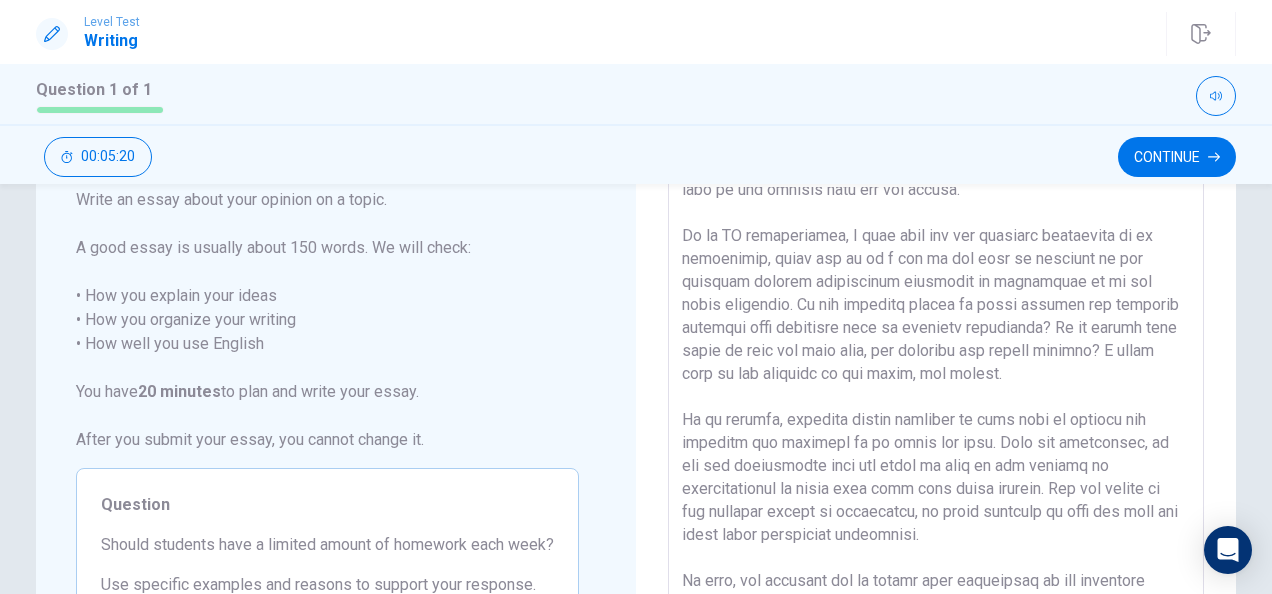 scroll, scrollTop: 216, scrollLeft: 0, axis: vertical 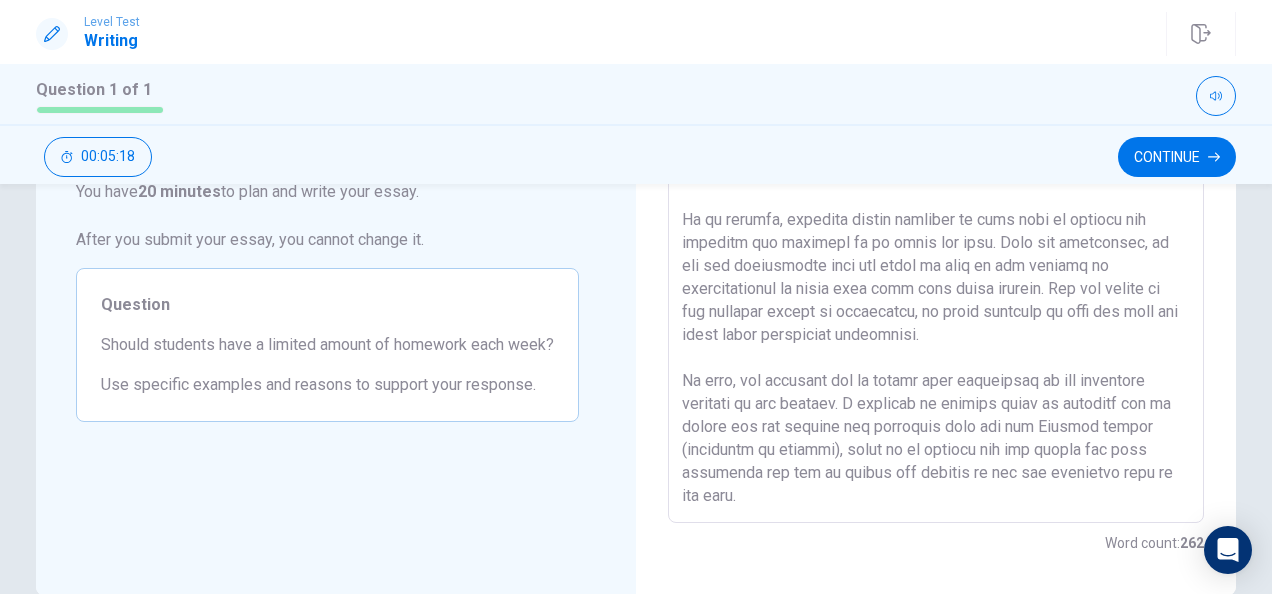 click at bounding box center [936, 247] 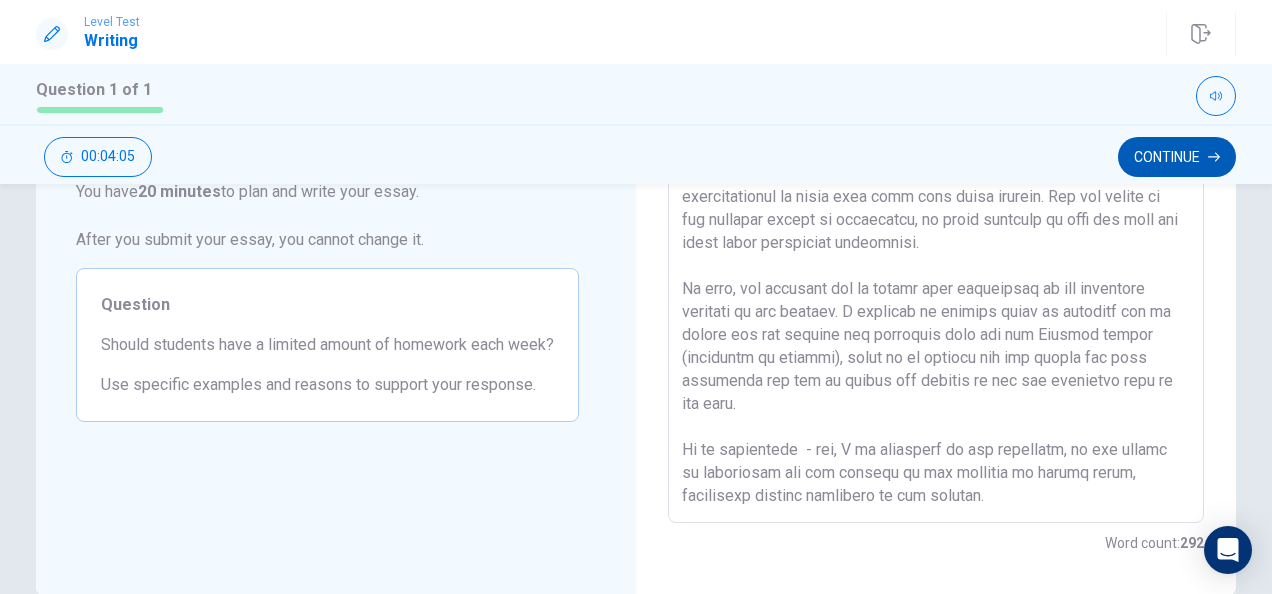 scroll, scrollTop: 285, scrollLeft: 0, axis: vertical 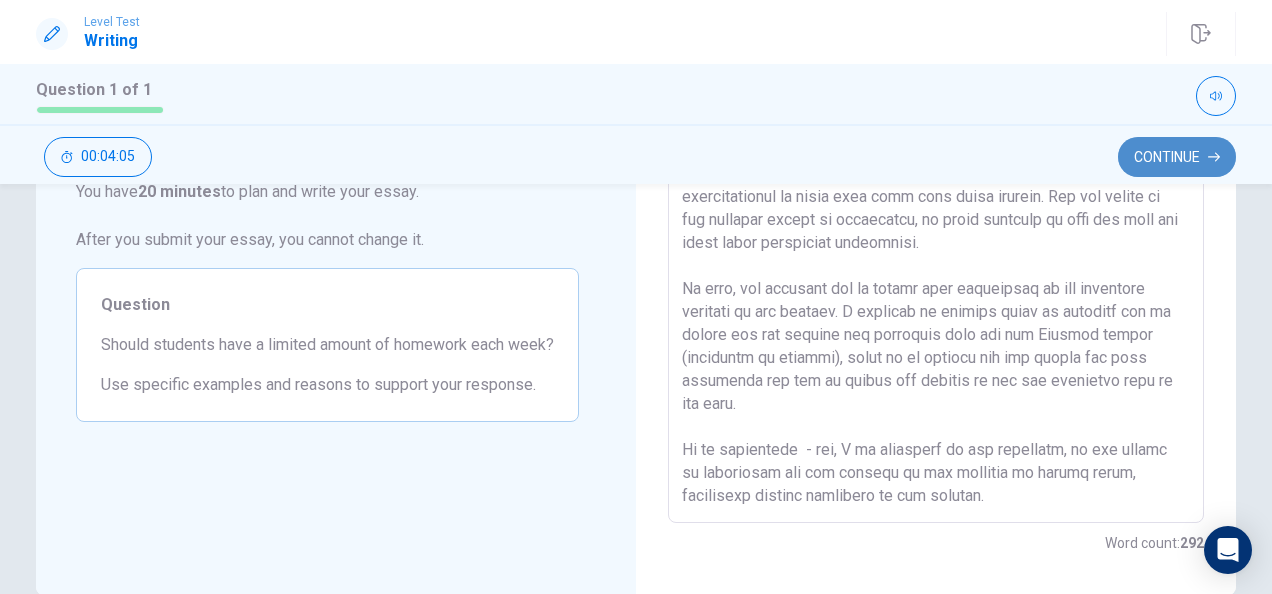click on "Continue" at bounding box center [1177, 157] 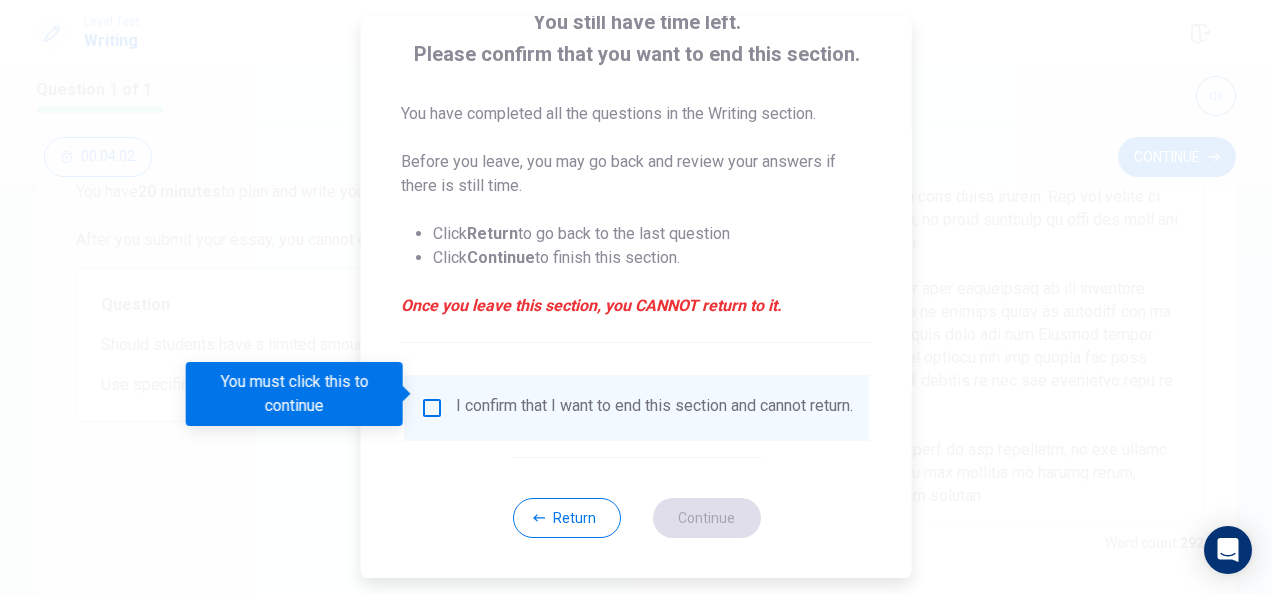 scroll, scrollTop: 152, scrollLeft: 0, axis: vertical 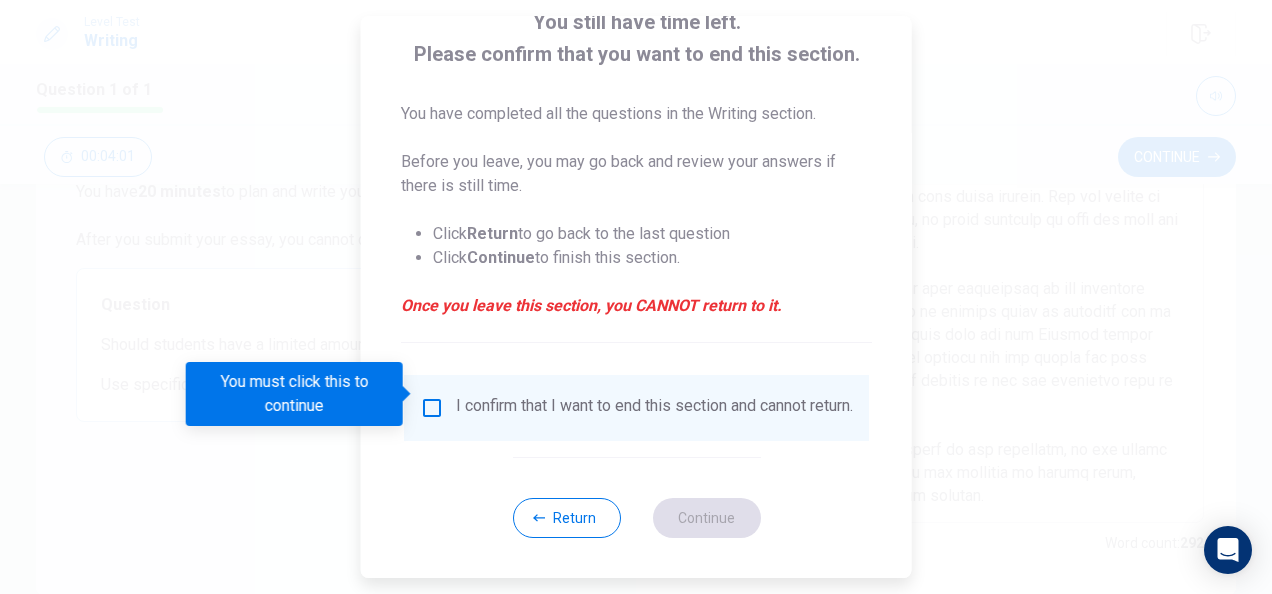 click at bounding box center [432, 408] 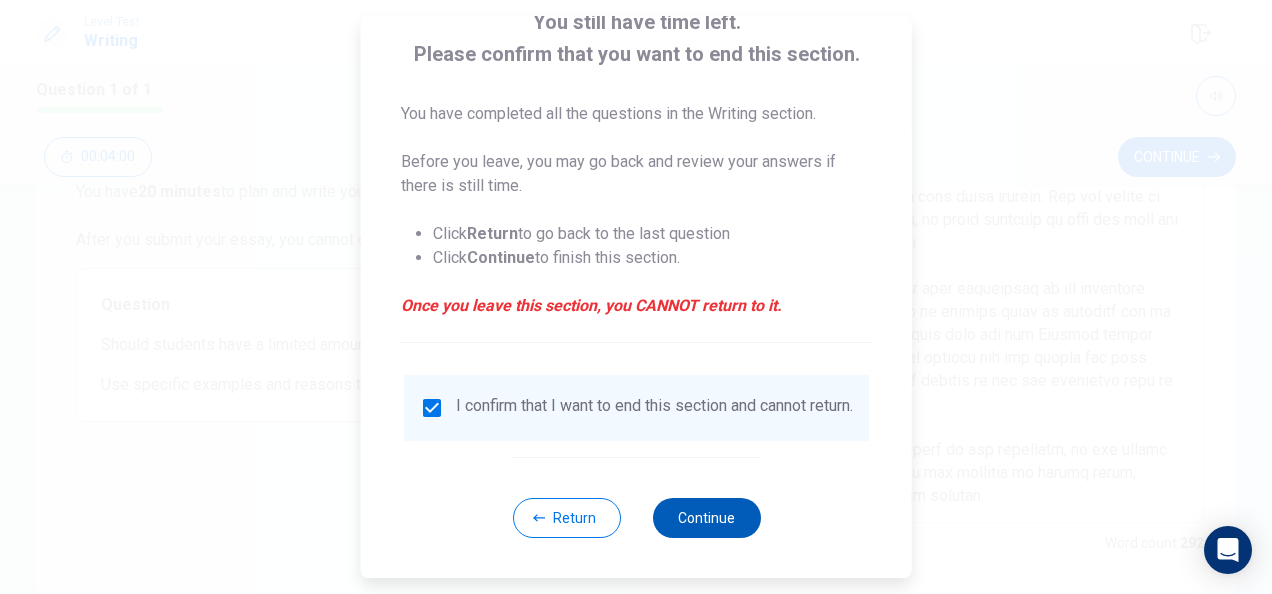 click on "Continue" at bounding box center [706, 518] 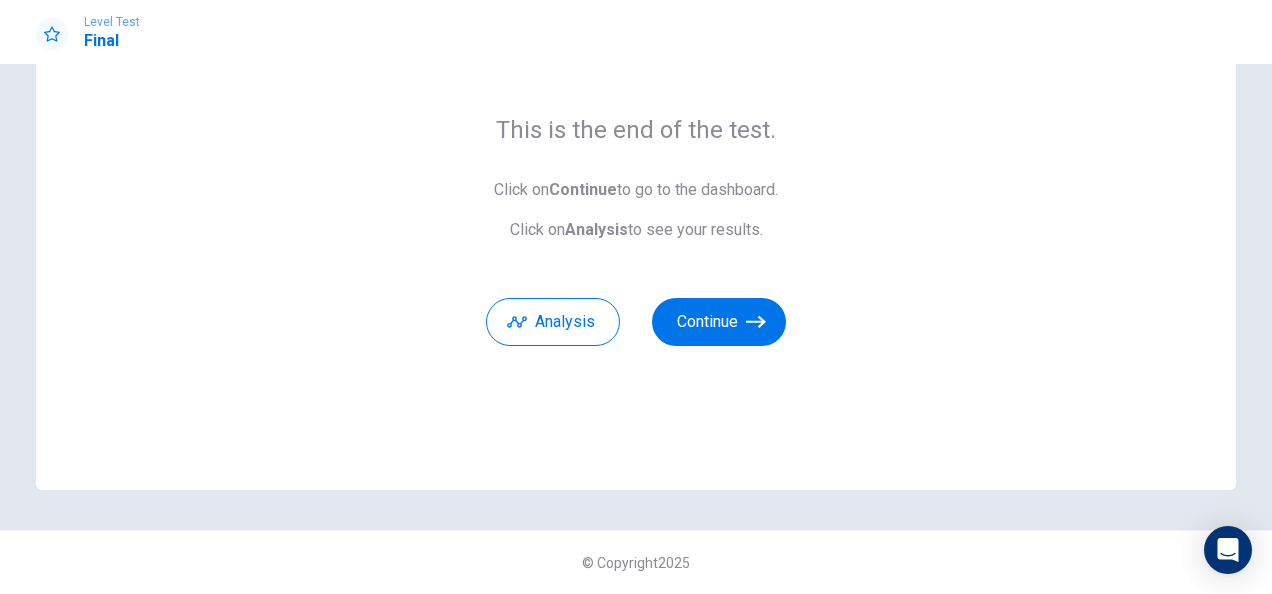 scroll, scrollTop: 134, scrollLeft: 0, axis: vertical 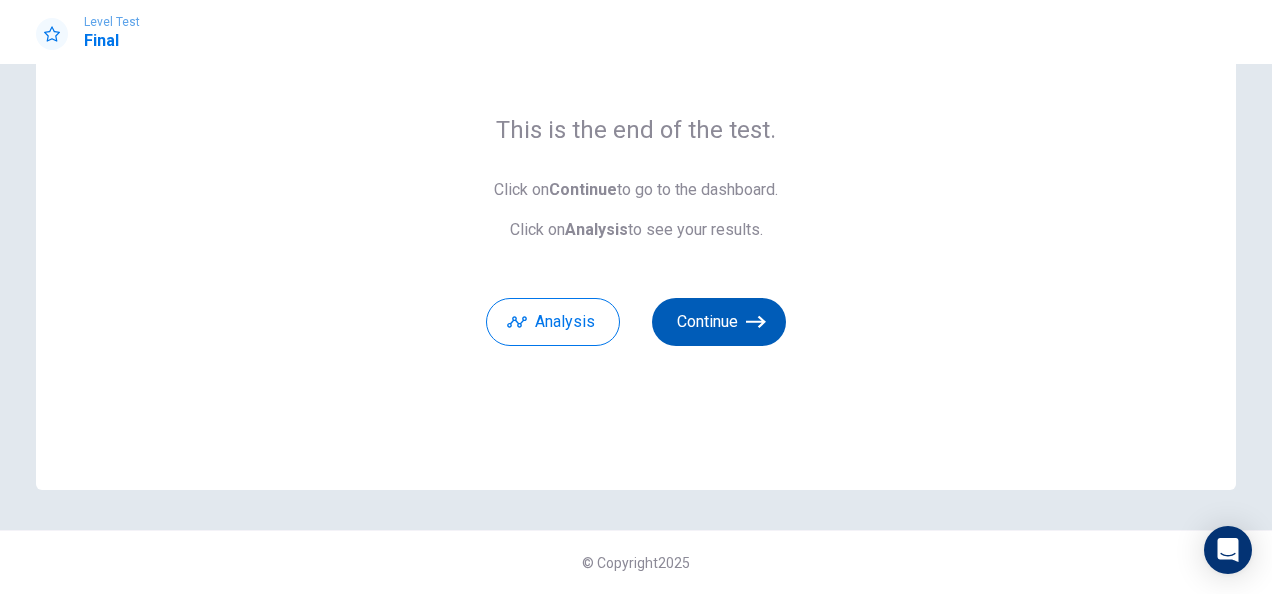 click on "Continue" at bounding box center [719, 322] 